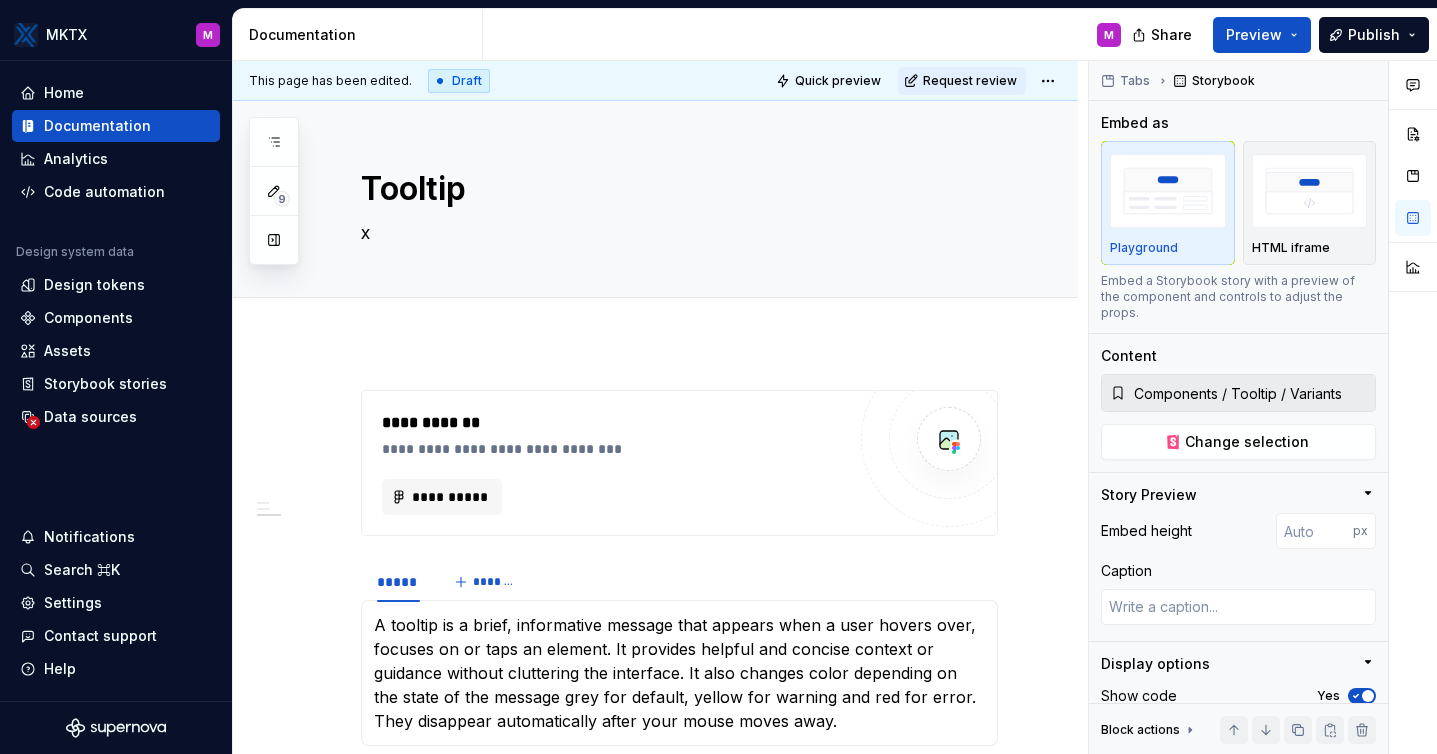 scroll, scrollTop: 0, scrollLeft: 0, axis: both 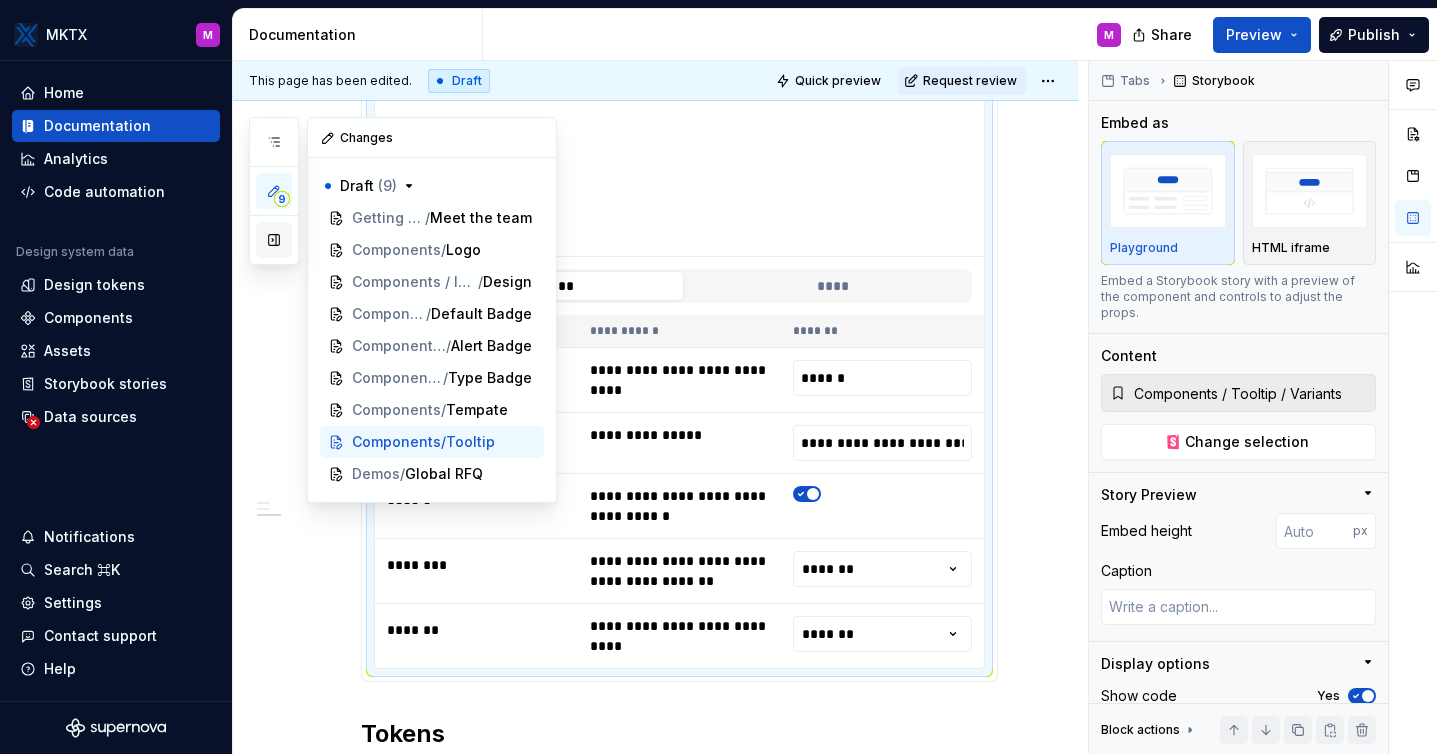 click at bounding box center [274, 240] 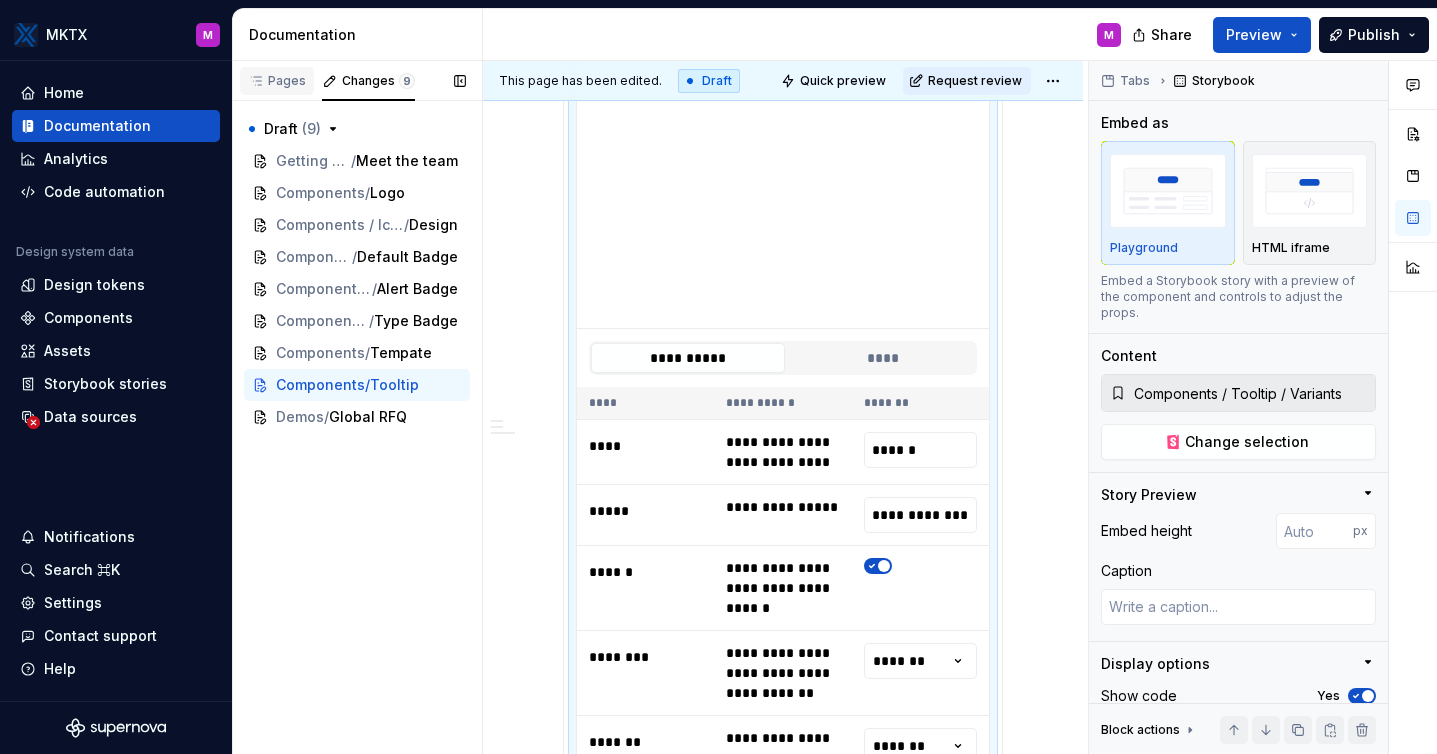 click on "Pages" at bounding box center [277, 81] 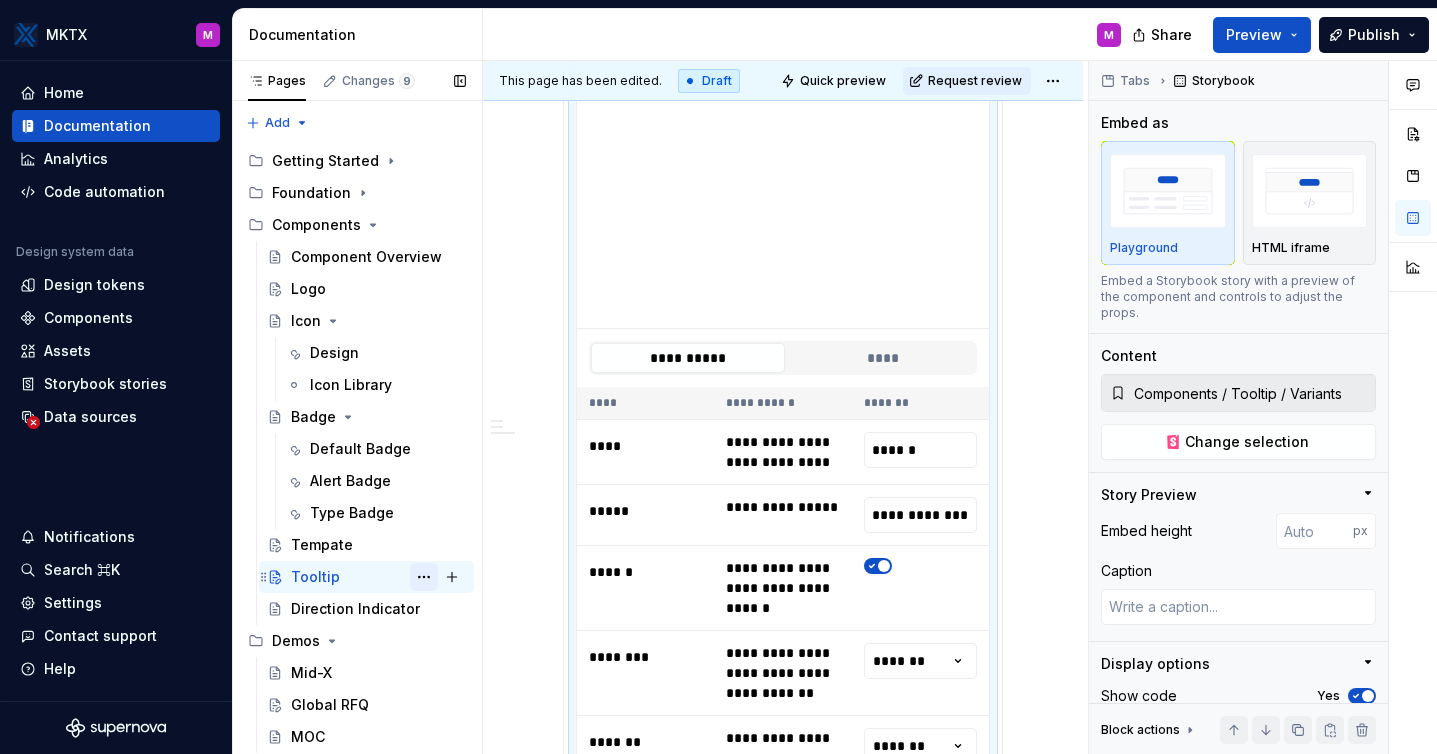 click at bounding box center [424, 577] 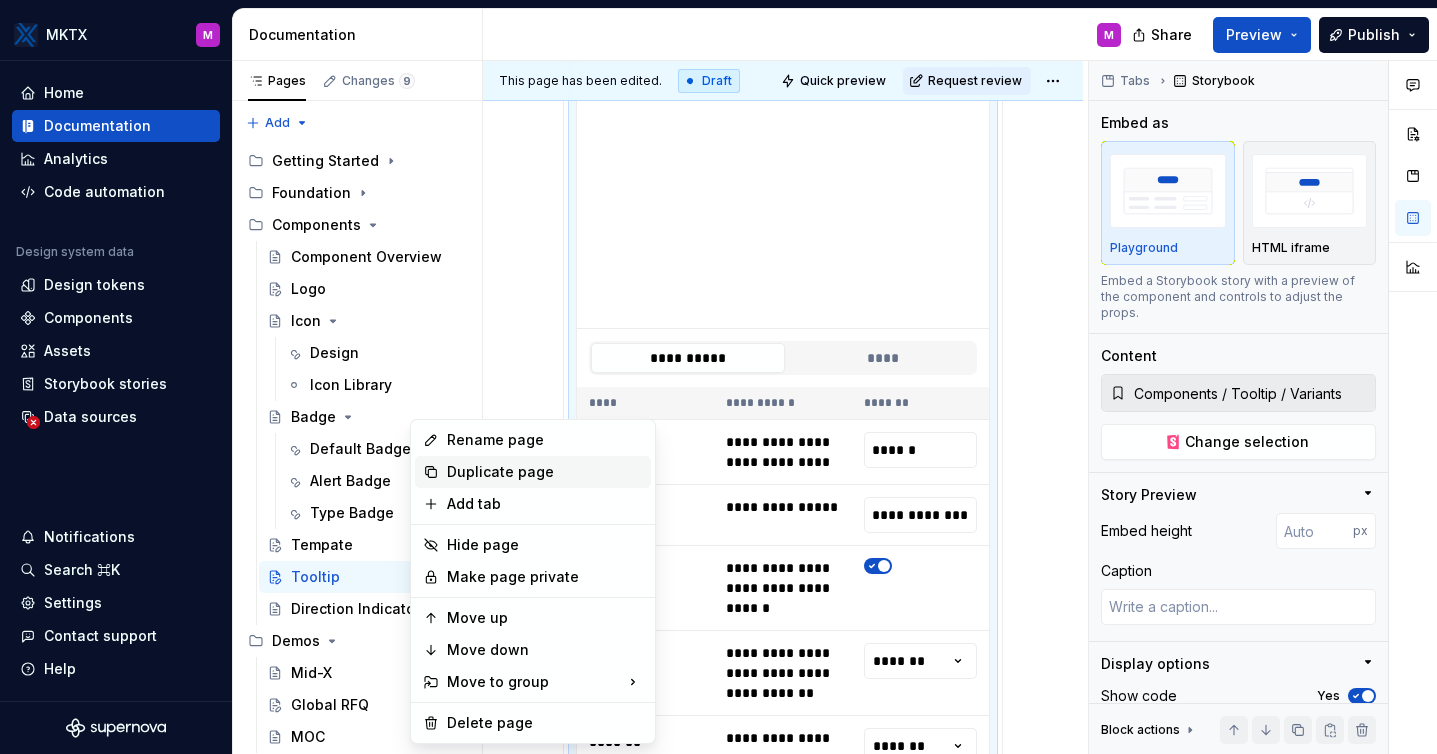 click on "Duplicate page" at bounding box center [545, 472] 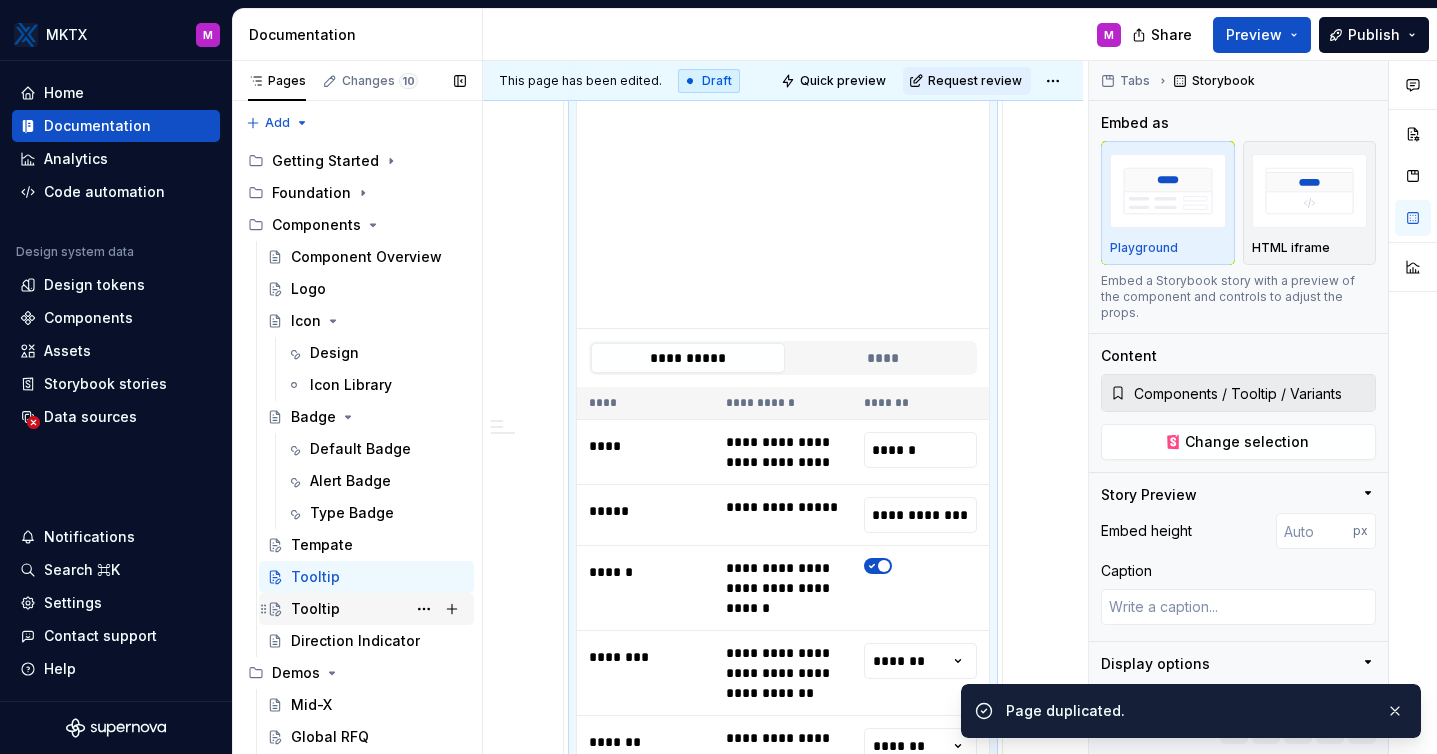 click on "Tooltip" at bounding box center (315, 609) 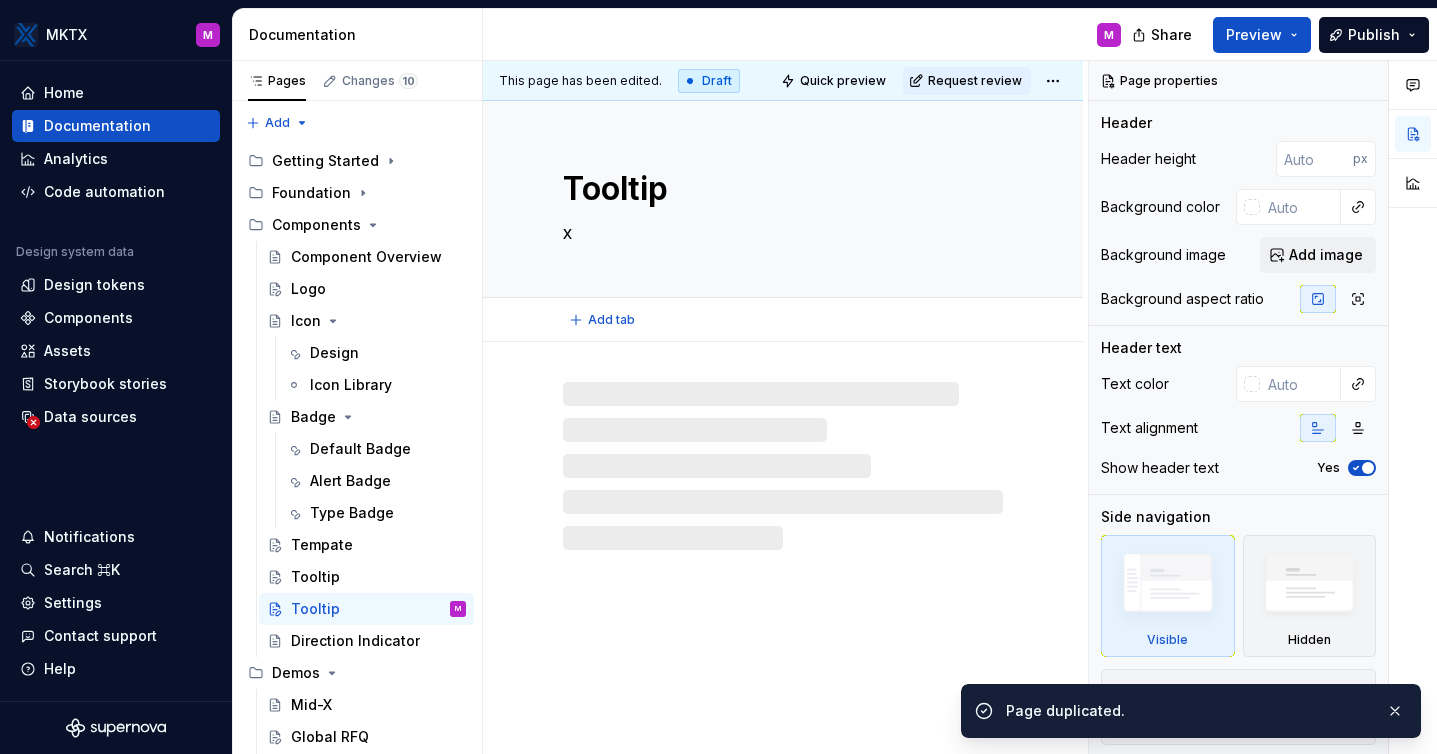click on "Tooltip" at bounding box center (779, 189) 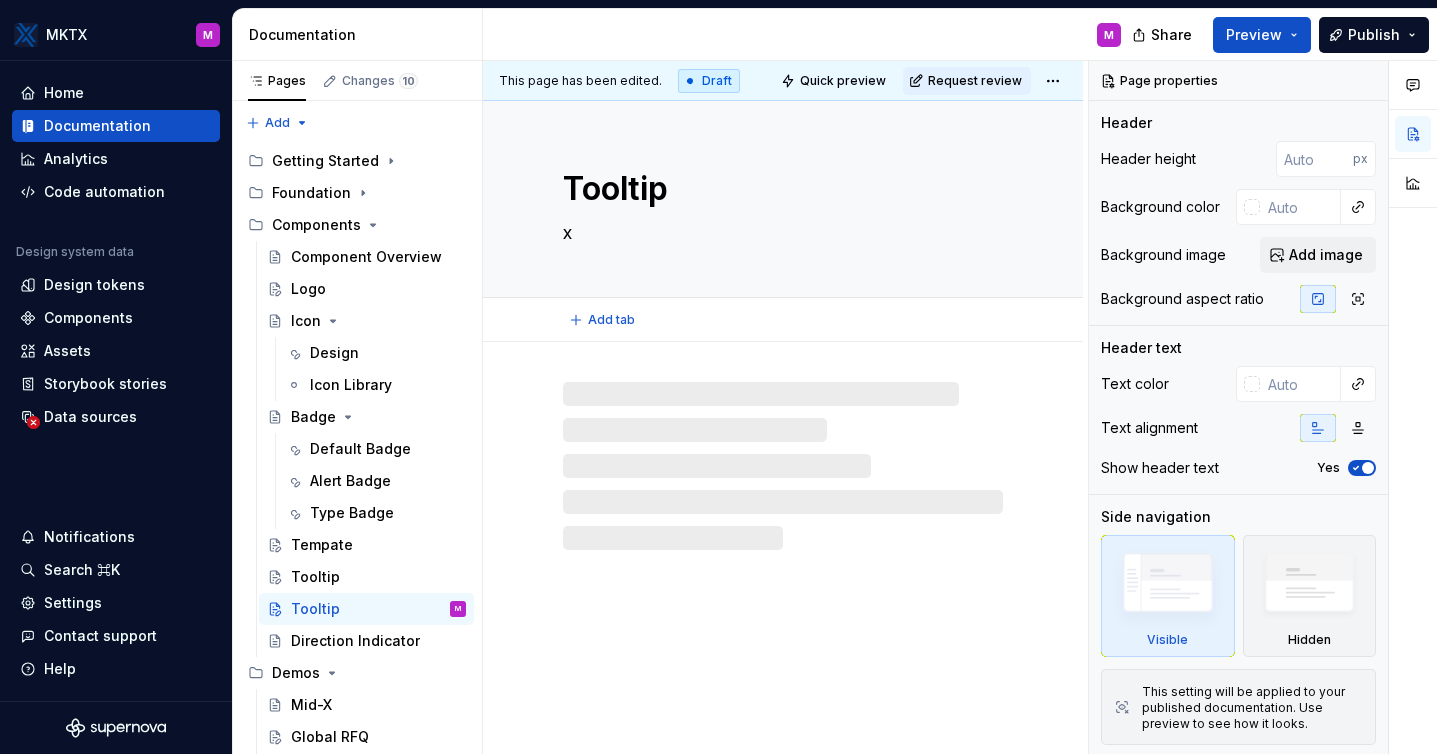 click on "x" at bounding box center (779, 233) 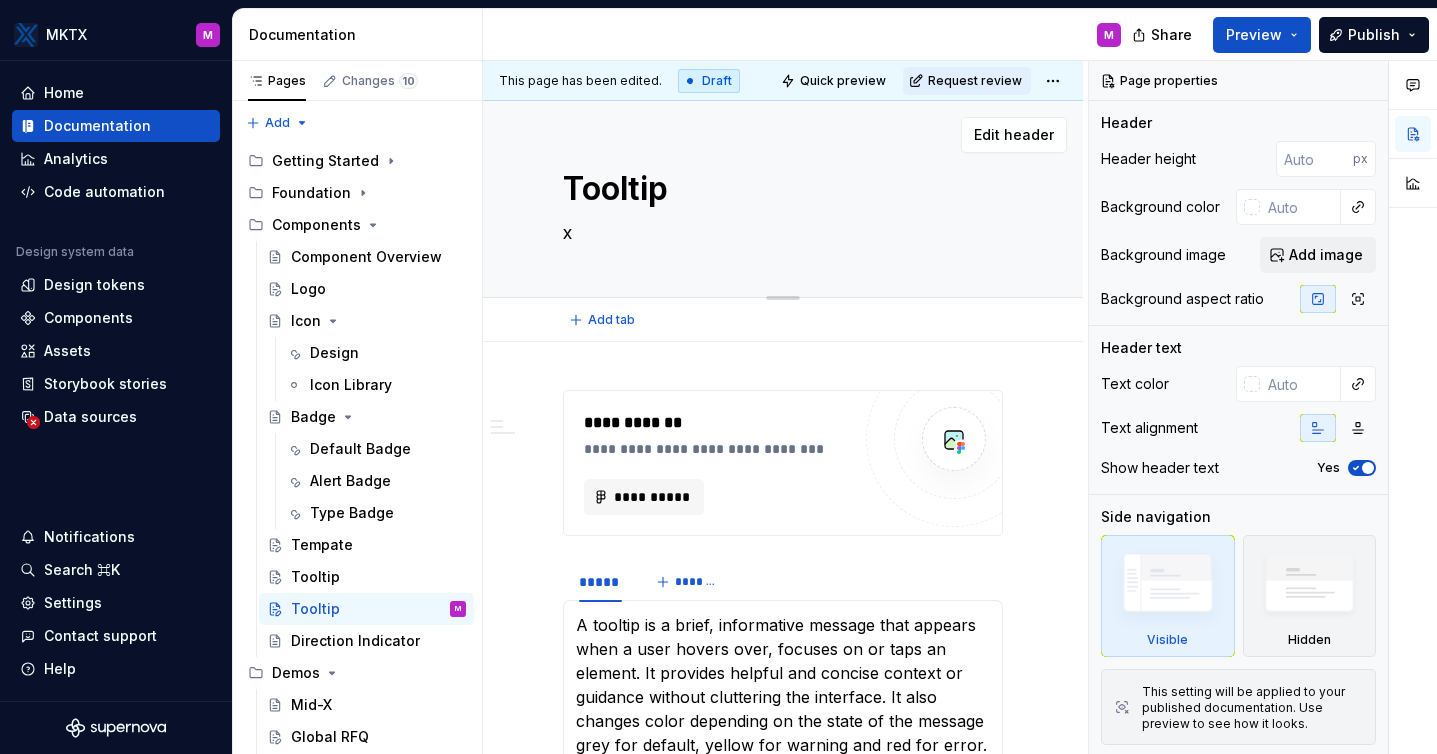 drag, startPoint x: 665, startPoint y: 182, endPoint x: 537, endPoint y: 182, distance: 128 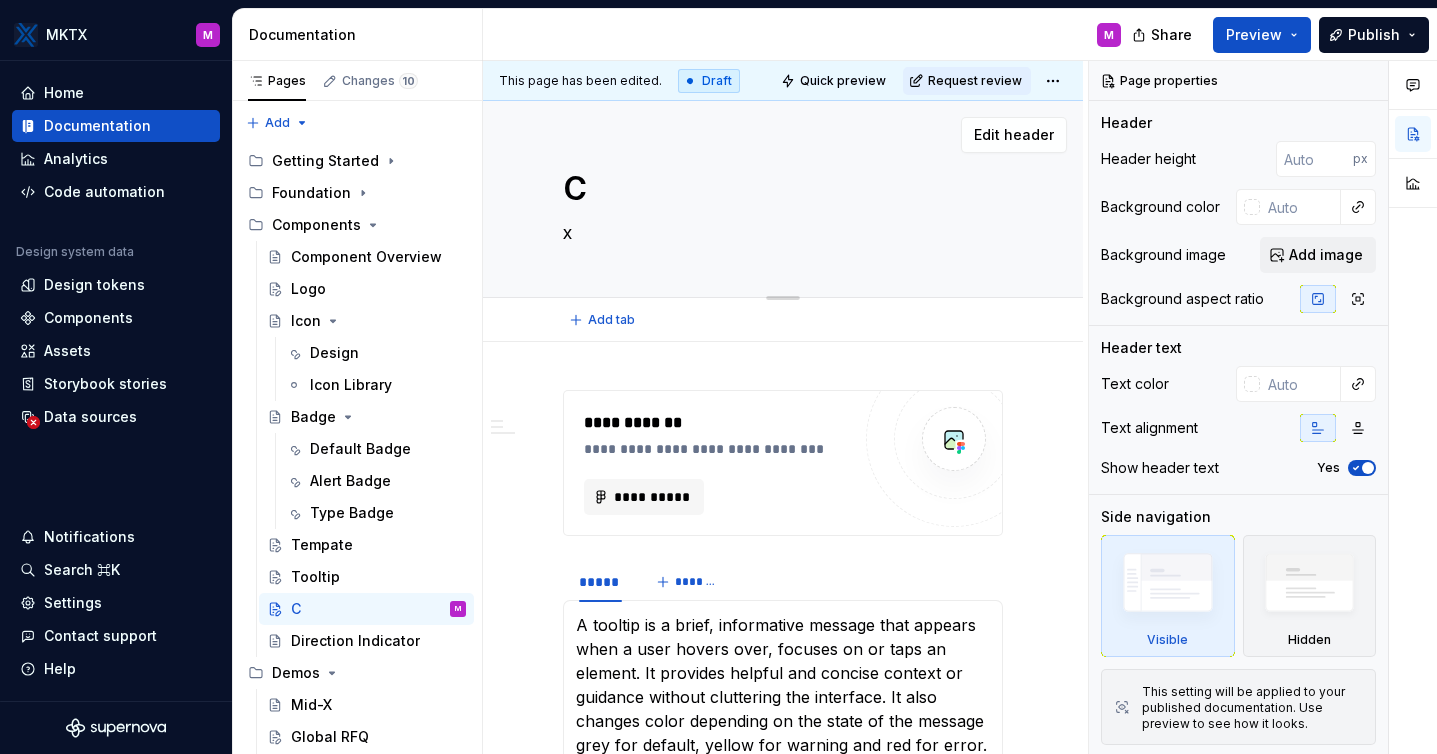 type on "*" 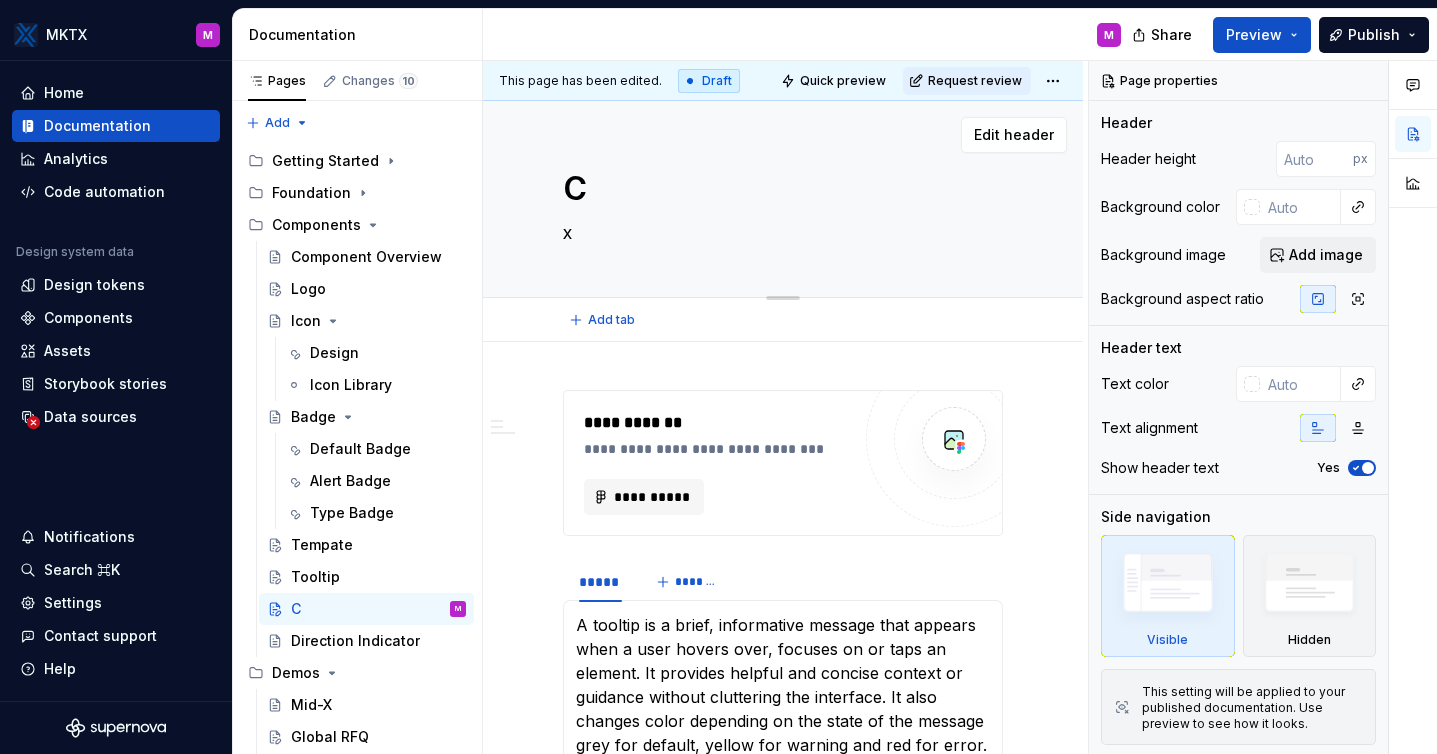 type on "Ch" 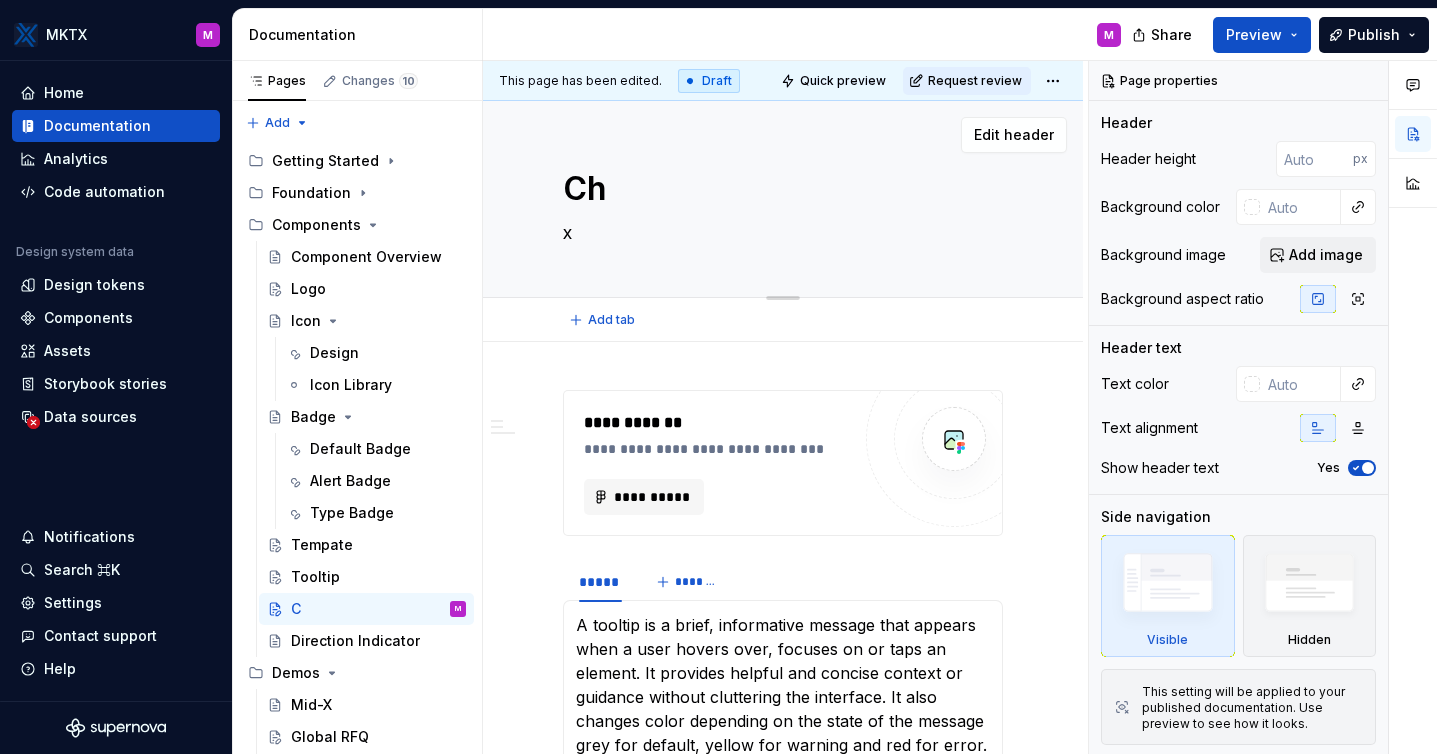type on "*" 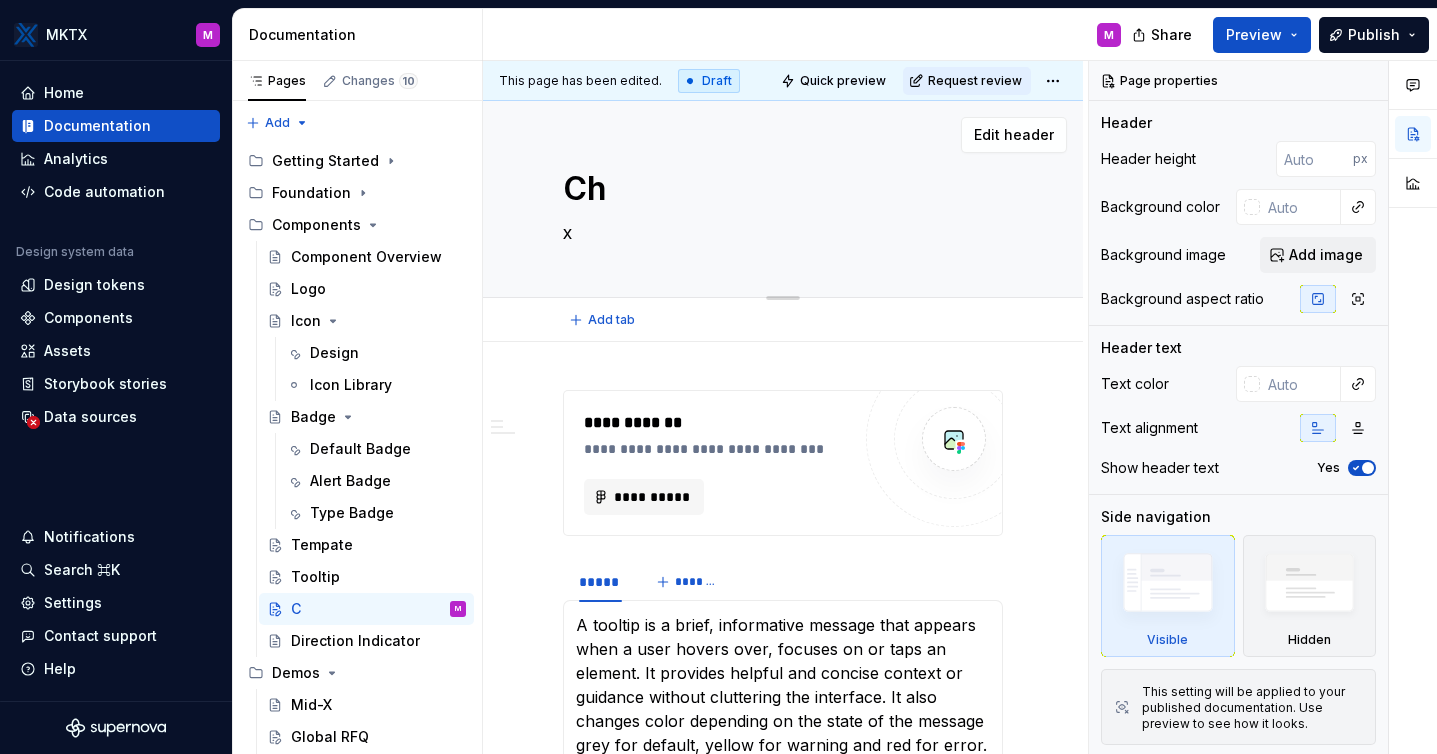 type on "Chi" 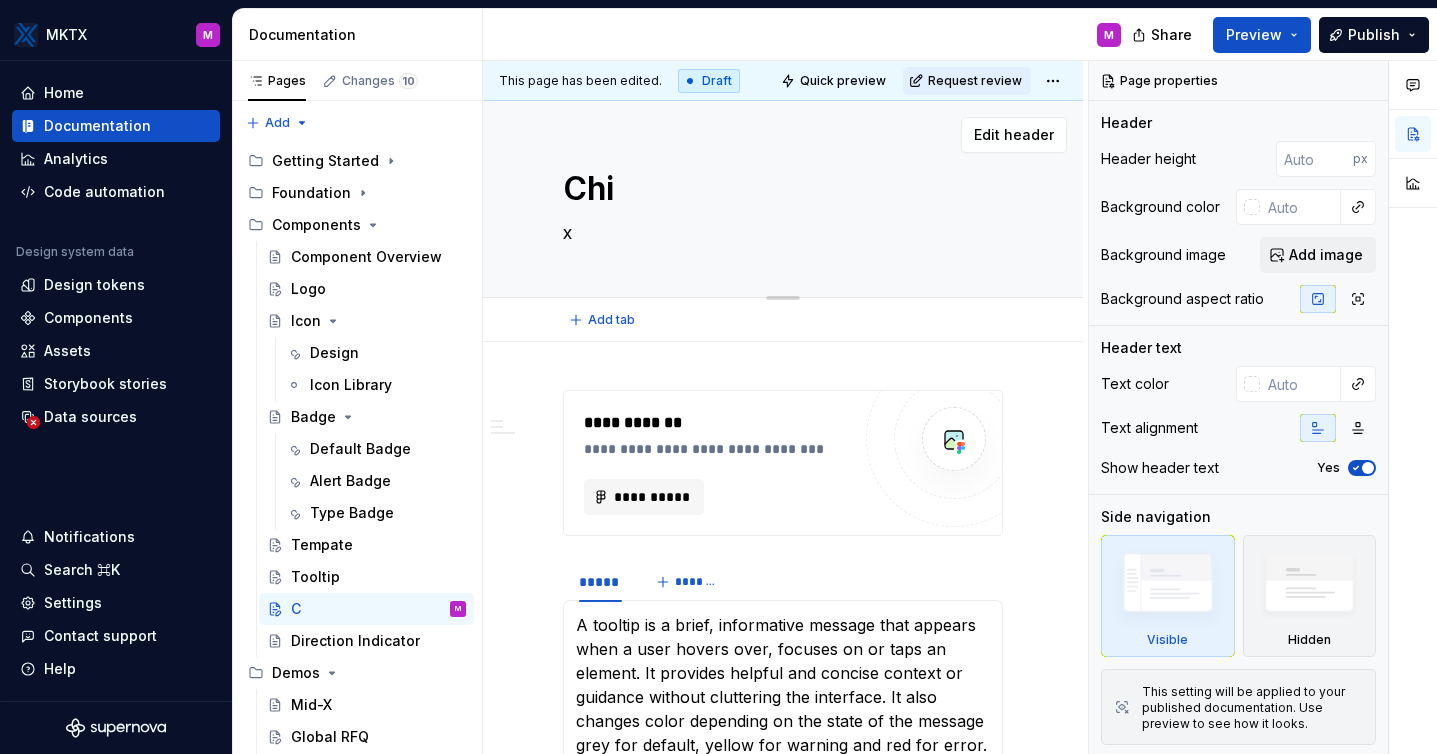 type on "*" 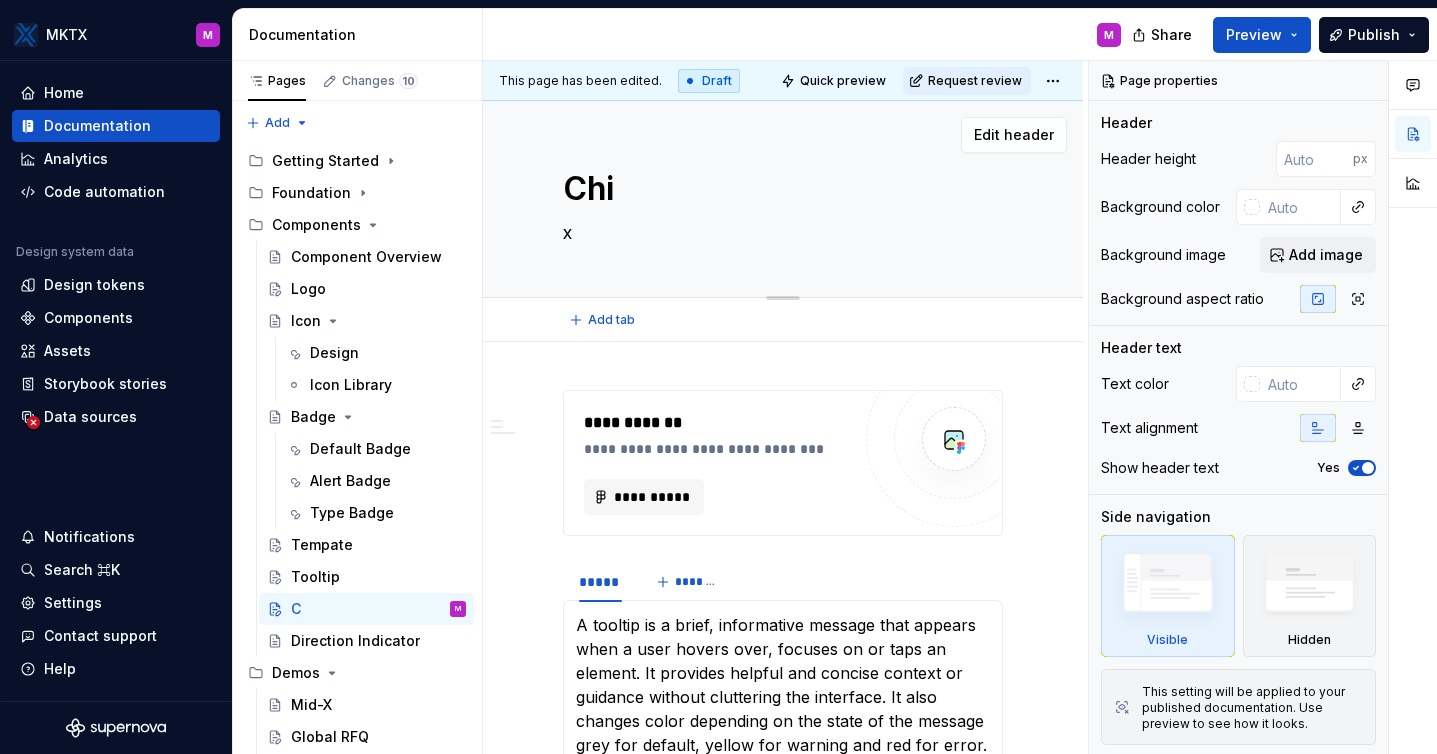 type on "Chio" 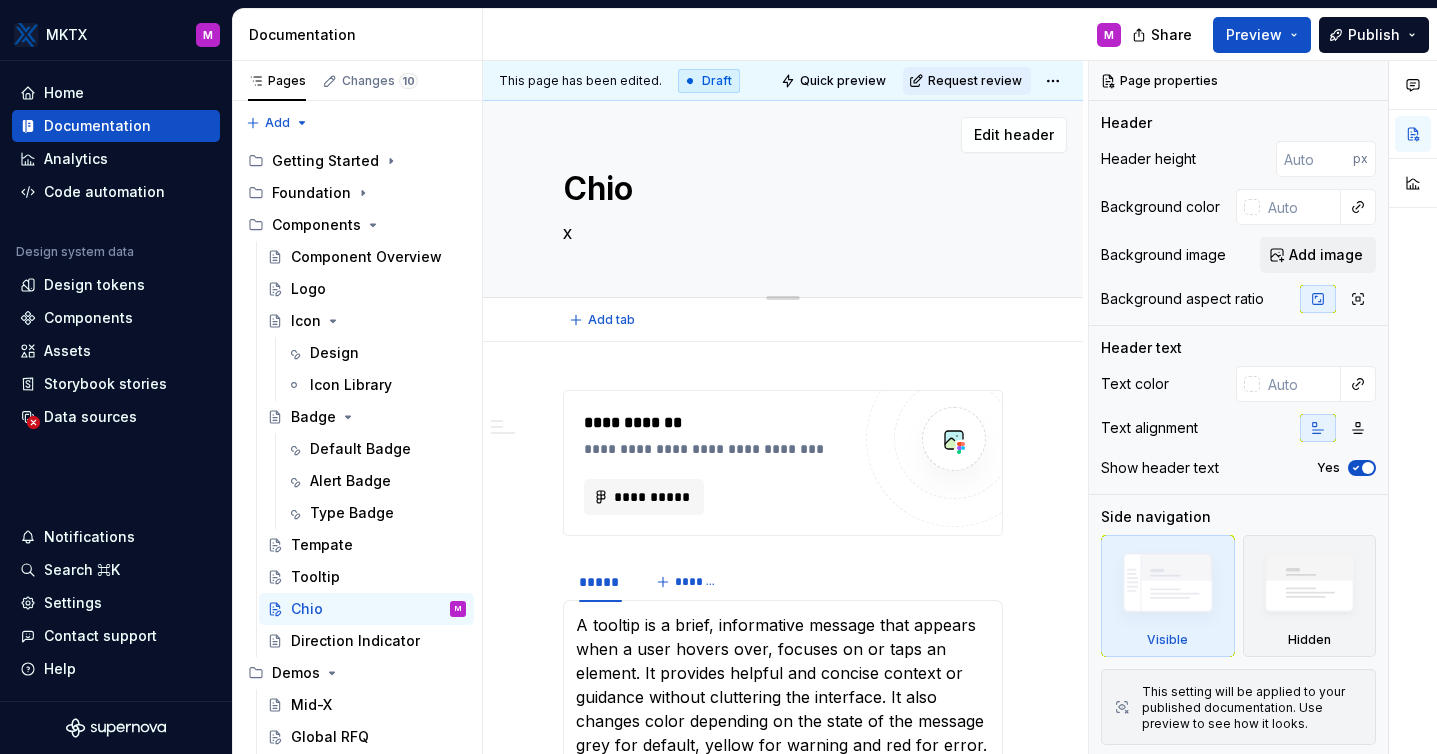 type on "*" 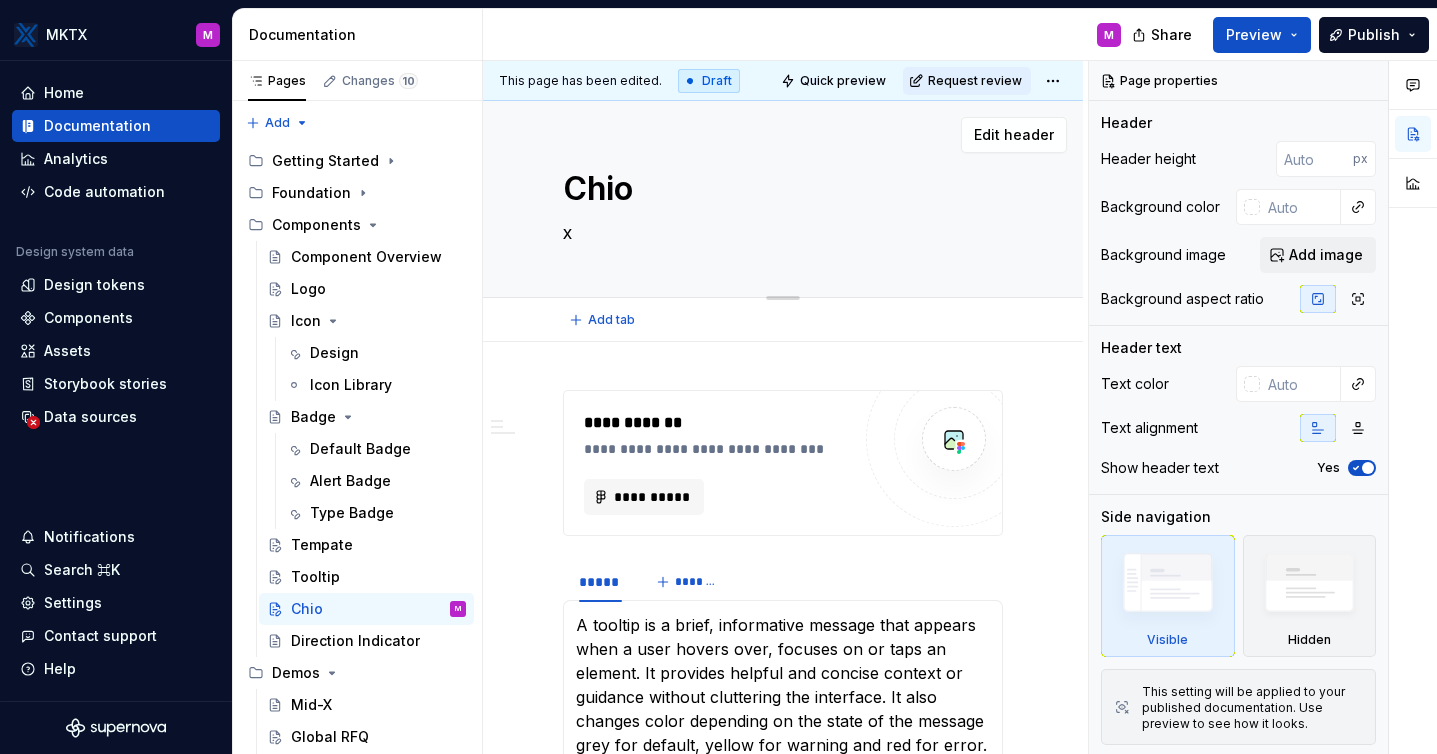 type on "Chi" 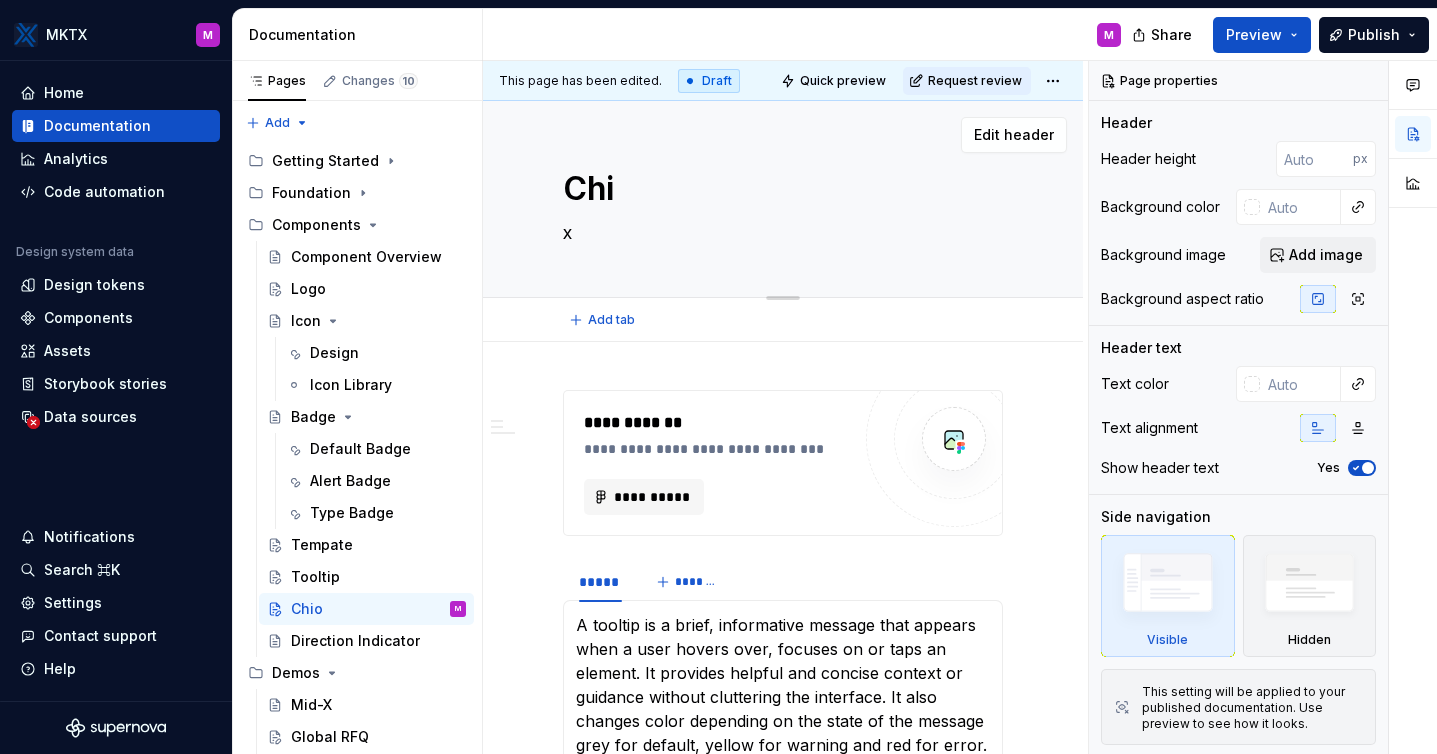 type on "*" 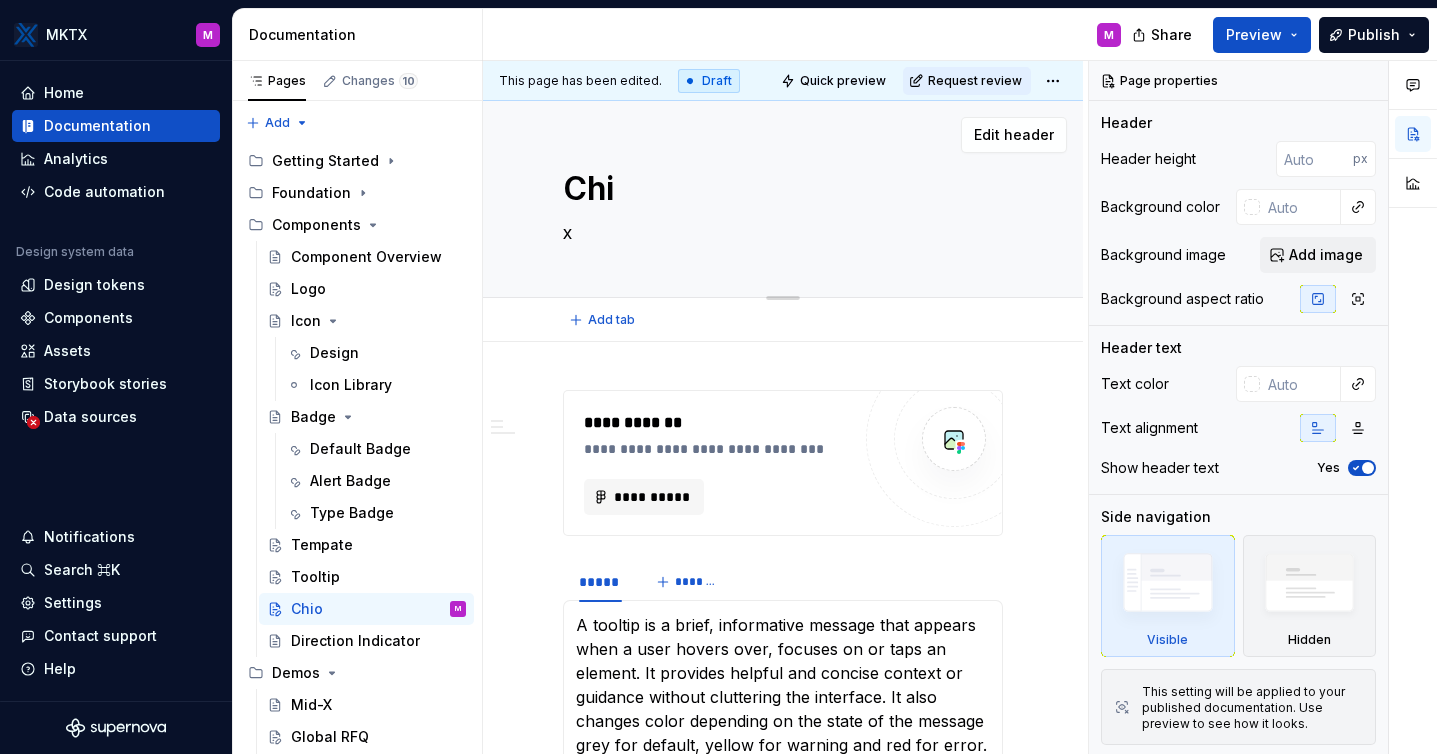 type on "Chip" 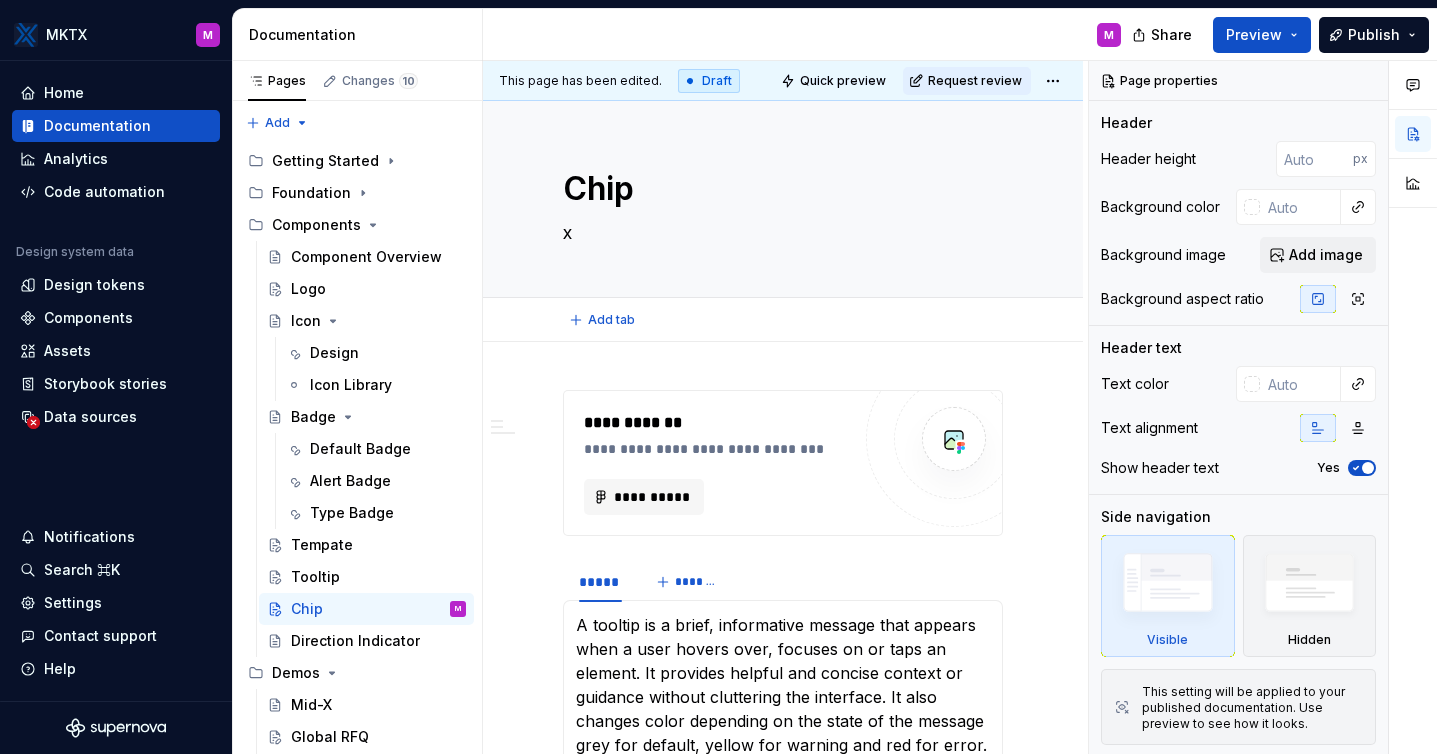 type on "*" 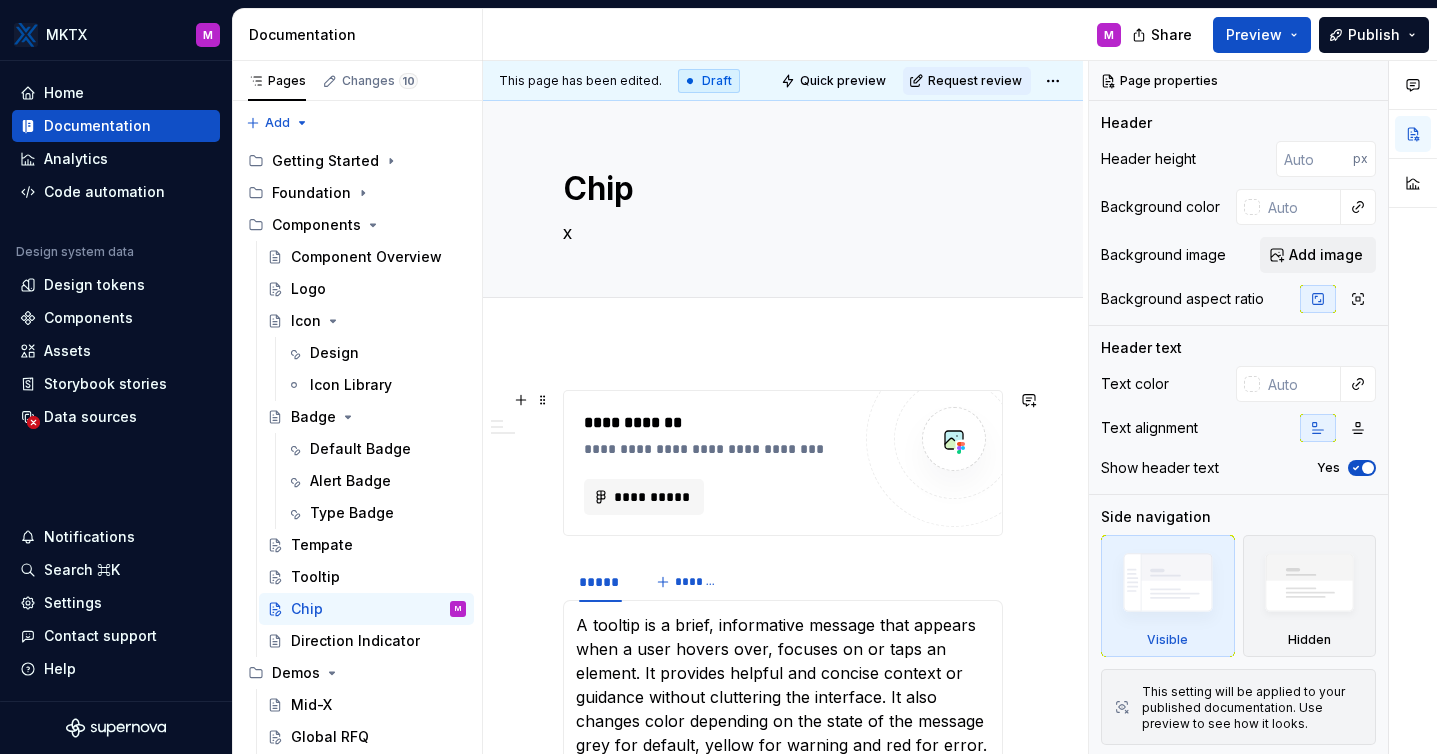 scroll, scrollTop: 293, scrollLeft: 0, axis: vertical 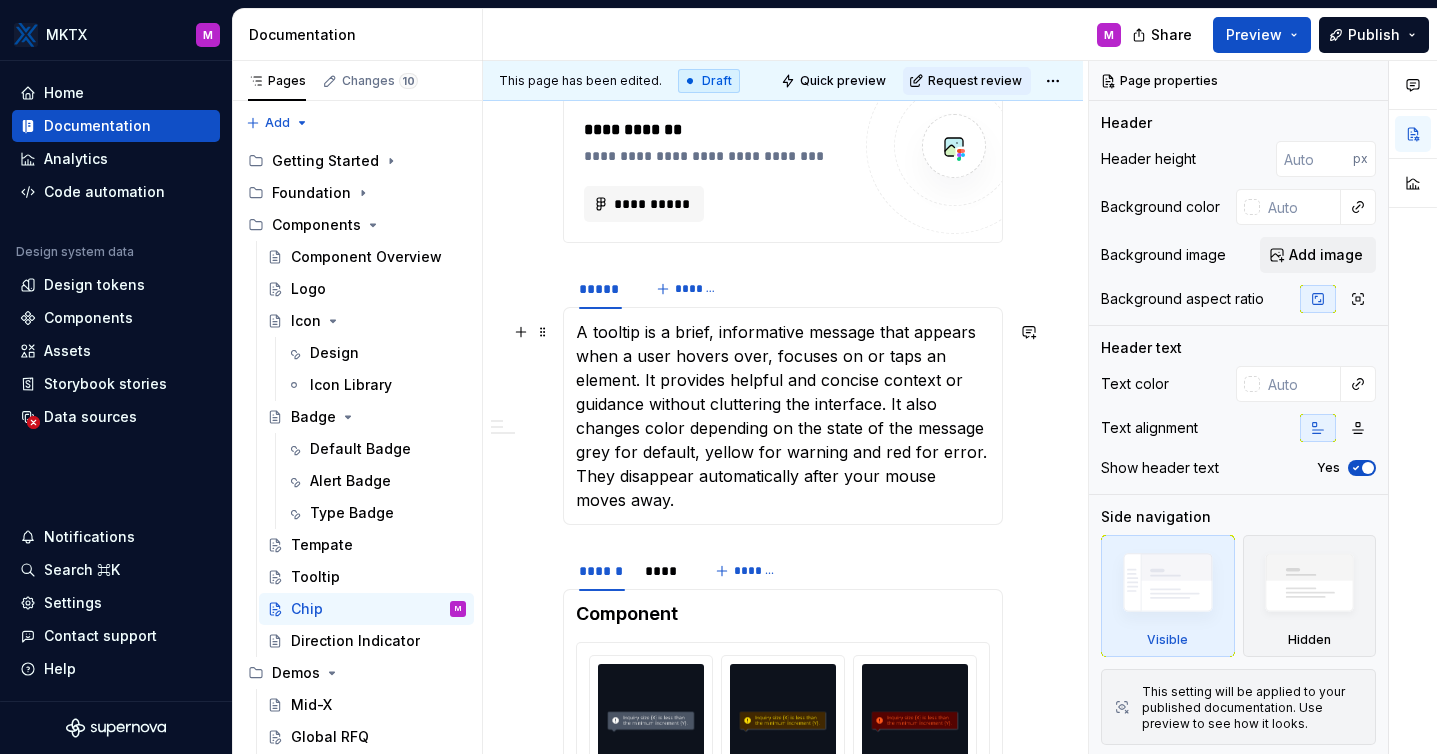 type on "Chip" 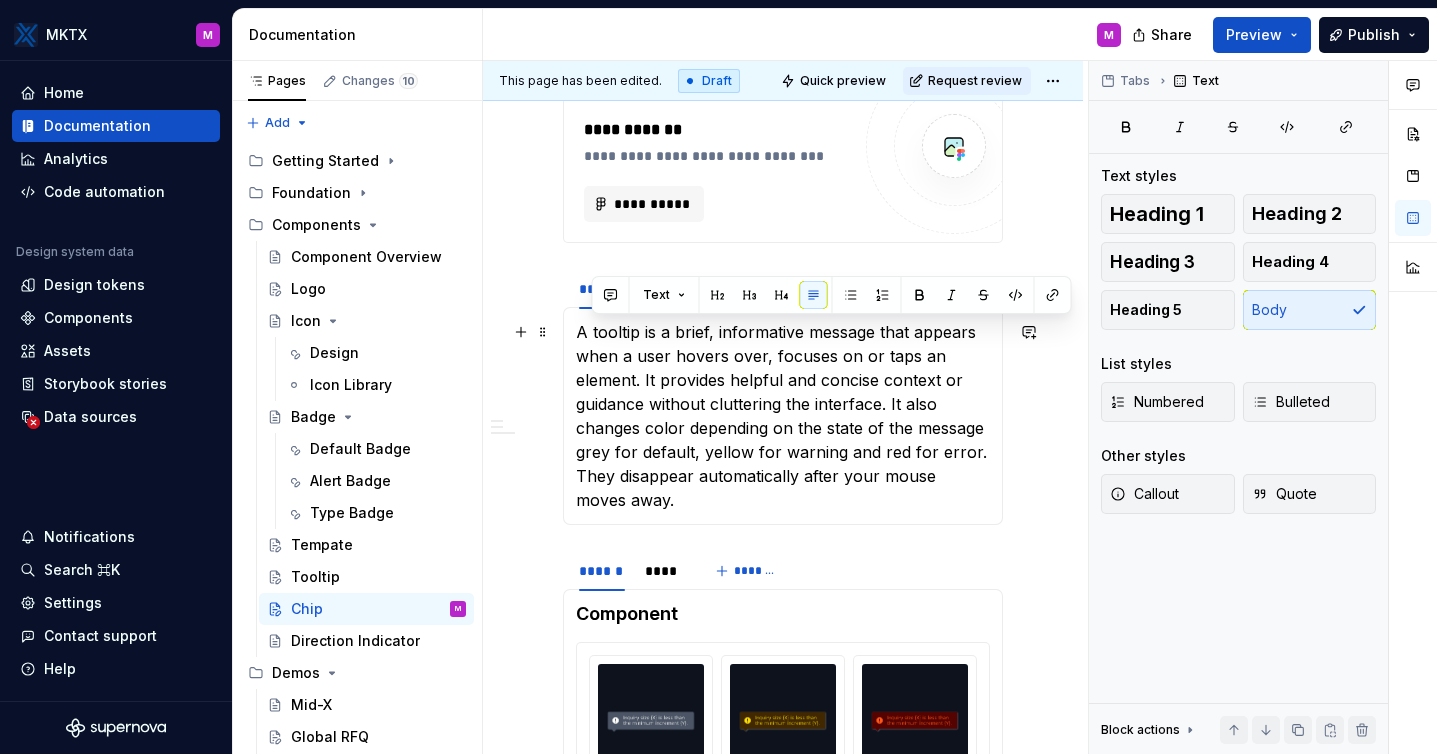 drag, startPoint x: 685, startPoint y: 501, endPoint x: 591, endPoint y: 339, distance: 187.29655 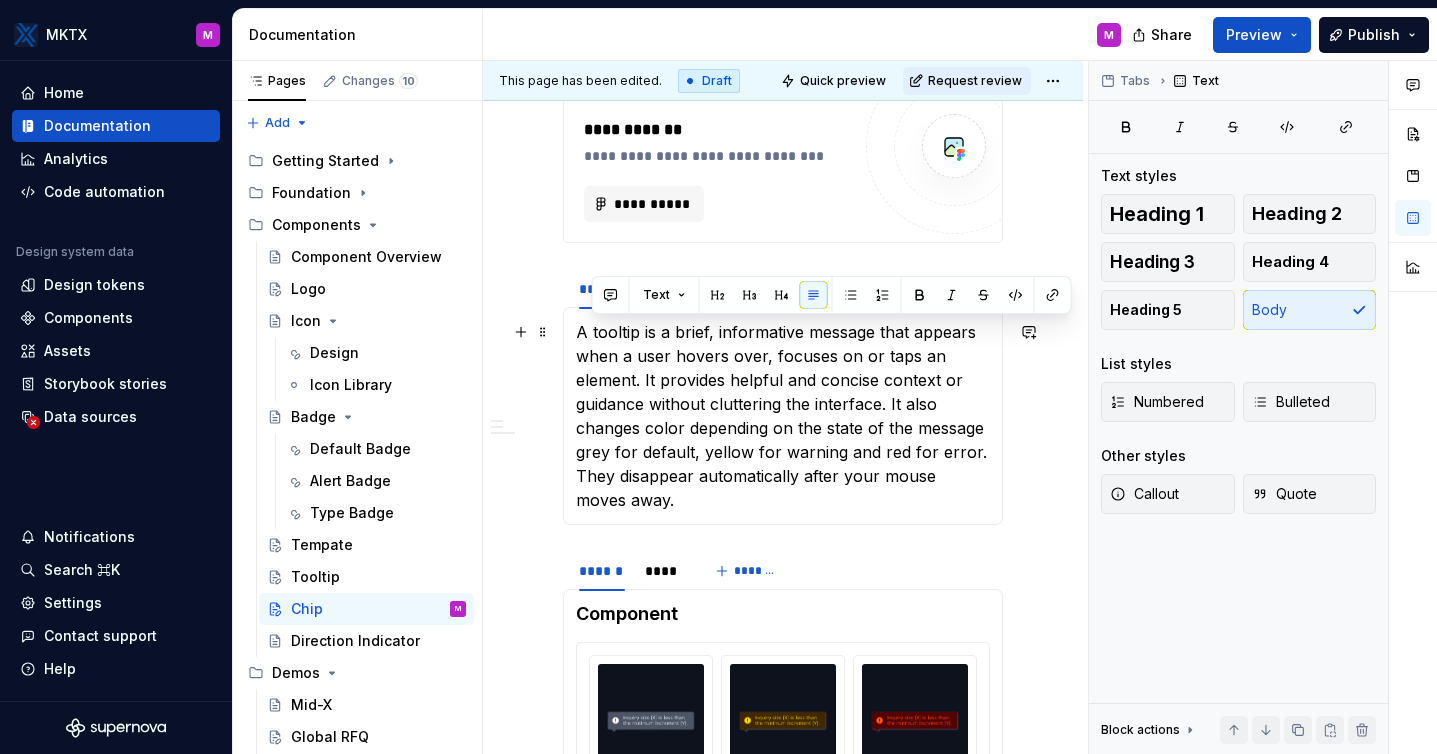 click on "A tooltip is a brief, informative message that appears when a user hovers over, focuses on or taps an element. It provides helpful and concise context or guidance without cluttering the interface. It also changes color depending on the state of the message grey for default, yellow for warning and red for error. They disappear automatically after your mouse moves away." at bounding box center [783, 416] 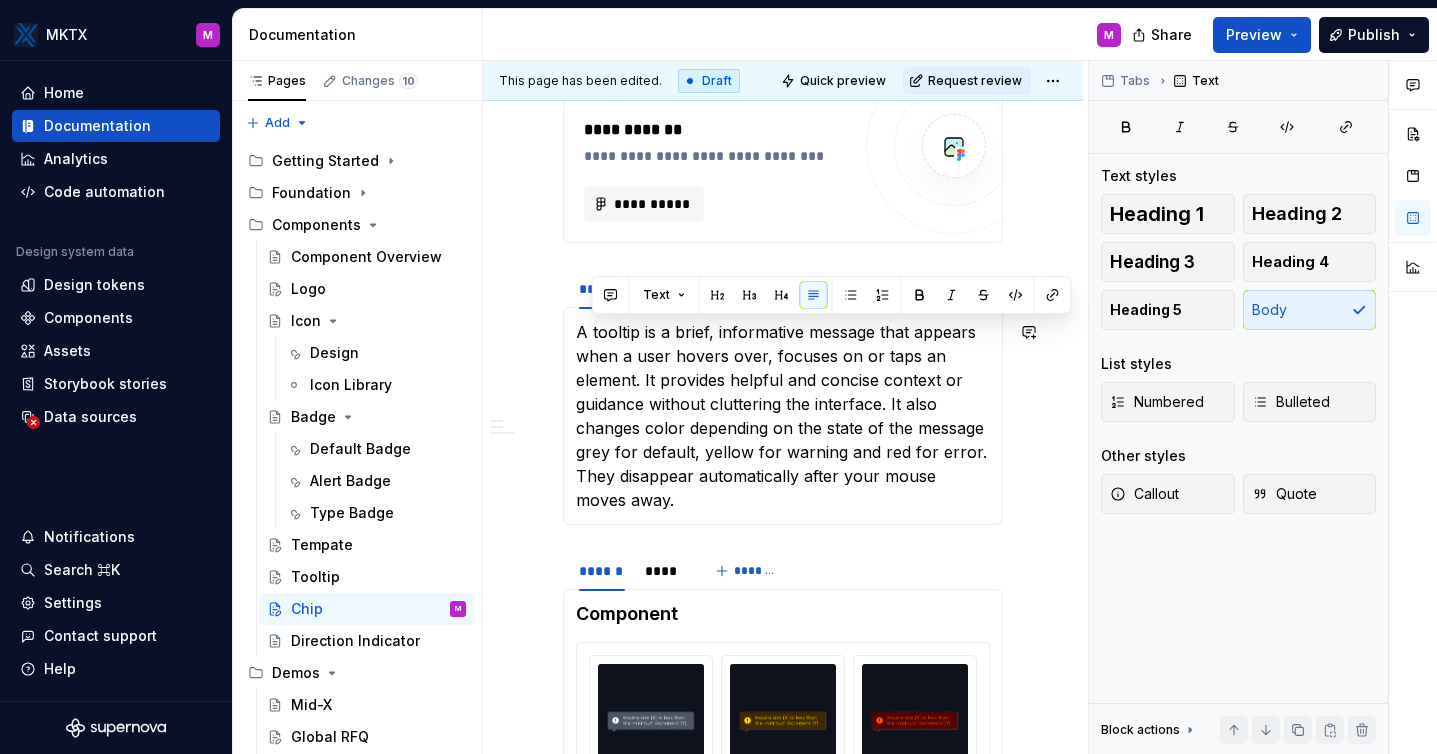 type 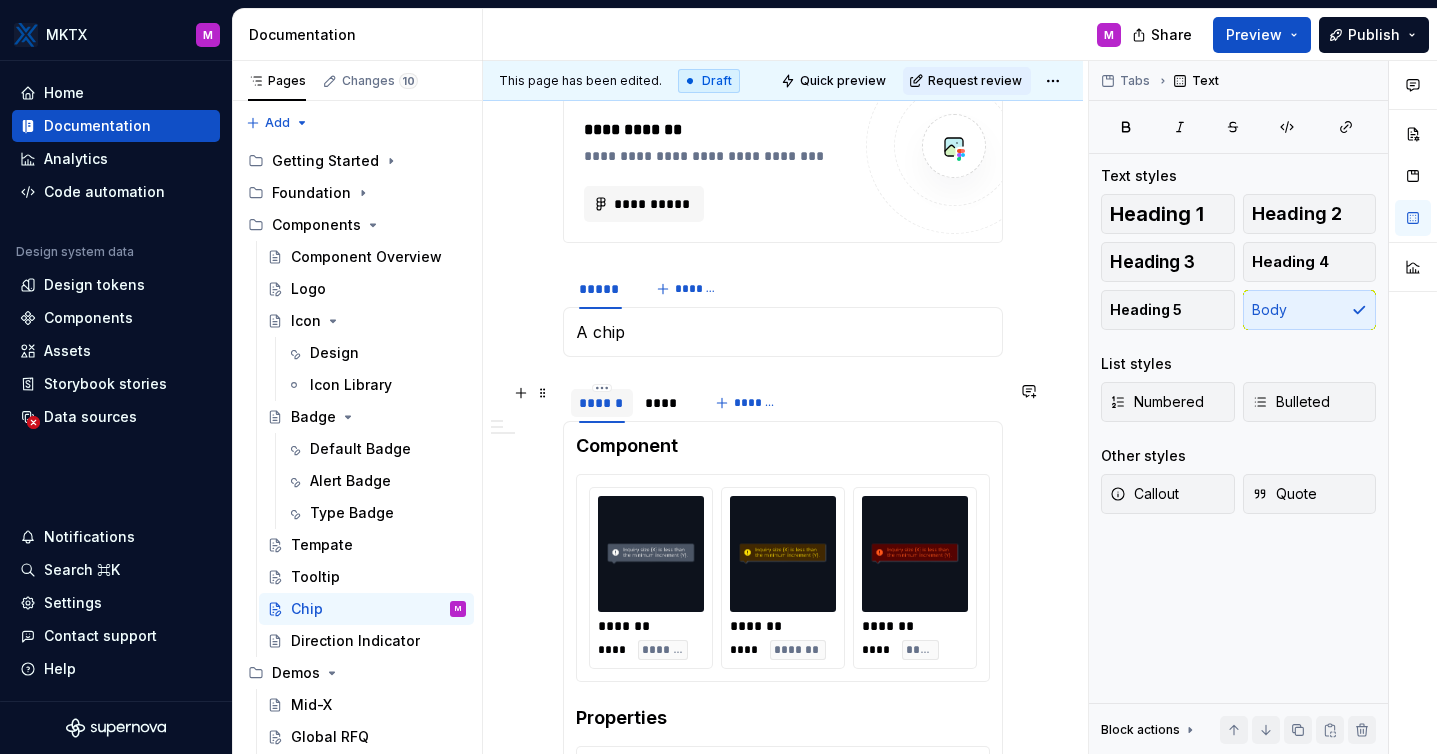 click on "******" at bounding box center [602, 403] 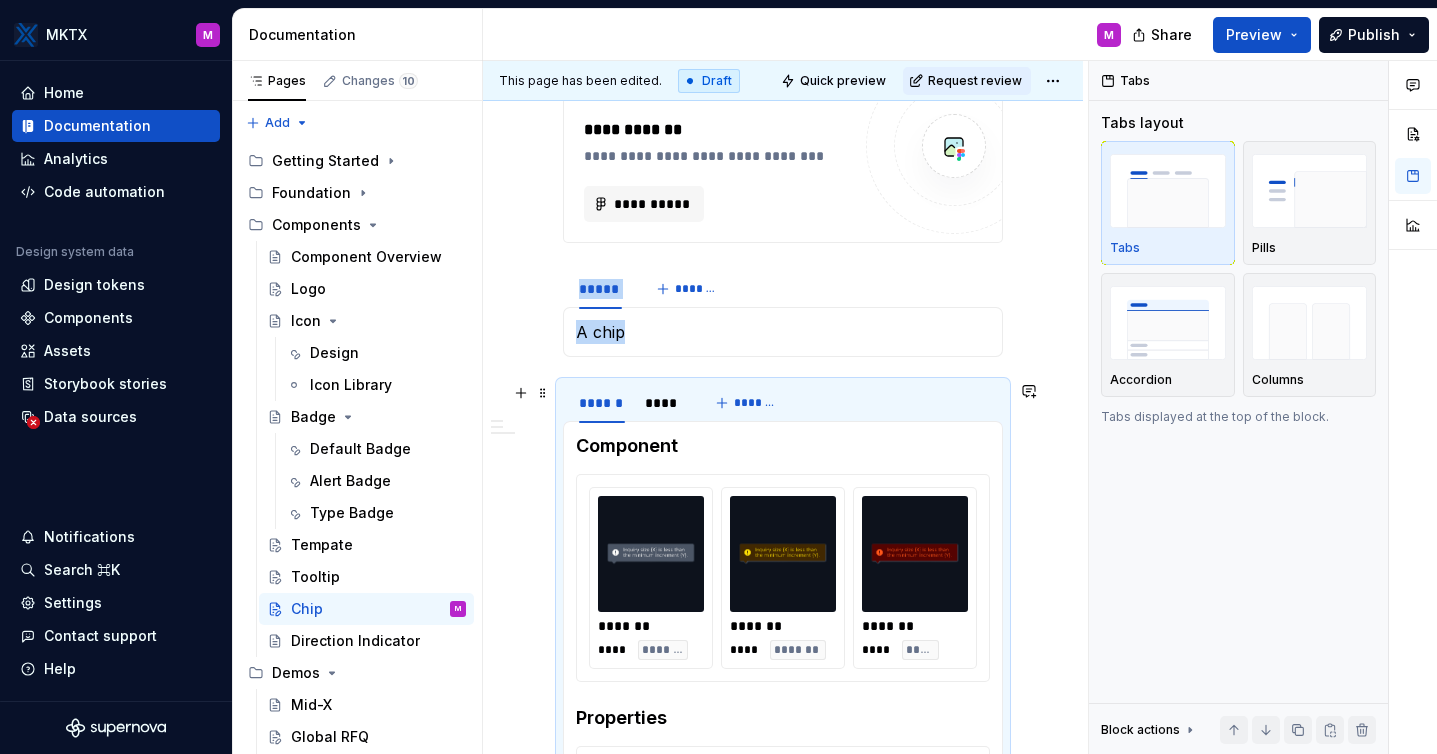 scroll, scrollTop: 304, scrollLeft: 0, axis: vertical 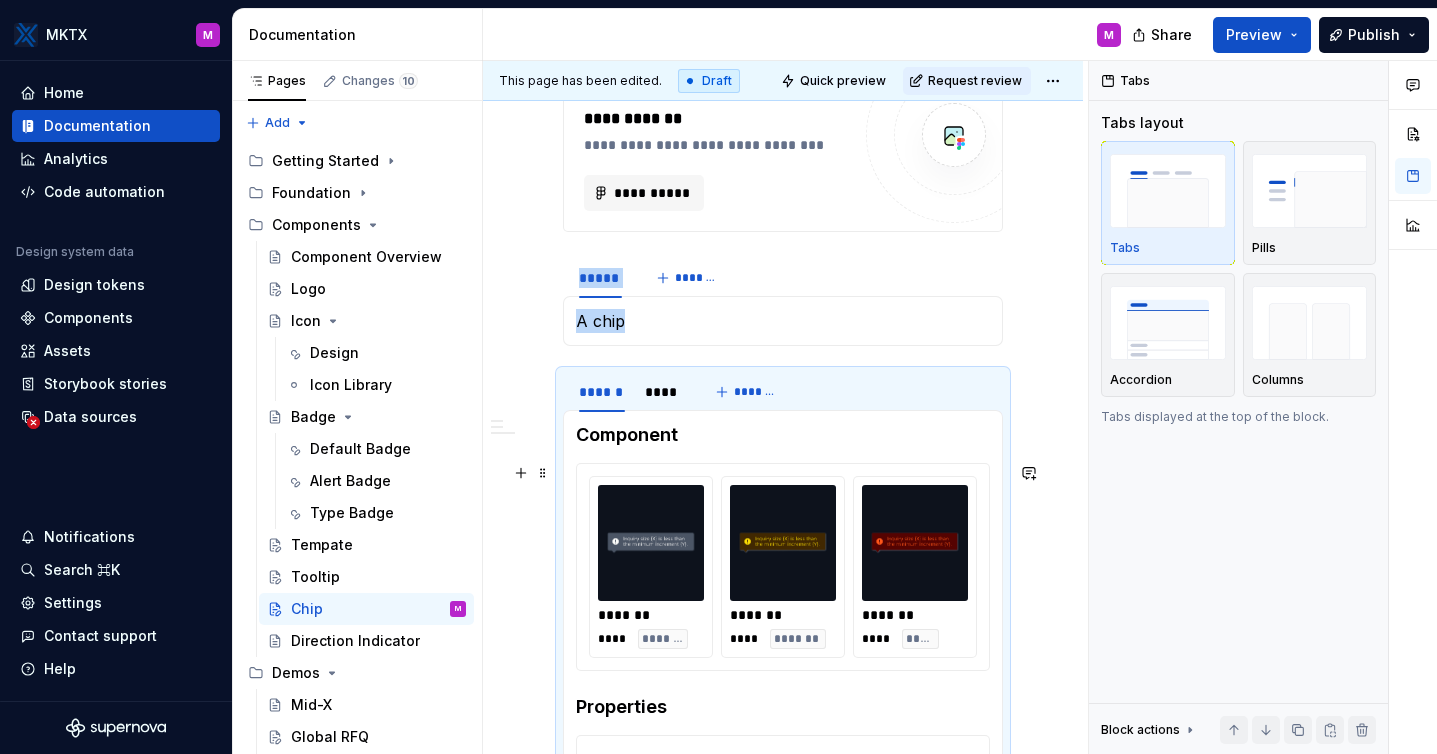click on "******* **** ******* ******* **** ******* ******* **** *****" at bounding box center [783, 567] 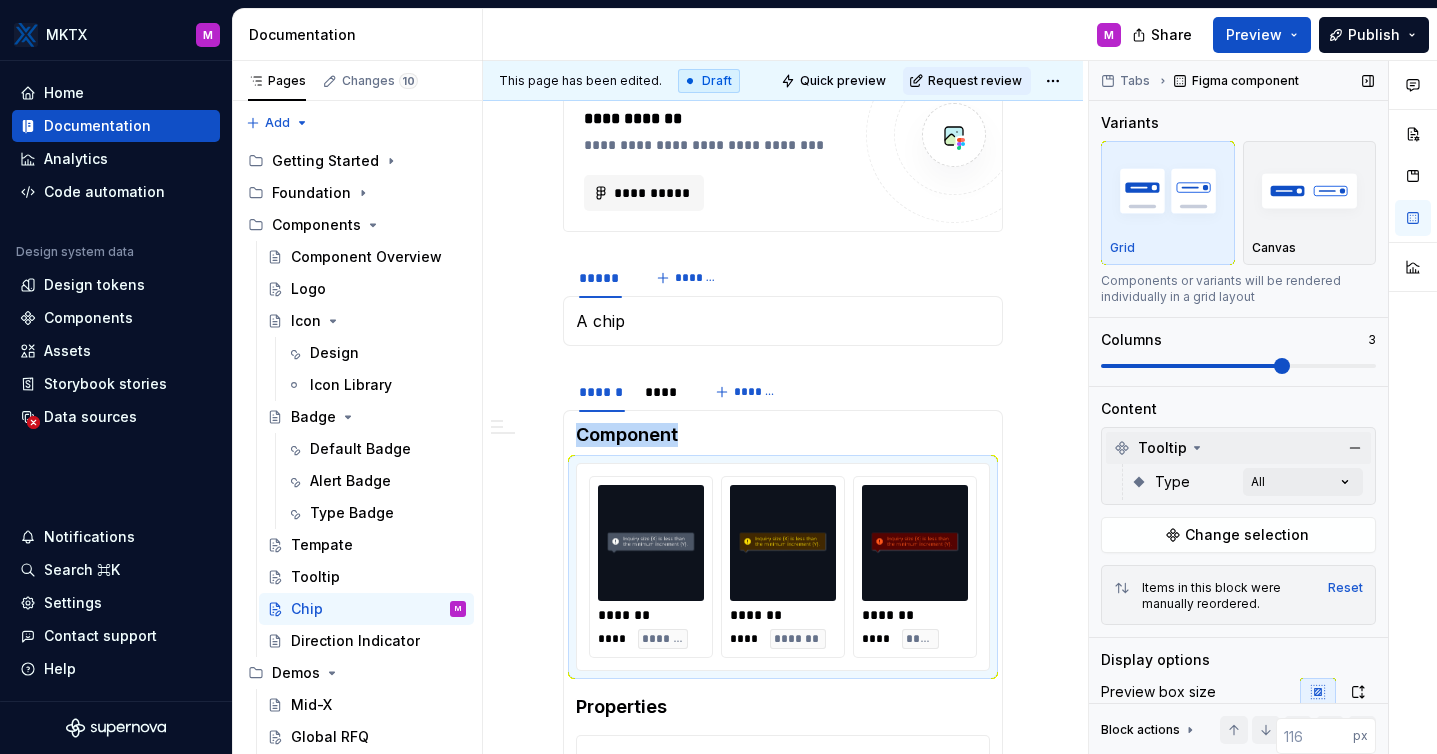 click 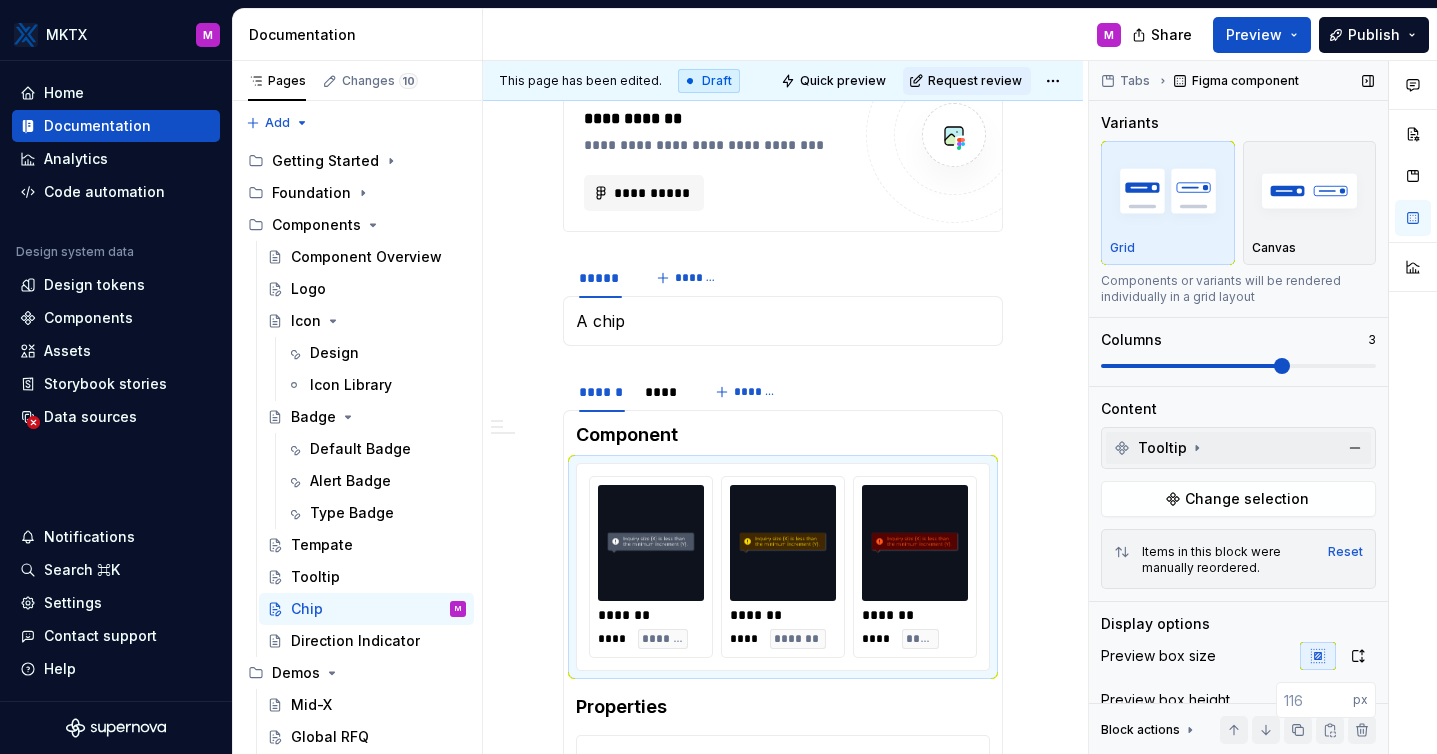 click 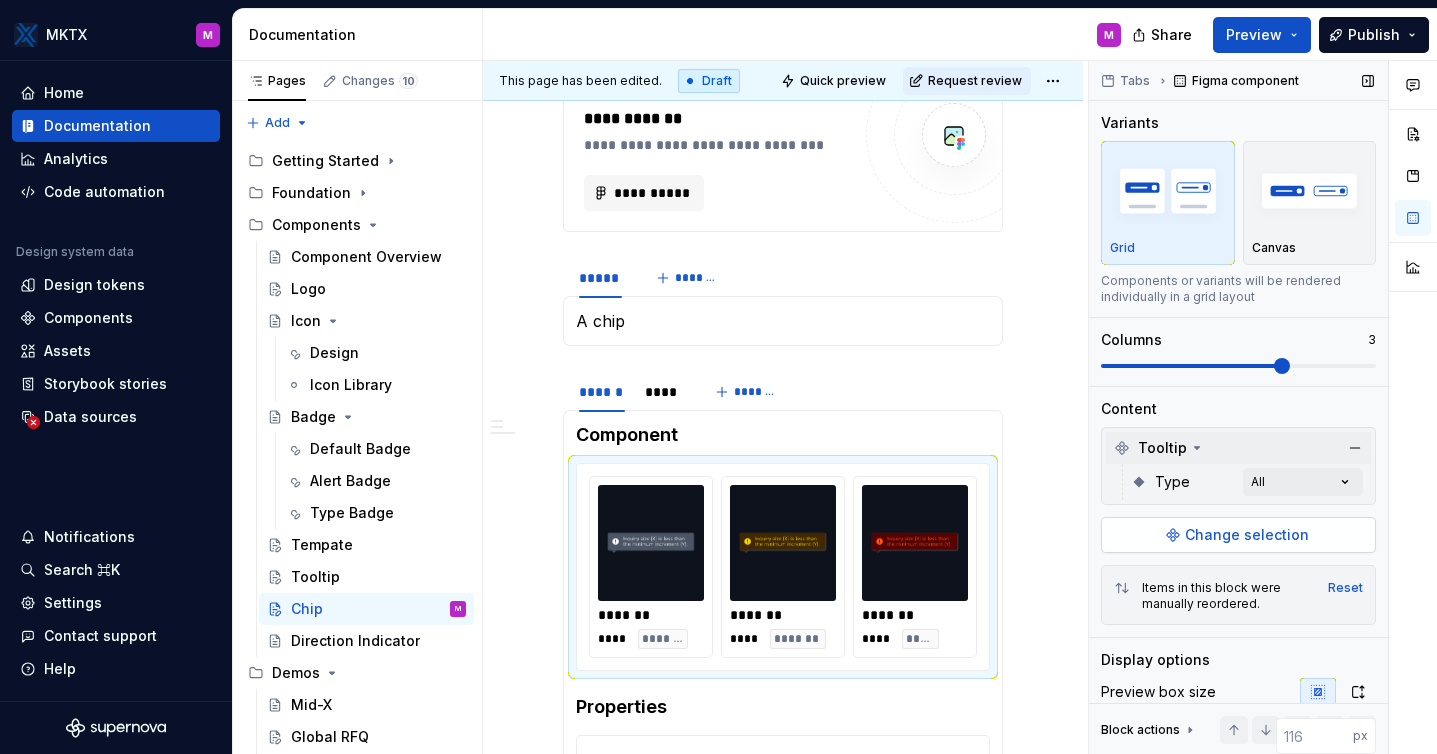 click on "Change selection" at bounding box center (1247, 535) 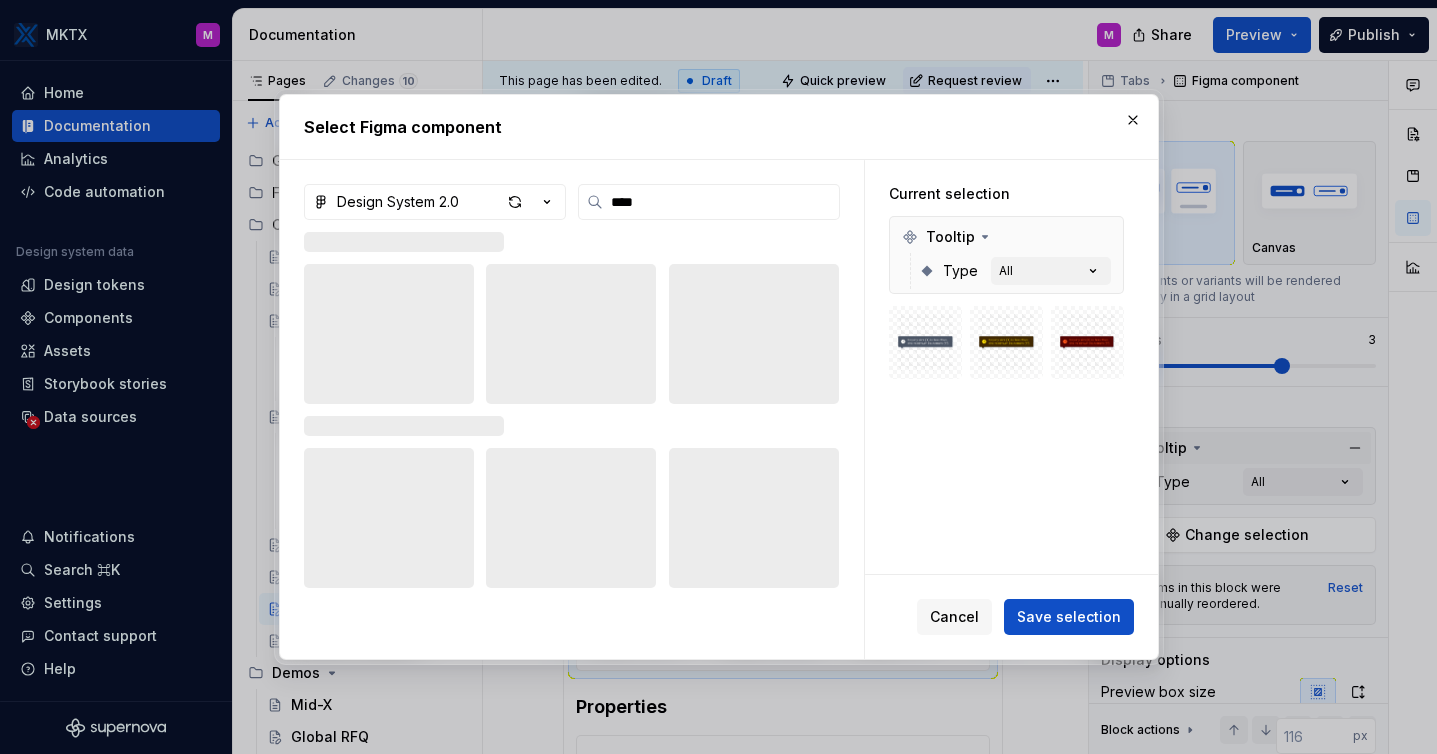type on "****" 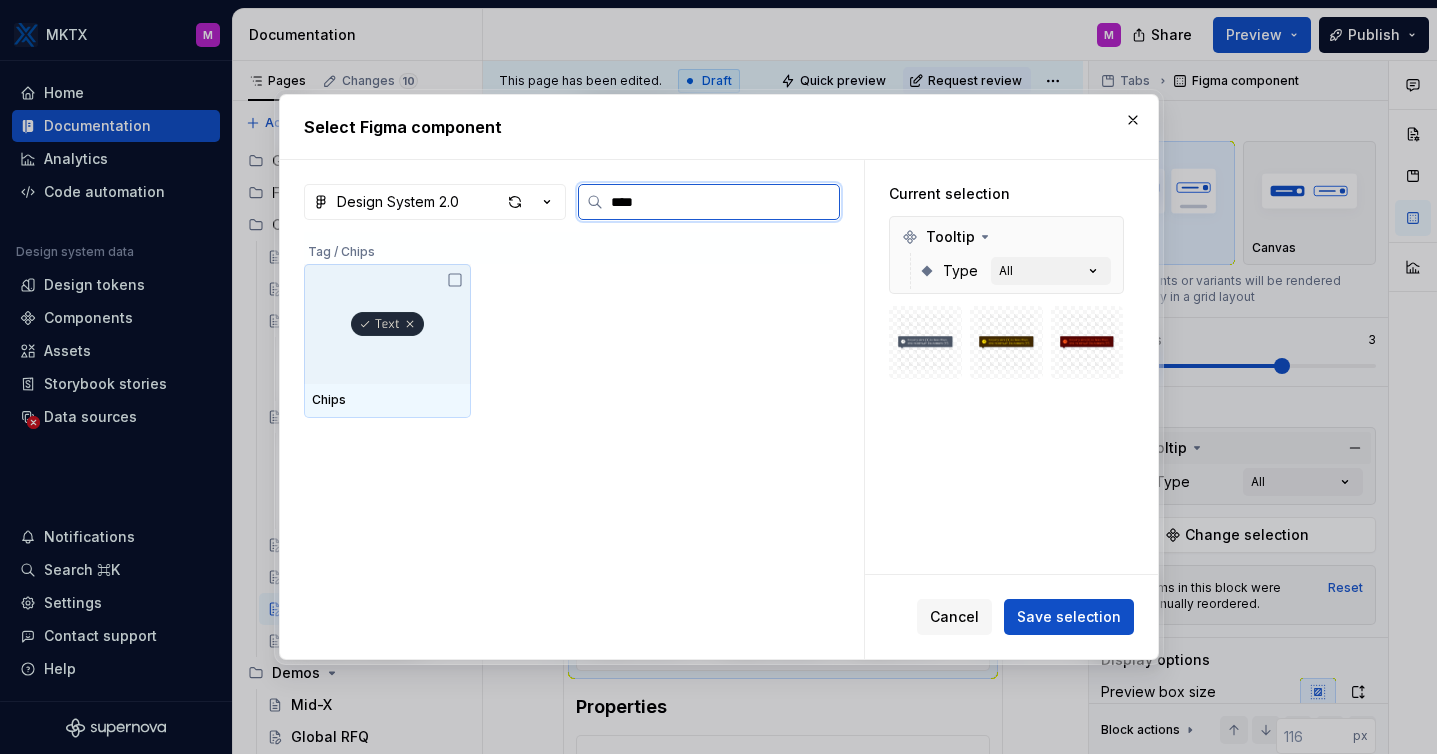 click 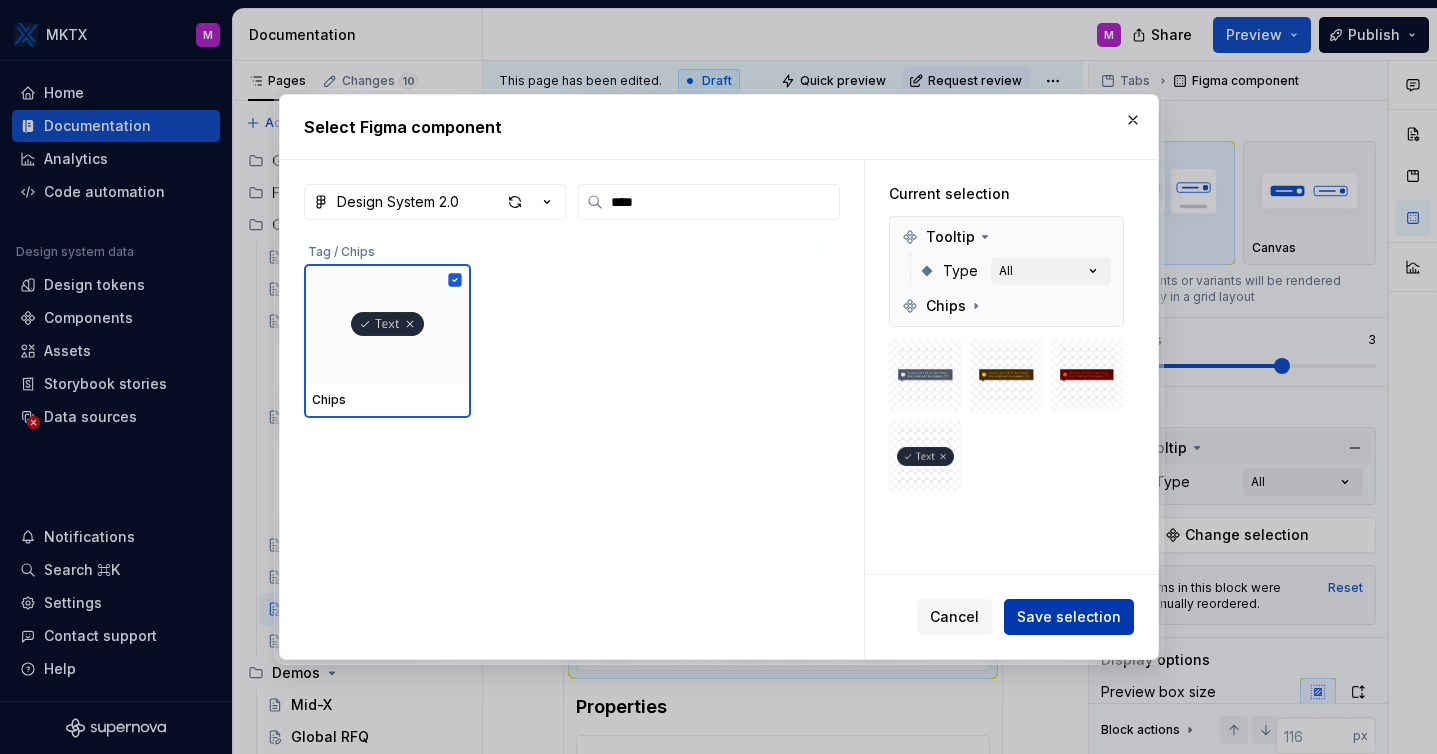click on "Save selection" at bounding box center [1069, 617] 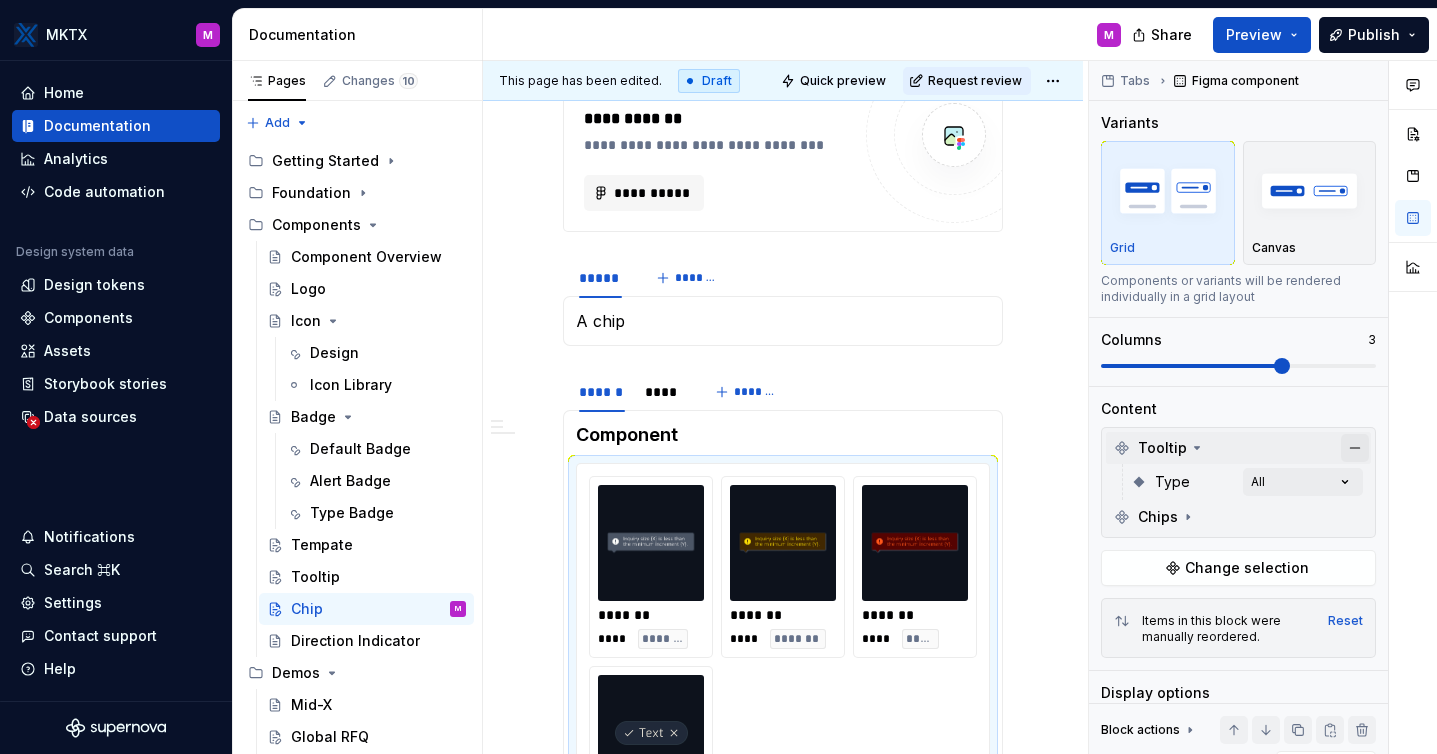 click at bounding box center [1355, 448] 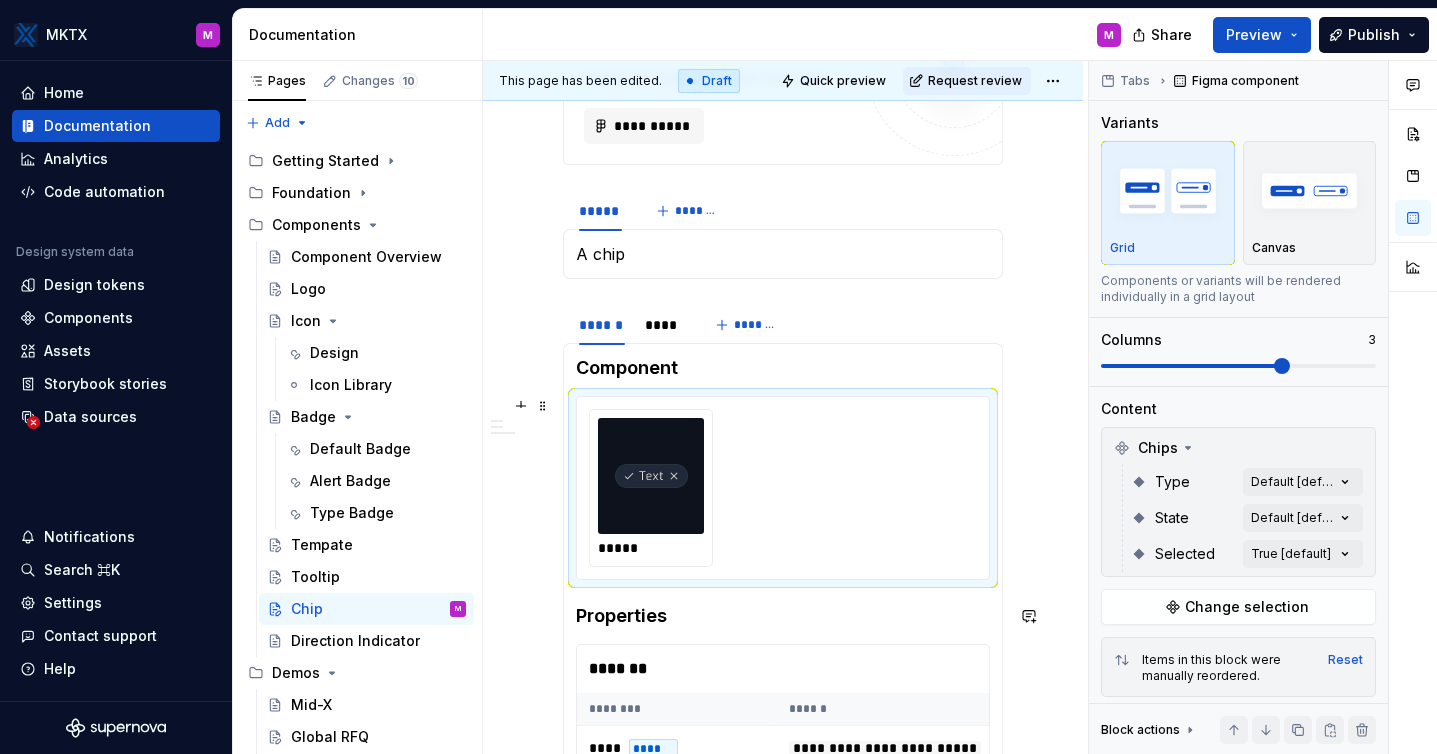 scroll, scrollTop: 360, scrollLeft: 0, axis: vertical 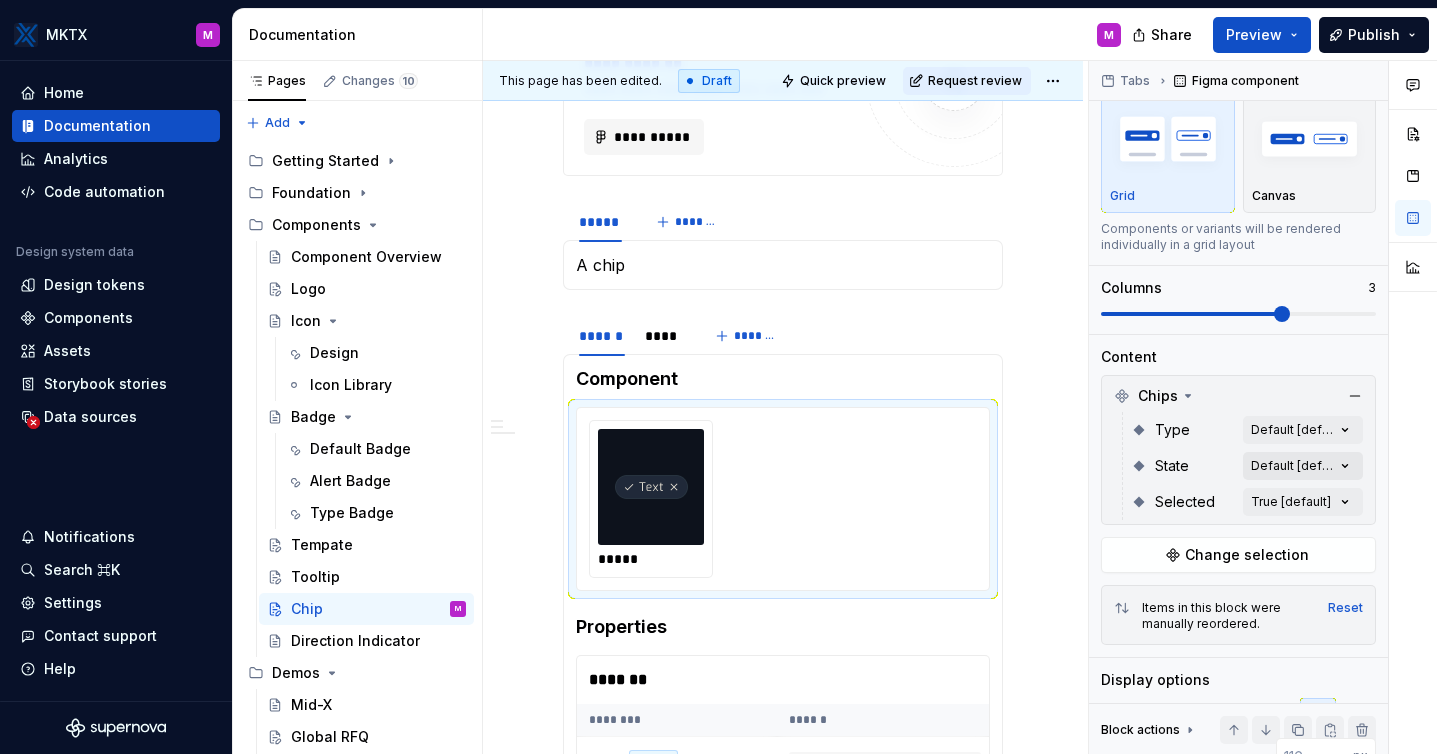 click on "Comments Open comments No comments yet Select ‘Comment’ from the block context menu to add one. Tabs Figma component Variants Grid Canvas Components or variants will be rendered individually in a grid layout Columns 3 Content Chips Type Default [default] State Default [default] Selected True [default] Change selection Items in this block were manually reordered. Reset Display options Preview box size Preview box height px Preview background #0D121C Show component name Yes Show properties details Yes Show variant description Yes Block actions Move up Move down Duplicate Copy (⌘C) Cut (⌘X) Delete" at bounding box center (1263, 408) 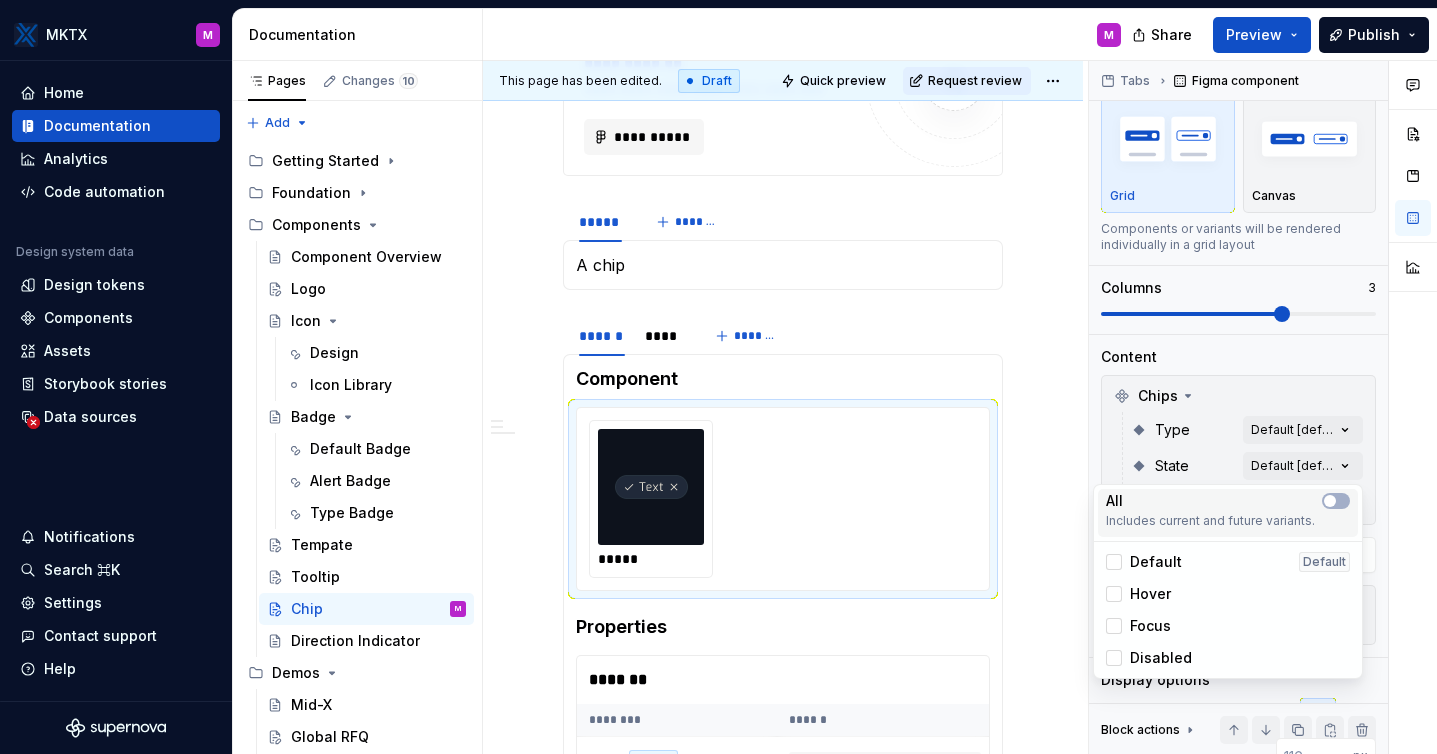 click on "All" at bounding box center [1228, 501] 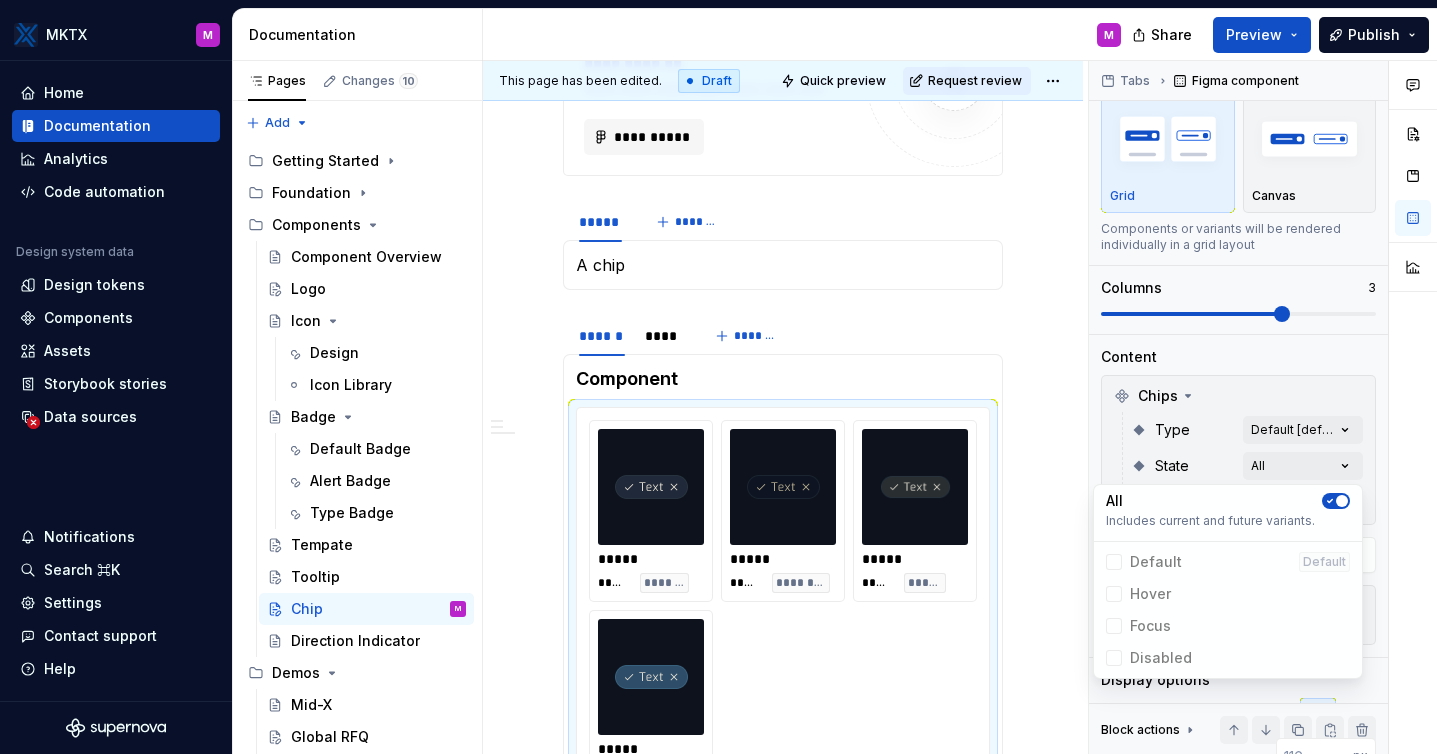 click on "Comments Open comments No comments yet Select ‘Comment’ from the block context menu to add one. Tabs Figma component Variants Grid Canvas Components or variants will be rendered individually in a grid layout Columns 3 Content Chips Type Default [default] State All Selected True [default] Change selection Items in this block were manually reordered. Reset Display options Preview box size Preview box height px Preview background #0D121C Show component name Yes Show properties details Yes Show variant description Yes Block actions Move up Move down Duplicate Copy (⌘C) Cut (⌘X) Delete" at bounding box center (1263, 408) 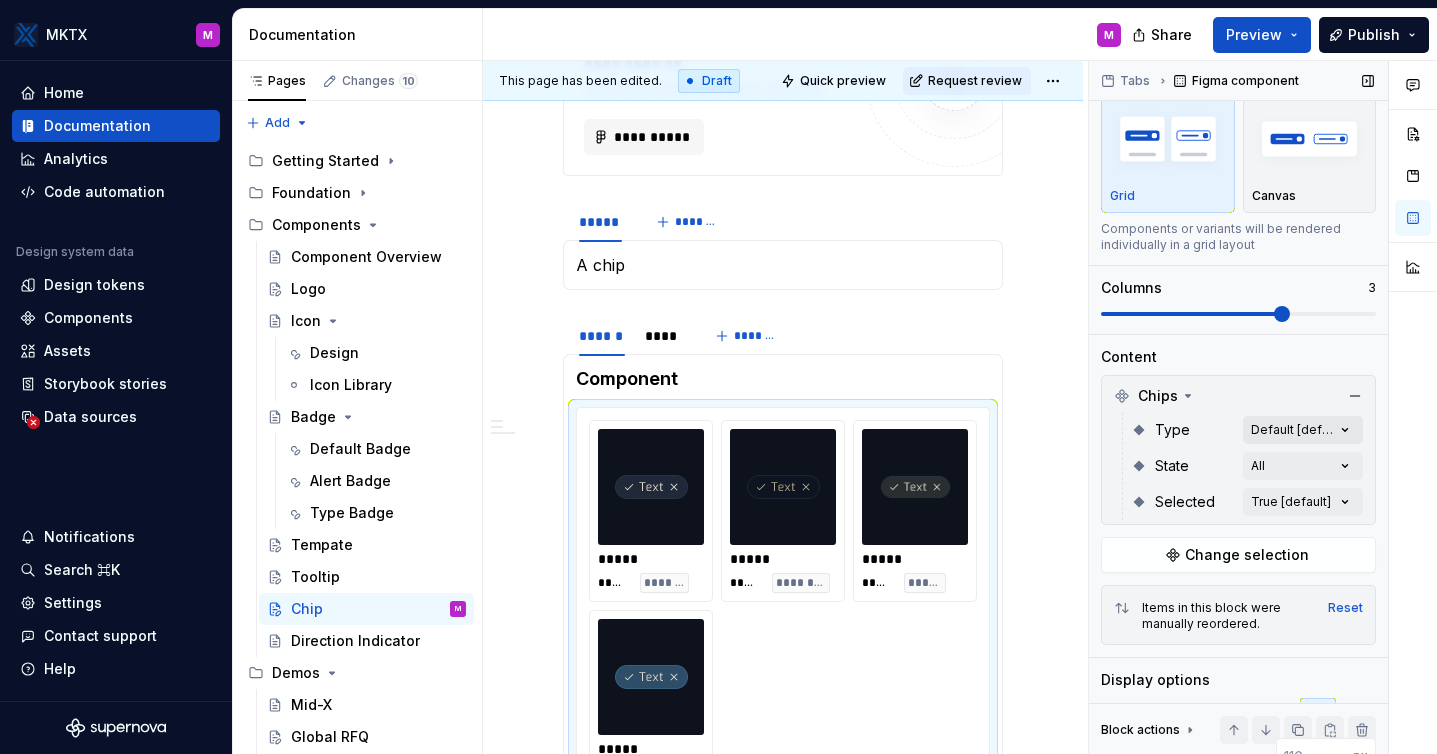 click on "Comments Open comments No comments yet Select ‘Comment’ from the block context menu to add one. Tabs Figma component Variants Grid Canvas Components or variants will be rendered individually in a grid layout Columns 3 Content Chips Type Default [default] State All Selected True [default] Change selection Items in this block were manually reordered. Reset Display options Preview box size Preview box height px Preview background #0D121C Show component name Yes Show properties details Yes Show variant description Yes Block actions Move up Move down Duplicate Copy (⌘C) Cut (⌘X) Delete" at bounding box center (1263, 408) 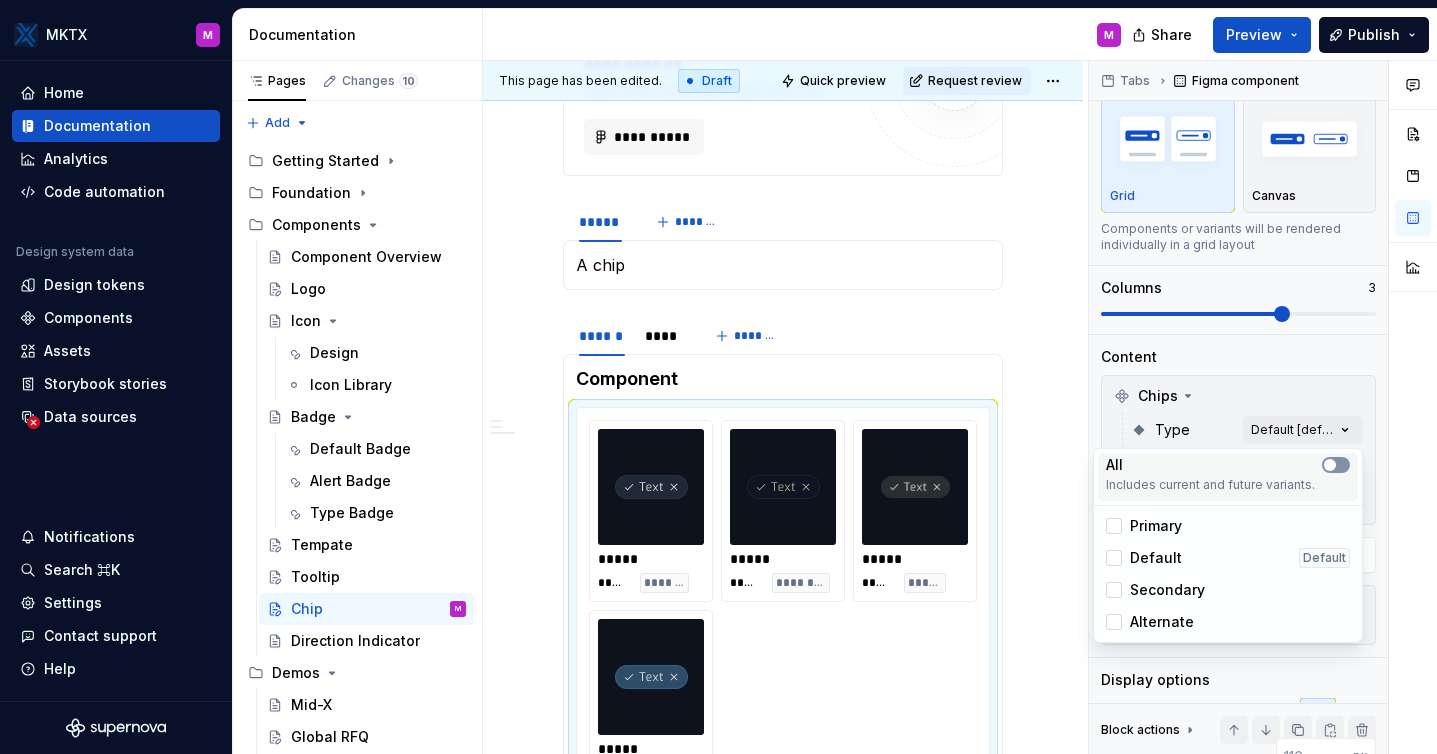 click at bounding box center (1336, 465) 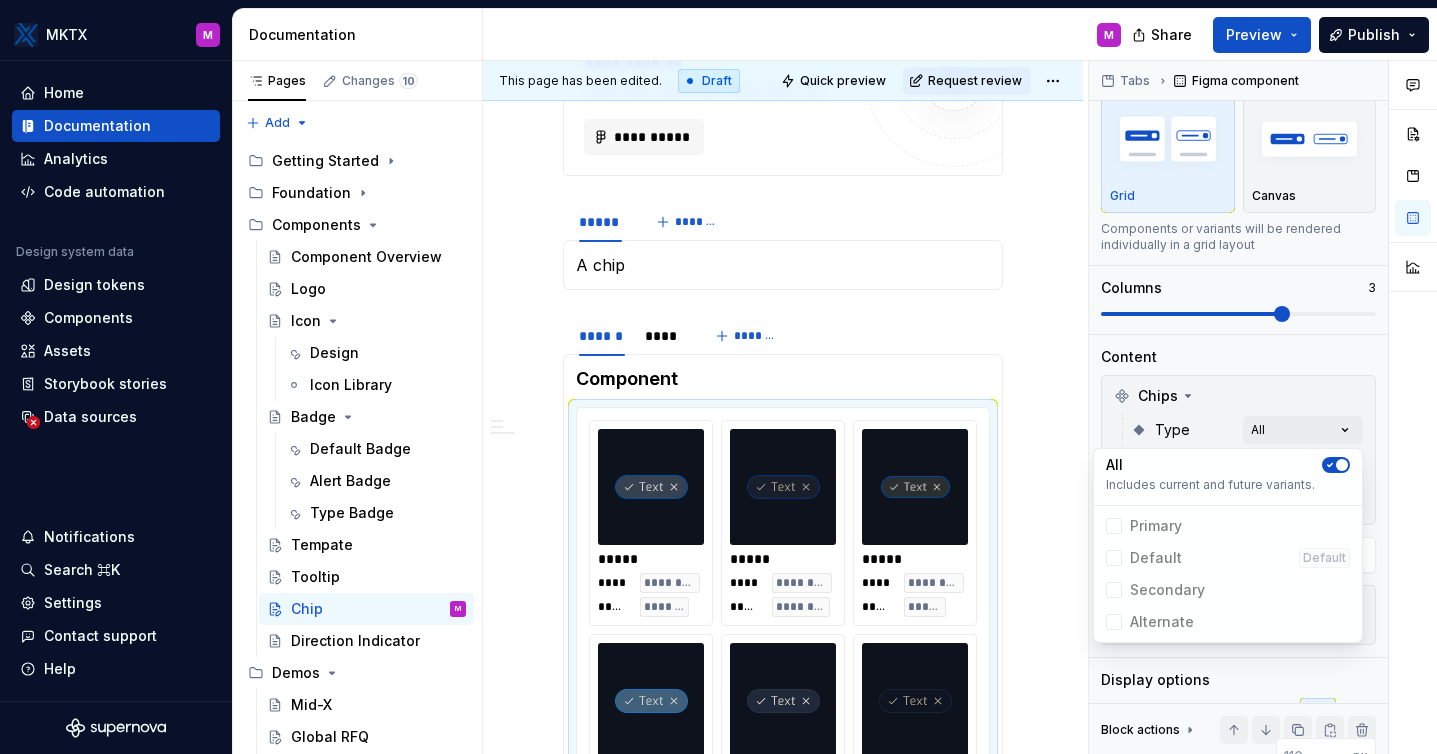 click 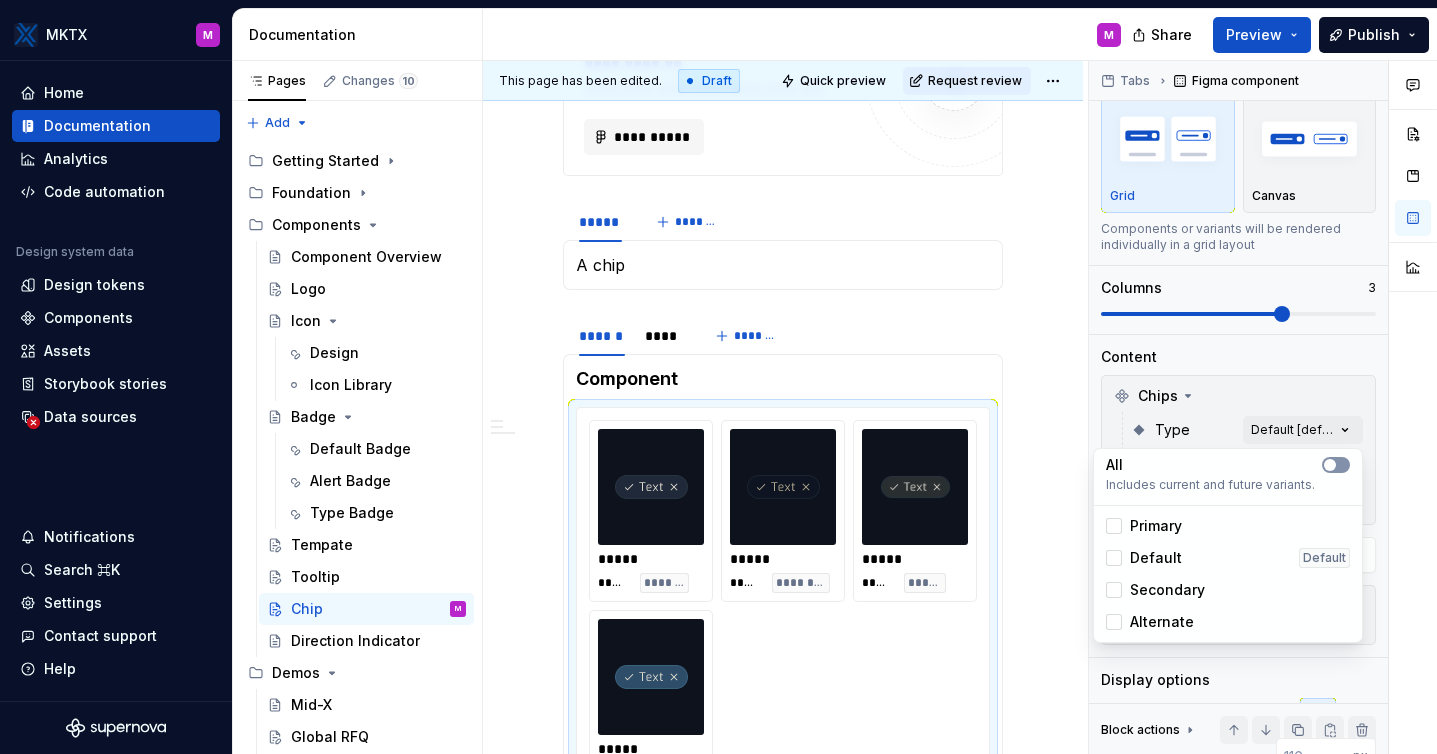 click 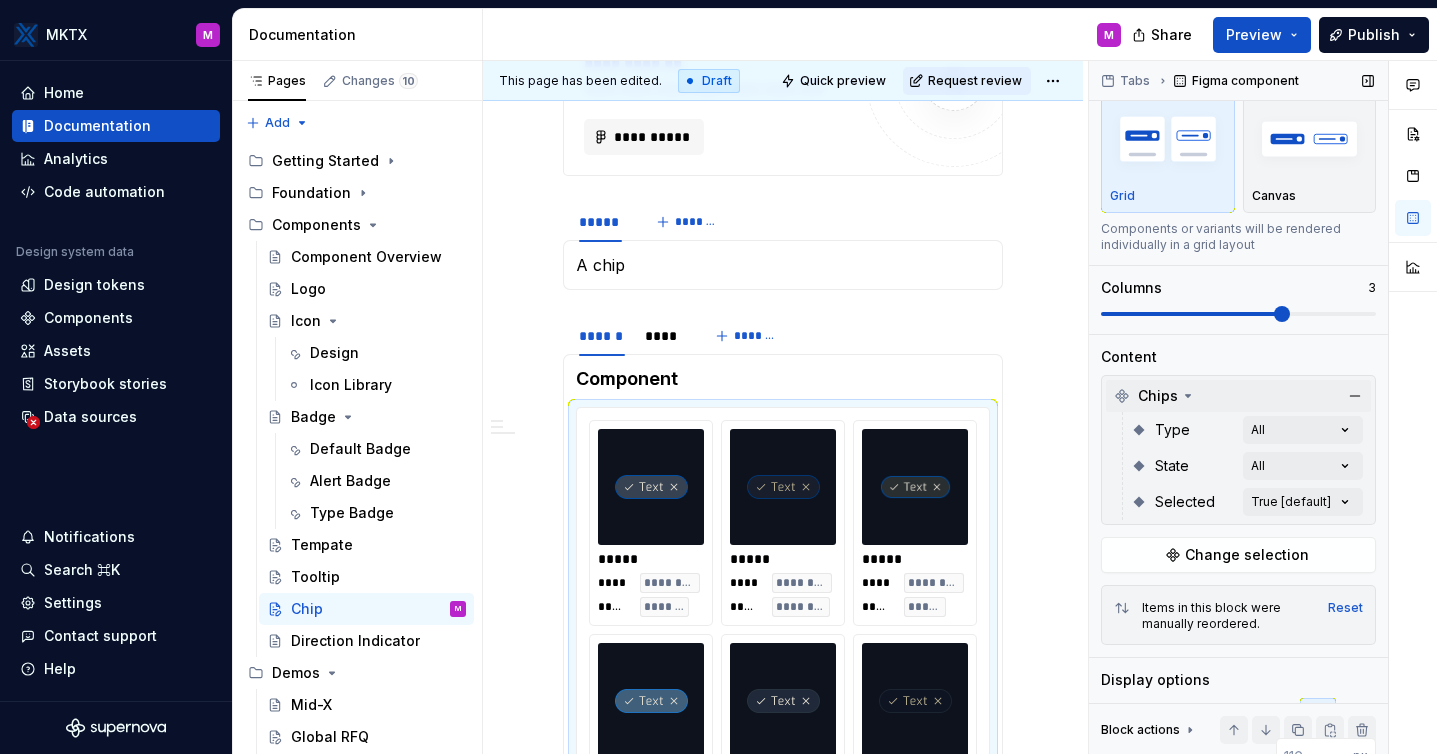 click on "Comments Open comments No comments yet Select ‘Comment’ from the block context menu to add one. Tabs Figma component Variants Grid Canvas Components or variants will be rendered individually in a grid layout Columns 3 Content Chips Type All State All Selected True [default] Change selection Items in this block were manually reordered. Reset Display options Preview box size Preview box height px Preview background #0D121C Show component name Yes Show properties details Yes Show variant description Yes Block actions Move up Move down Duplicate Copy (⌘C) Cut (⌘X) Delete" at bounding box center [1263, 408] 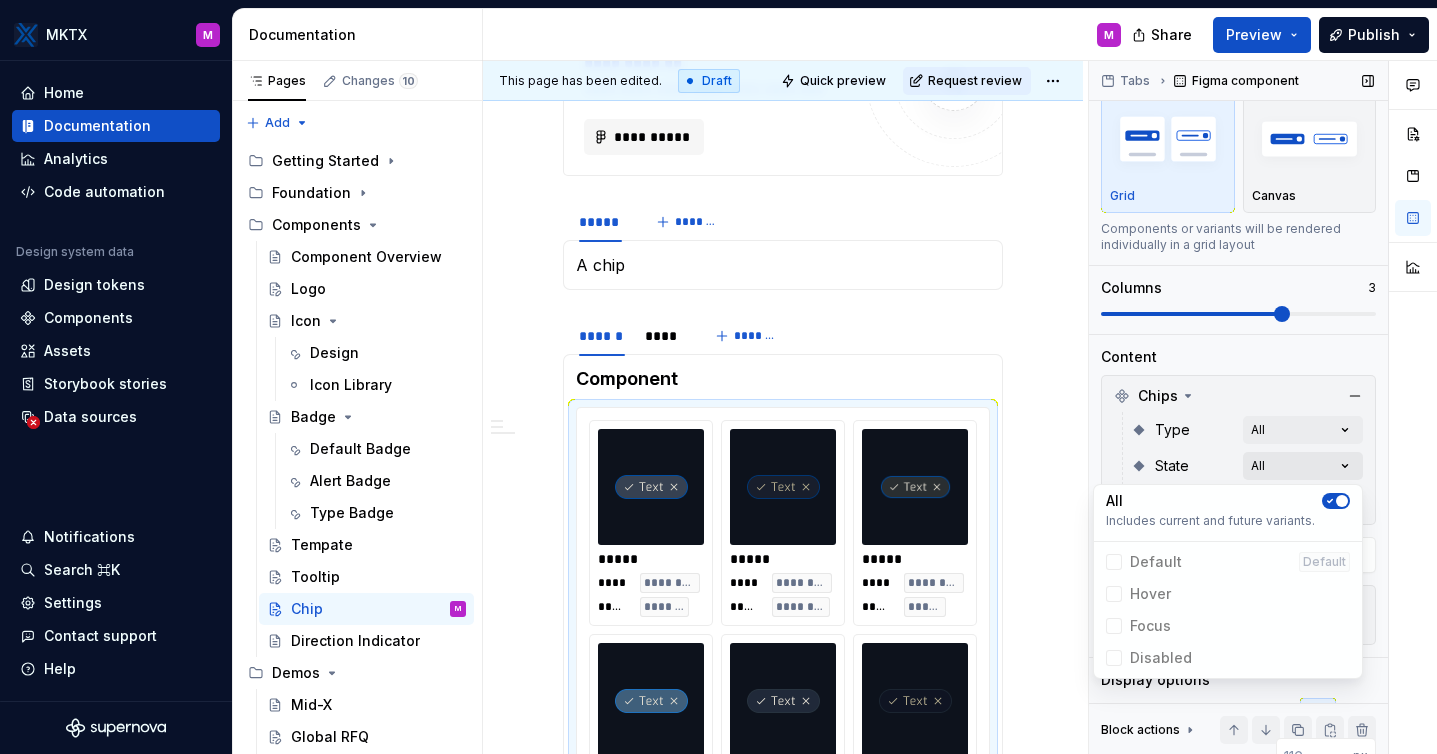 click on "Comments Open comments No comments yet Select ‘Comment’ from the block context menu to add one. Tabs Figma component Variants Grid Canvas Components or variants will be rendered individually in a grid layout Columns 3 Content Chips Type All State All Selected True [default] Change selection Items in this block were manually reordered. Reset Display options Preview box size Preview box height px Preview background #0D121C Show component name Yes Show properties details Yes Show variant description Yes Block actions Move up Move down Duplicate Copy (⌘C) Cut (⌘X) Delete" at bounding box center (1263, 408) 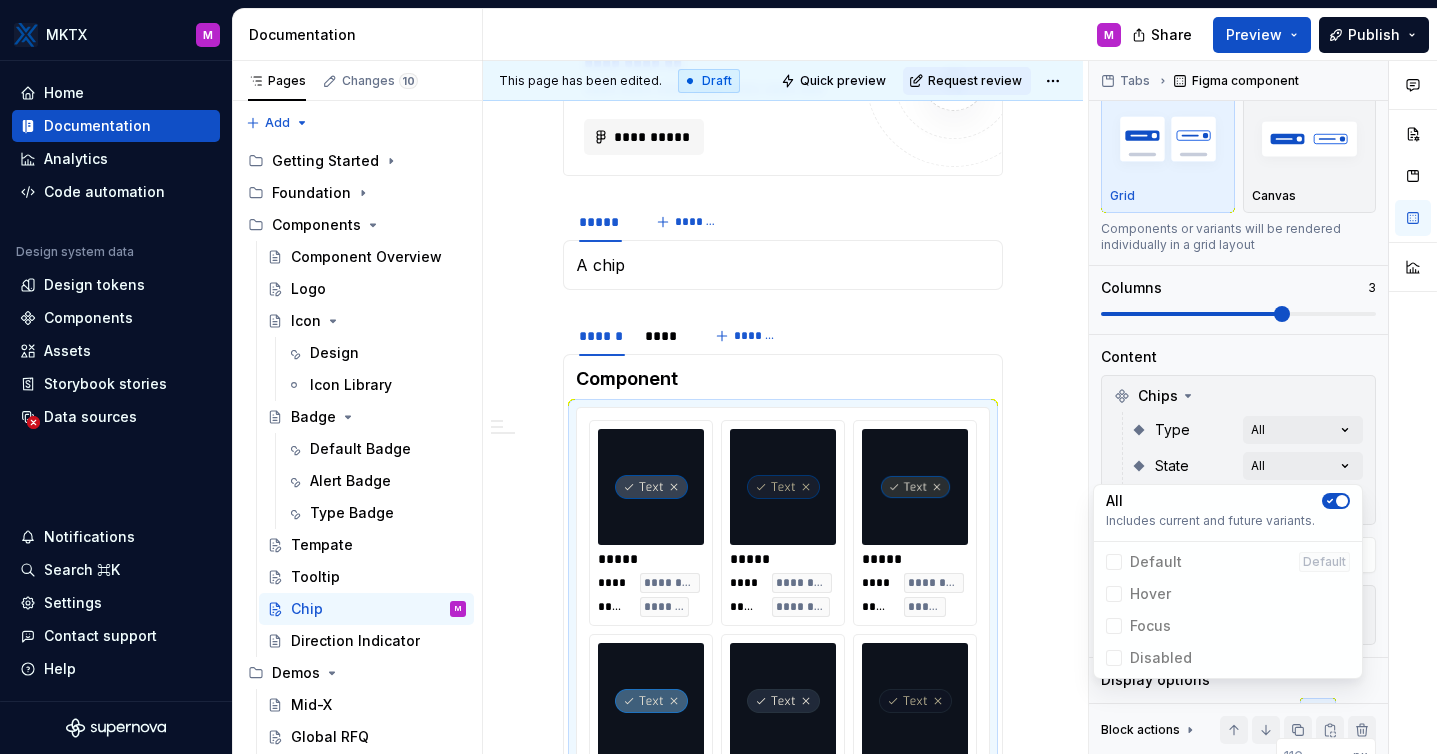 click on "Comments Open comments No comments yet Select ‘Comment’ from the block context menu to add one. Tabs Figma component Variants Grid Canvas Components or variants will be rendered individually in a grid layout Columns 3 Content Chips Type All State All Selected True [default] Change selection Items in this block were manually reordered. Reset Display options Preview box size Preview box height px Preview background #0D121C Show component name Yes Show properties details Yes Show variant description Yes Block actions Move up Move down Duplicate Copy (⌘C) Cut (⌘X) Delete" at bounding box center (1263, 408) 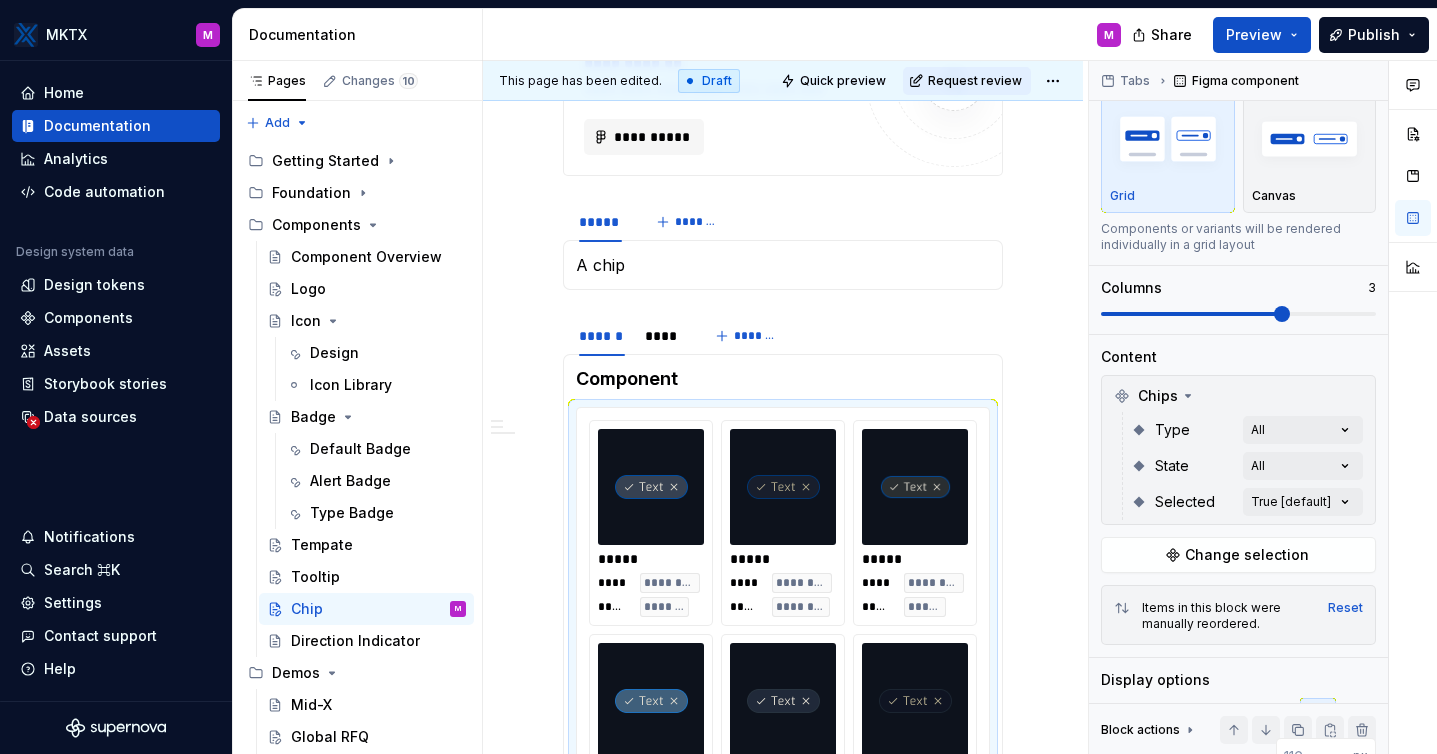 click on "Comments Open comments No comments yet Select ‘Comment’ from the block context menu to add one. Tabs Figma component Variants Grid Canvas Components or variants will be rendered individually in a grid layout Columns 3 Content Chips Type All State All Selected True [default] Change selection Items in this block were manually reordered. Reset Display options Preview box size Preview box height px Preview background #0D121C Show component name Yes Show properties details Yes Show variant description Yes Block actions Move up Move down Duplicate Copy (⌘C) Cut (⌘X) Delete" at bounding box center [1263, 408] 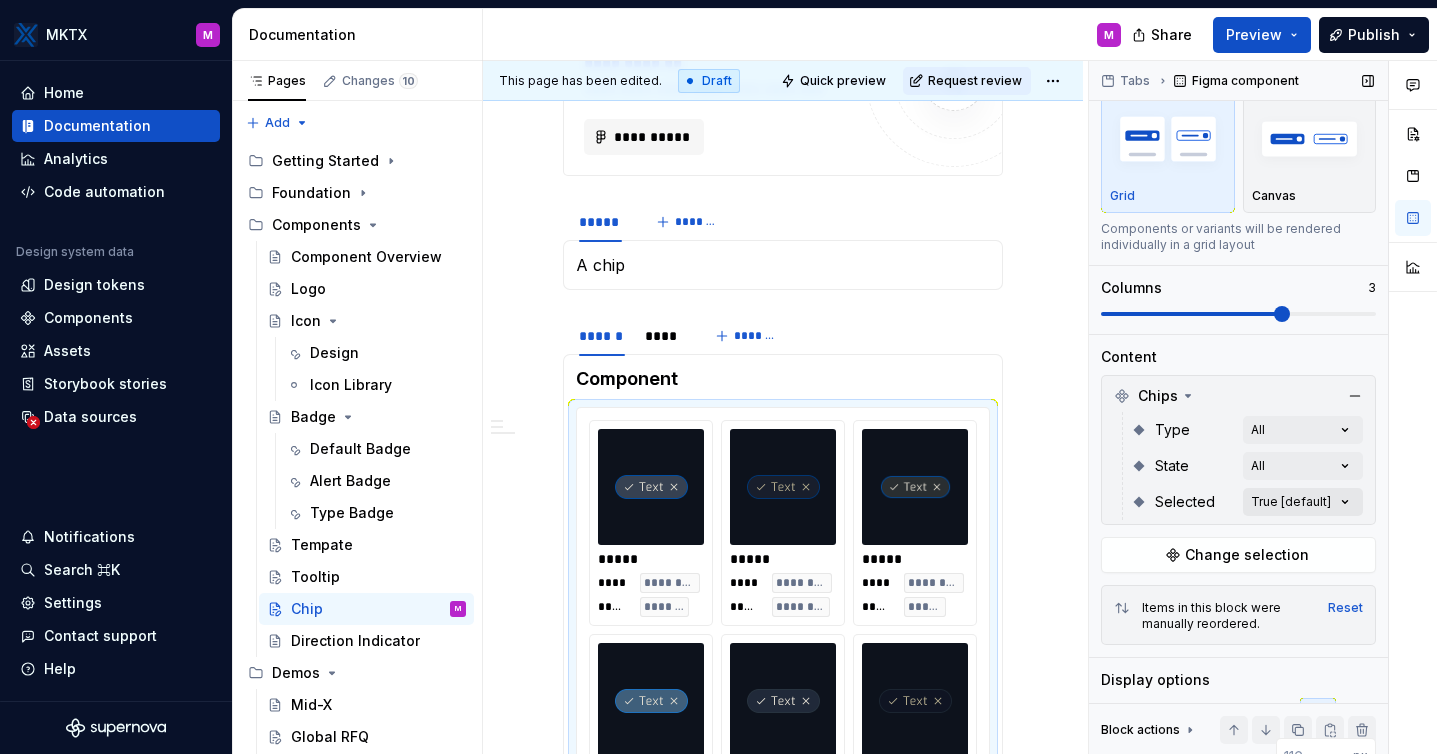 click on "Comments Open comments No comments yet Select ‘Comment’ from the block context menu to add one. Tabs Figma component Variants Grid Canvas Components or variants will be rendered individually in a grid layout Columns 3 Content Chips Type All State All Selected True [default] Change selection Items in this block were manually reordered. Reset Display options Preview box size Preview box height px Preview background #0D121C Show component name Yes Show properties details Yes Show variant description Yes Block actions Move up Move down Duplicate Copy (⌘C) Cut (⌘X) Delete" at bounding box center [1263, 408] 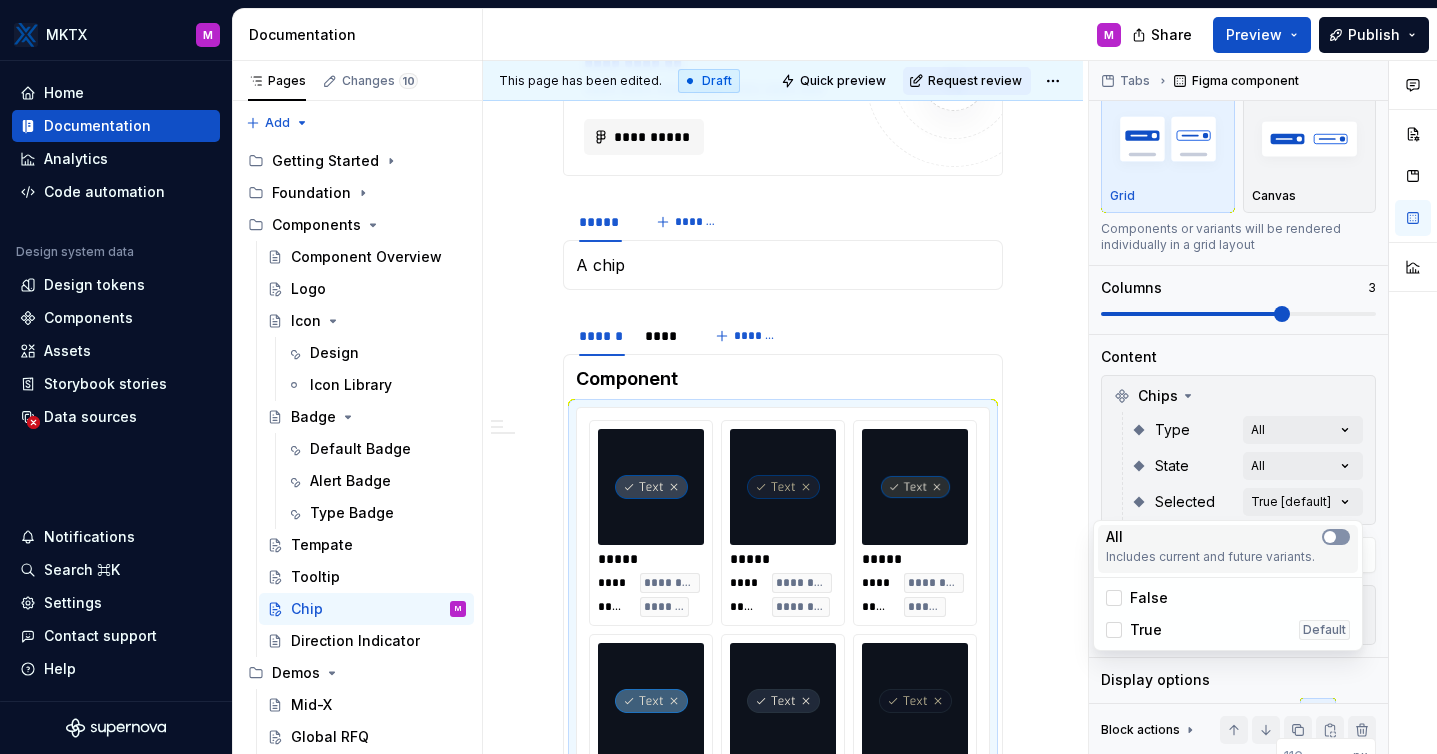 click at bounding box center (1330, 537) 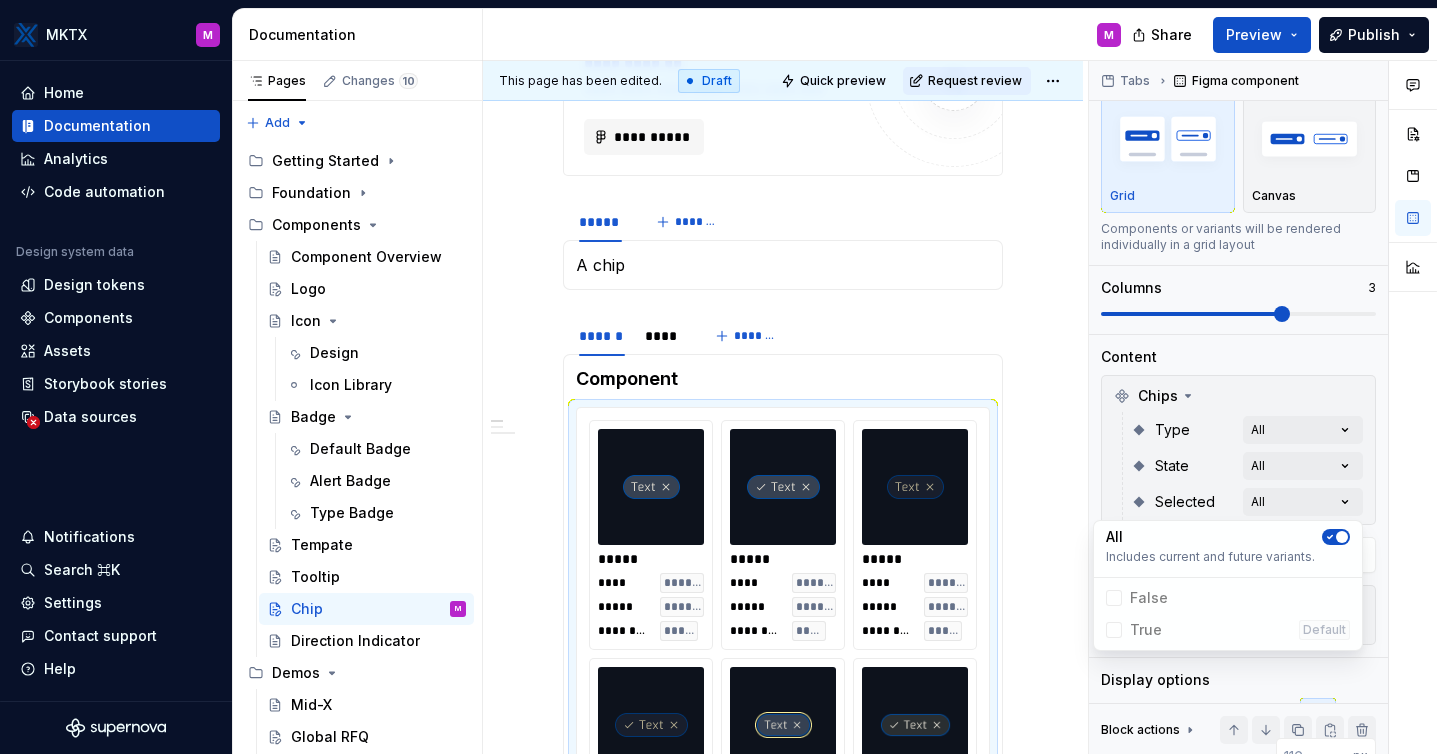click 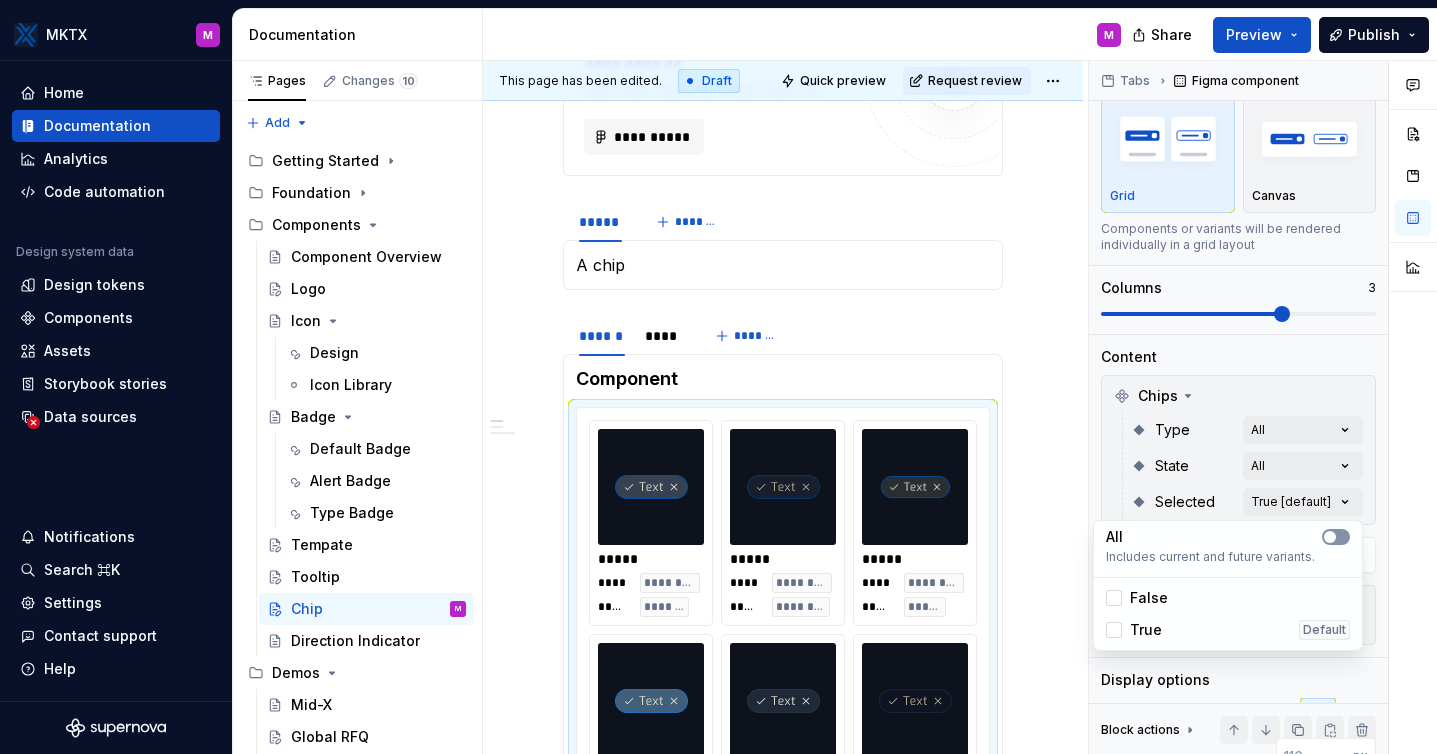 click at bounding box center [1330, 537] 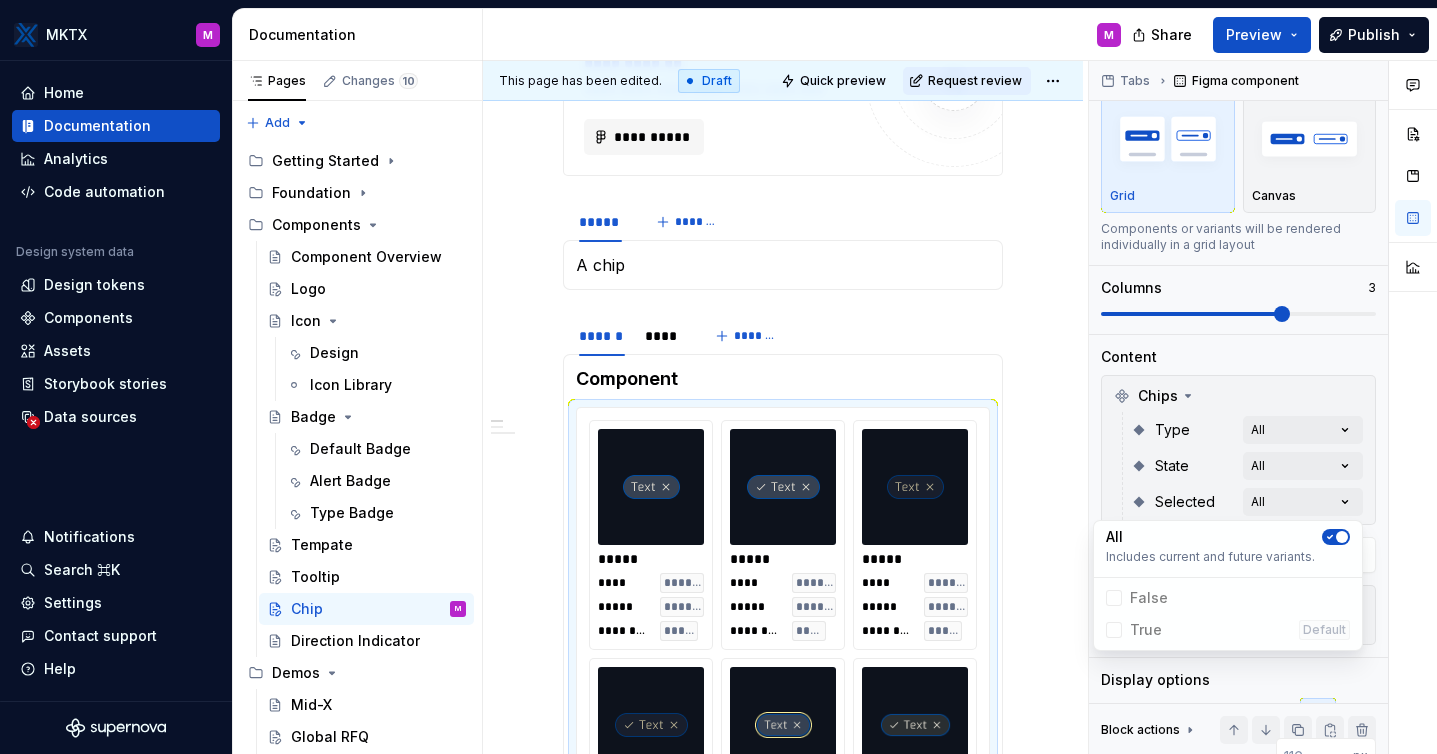 click on "MKTX M Home Documentation Analytics Code automation Design system data Design tokens Components Assets Storybook stories Data sources Notifications Search ⌘K Settings Contact support Help Documentation M Share Preview Publish Pages Changes 10 Add
Accessibility guide for tree Page tree.
Navigate the tree with the arrow keys. Common tree hotkeys apply. Further keybindings are available:
enter to execute primary action on focused item
f2 to start renaming the focused item
escape to abort renaming an item
control+d to start dragging selected items
Getting Started Foundation Components Component Overview Logo Icon Design Icon Library Badge Default Badge Alert Badge Type Badge Tempate Tooltip Chip M Direction Indicator Demos Mid-X Global RFQ MOC Draft   ( 10 ) Getting Started / Design Team  /  Meet the team Components  /  Logo Components / Icon  /  Design Components / Badge  /  Default Badge Components / Badge  /  Alert Badge  /" at bounding box center [718, 377] 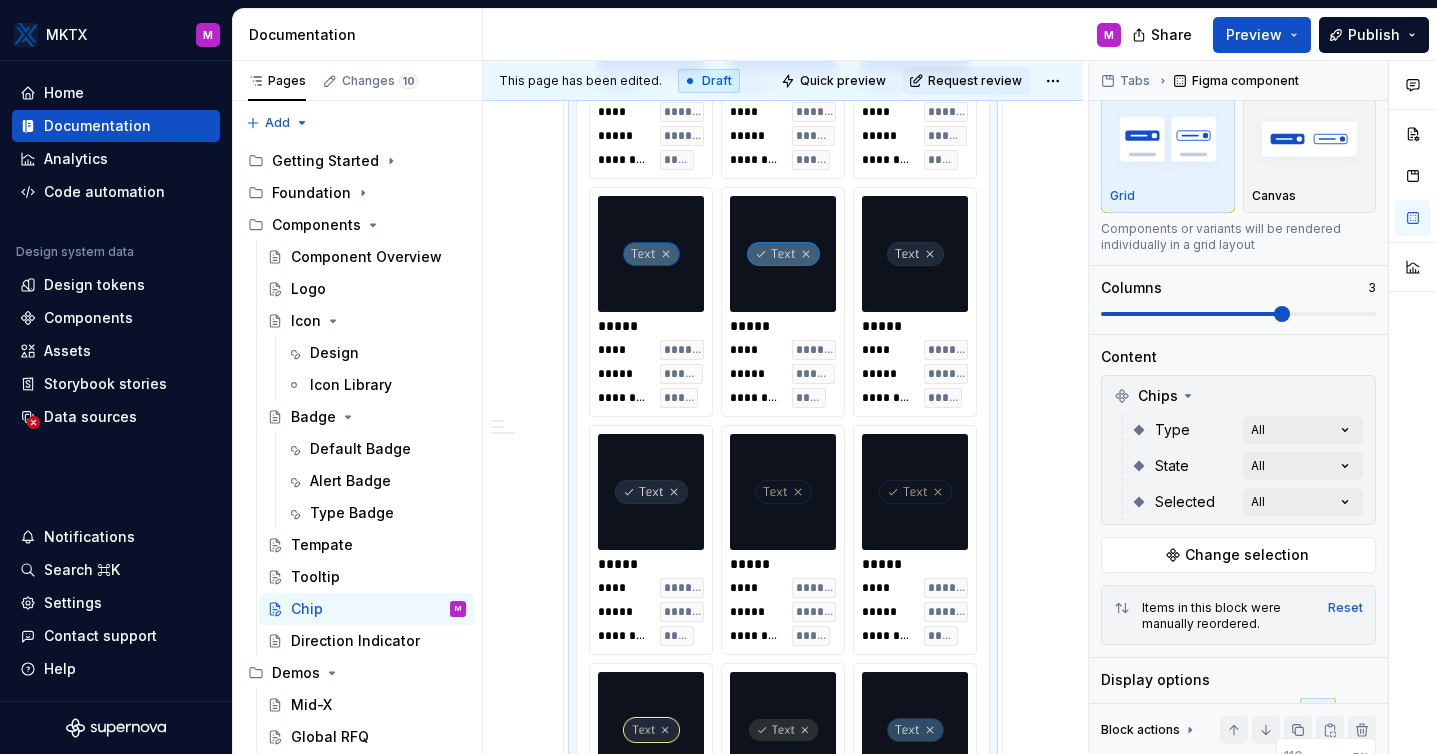 scroll, scrollTop: 1354, scrollLeft: 0, axis: vertical 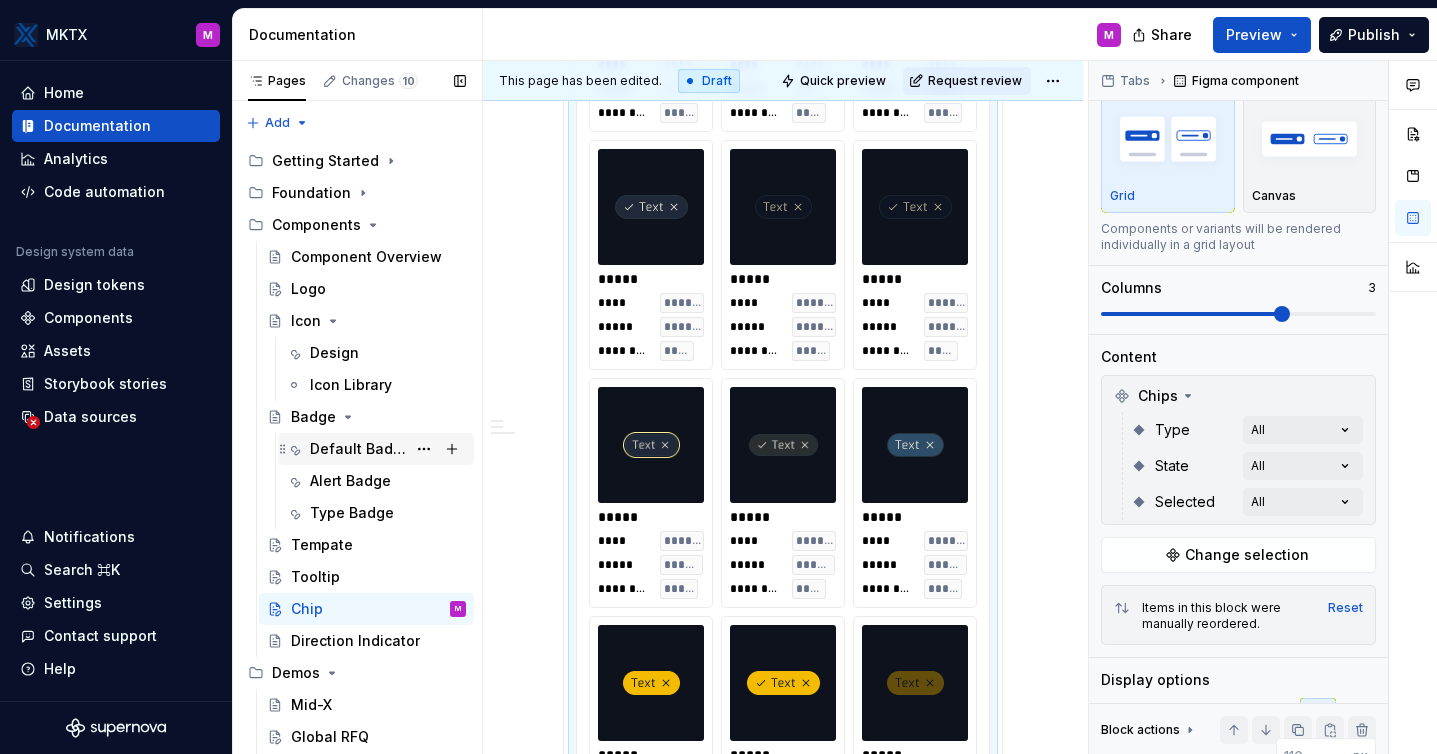 click on "Default Badge" at bounding box center (358, 449) 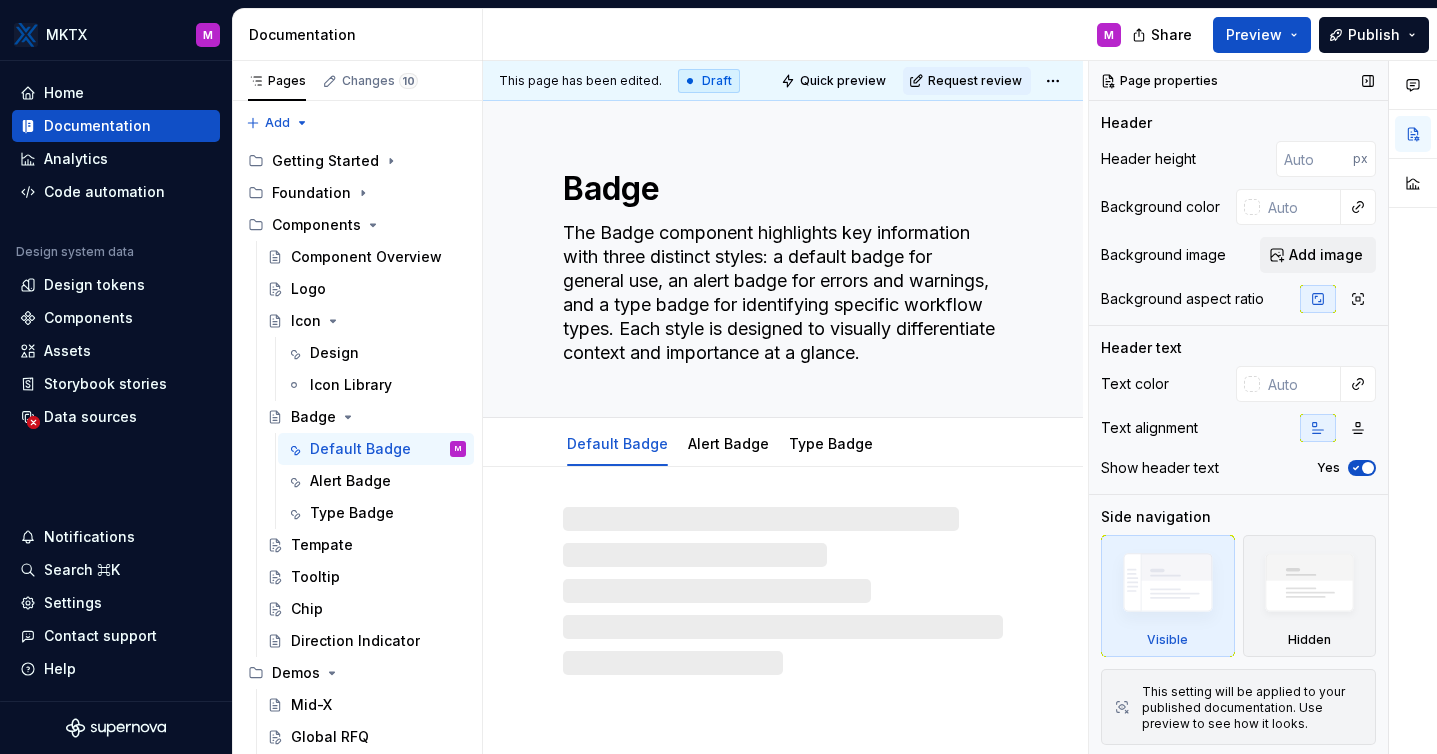 scroll, scrollTop: 2, scrollLeft: 0, axis: vertical 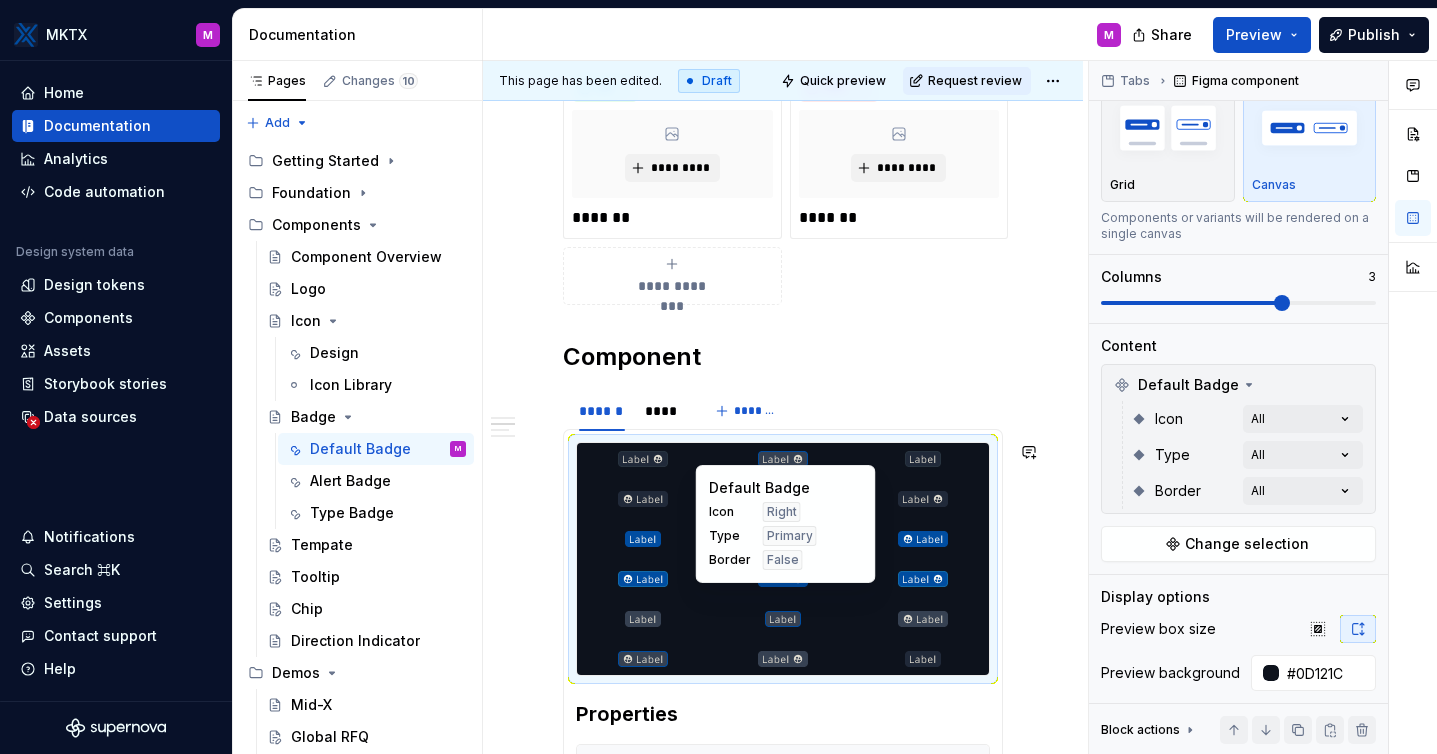 click on "Default Badge Icon Right Type Primary Border False" at bounding box center (786, 524) 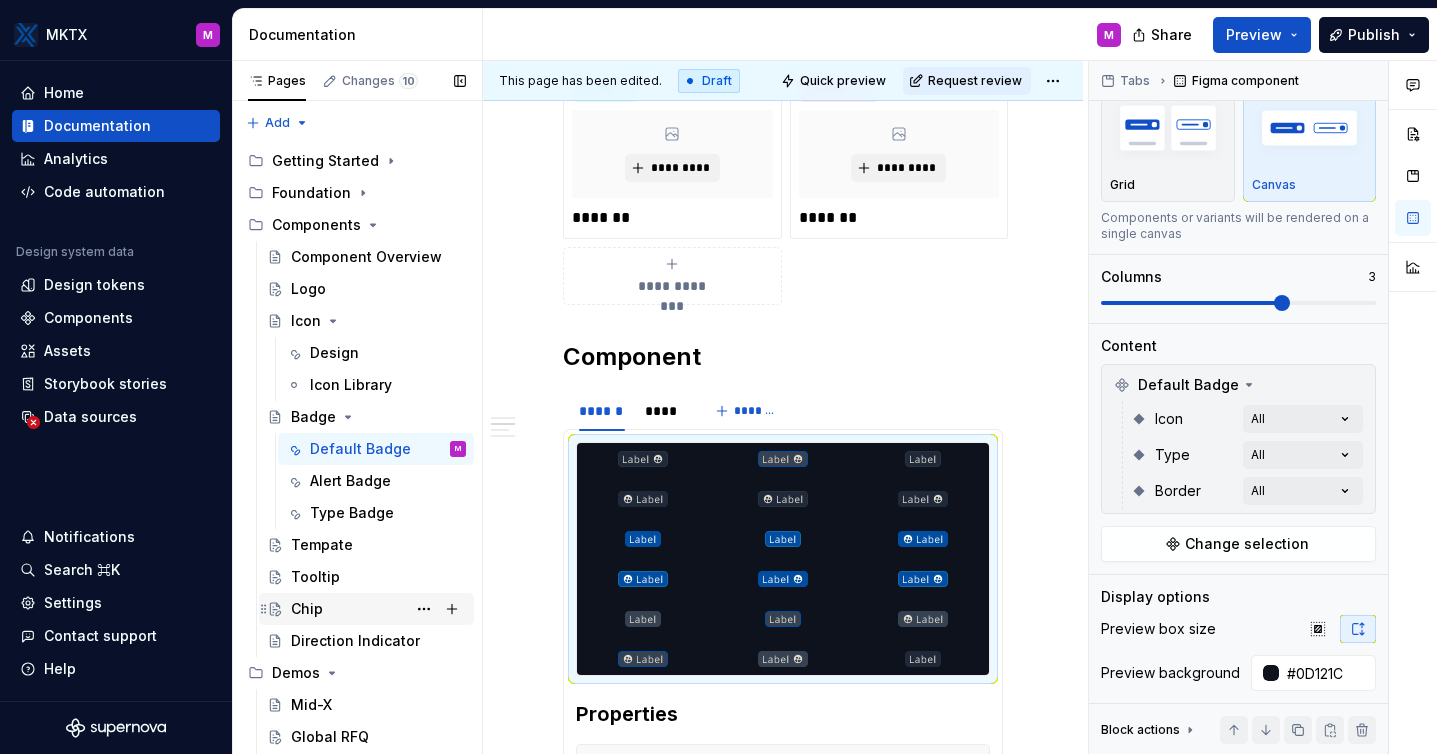 click on "Chip" at bounding box center (378, 609) 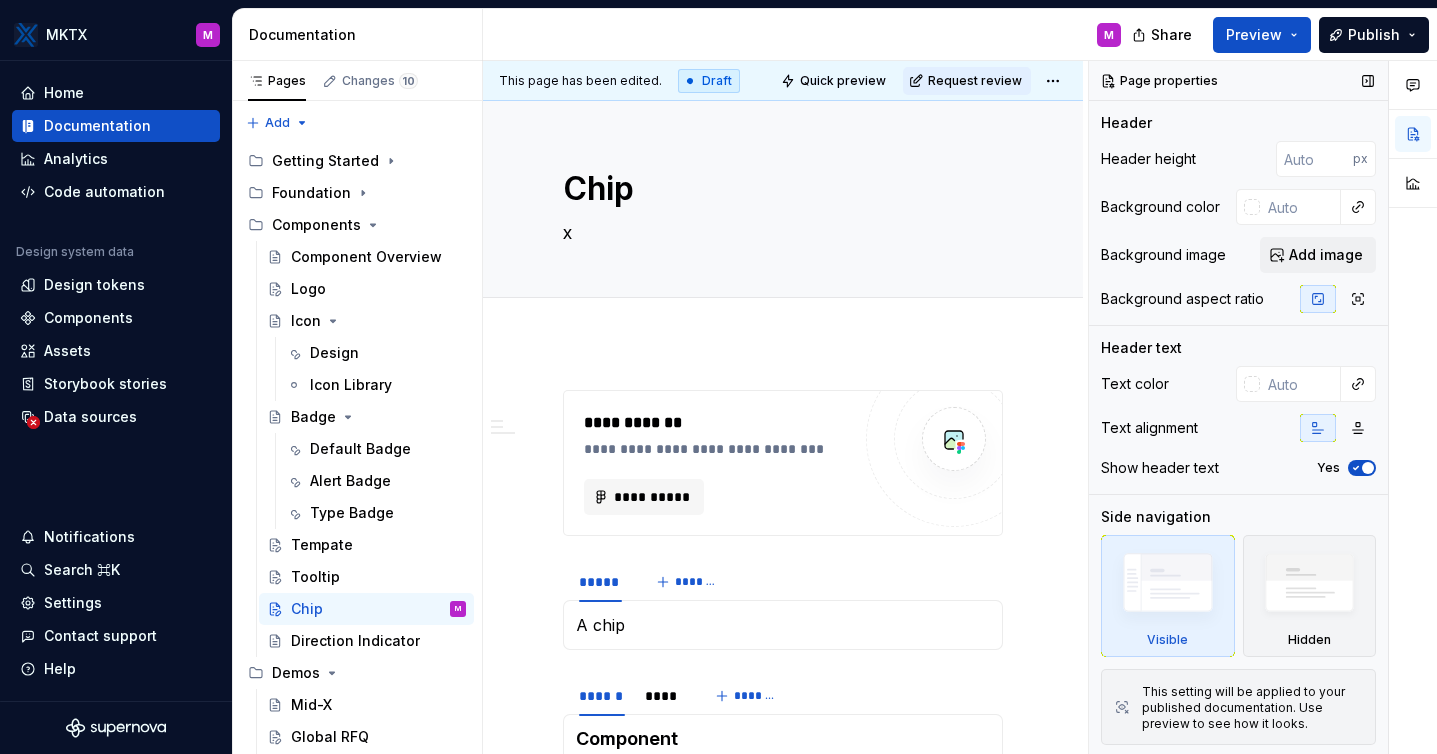 scroll, scrollTop: 2, scrollLeft: 0, axis: vertical 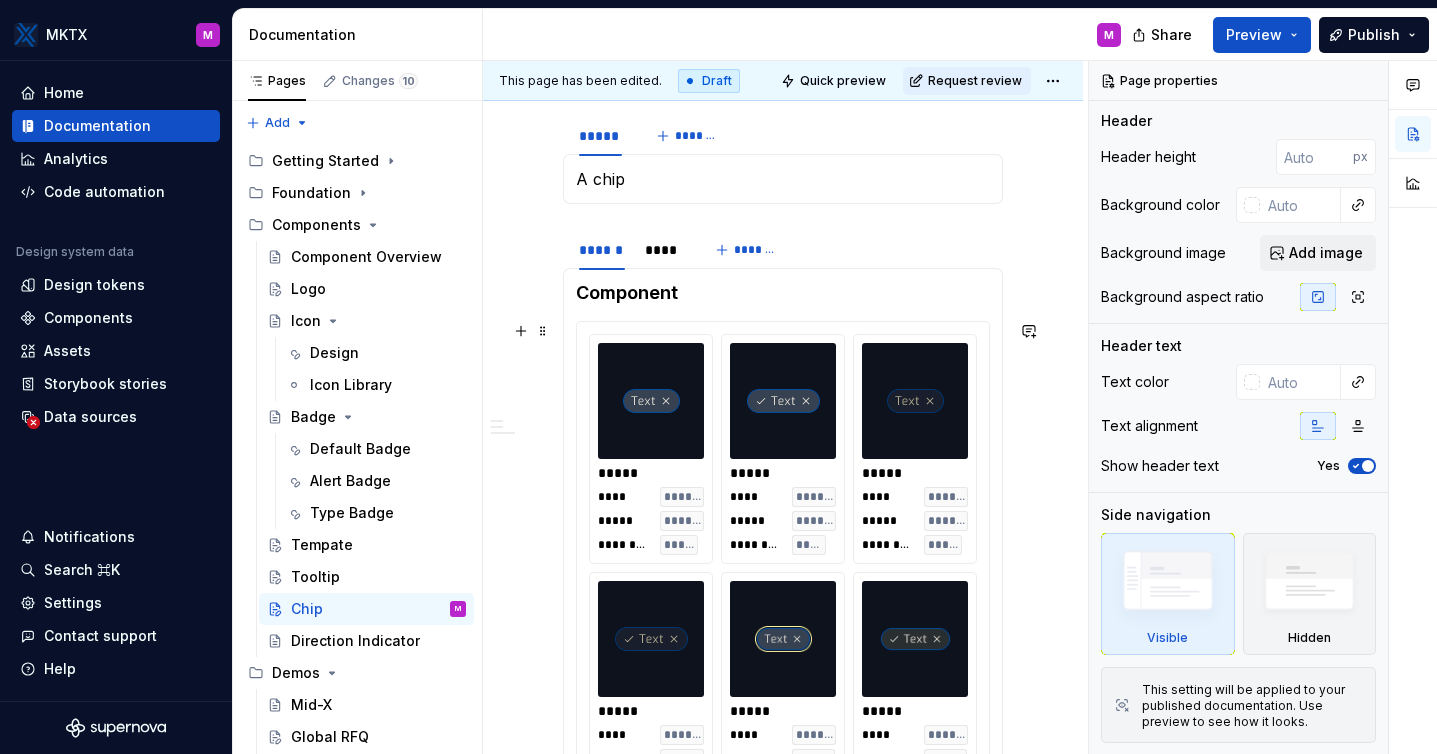 click on "***** **** ********* ***** ******* ******** ***** ***** **** ********* ***** ******* ******** **** ***** **** ********* ***** ******** ******** ***** ***** **** ********* ***** ******** ******** **** ***** **** ********* ***** ***** ******** ***** ***** **** ********* ***** ***** ******** **** ***** **** ********* ***** ***** ******** ***** ***** **** ********* ***** ***** ******** **** ***** **** ******* ***** ******* ******** ***** ***** **** ******* ***** ******* ******** **** ***** **** ******* ***** ******** ******** ***** ***** **** ******* ***** ******** ******** **** ***** **** ******* ***** ***** ******** ***** ***** **** ******* ***** ***** ******** **** ***** **** ******* ***** ***** ******** ***** ***** **** ******* ***** ******* ******** ***** ***** **** ******* ***** ******* ******** **** ***** **** ******* ***** ******** ******** ***** ***** **** ******* ***** ******** ******** **** ***** **** ******* ***** ***** ******** ***** ***** **** ******* ***** ***** ******** **** ***** ****" at bounding box center [783, 1639] 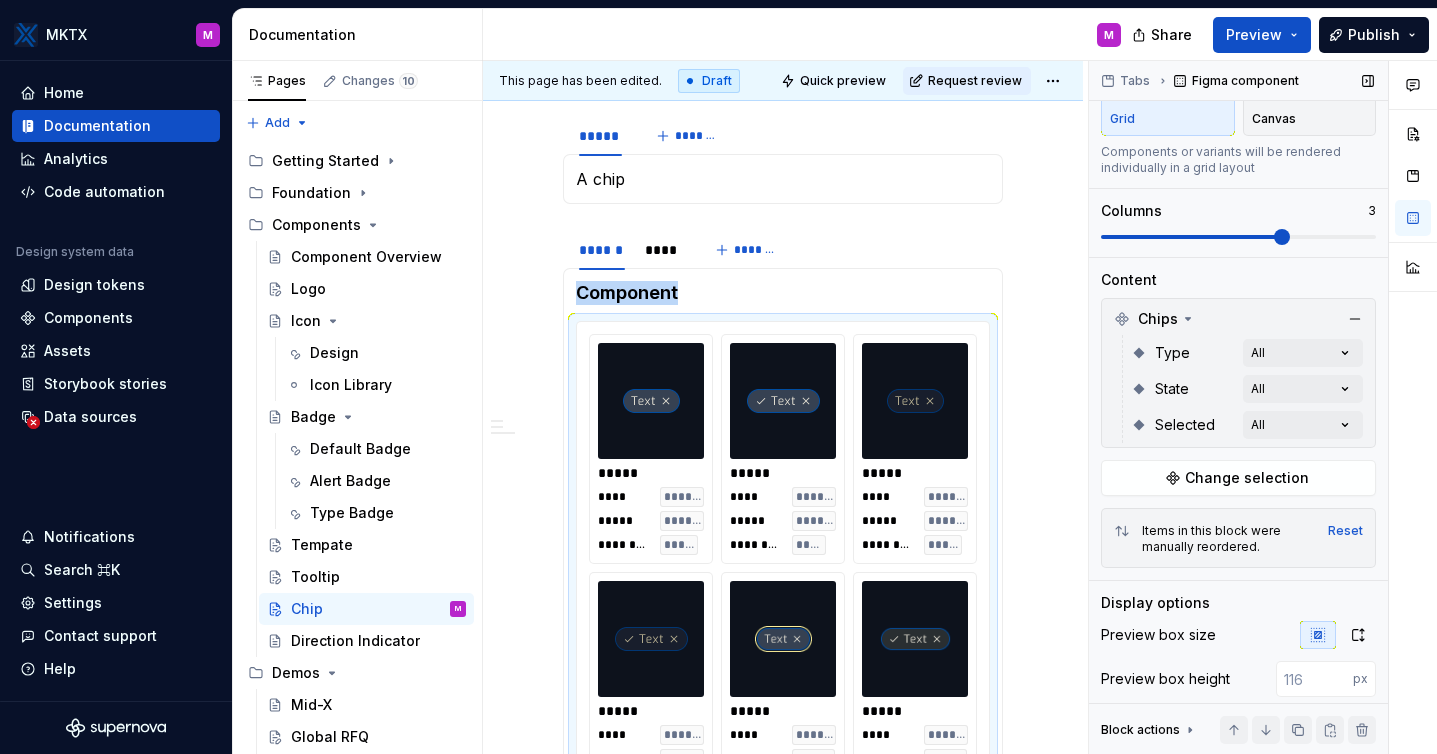scroll, scrollTop: 152, scrollLeft: 0, axis: vertical 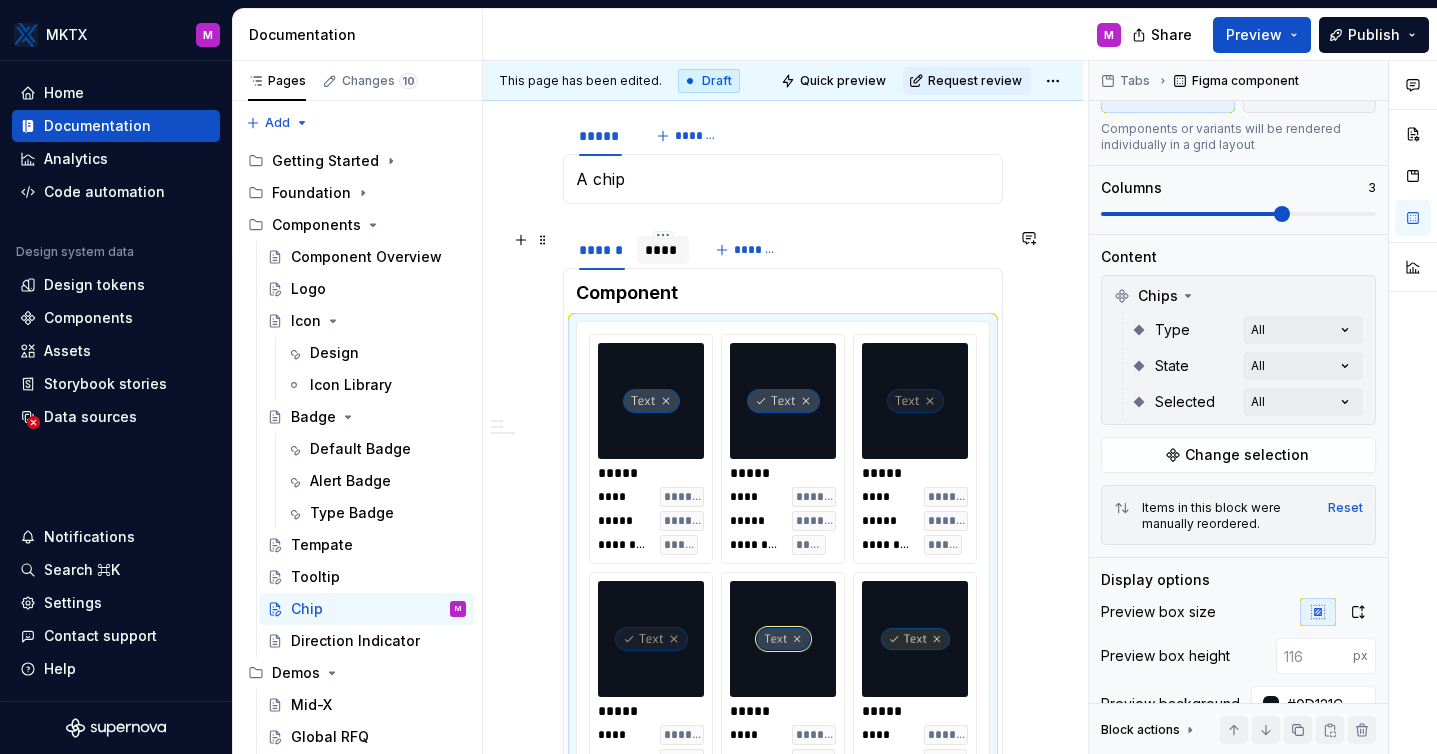 click on "****" at bounding box center (663, 250) 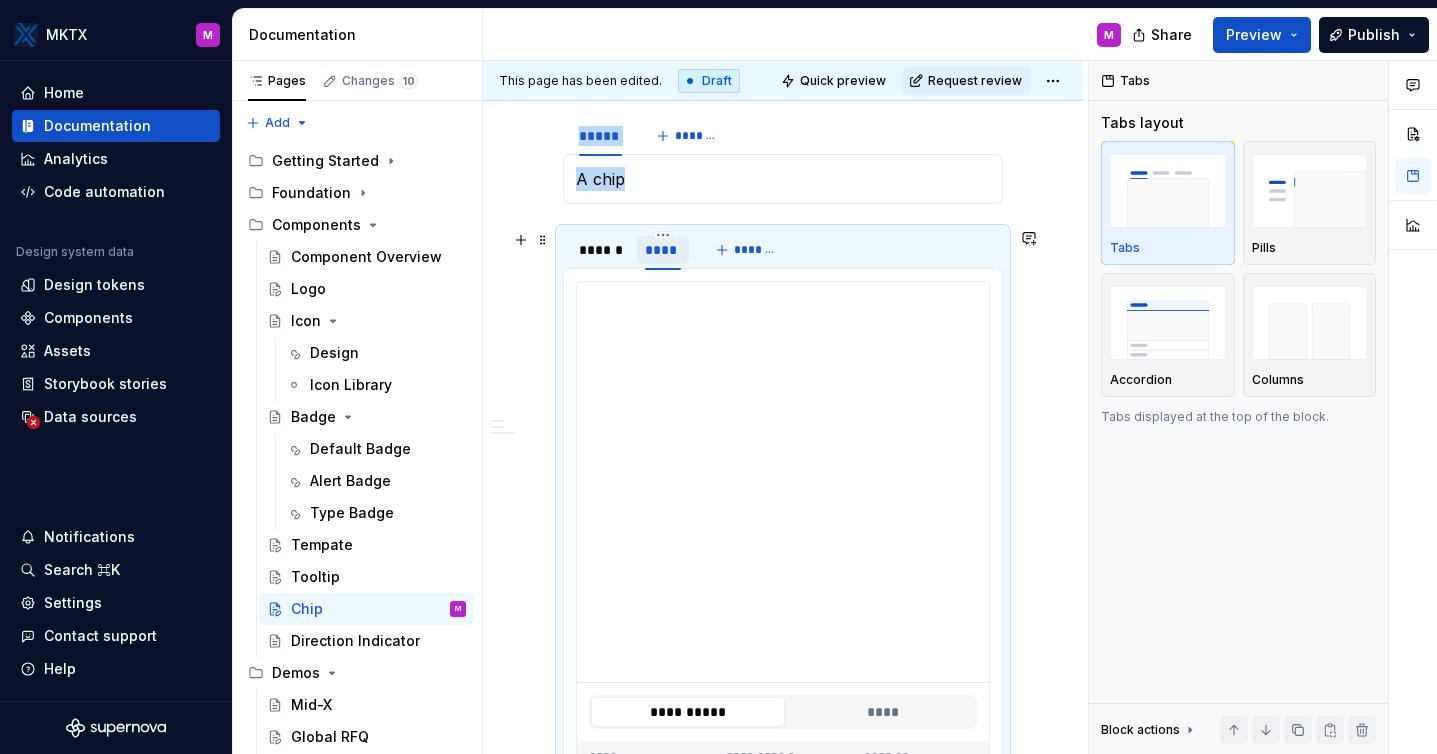 scroll, scrollTop: 0, scrollLeft: 0, axis: both 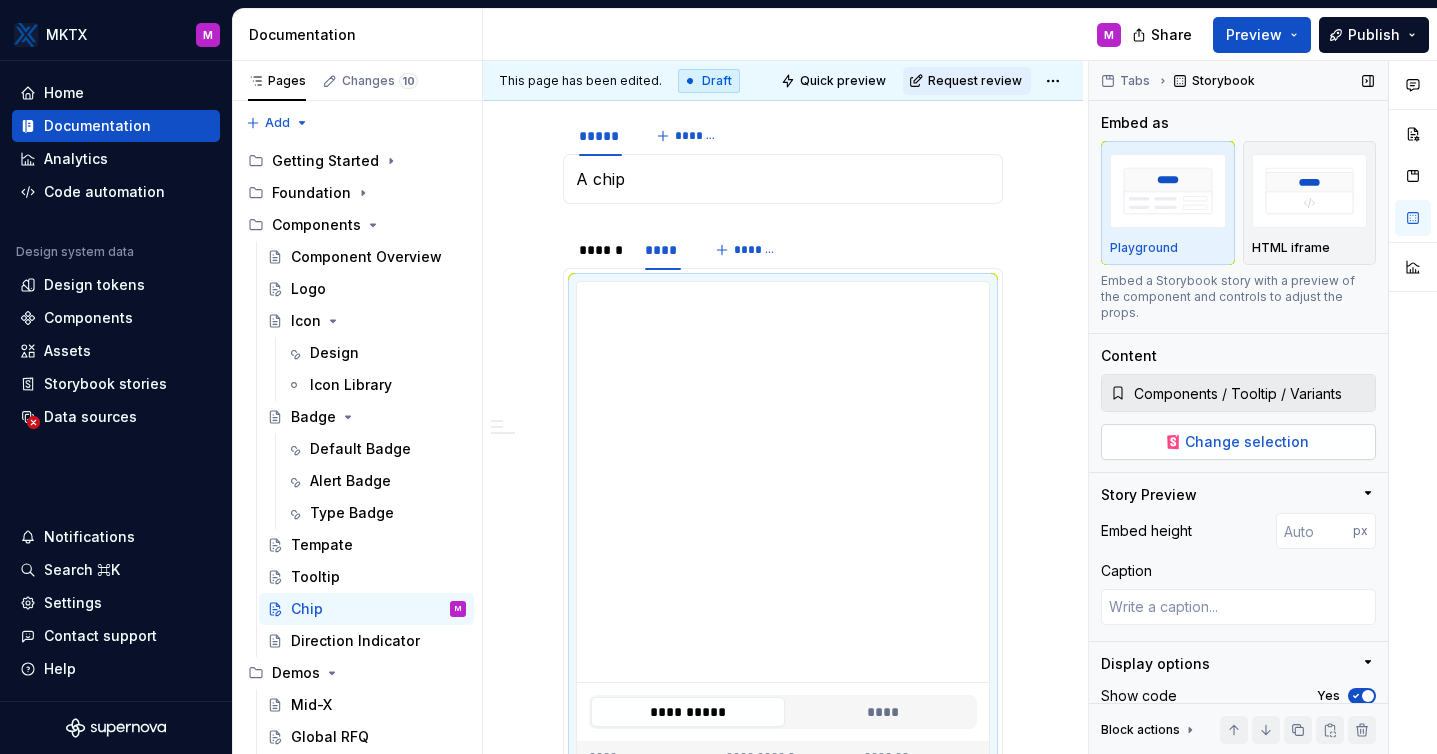 click on "Change selection" at bounding box center (1247, 442) 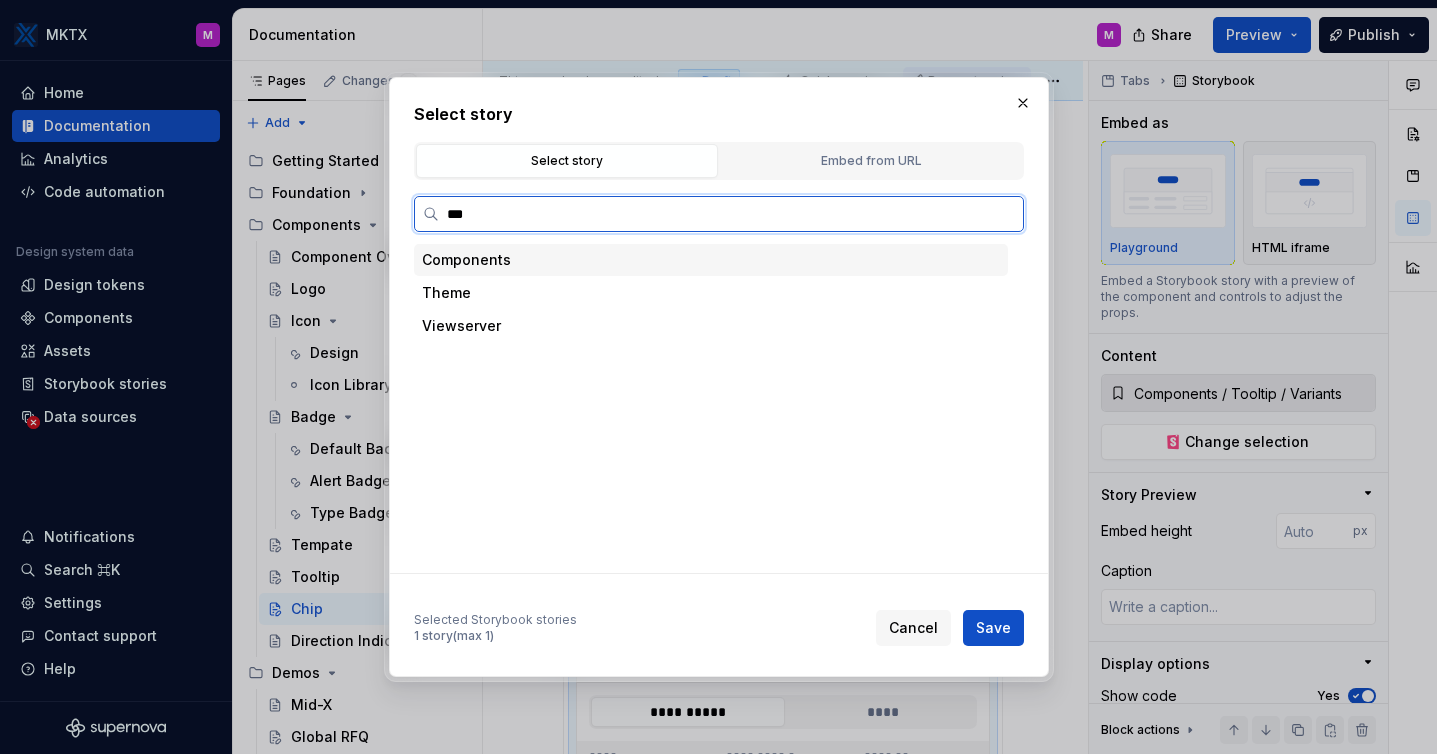 type on "****" 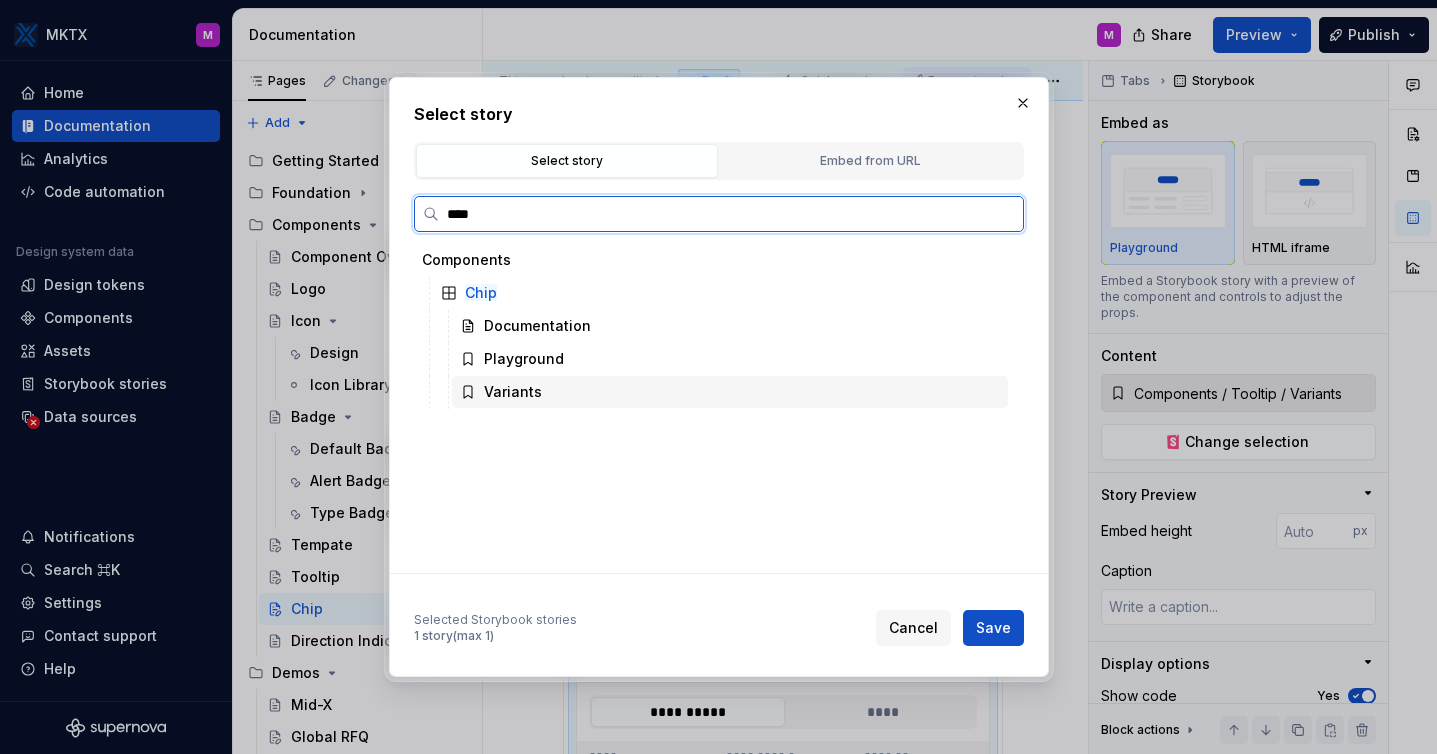click on "Variants" at bounding box center [513, 392] 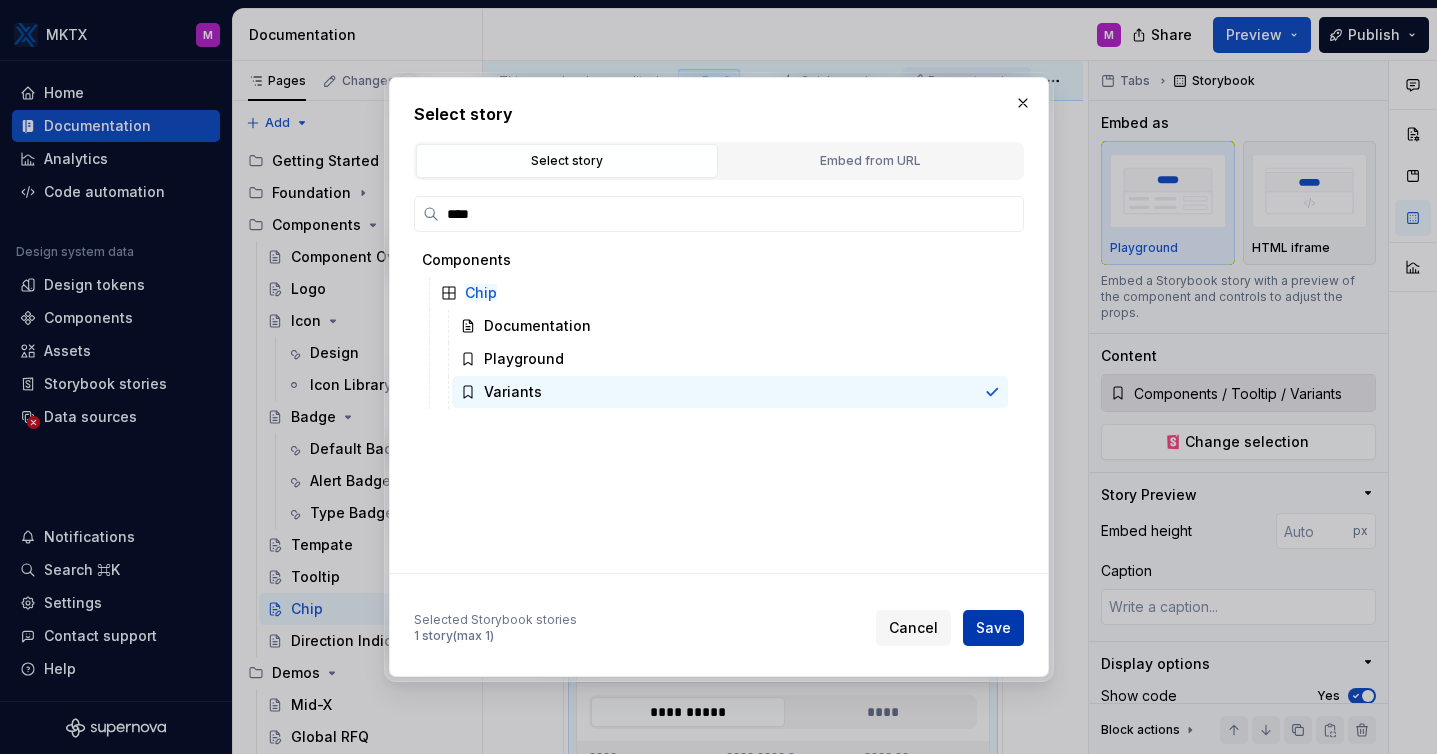 click on "Save" at bounding box center (993, 628) 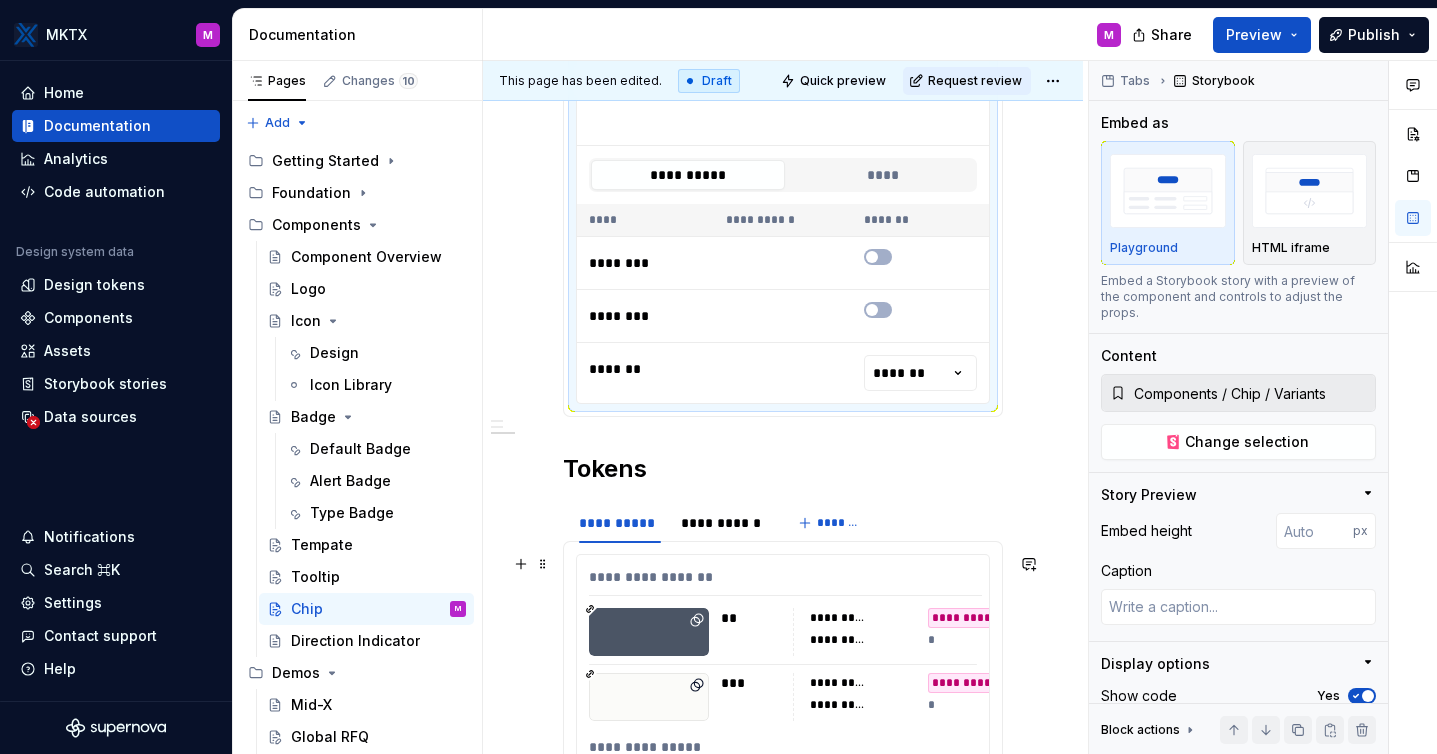 scroll, scrollTop: 1144, scrollLeft: 0, axis: vertical 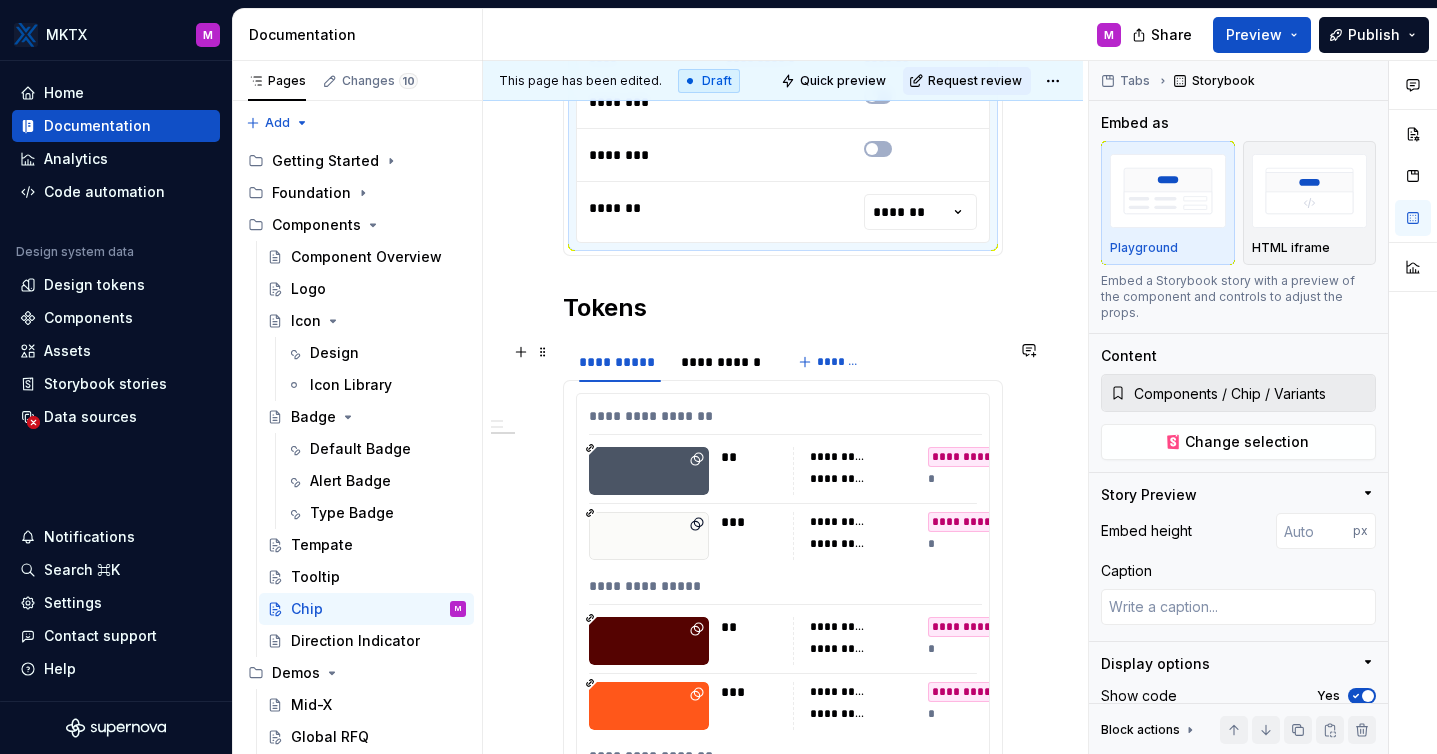 click on "**********" at bounding box center [785, 420] 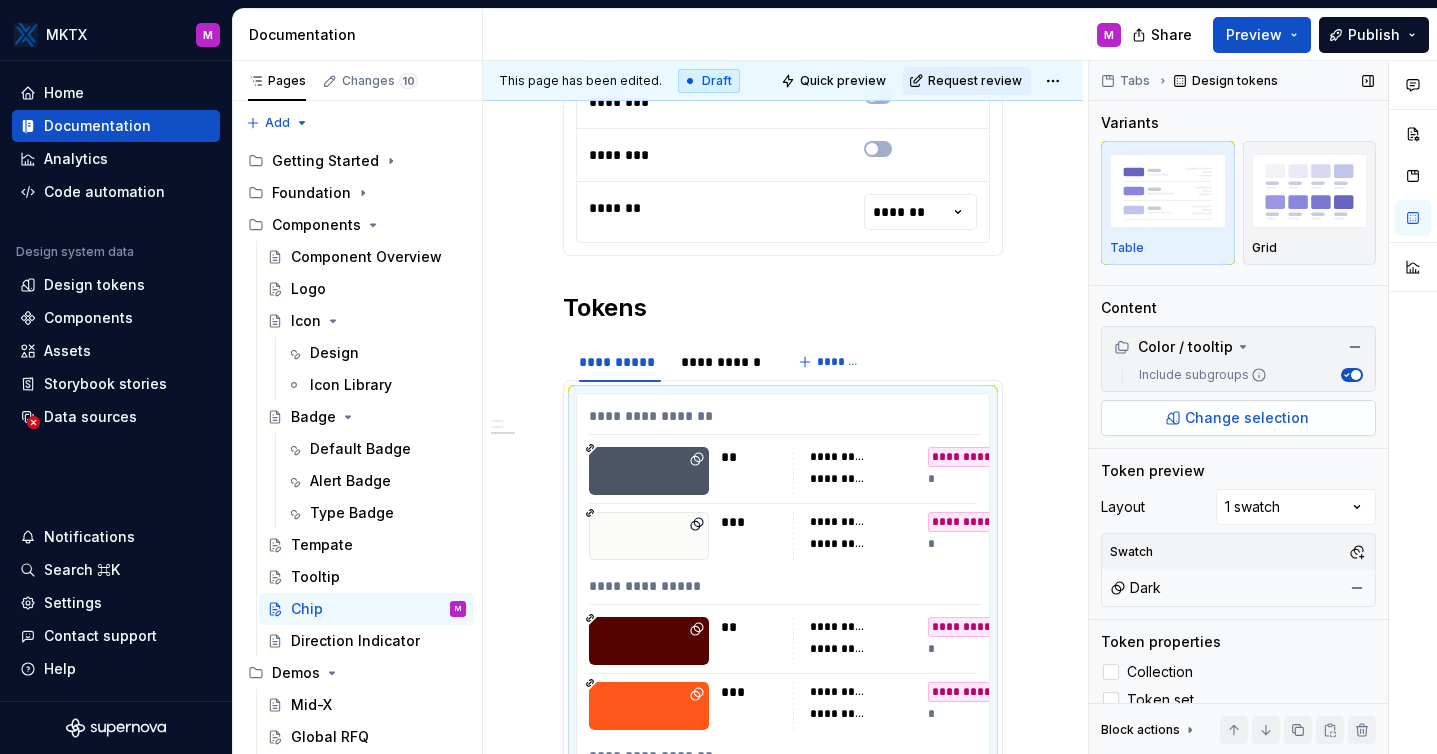 click on "Change selection" at bounding box center (1247, 418) 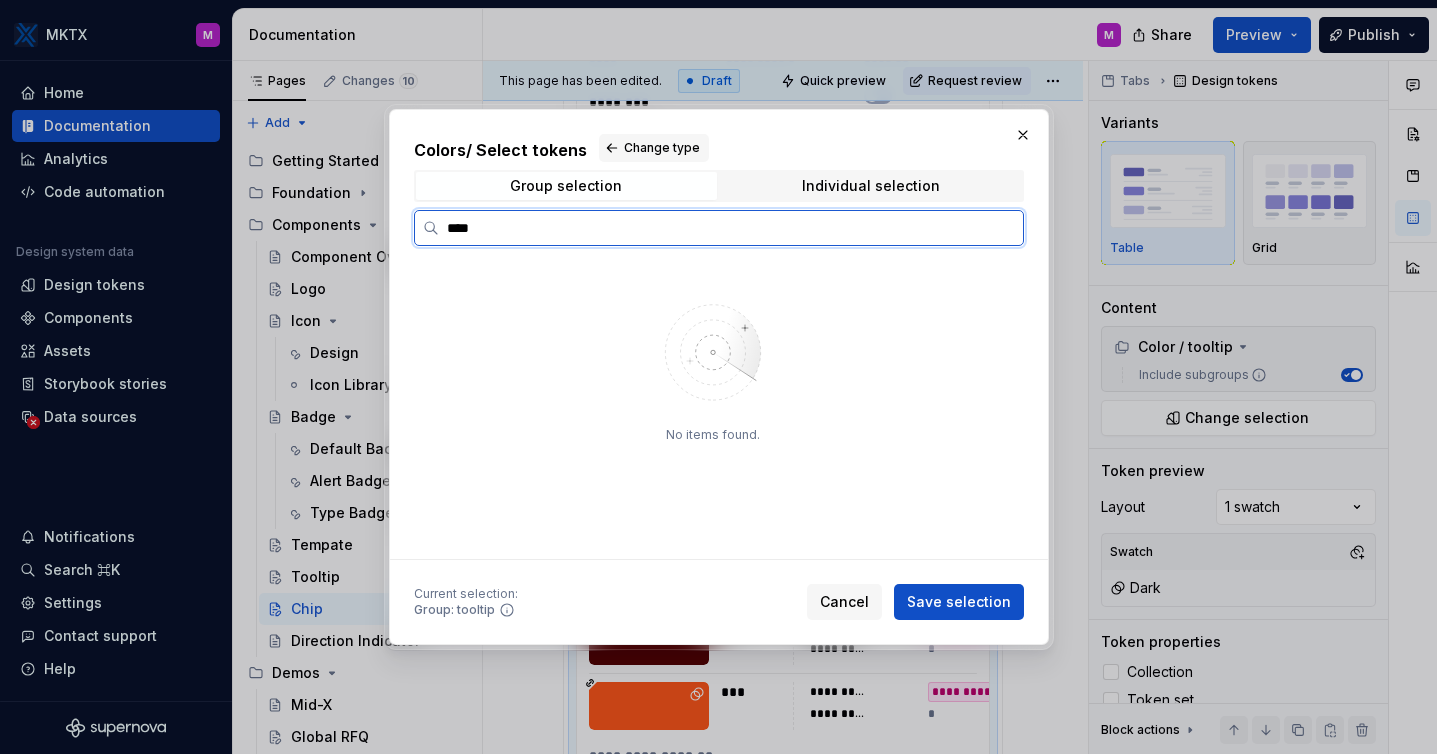 type on "****" 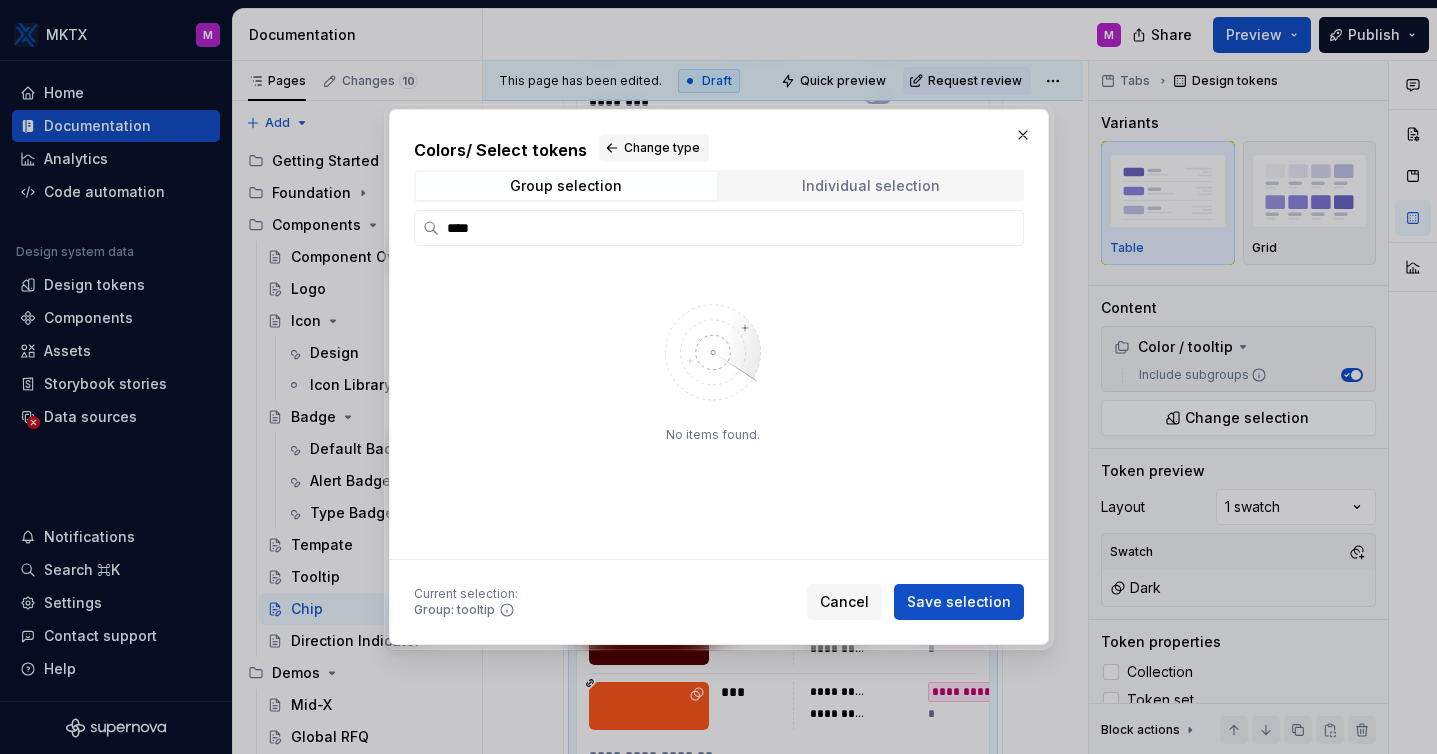 click on "Individual selection" at bounding box center [871, 186] 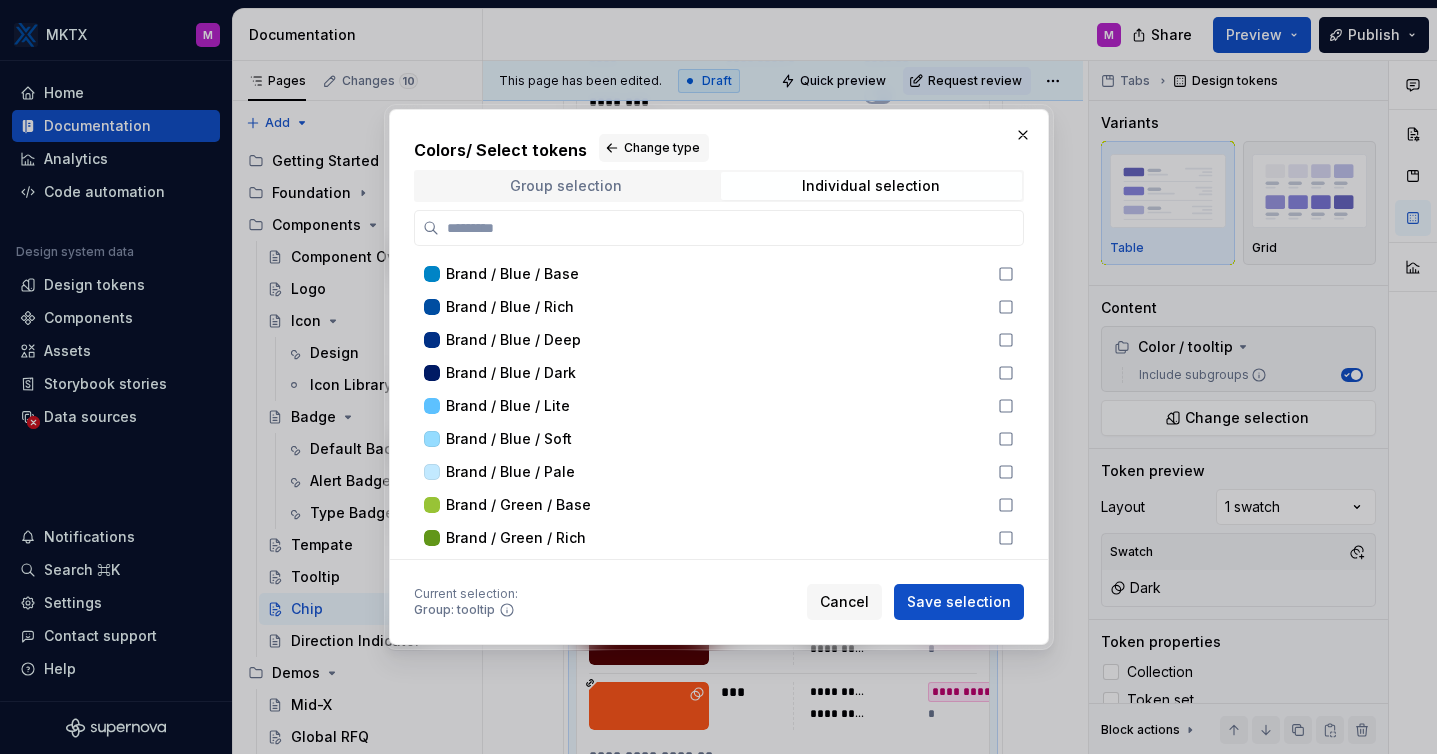 click on "Group selection" at bounding box center [566, 186] 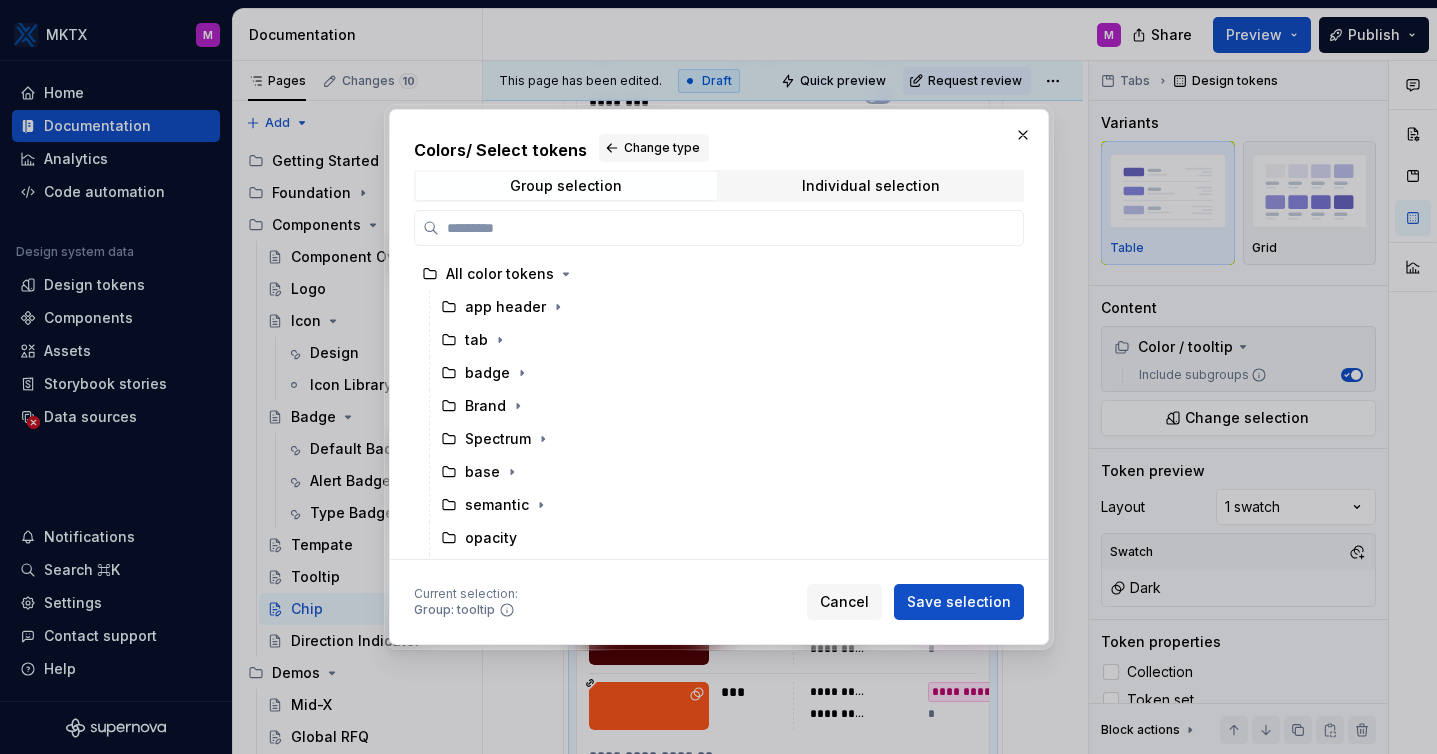 click on "Colors  /   Select tokens   Change type" at bounding box center (719, 148) 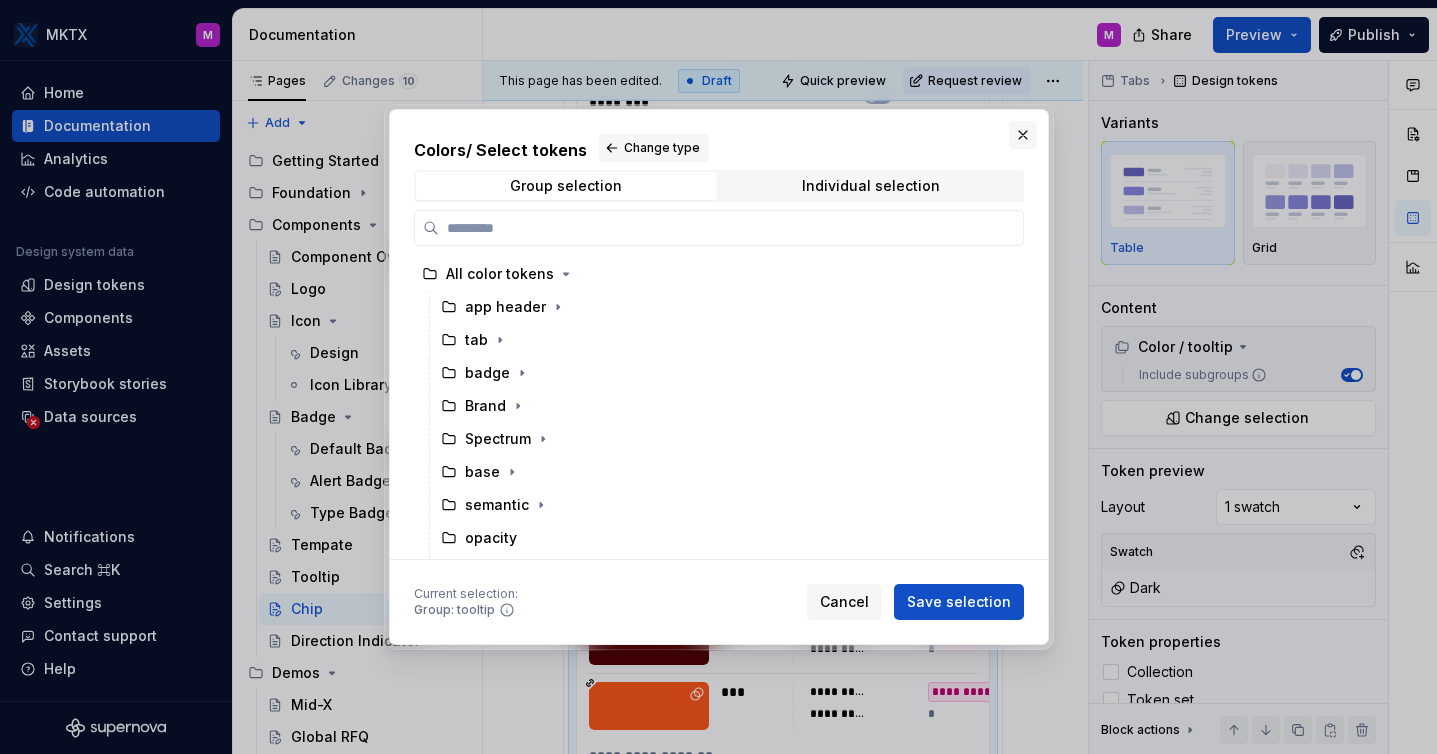 click at bounding box center [1023, 135] 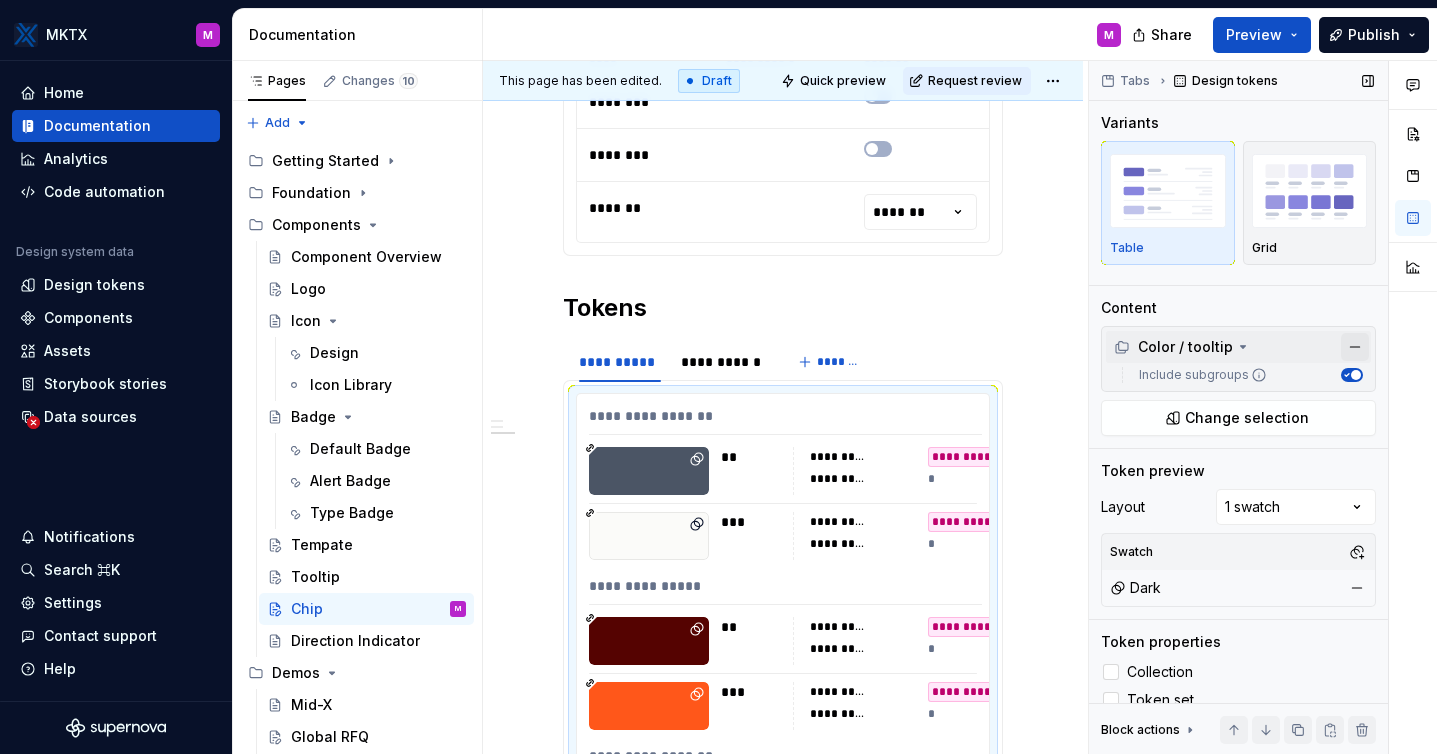click at bounding box center (1355, 347) 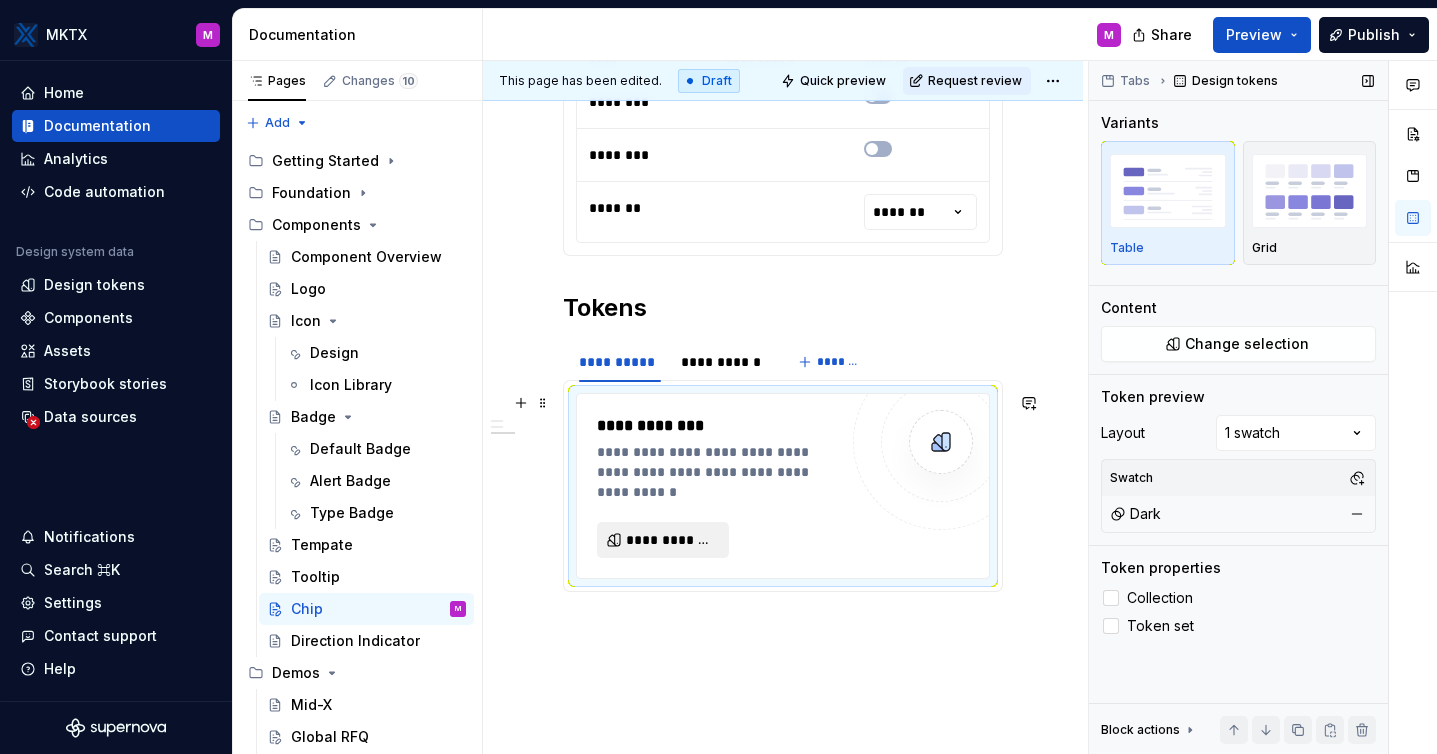 click on "**********" at bounding box center (671, 540) 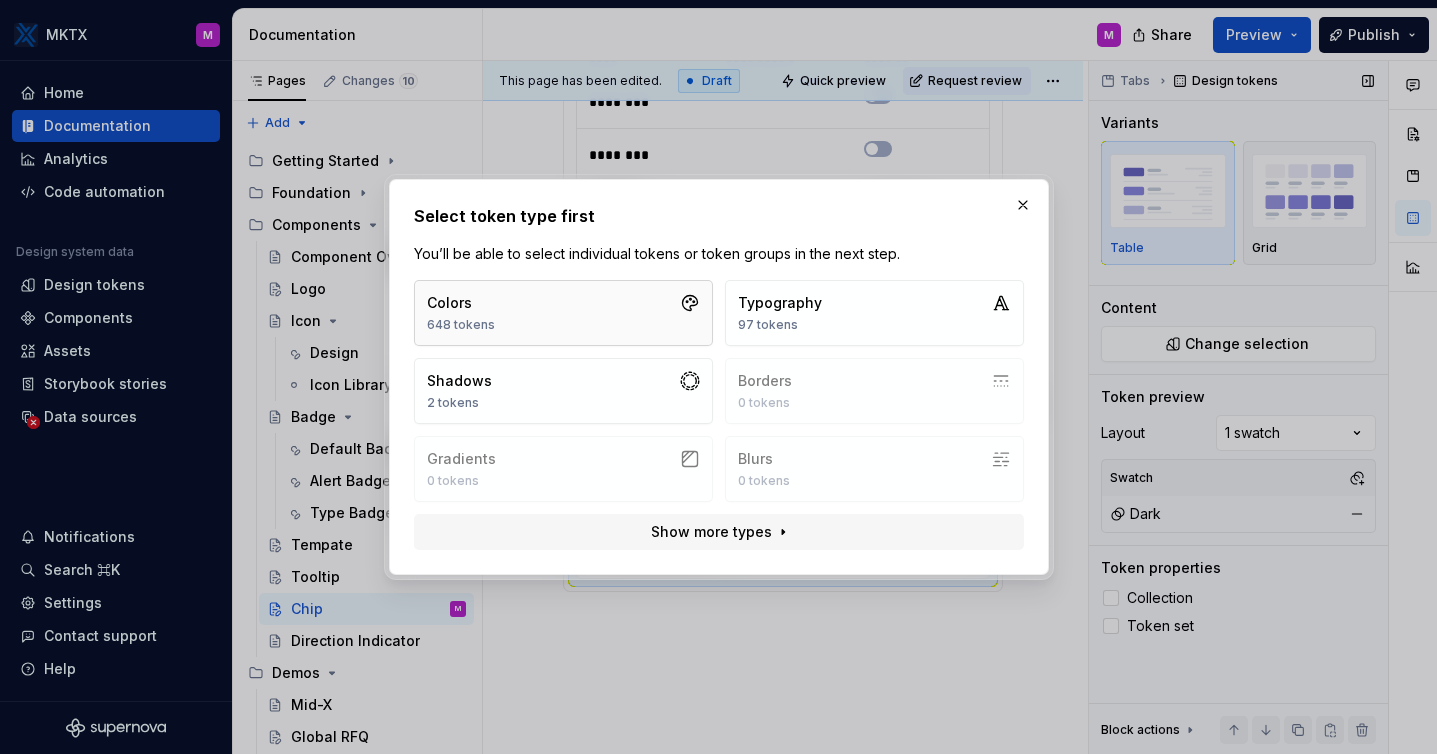 click on "Colors 648 tokens" at bounding box center (563, 313) 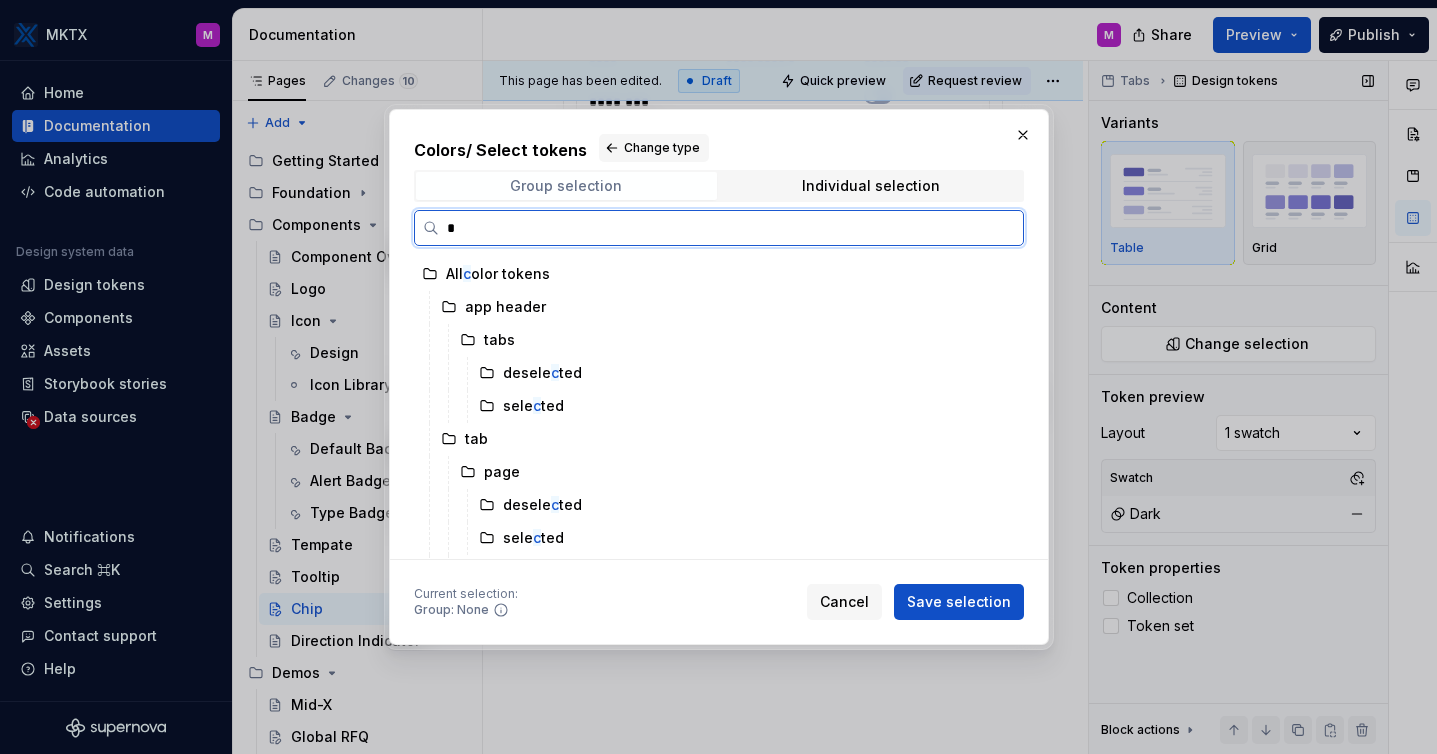 type on "*" 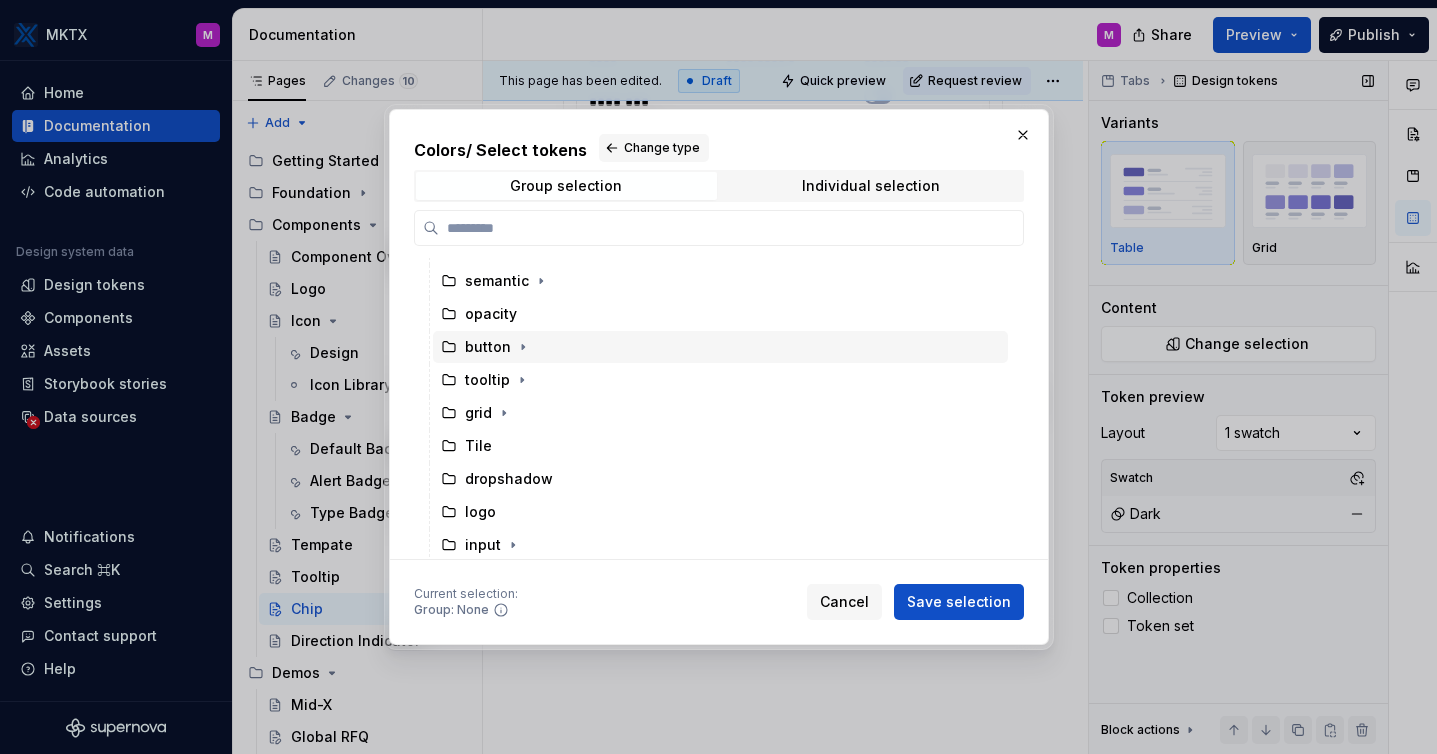 scroll, scrollTop: 226, scrollLeft: 0, axis: vertical 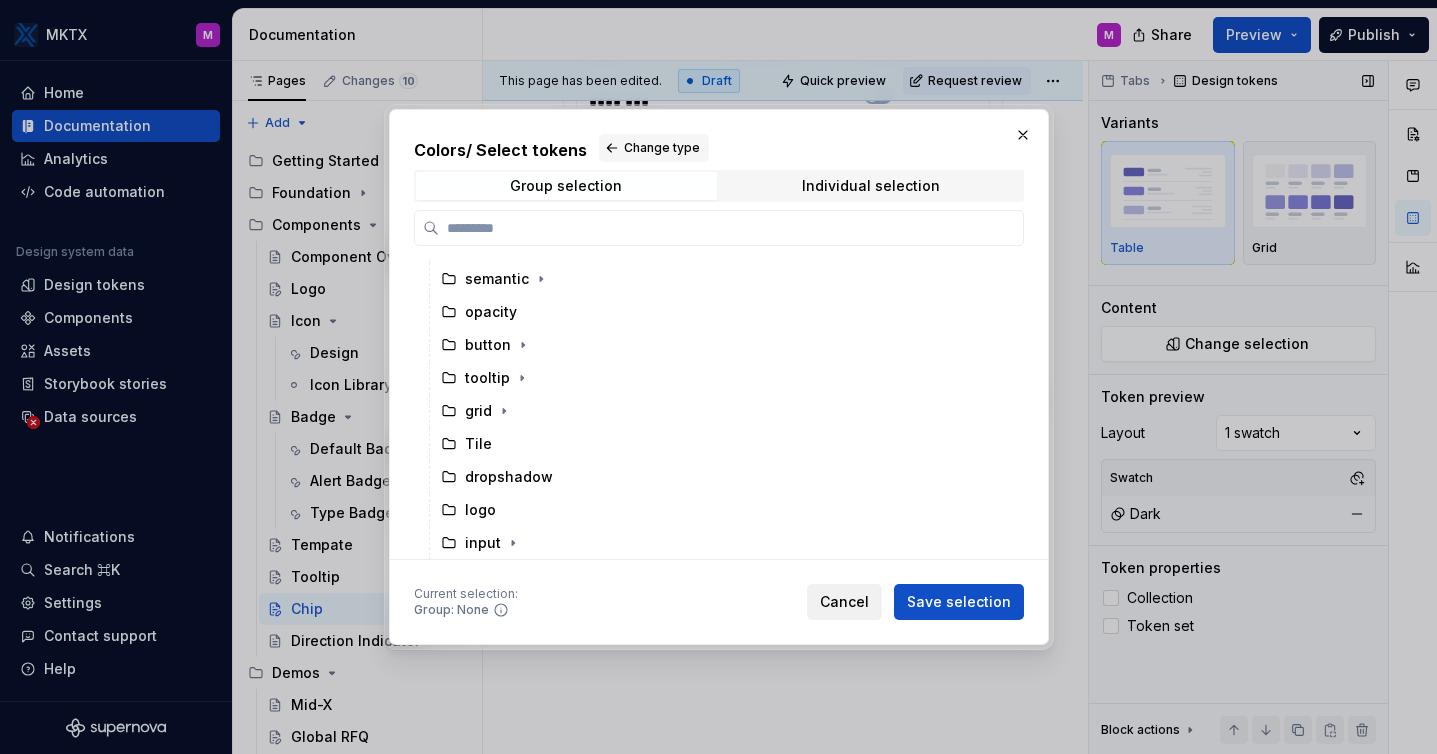 click on "Cancel" at bounding box center [844, 602] 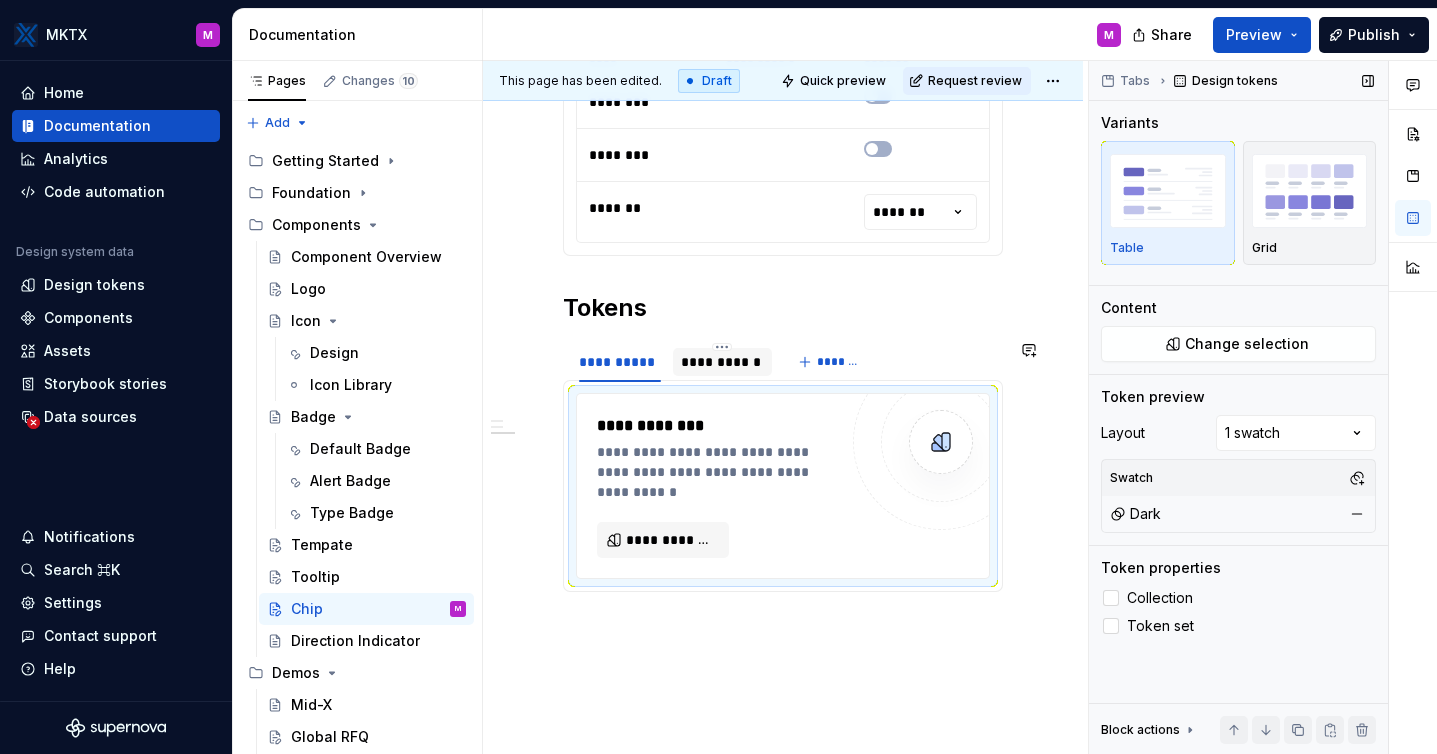 click on "**********" at bounding box center [722, 362] 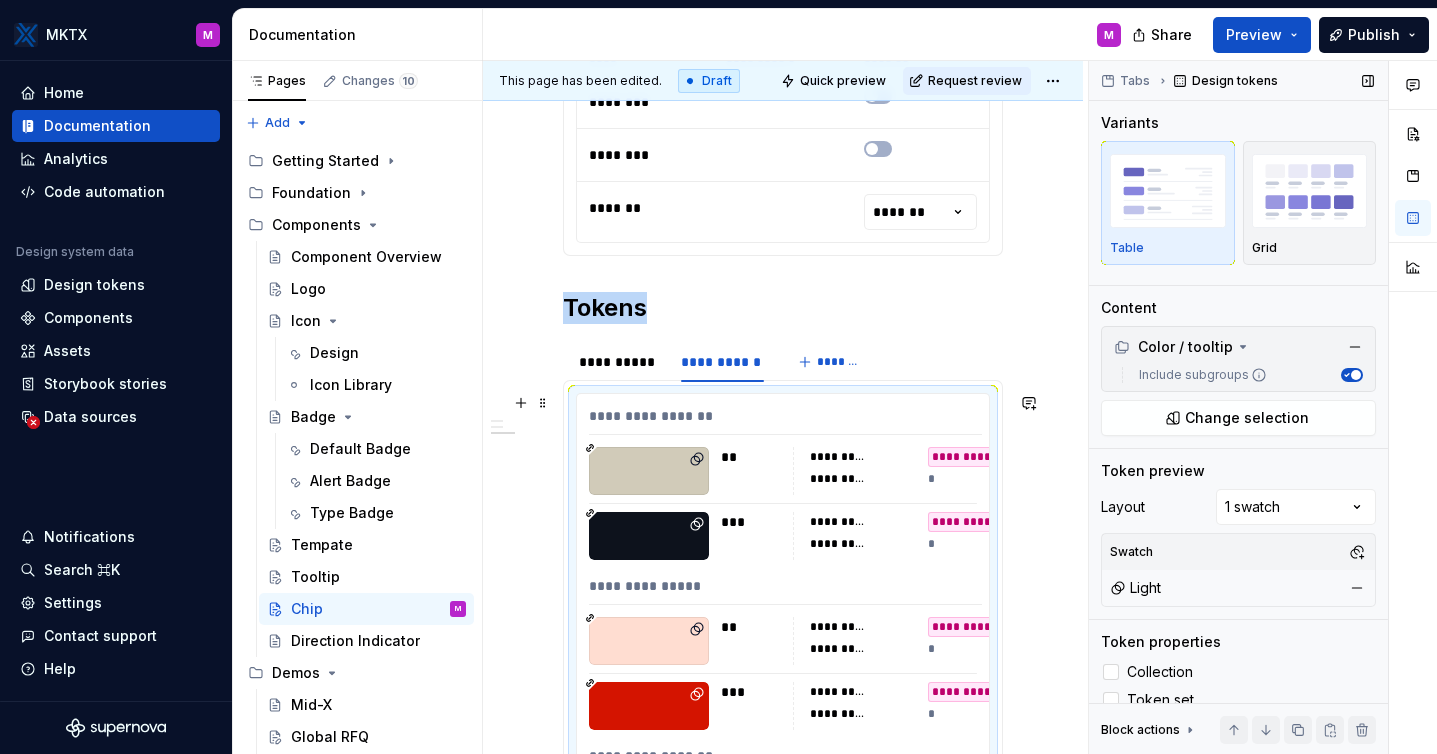 click on "**********" at bounding box center [783, 653] 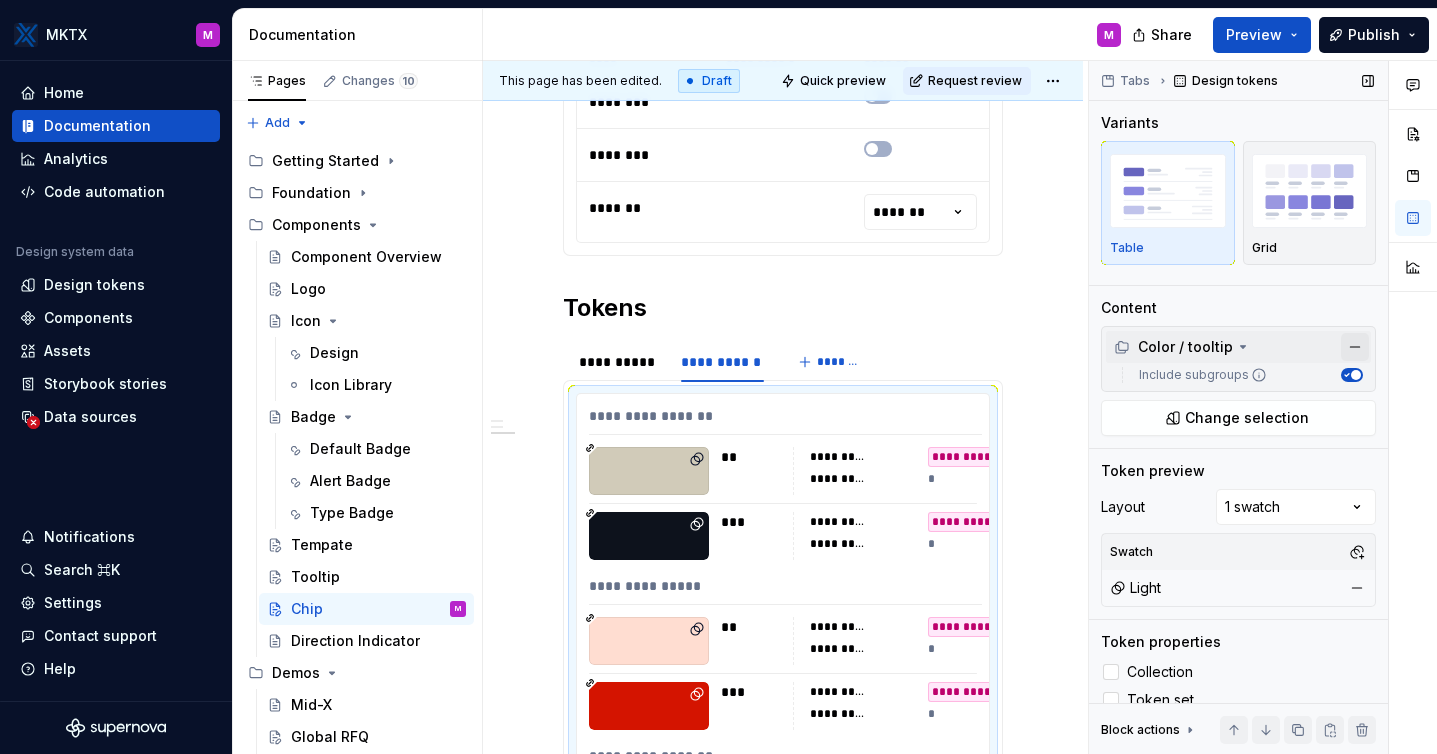 click at bounding box center [1355, 347] 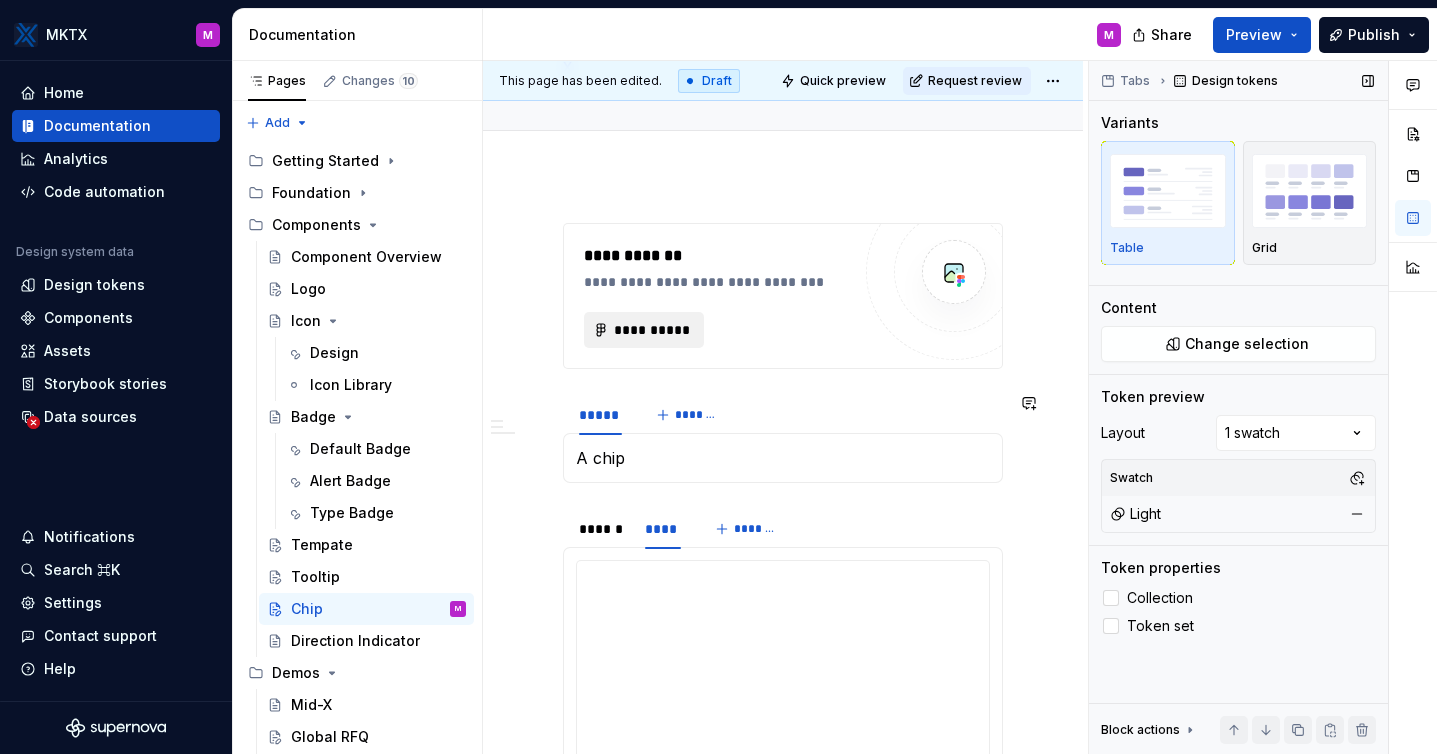 scroll, scrollTop: 194, scrollLeft: 0, axis: vertical 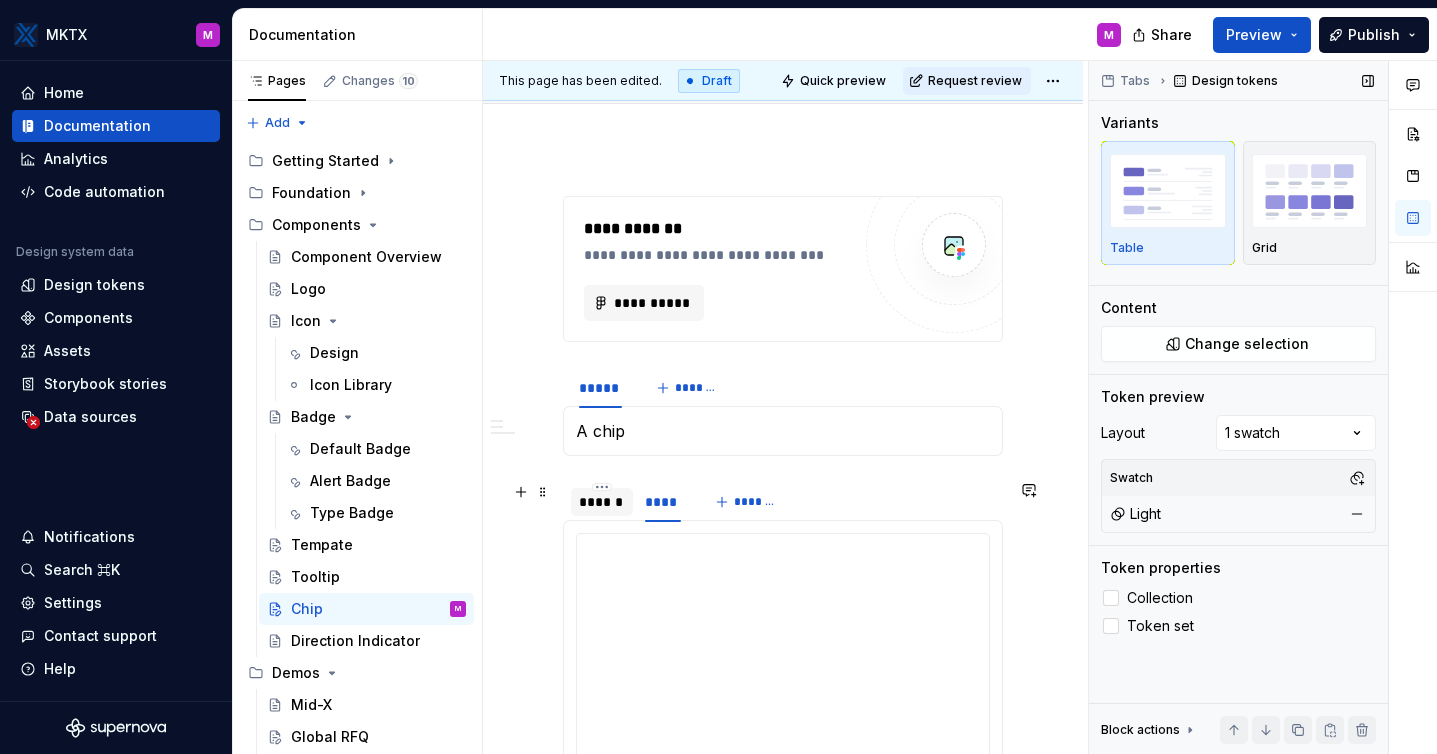 click on "******" at bounding box center (602, 502) 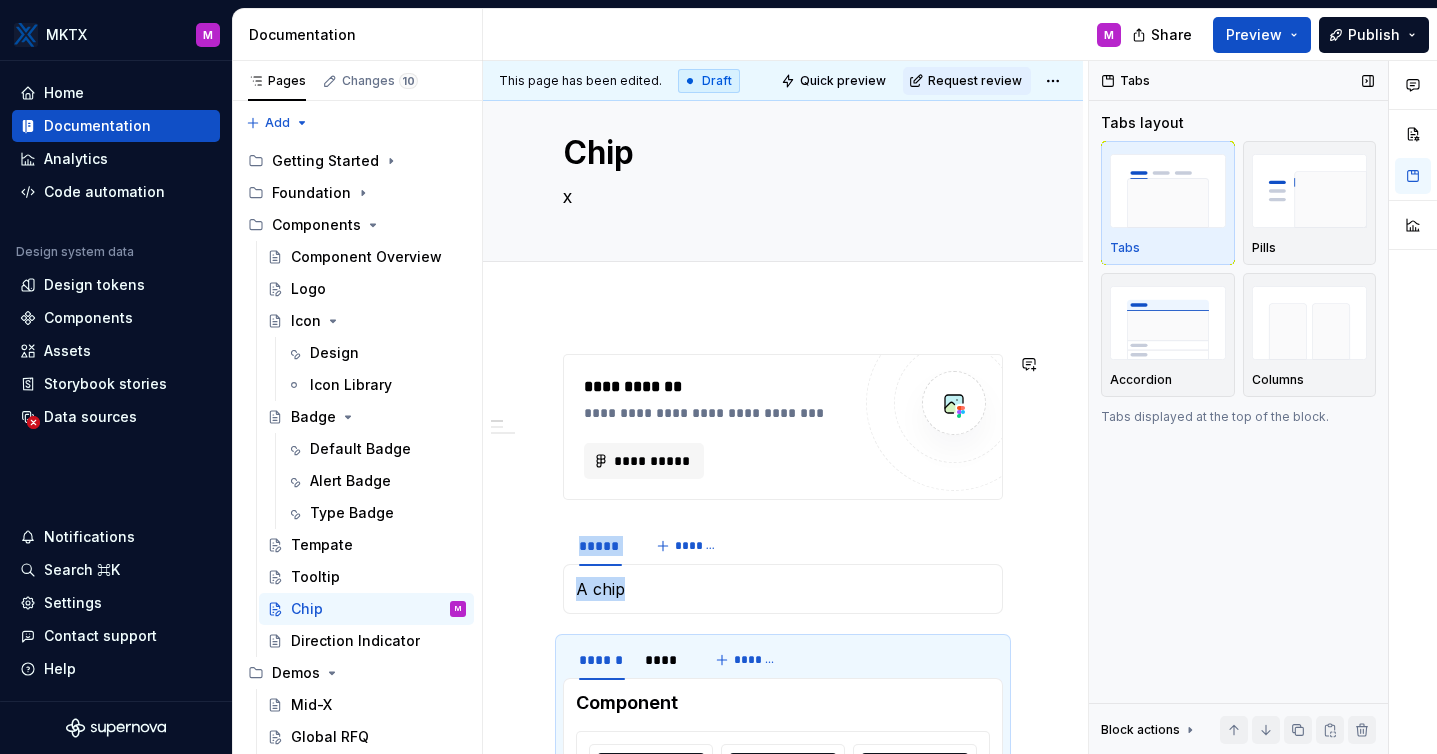 scroll, scrollTop: 20, scrollLeft: 0, axis: vertical 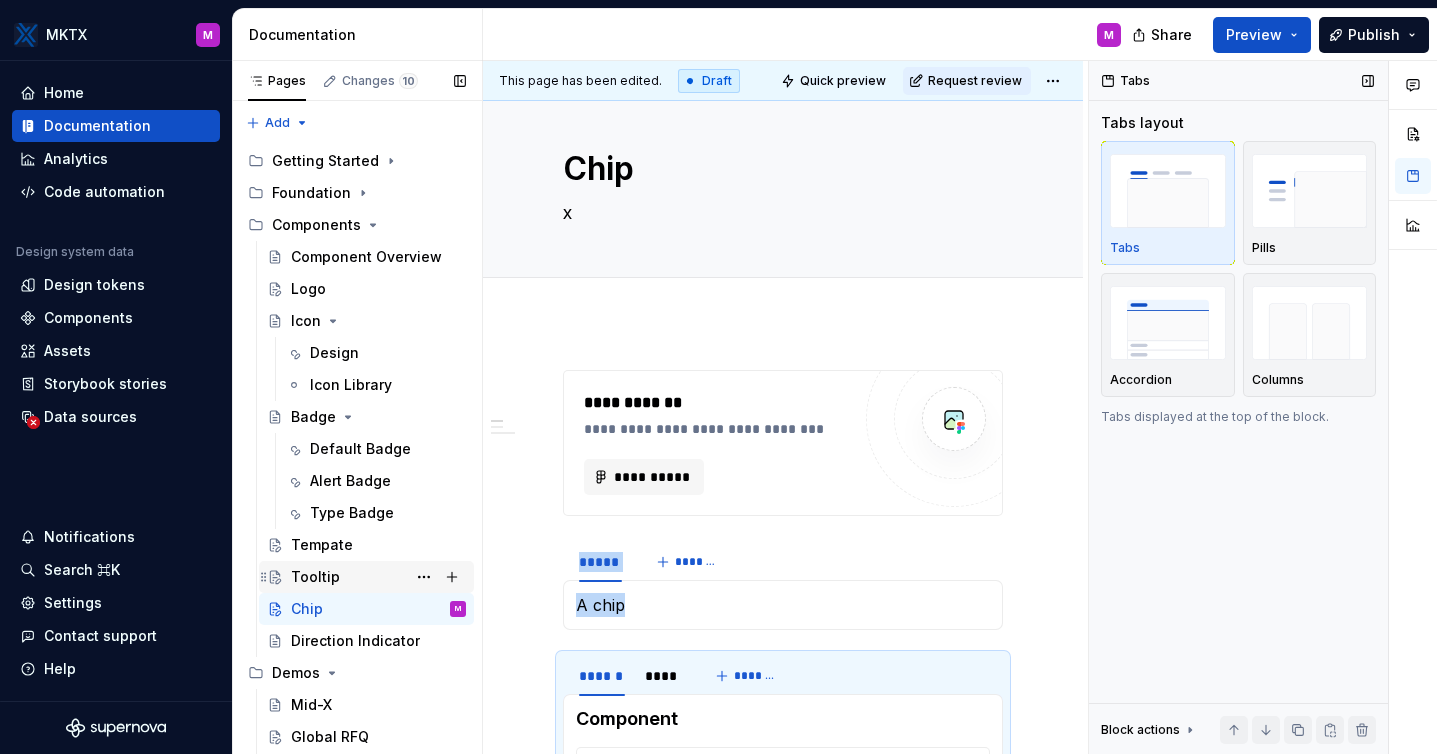 click on "Tooltip" at bounding box center [378, 577] 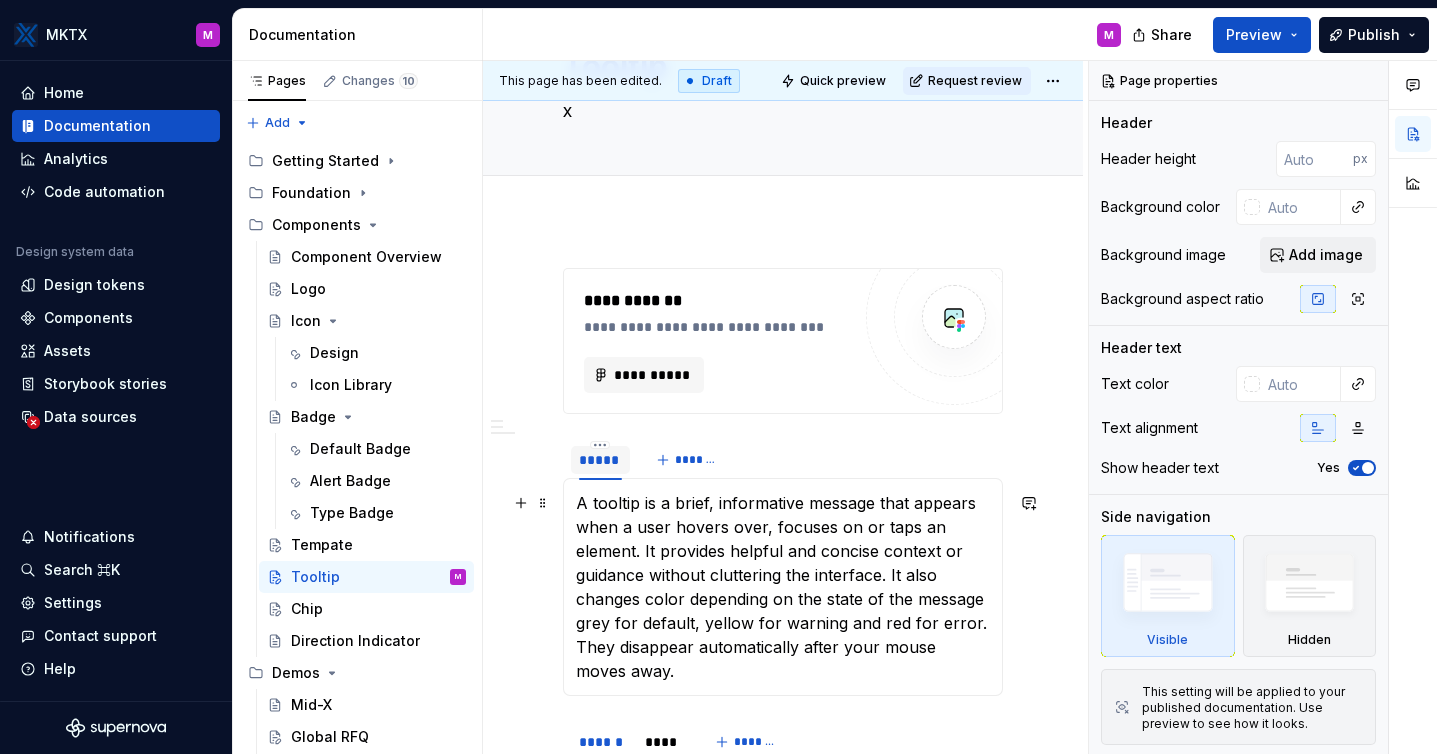 scroll, scrollTop: 125, scrollLeft: 0, axis: vertical 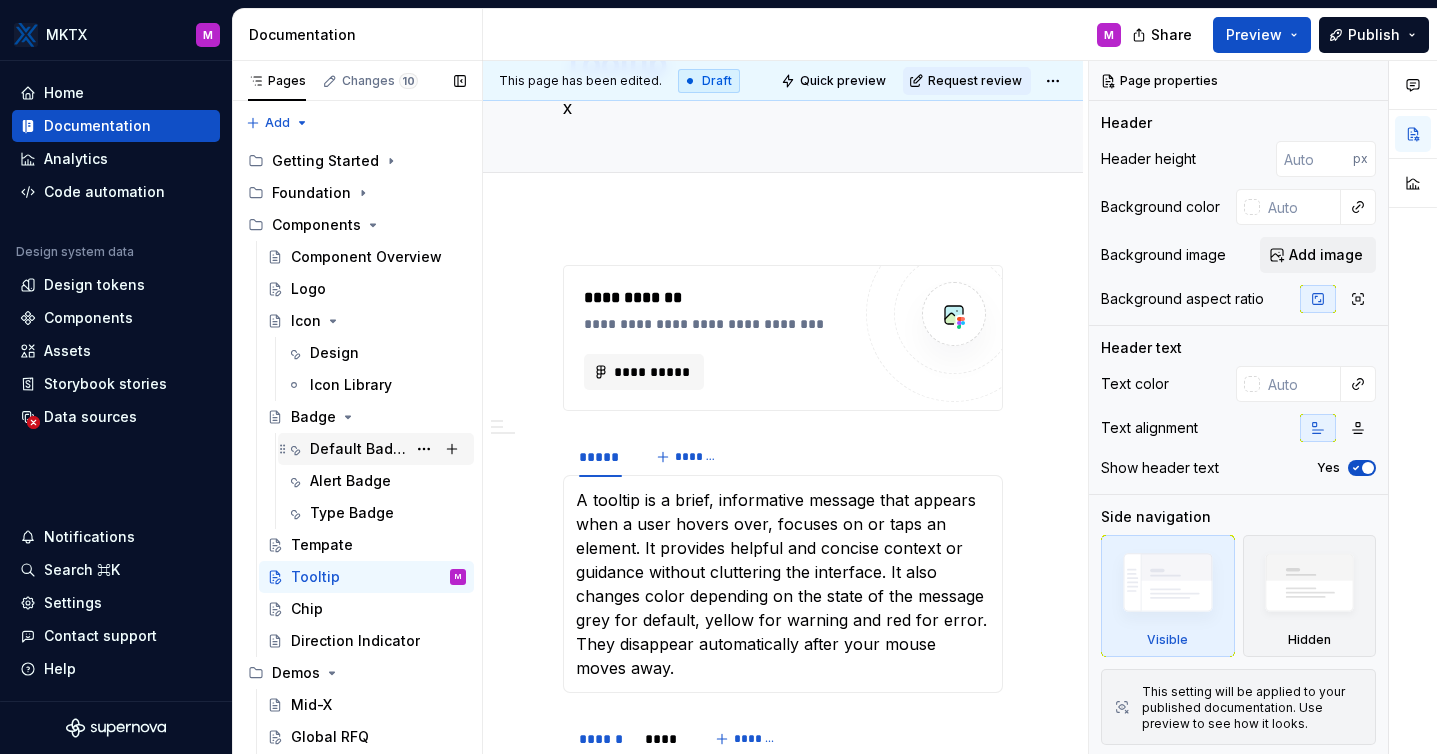 click on "Default Badge" at bounding box center [358, 449] 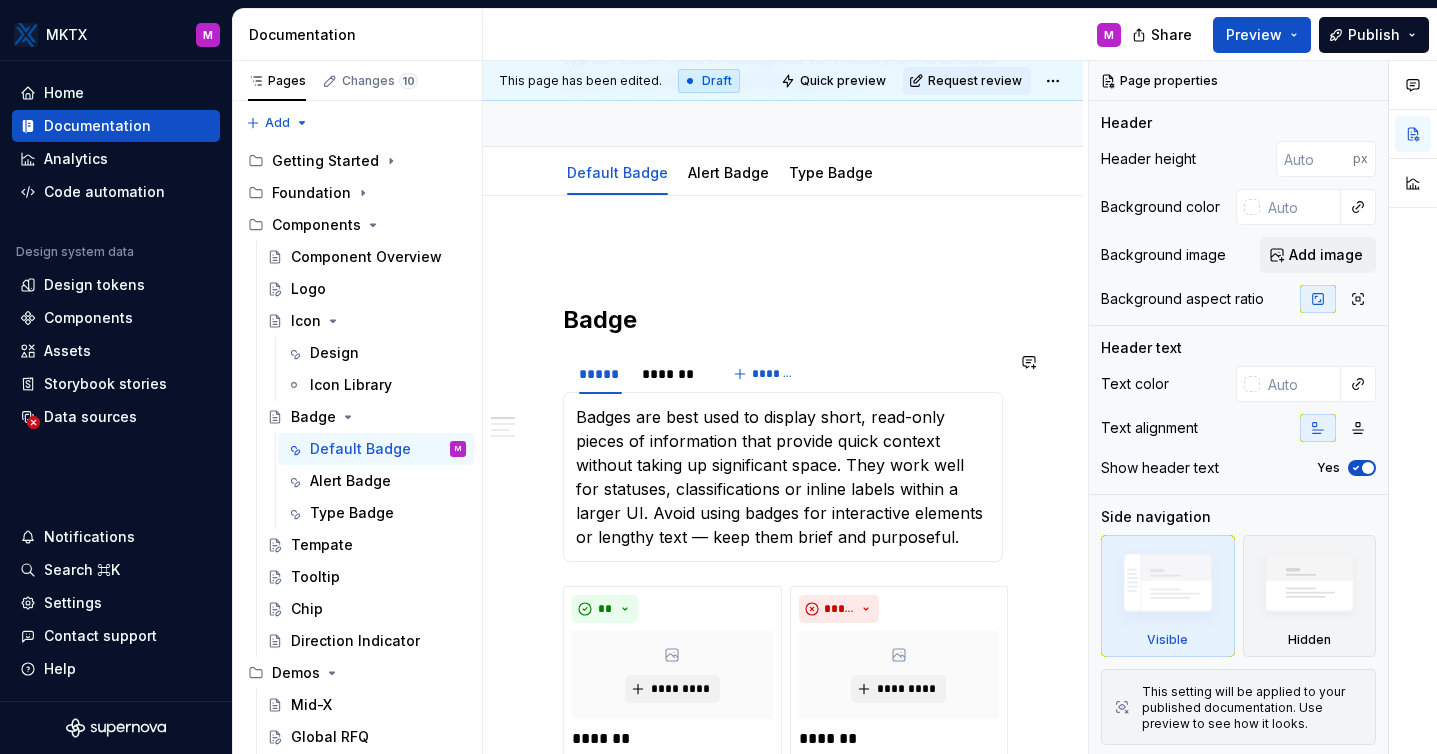scroll, scrollTop: 291, scrollLeft: 0, axis: vertical 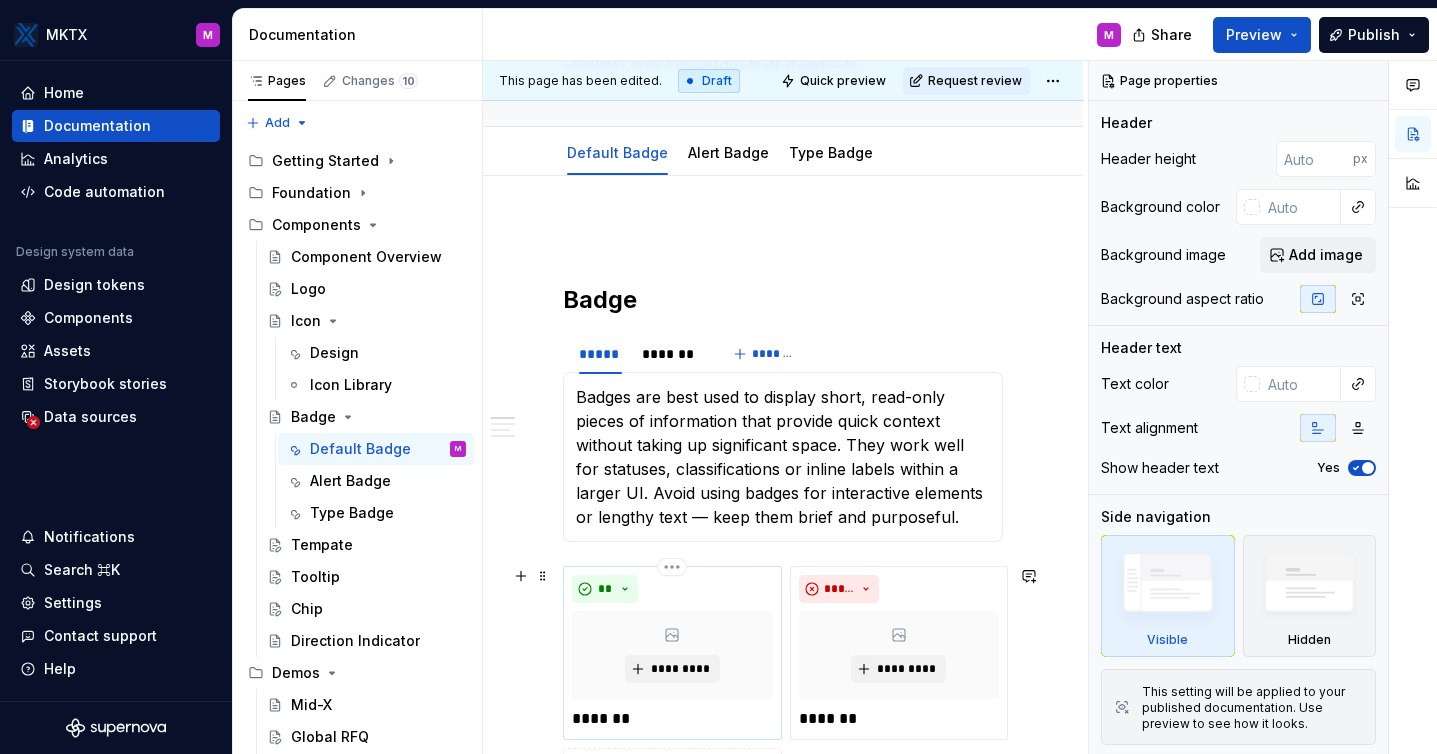 click on "** ********* *******" at bounding box center [672, 653] 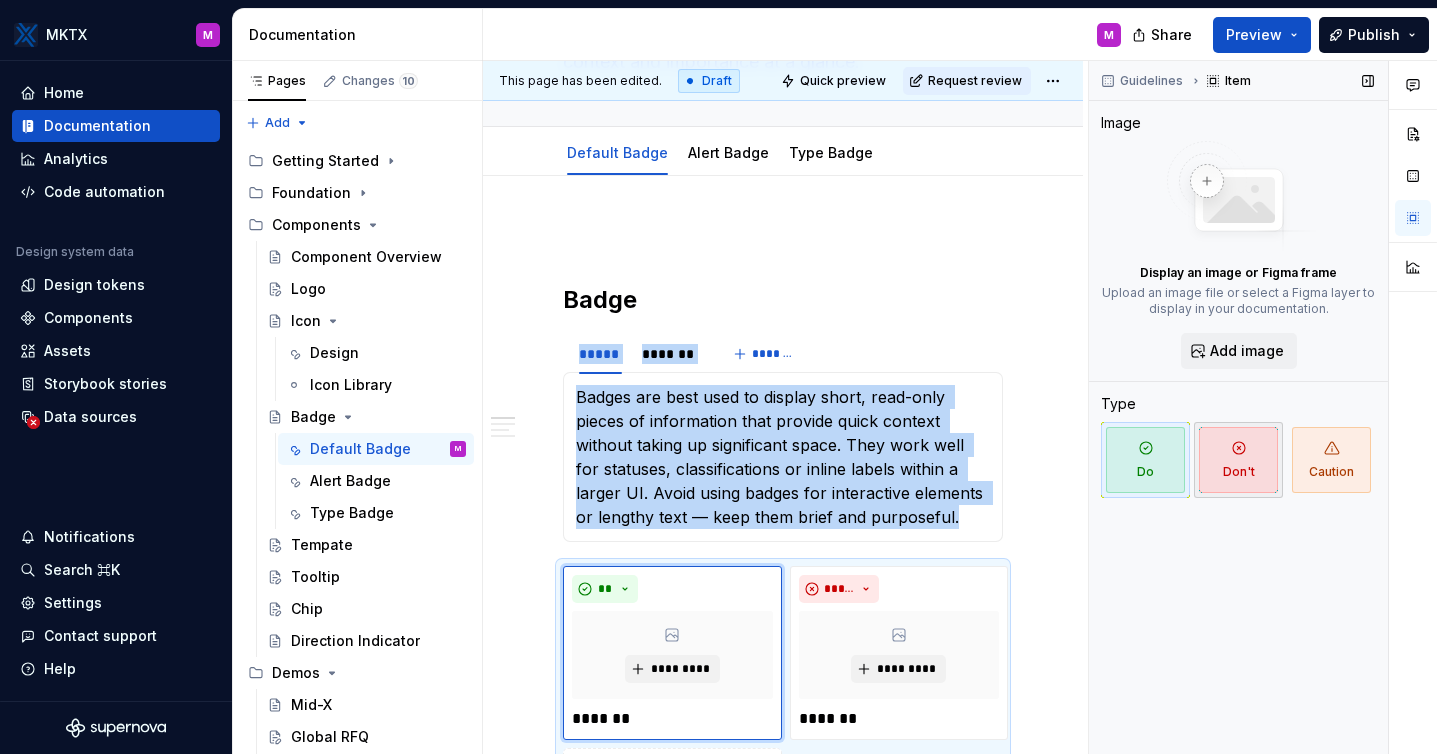 click on "Don't" at bounding box center (1238, 460) 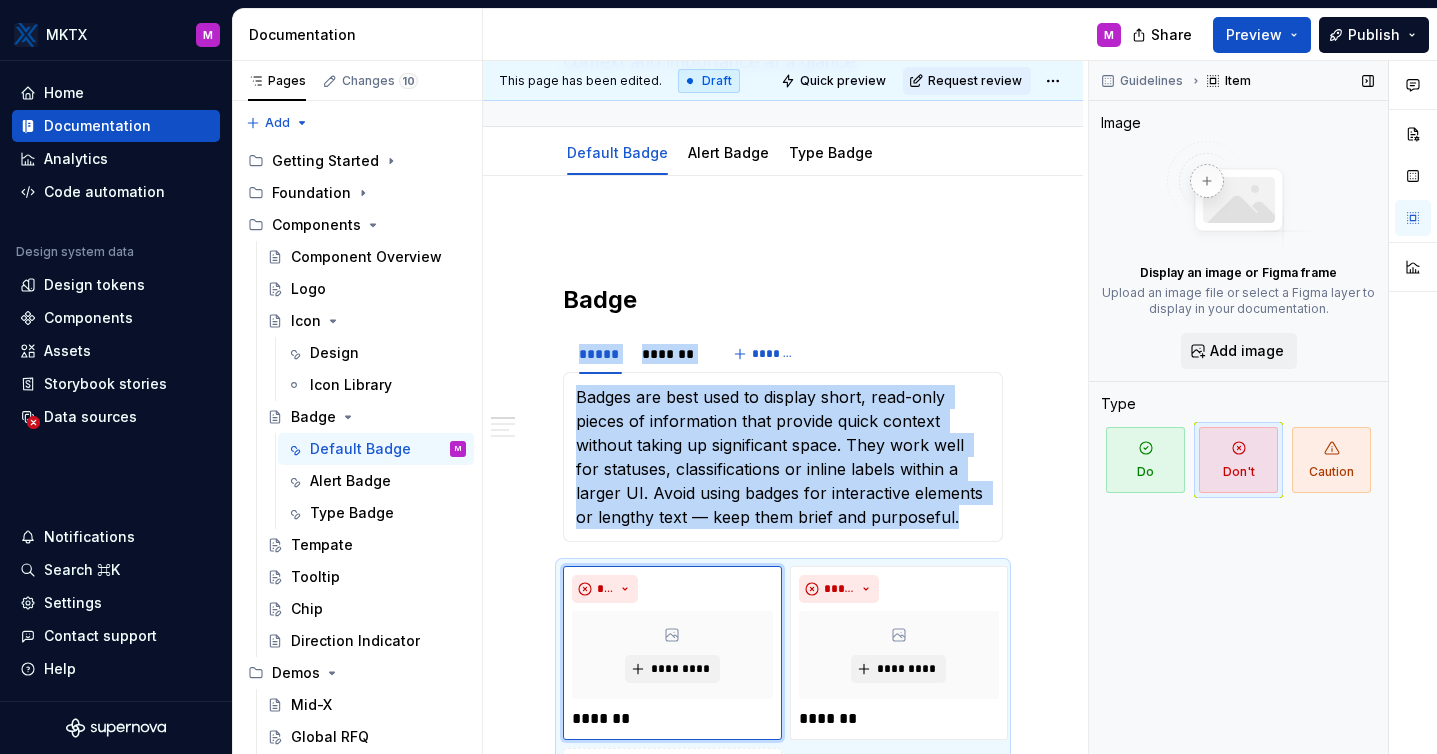 scroll, scrollTop: 383, scrollLeft: 0, axis: vertical 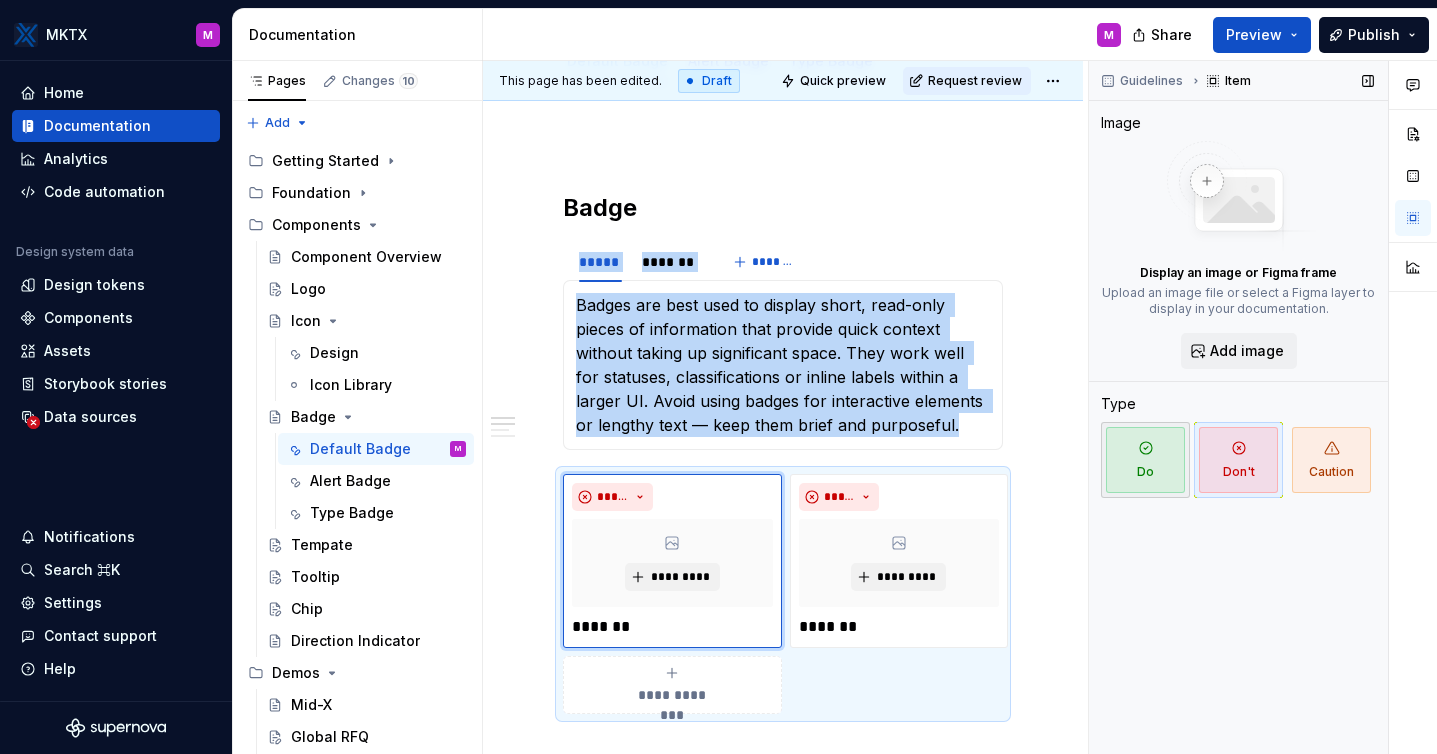 click on "Do" at bounding box center (1145, 460) 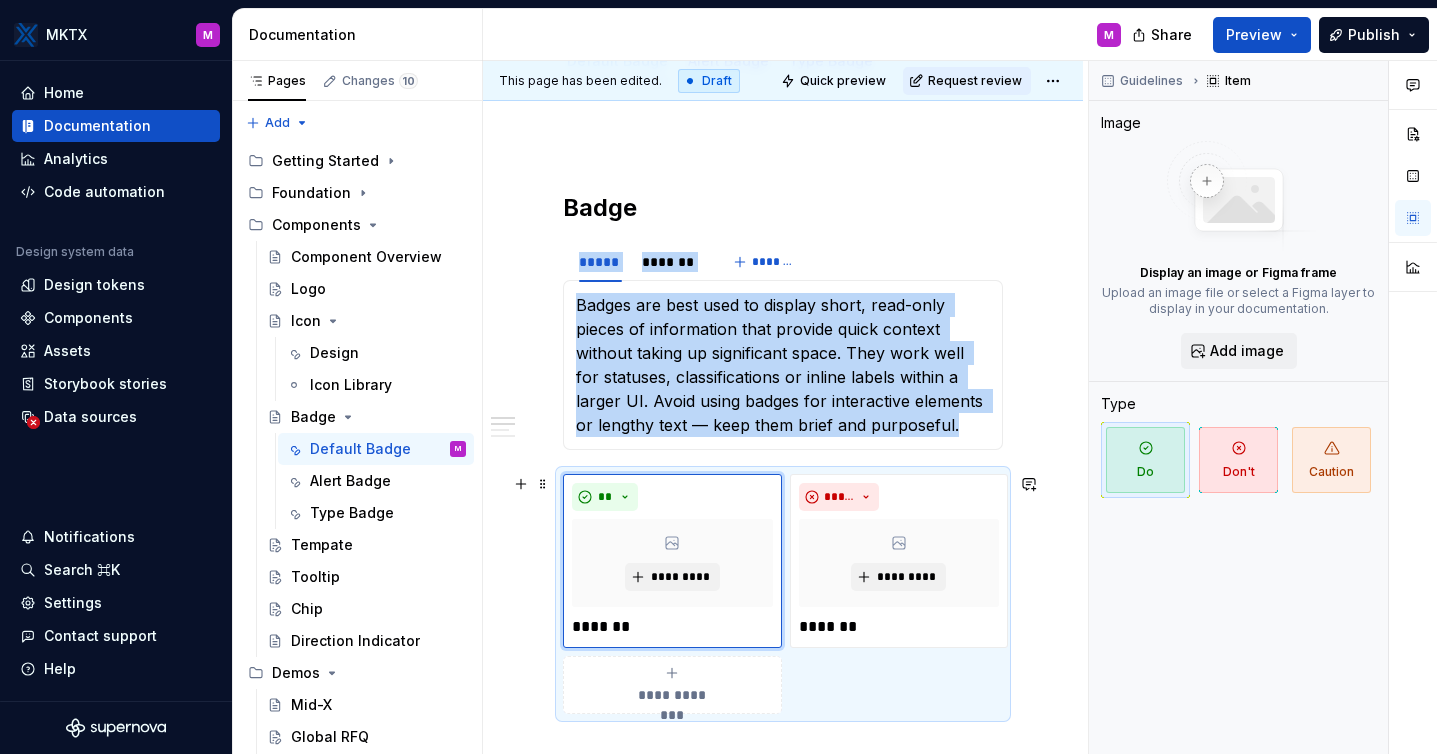 click on "**********" at bounding box center [783, 1261] 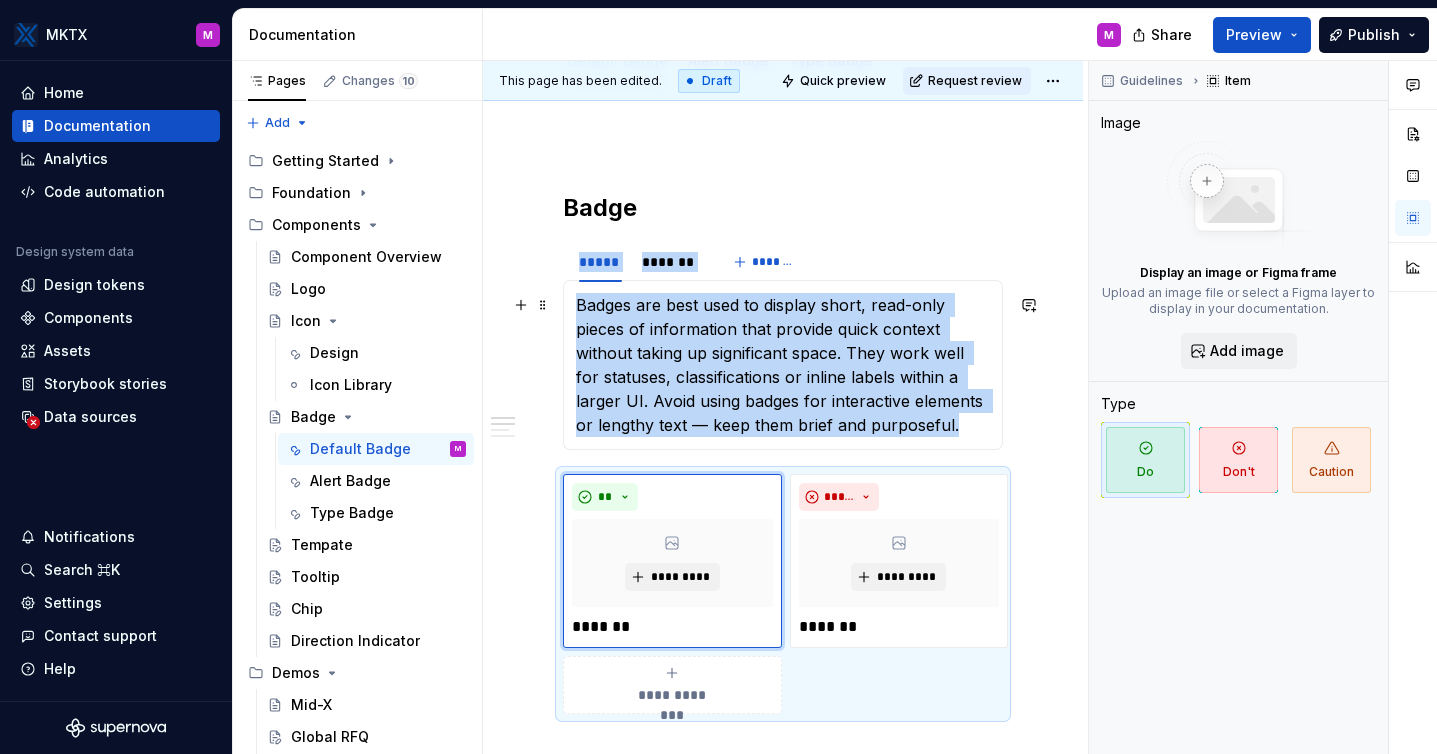 click on "**********" at bounding box center [783, 1261] 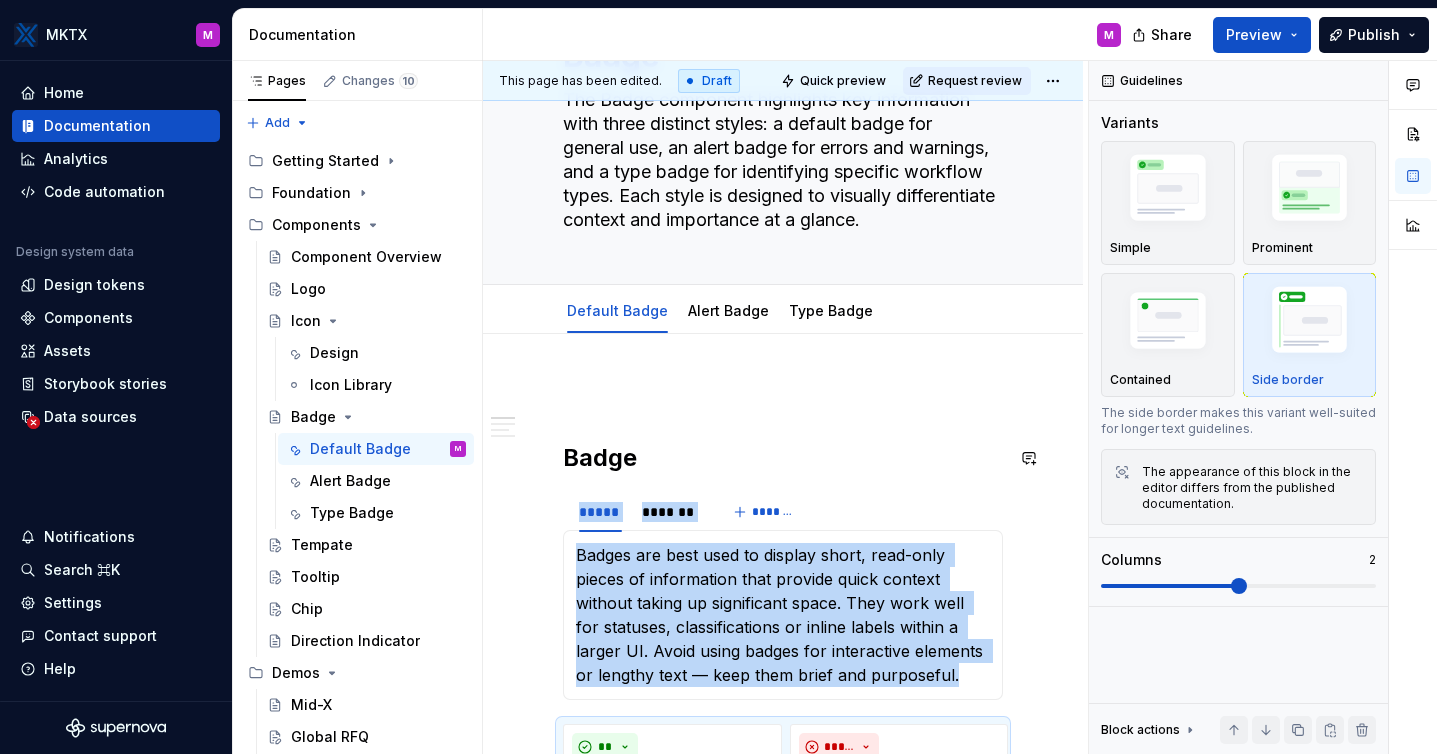scroll, scrollTop: 116, scrollLeft: 0, axis: vertical 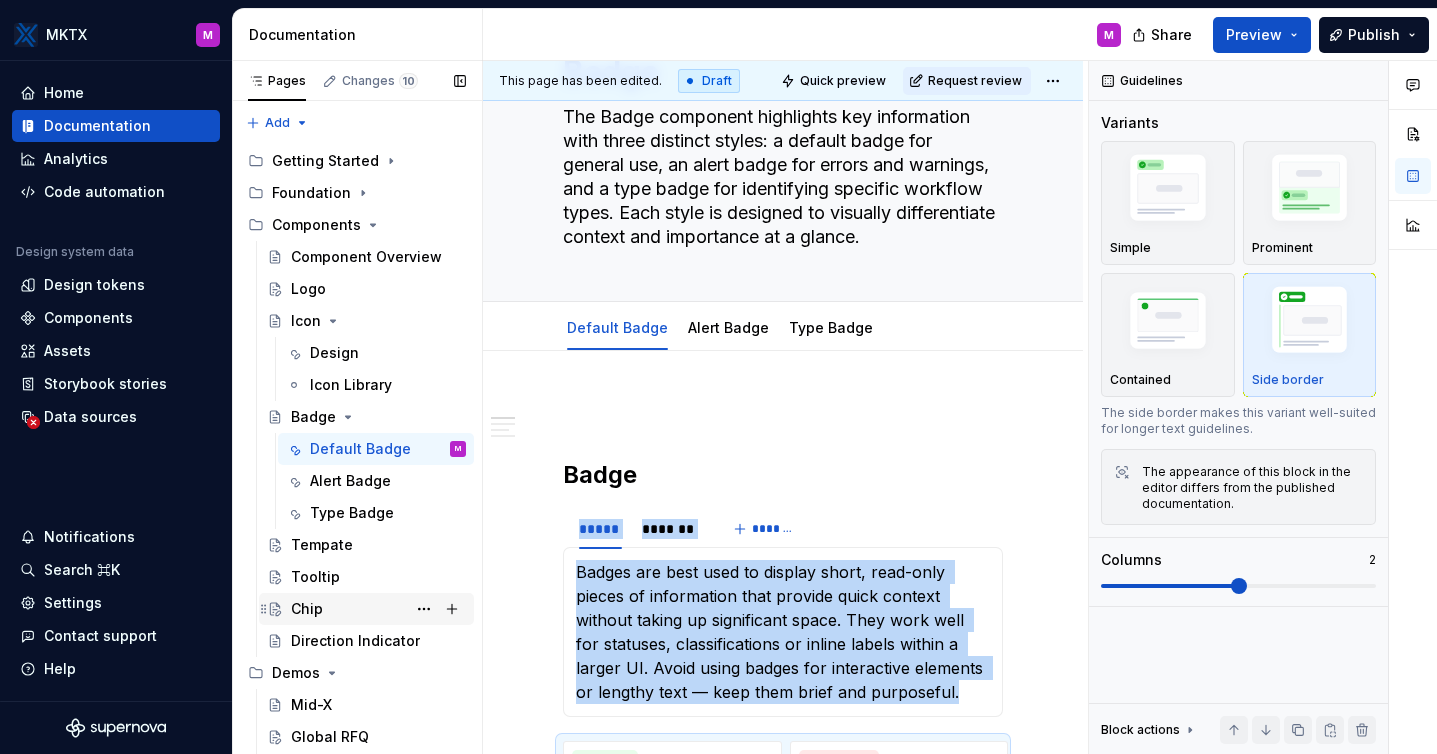 click on "Chip" at bounding box center [378, 609] 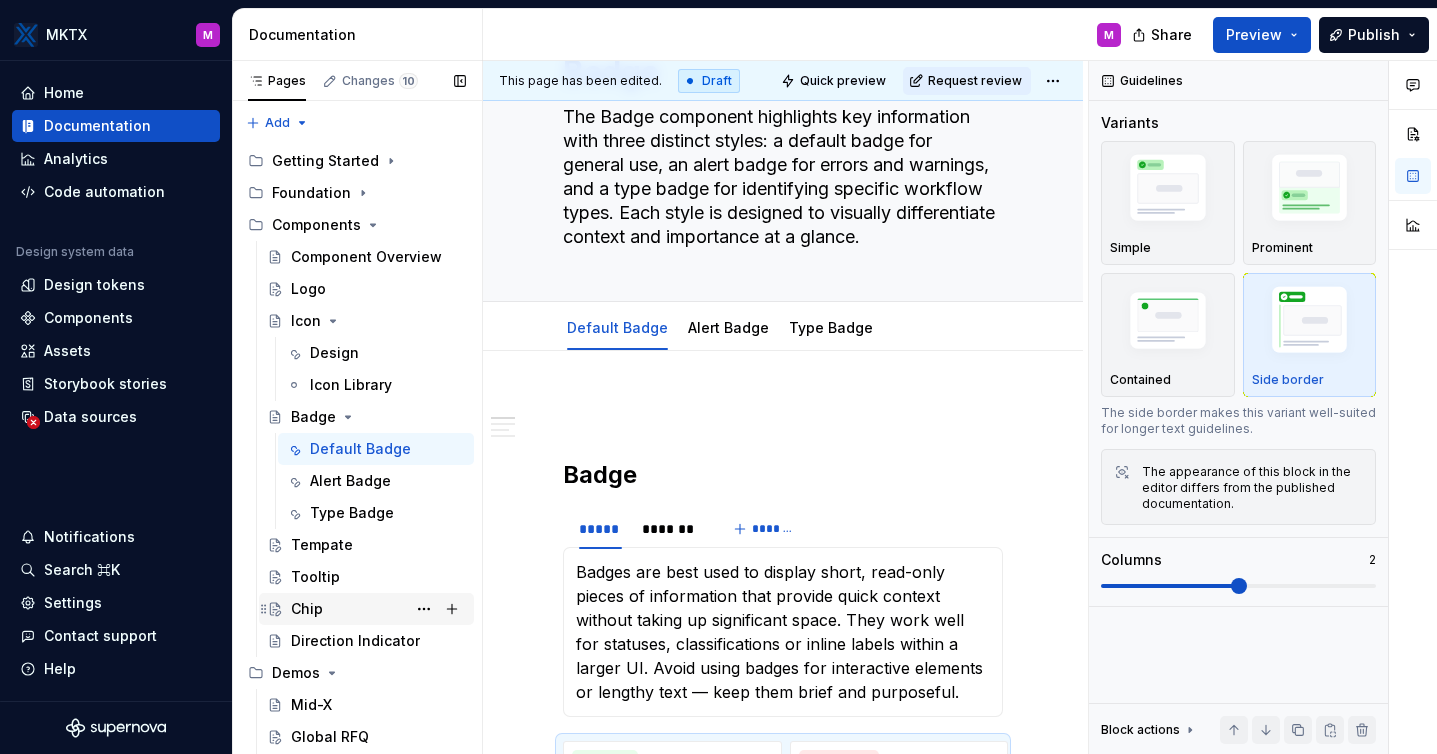 click on "Chip" at bounding box center [378, 609] 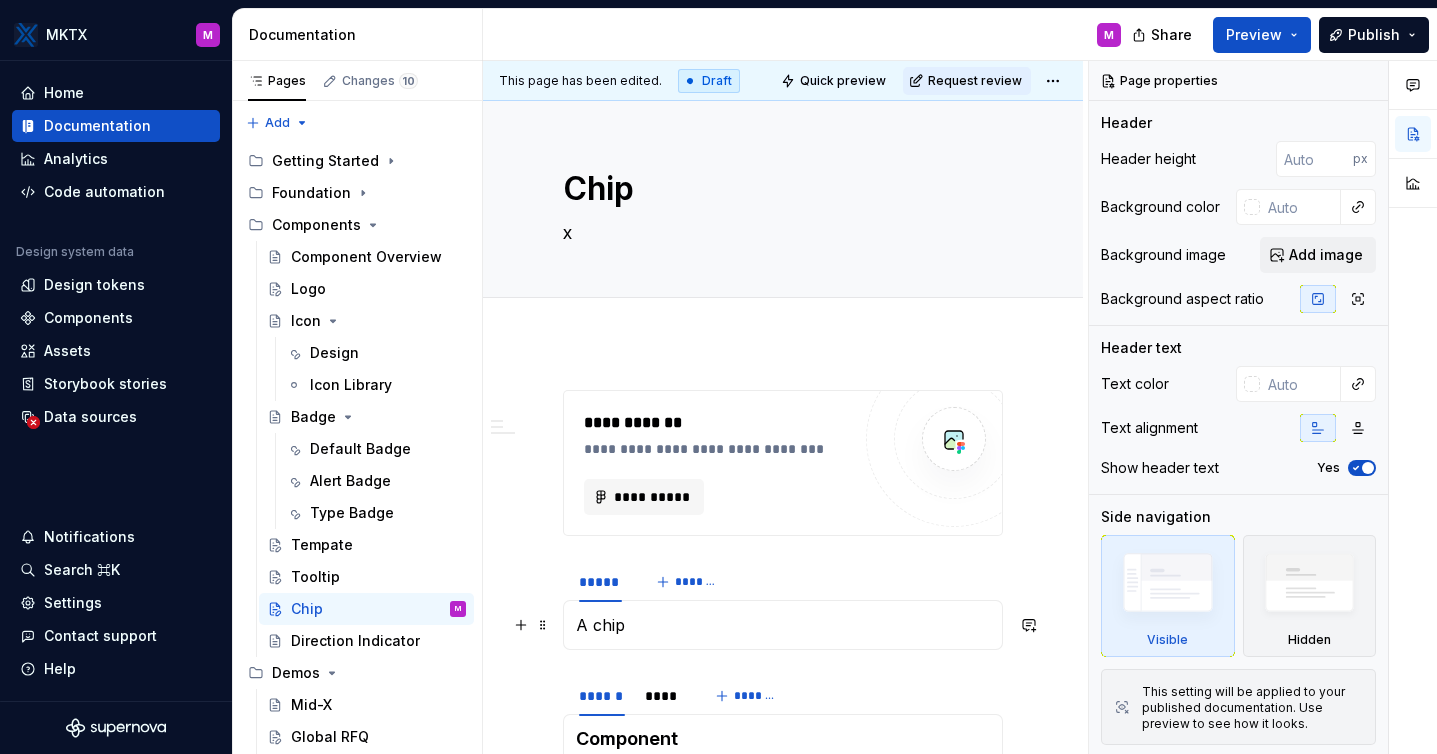 scroll, scrollTop: 37, scrollLeft: 0, axis: vertical 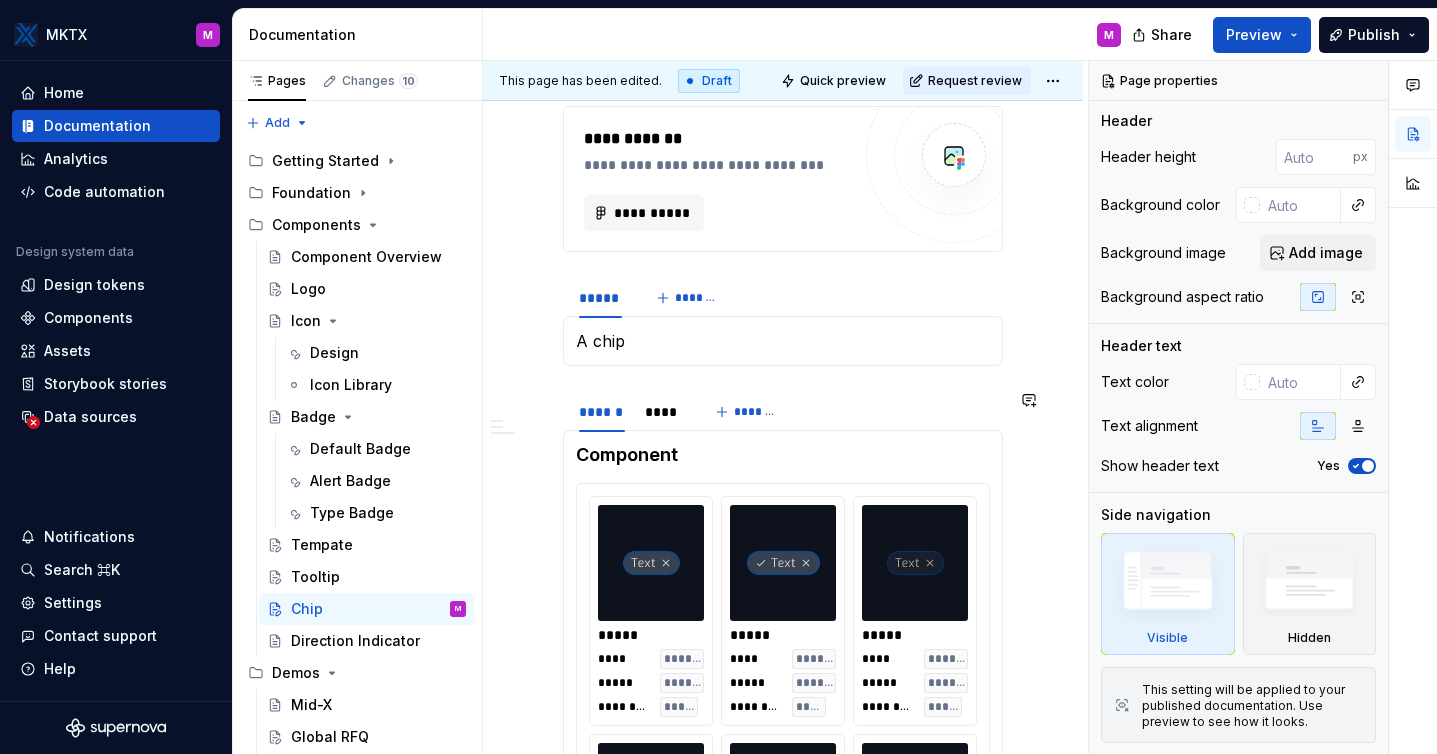 click on "Component ***** **** ********* ***** ******* ******** ***** ***** **** ********* ***** ******* ******** **** ***** **** ********* ***** ******** ******** ***** ***** **** ********* ***** ******** ******** **** ***** **** ********* ***** ***** ******** ***** ***** **** ********* ***** ***** ******** **** ***** **** ********* ***** ***** ******** ***** ***** **** ********* ***** ***** ******** **** ***** **** ******* ***** ******* ******** ***** ***** **** ******* ***** ******* ******** **** ***** **** ******* ***** ******** ******** ***** ***** **** ******* ***** ******** ******** **** ***** **** ******* ***** ***** ******** ***** ***** **** ******* ***** ***** ******** **** ***** ****" at bounding box center (783, 1877) 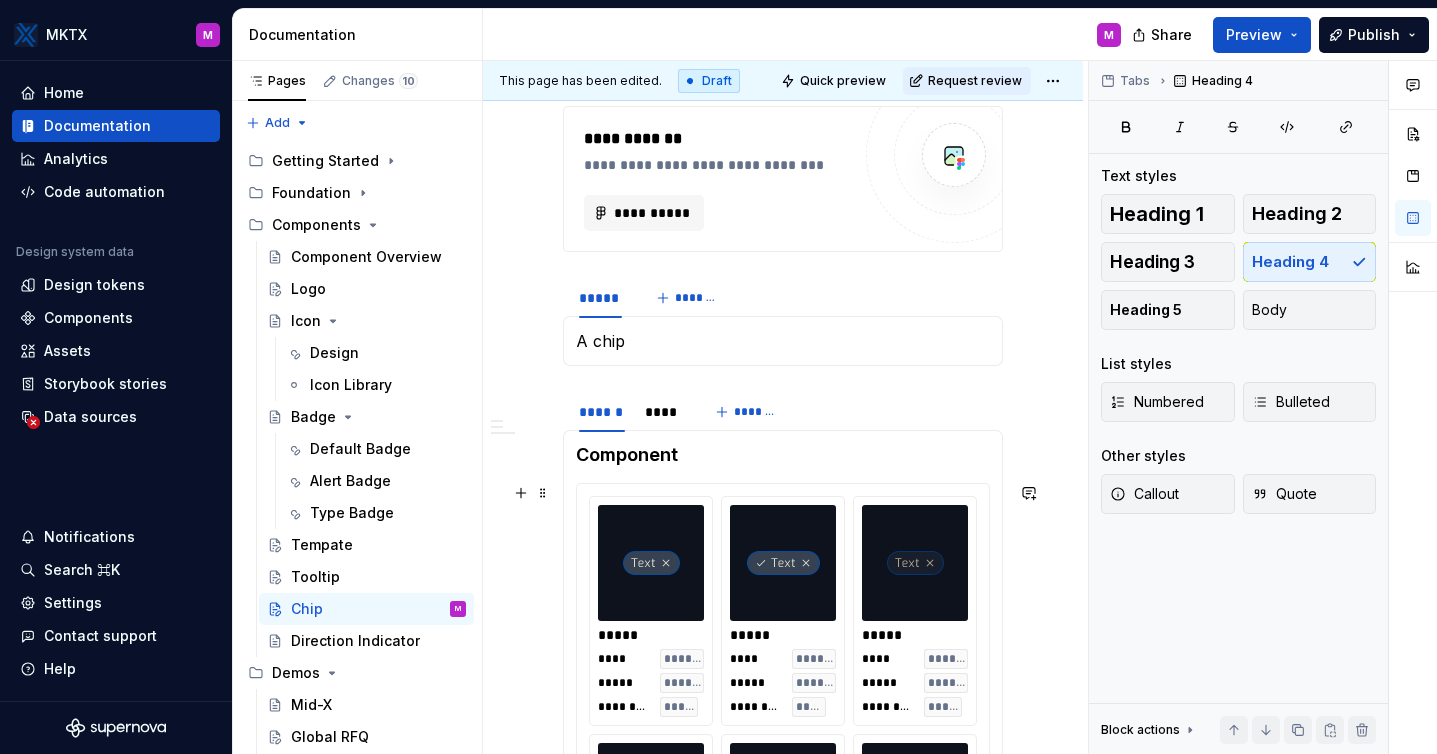 click on "***** **** ********* ***** ******* ******** ****" at bounding box center [783, 611] 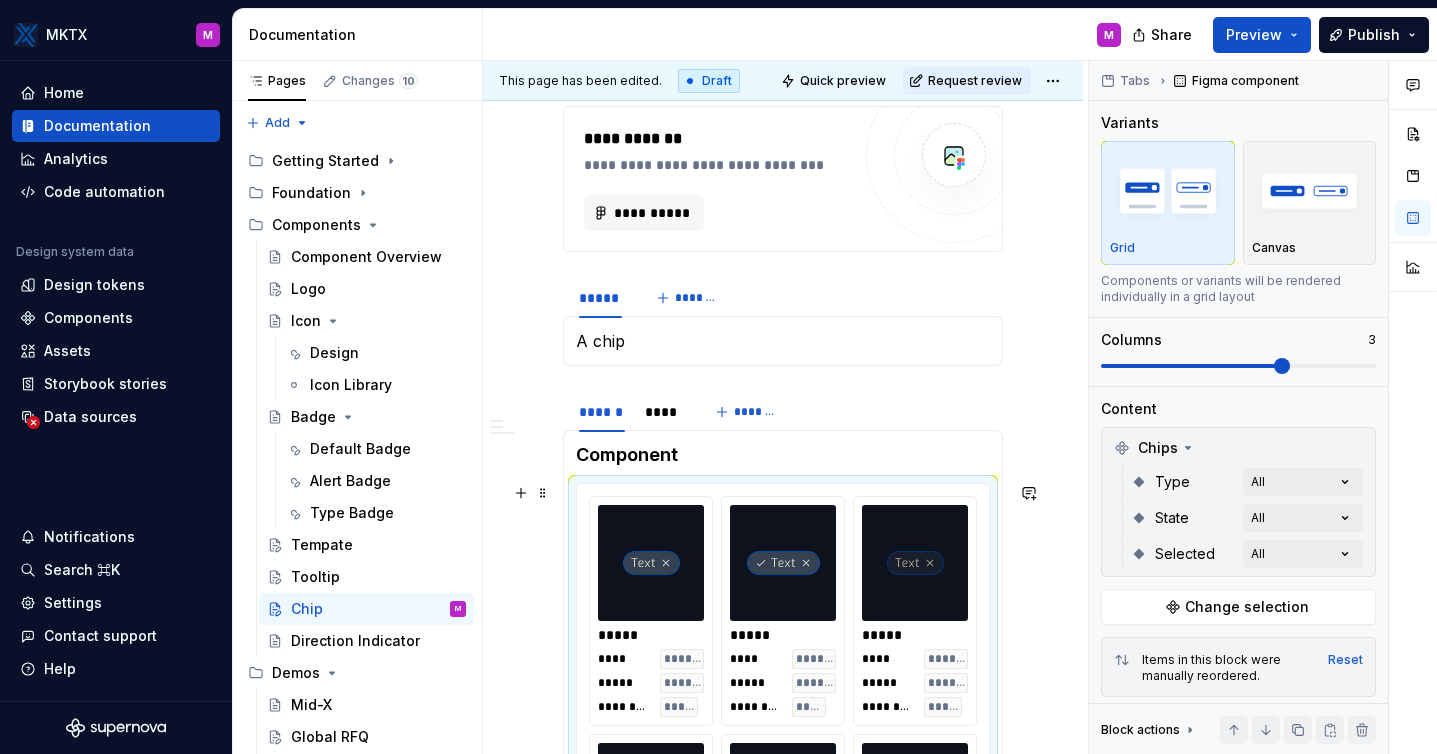 type on "*" 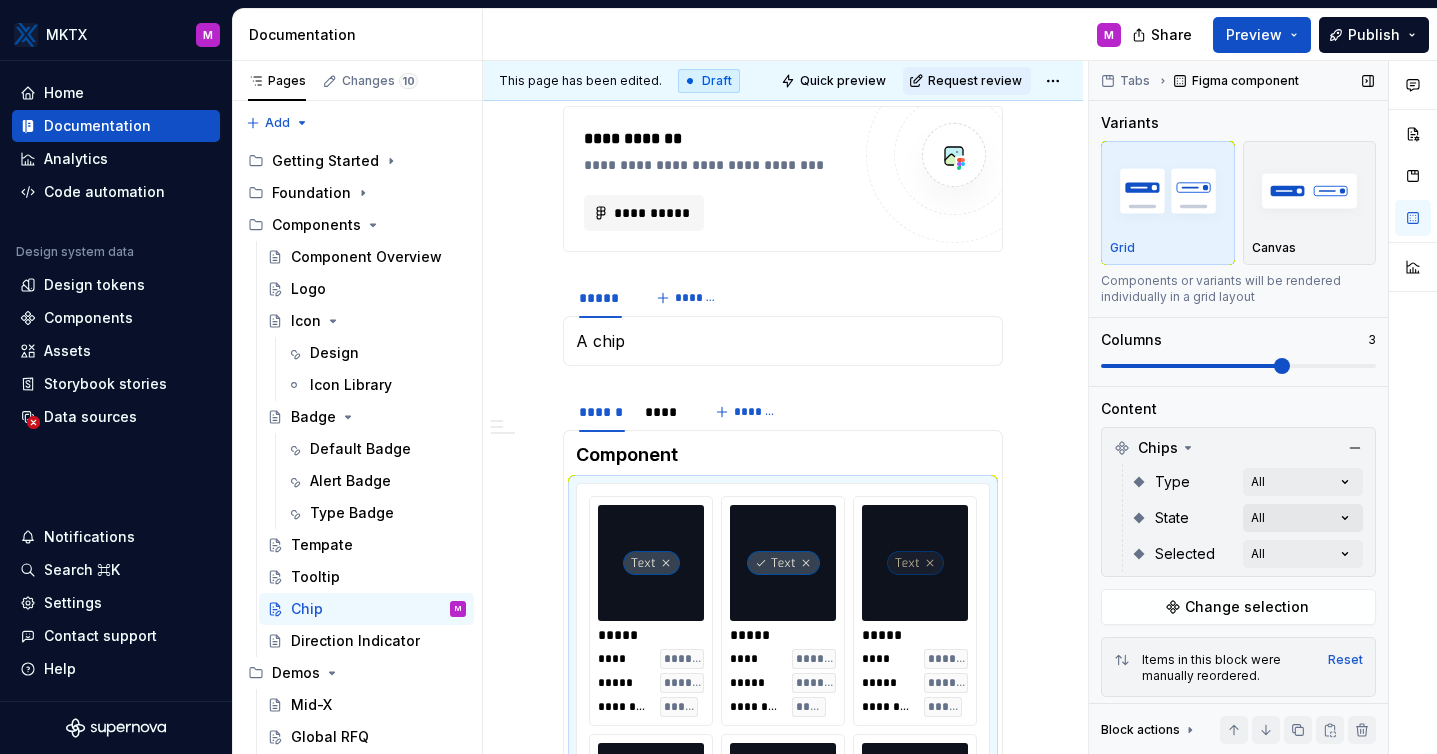 click on "Comments Open comments No comments yet Select ‘Comment’ from the block context menu to add one. Tabs Figma component Variants Grid Canvas Components or variants will be rendered individually in a grid layout Columns 3 Content Chips Type All State All Selected All Change selection Items in this block were manually reordered. Reset Display options Preview box size Preview box height px Preview background #0D121C Show component name Yes Show properties details Yes Show variant description Yes Block actions Move up Move down Duplicate Copy (⌘C) Cut (⌘X) Delete" at bounding box center (1263, 408) 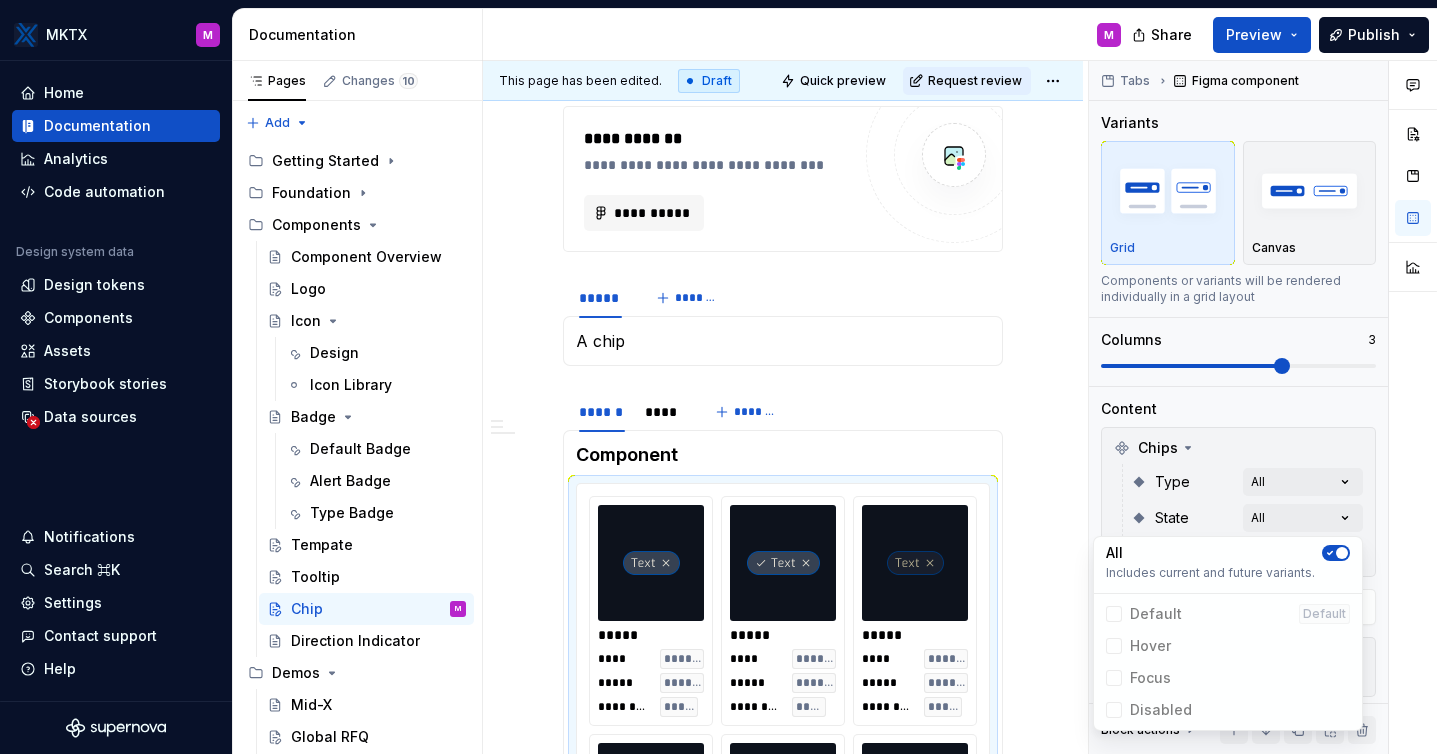 click on "Comments Open comments No comments yet Select ‘Comment’ from the block context menu to add one. Tabs Figma component Variants Grid Canvas Components or variants will be rendered individually in a grid layout Columns 3 Content Chips Type All State All Selected All Change selection Items in this block were manually reordered. Reset Display options Preview box size Preview box height px Preview background #0D121C Show component name Yes Show properties details Yes Show variant description Yes Block actions Move up Move down Duplicate Copy (⌘C) Cut (⌘X) Delete" at bounding box center (1263, 408) 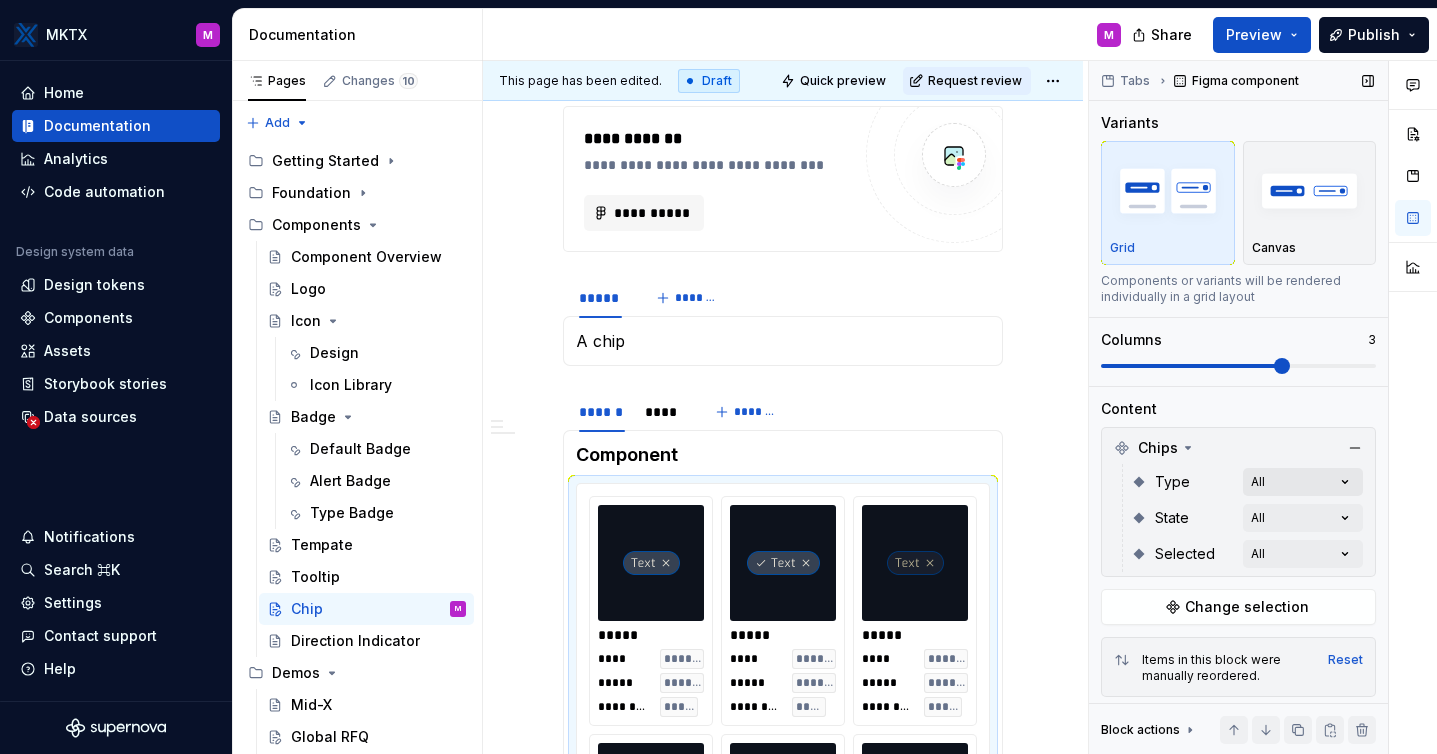 click on "Comments Open comments No comments yet Select ‘Comment’ from the block context menu to add one. Tabs Figma component Variants Grid Canvas Components or variants will be rendered individually in a grid layout Columns 3 Content Chips Type All State All Selected All Change selection Items in this block were manually reordered. Reset Display options Preview box size Preview box height px Preview background #0D121C Show component name Yes Show properties details Yes Show variant description Yes Block actions Move up Move down Duplicate Copy (⌘C) Cut (⌘X) Delete" at bounding box center (1263, 408) 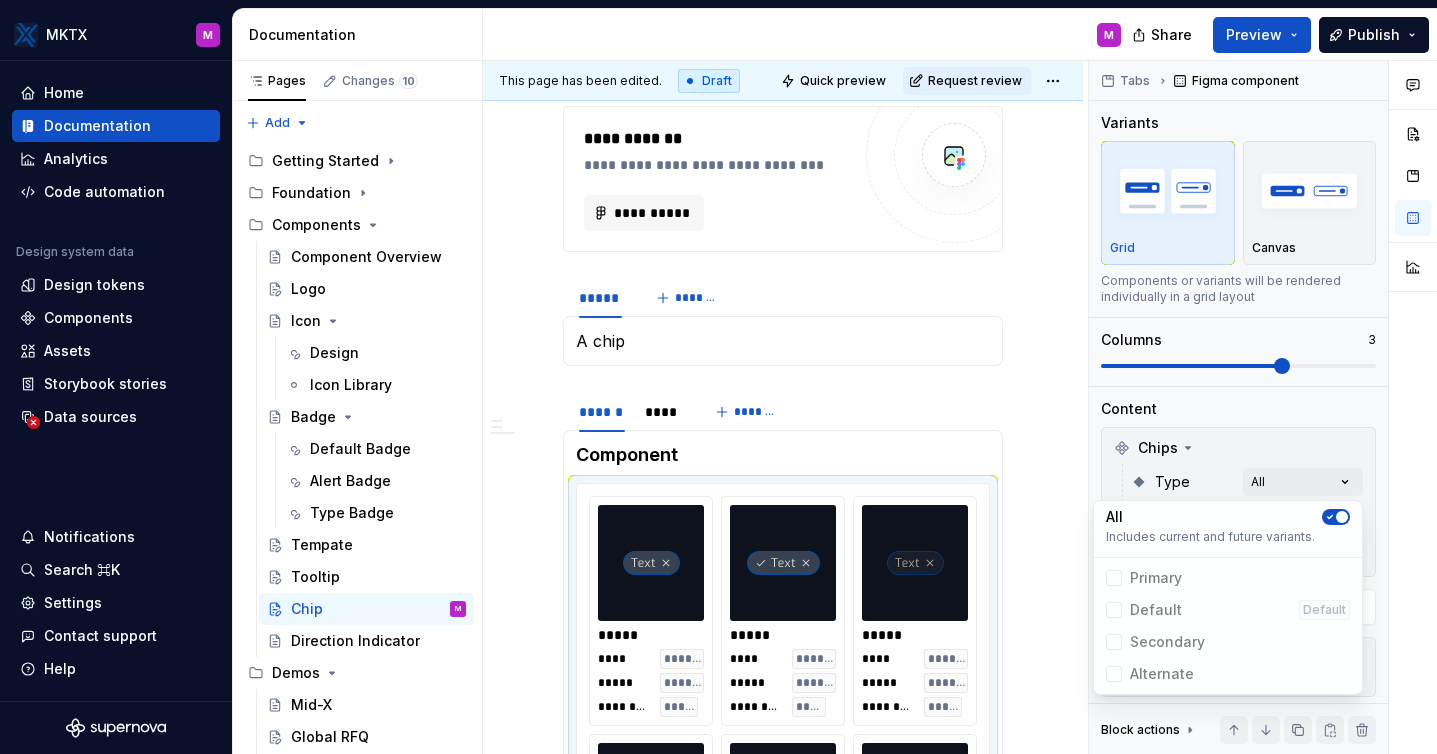 click on "Comments Open comments No comments yet Select ‘Comment’ from the block context menu to add one. Tabs Figma component Variants Grid Canvas Components or variants will be rendered individually in a grid layout Columns 3 Content Chips Type All State All Selected All Change selection Items in this block were manually reordered. Reset Display options Preview box size Preview box height px Preview background #0D121C Show component name Yes Show properties details Yes Show variant description Yes Block actions Move up Move down Duplicate Copy (⌘C) Cut (⌘X) Delete" at bounding box center [1263, 408] 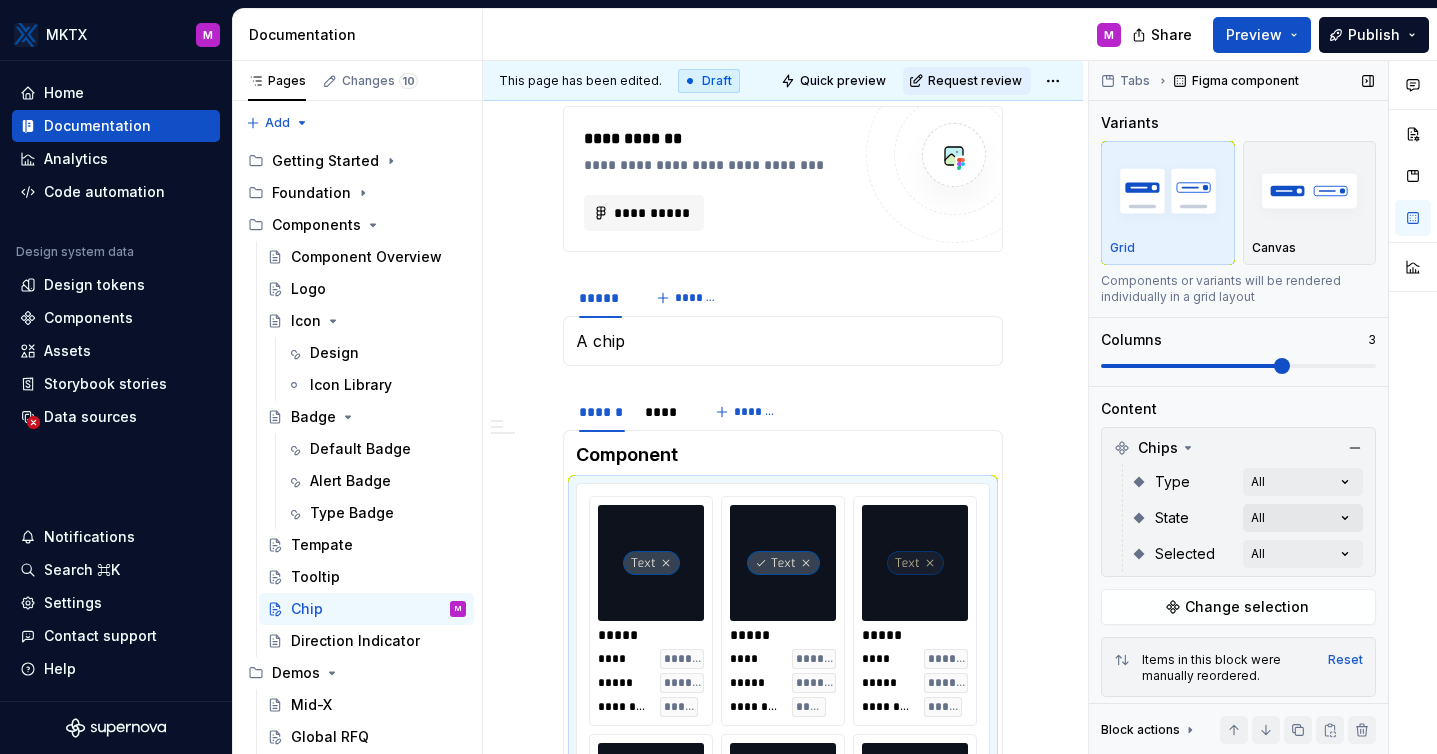 click on "Comments Open comments No comments yet Select ‘Comment’ from the block context menu to add one. Tabs Figma component Variants Grid Canvas Components or variants will be rendered individually in a grid layout Columns 3 Content Chips Type All State All Selected All Change selection Items in this block were manually reordered. Reset Display options Preview box size Preview box height px Preview background #0D121C Show component name Yes Show properties details Yes Show variant description Yes Block actions Move up Move down Duplicate Copy (⌘C) Cut (⌘X) Delete" at bounding box center [1263, 408] 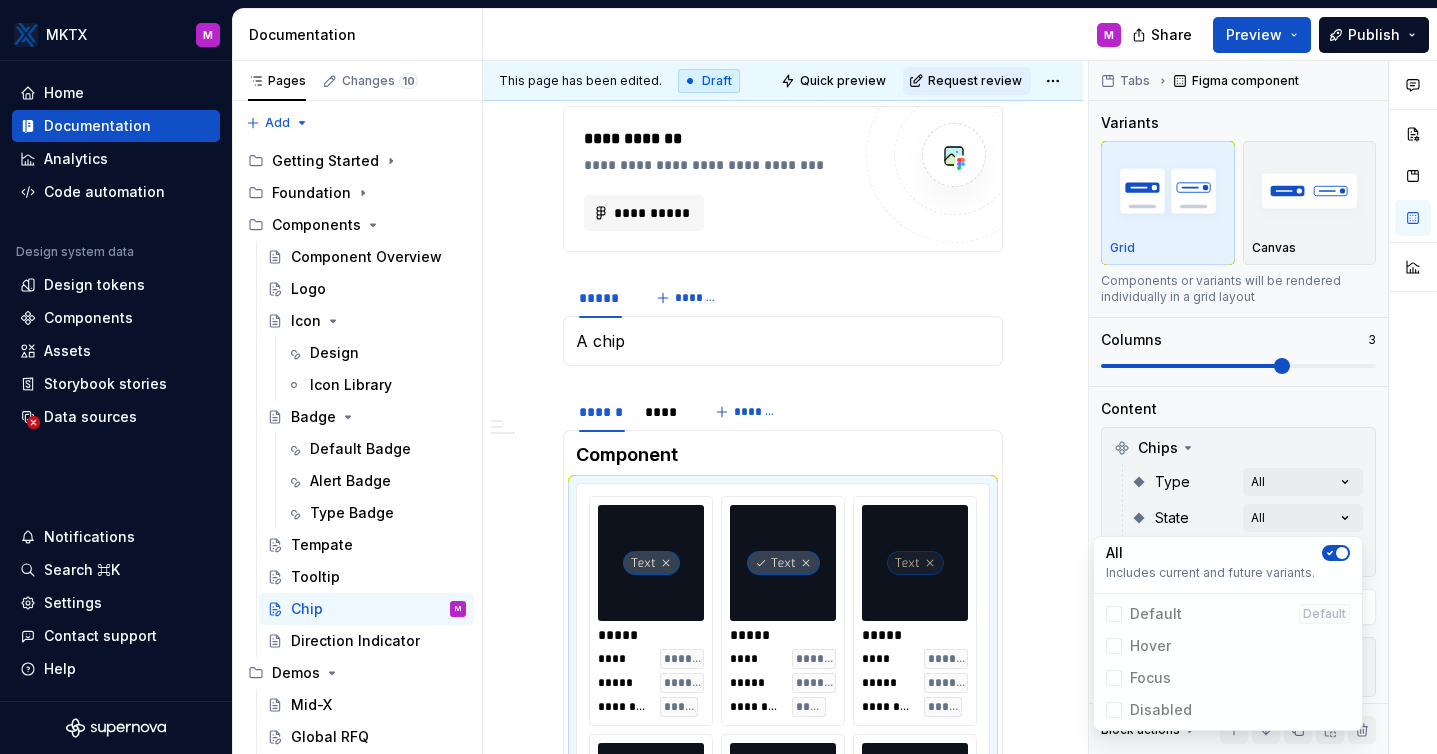 click on "MKTX M Home Documentation Analytics Code automation Design system data Design tokens Components Assets Storybook stories Data sources Notifications Search ⌘K Settings Contact support Help Documentation M Share Preview Publish Pages Changes 10 Add
Accessibility guide for tree Page tree.
Navigate the tree with the arrow keys. Common tree hotkeys apply. Further keybindings are available:
enter to execute primary action on focused item
f2 to start renaming the focused item
escape to abort renaming an item
control+d to start dragging selected items
Getting Started Foundation Components Component Overview Logo Icon Design Icon Library Badge Default Badge Alert Badge Type Badge Tempate Tooltip Chip M Direction Indicator Demos Mid-X Global RFQ MOC Draft   ( 10 ) Getting Started / Design Team  /  Meet the team Components  /  Logo Components / Icon  /  Design Components / Badge  /  Default Badge Components / Badge  /  Alert Badge  /" at bounding box center (718, 377) 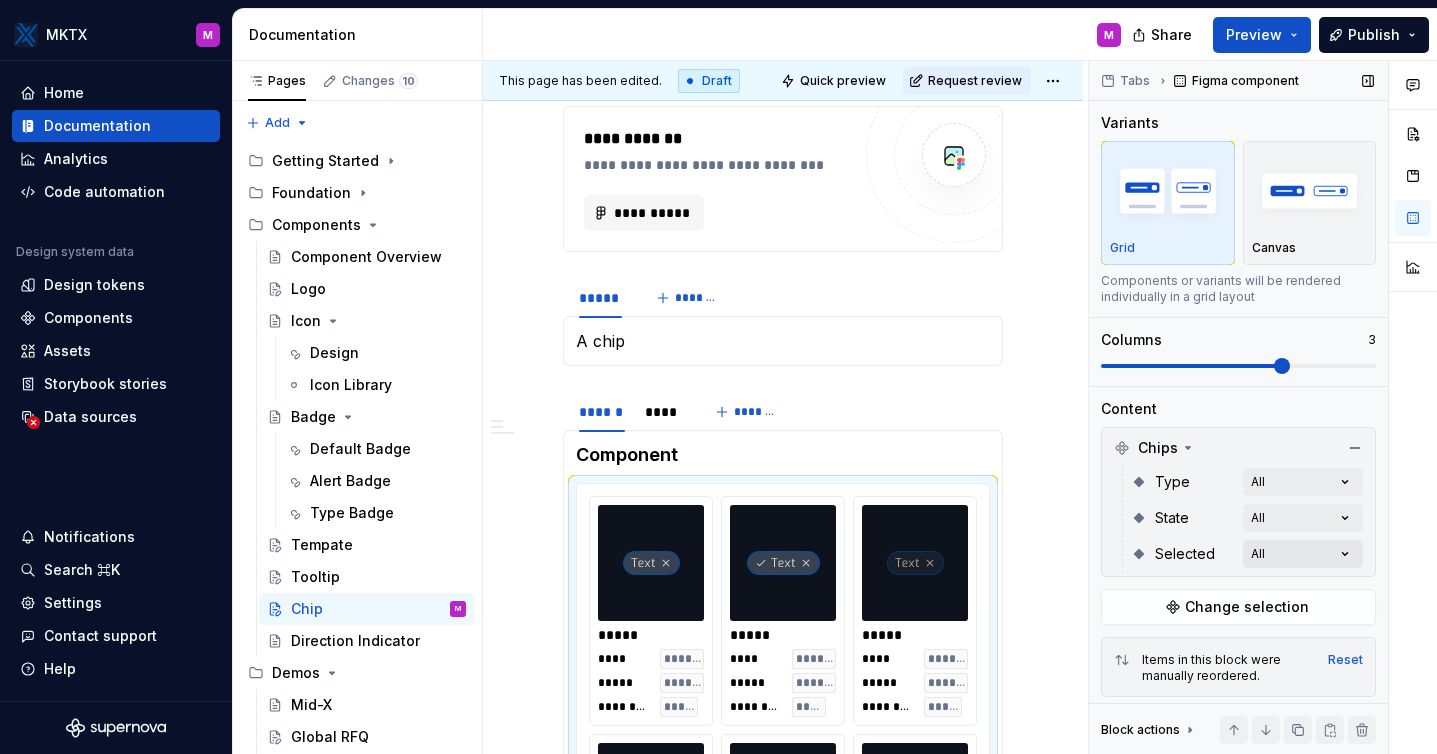 click on "Comments Open comments No comments yet Select ‘Comment’ from the block context menu to add one. Tabs Figma component Variants Grid Canvas Components or variants will be rendered individually in a grid layout Columns 3 Content Chips Type All State All Selected All Change selection Items in this block were manually reordered. Reset Display options Preview box size Preview box height px Preview background #0D121C Show component name Yes Show properties details Yes Show variant description Yes Block actions Move up Move down Duplicate Copy (⌘C) Cut (⌘X) Delete" at bounding box center (1263, 408) 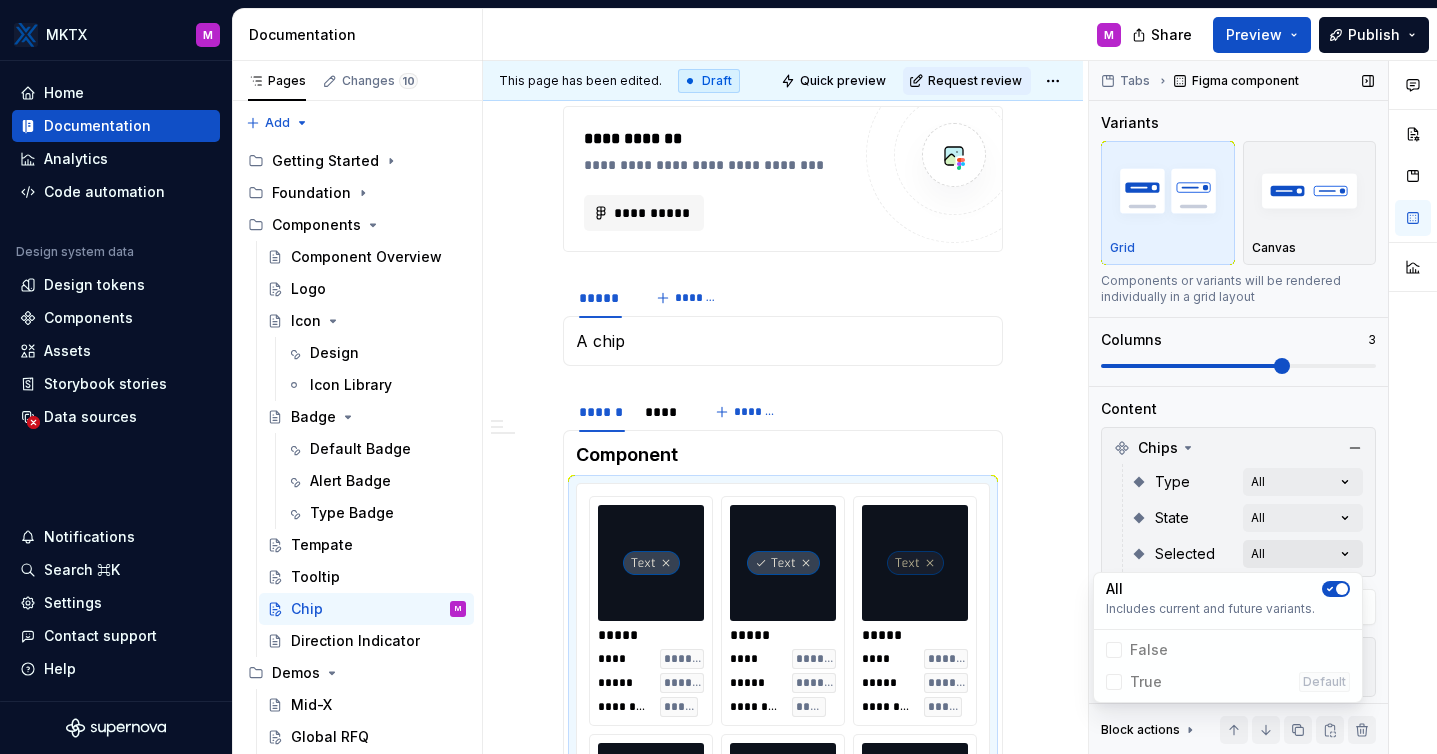 click on "Comments Open comments No comments yet Select ‘Comment’ from the block context menu to add one. Tabs Figma component Variants Grid Canvas Components or variants will be rendered individually in a grid layout Columns 3 Content Chips Type All State All Selected All Change selection Items in this block were manually reordered. Reset Display options Preview box size Preview box height px Preview background #0D121C Show component name Yes Show properties details Yes Show variant description Yes Block actions Move up Move down Duplicate Copy (⌘C) Cut (⌘X) Delete" at bounding box center (1263, 408) 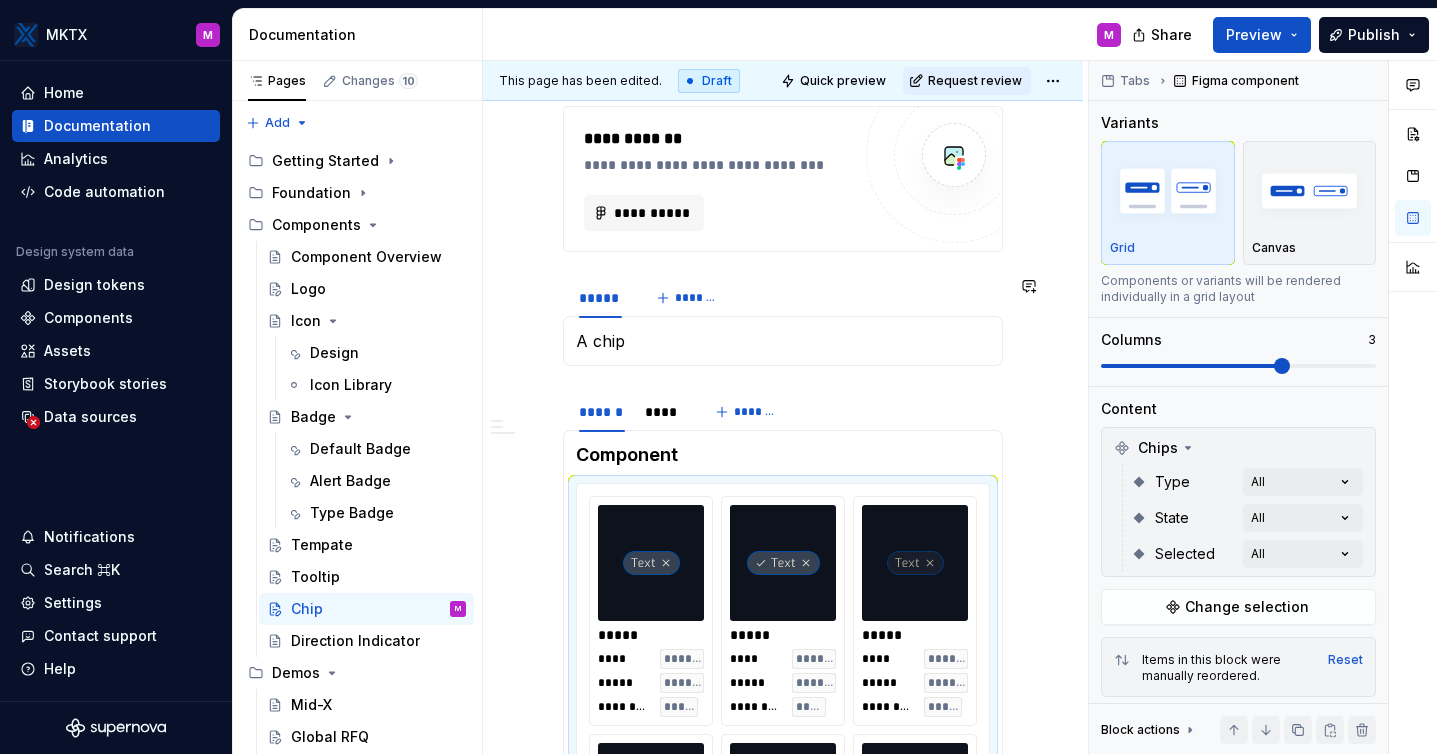 click on "A chip" at bounding box center [783, 341] 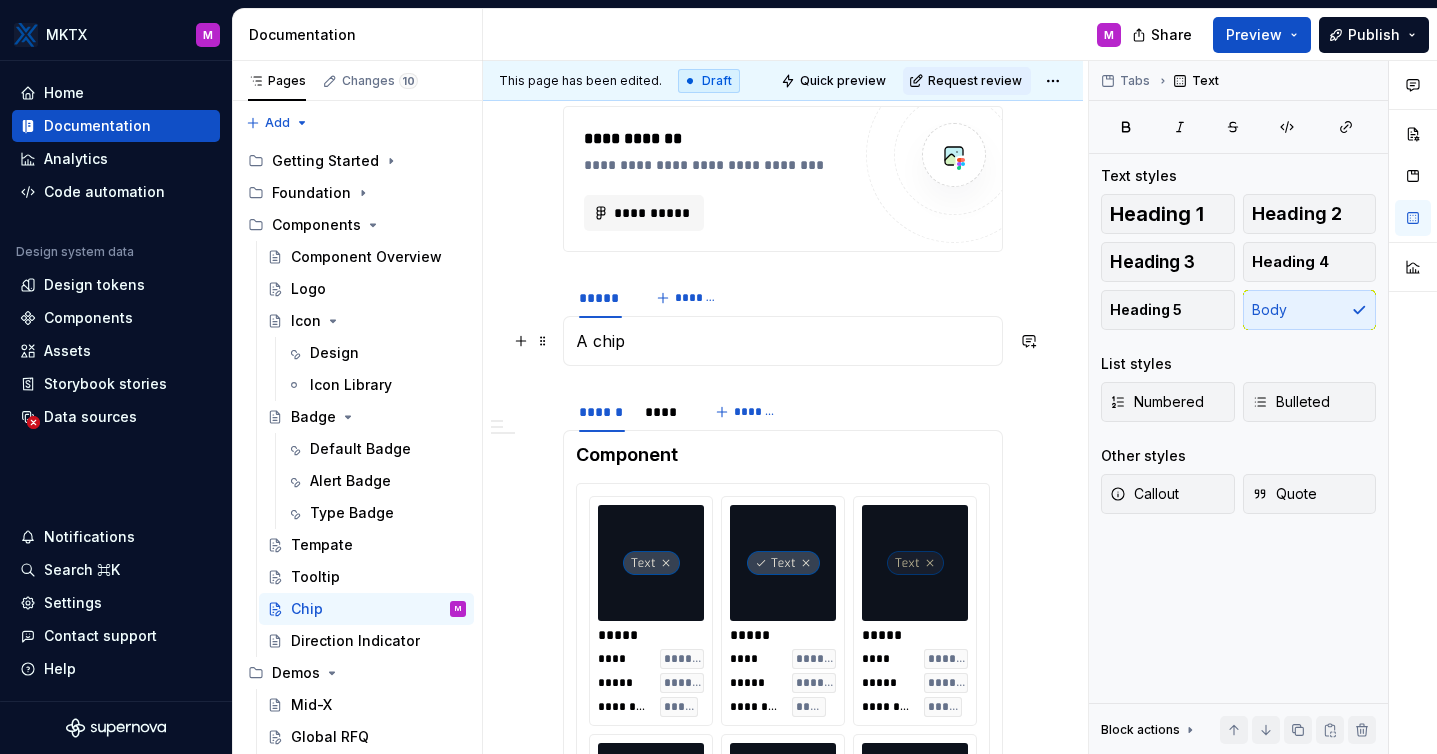 type 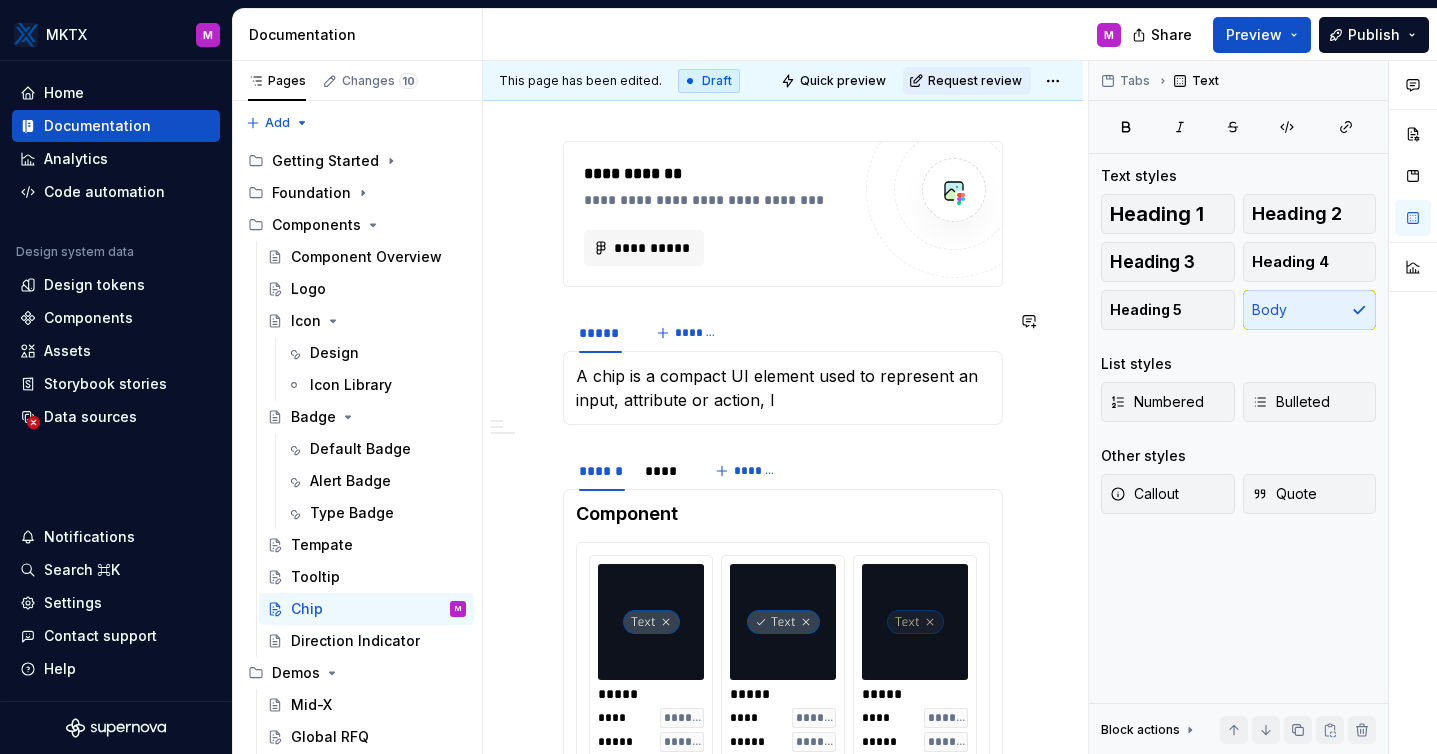 scroll, scrollTop: 233, scrollLeft: 0, axis: vertical 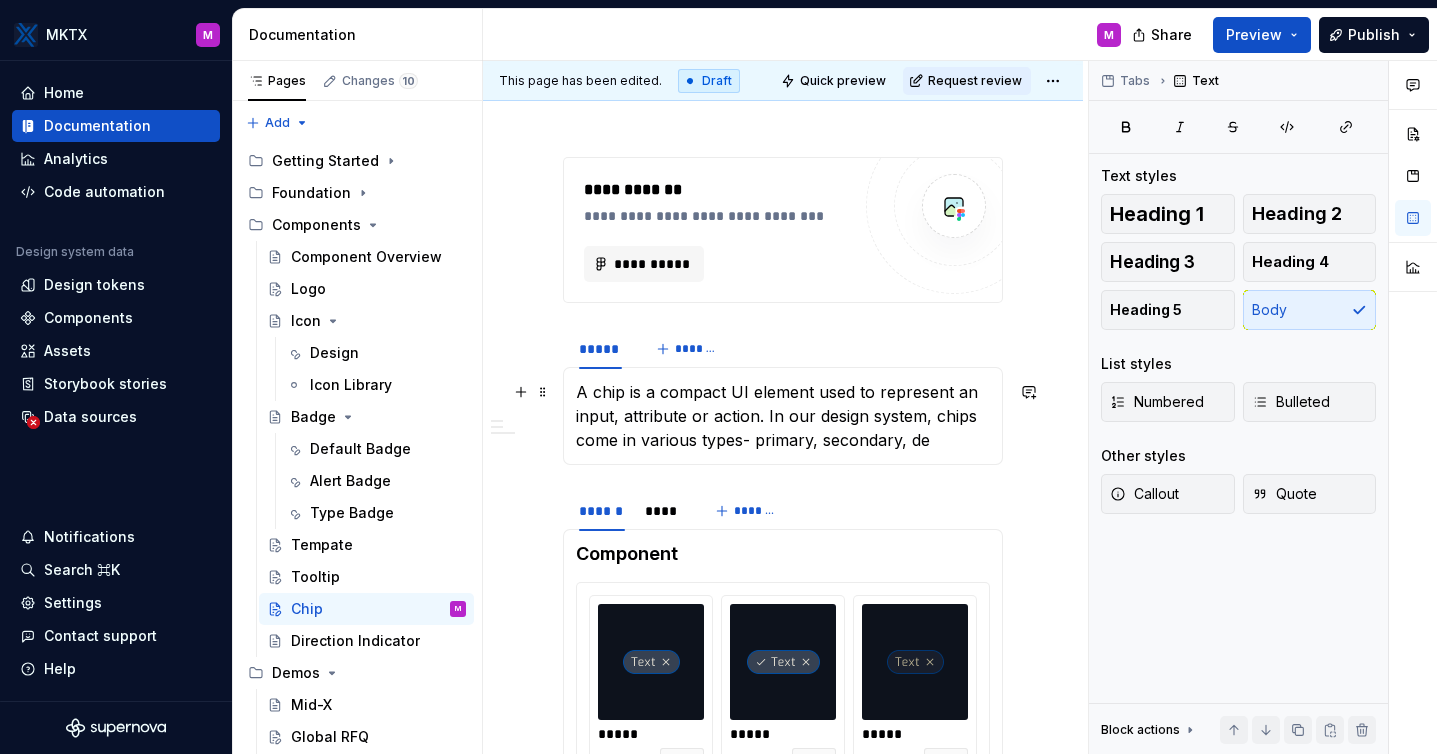 click on "A chip is a compact UI element used to represent an input, attribute or action. In our design system, chips come in various types- primary, secondary, de" at bounding box center (783, 416) 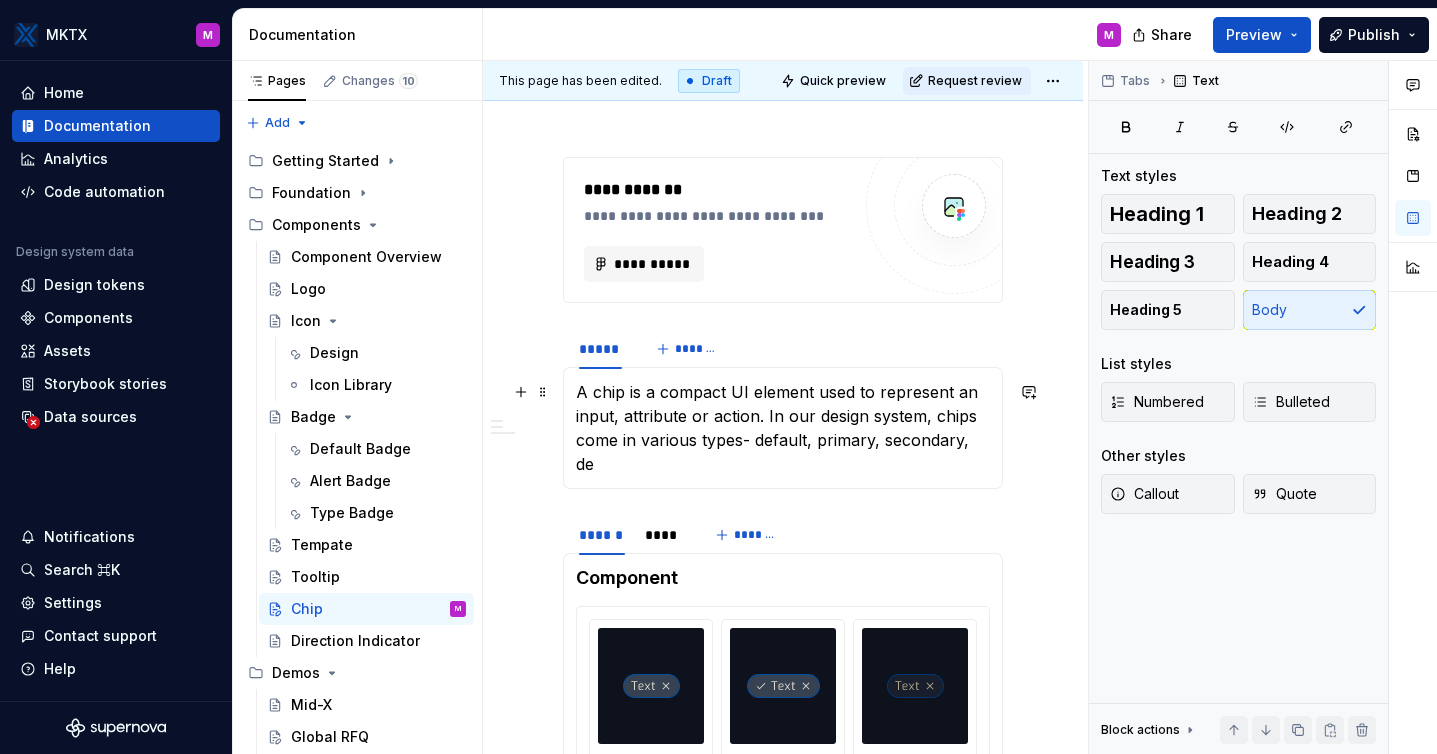 click on "A chip is a compact UI element used to represent an input, attribute or action. In our design system, chips come in various types- default, primary, secondary, de" at bounding box center (783, 428) 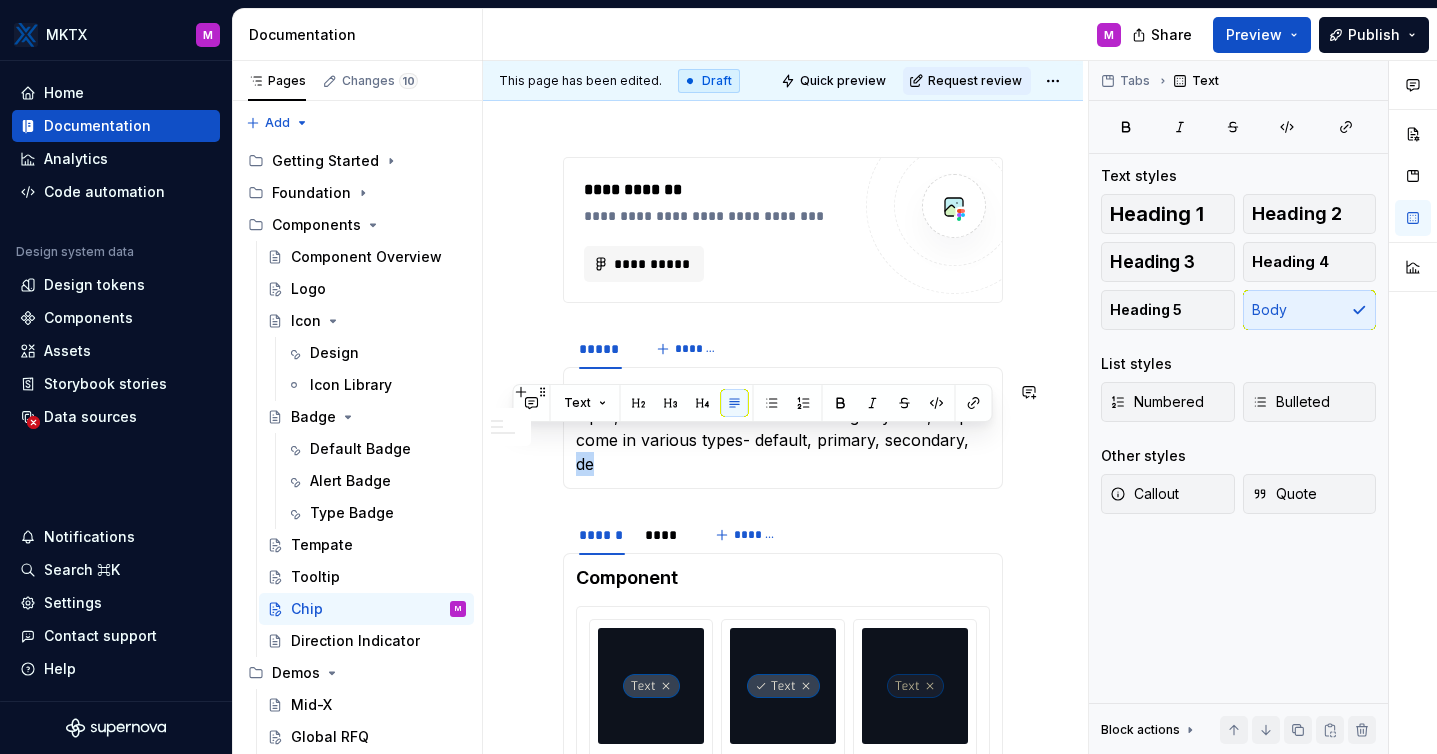 click on "A chip is a compact UI element used to represent an input, attribute or action. In our design system, chips come in various types- default, primary, secondary, de" at bounding box center (783, 428) 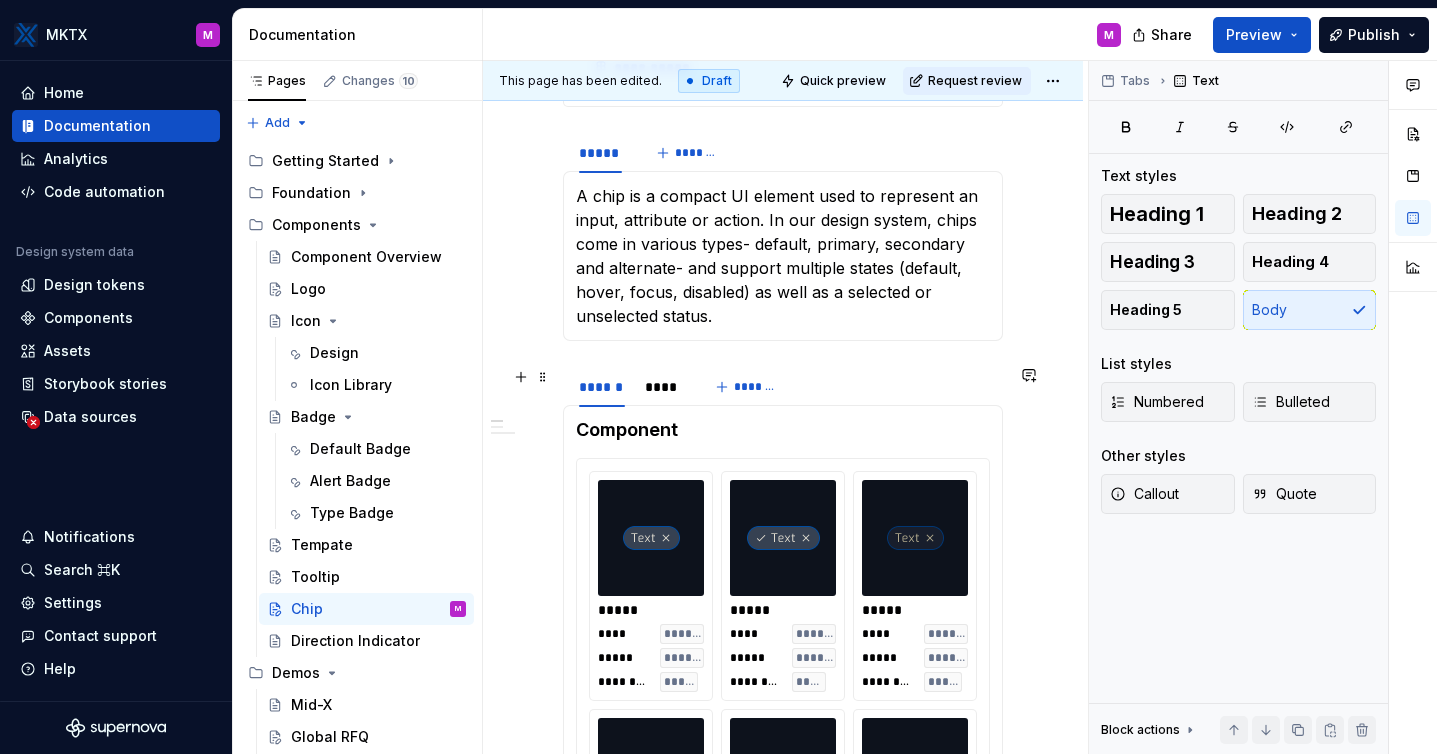 scroll, scrollTop: 451, scrollLeft: 0, axis: vertical 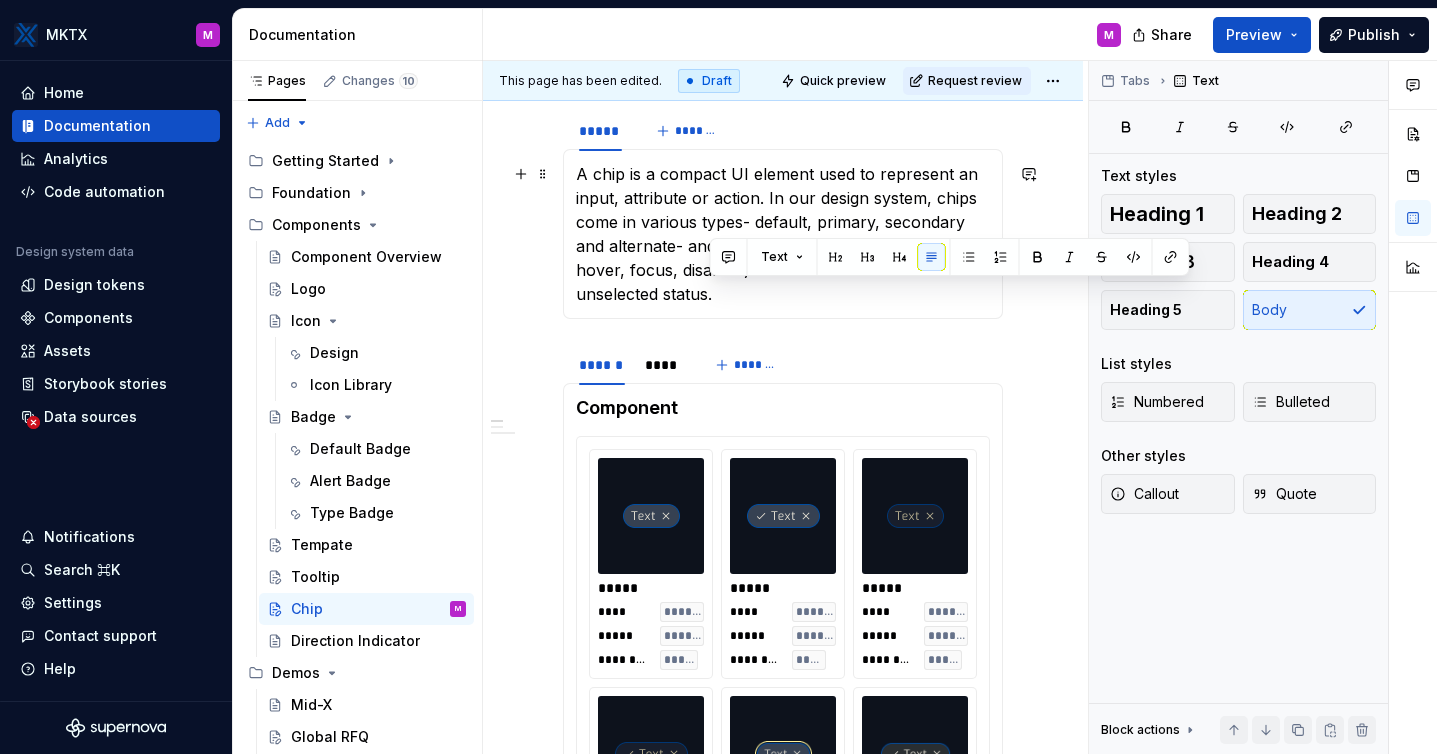 drag, startPoint x: 850, startPoint y: 290, endPoint x: 712, endPoint y: 289, distance: 138.00362 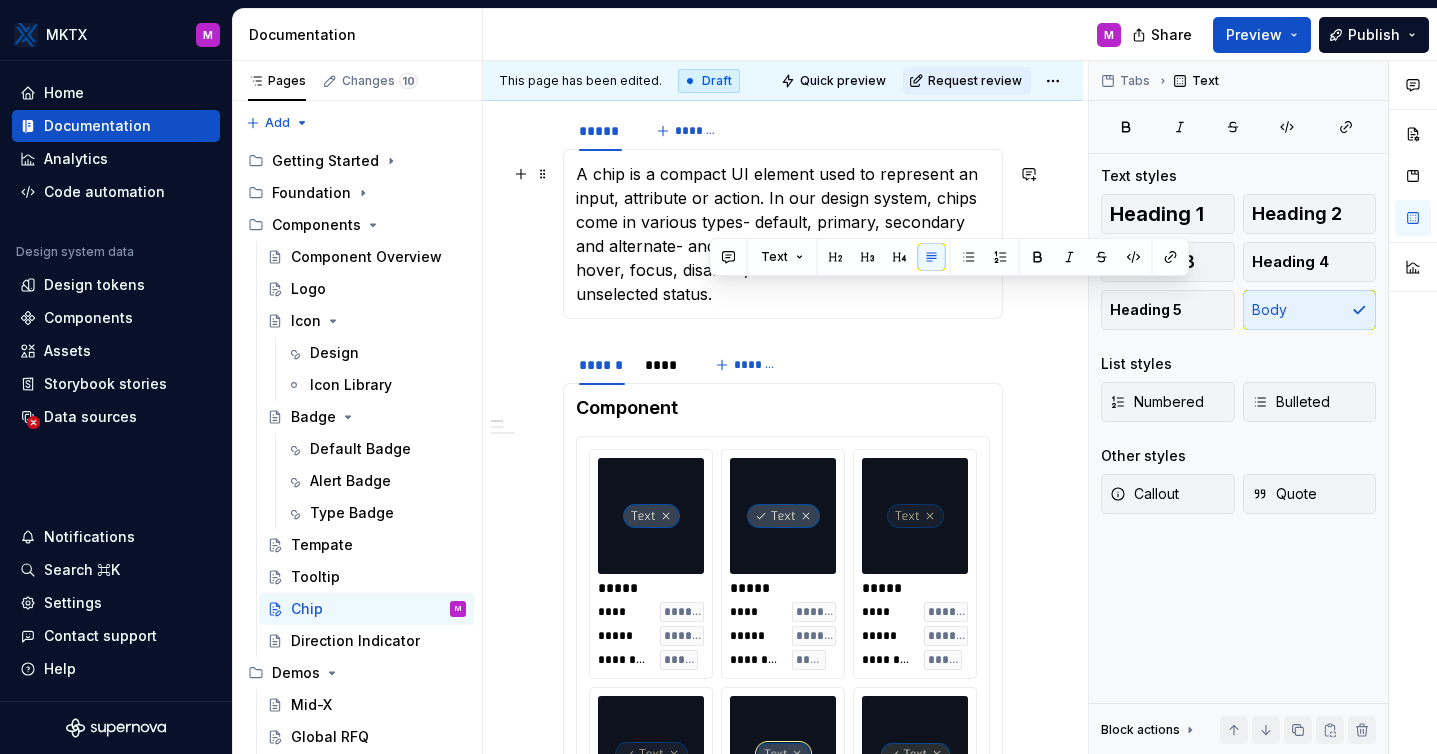 click on "A chip is a compact UI element used to represent an input, attribute or action. In our design system, chips come in various types- default, primary, secondary and alternate- and support multiple states (default, hover, focus, disabled) as well as a selected or unselected status." at bounding box center [783, 234] 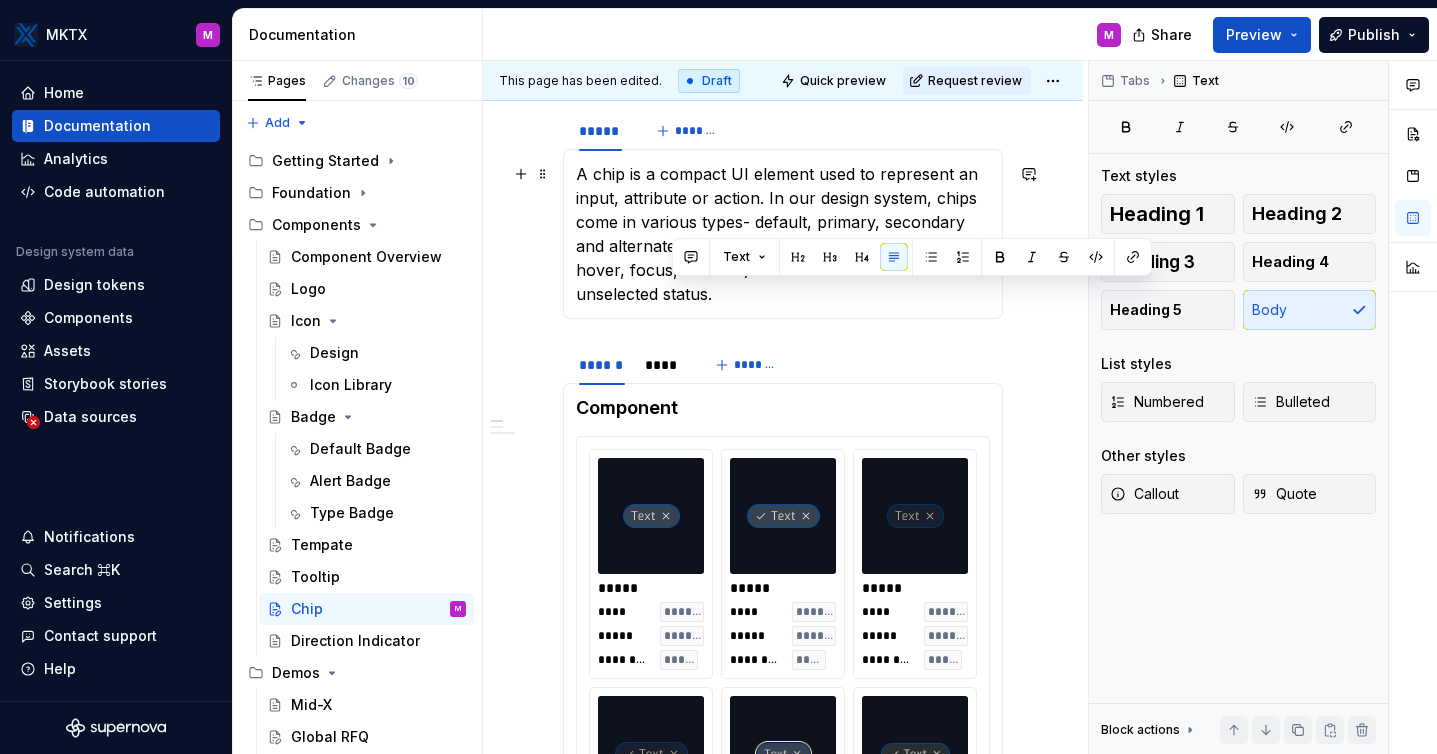 drag, startPoint x: 736, startPoint y: 298, endPoint x: 671, endPoint y: 290, distance: 65.490456 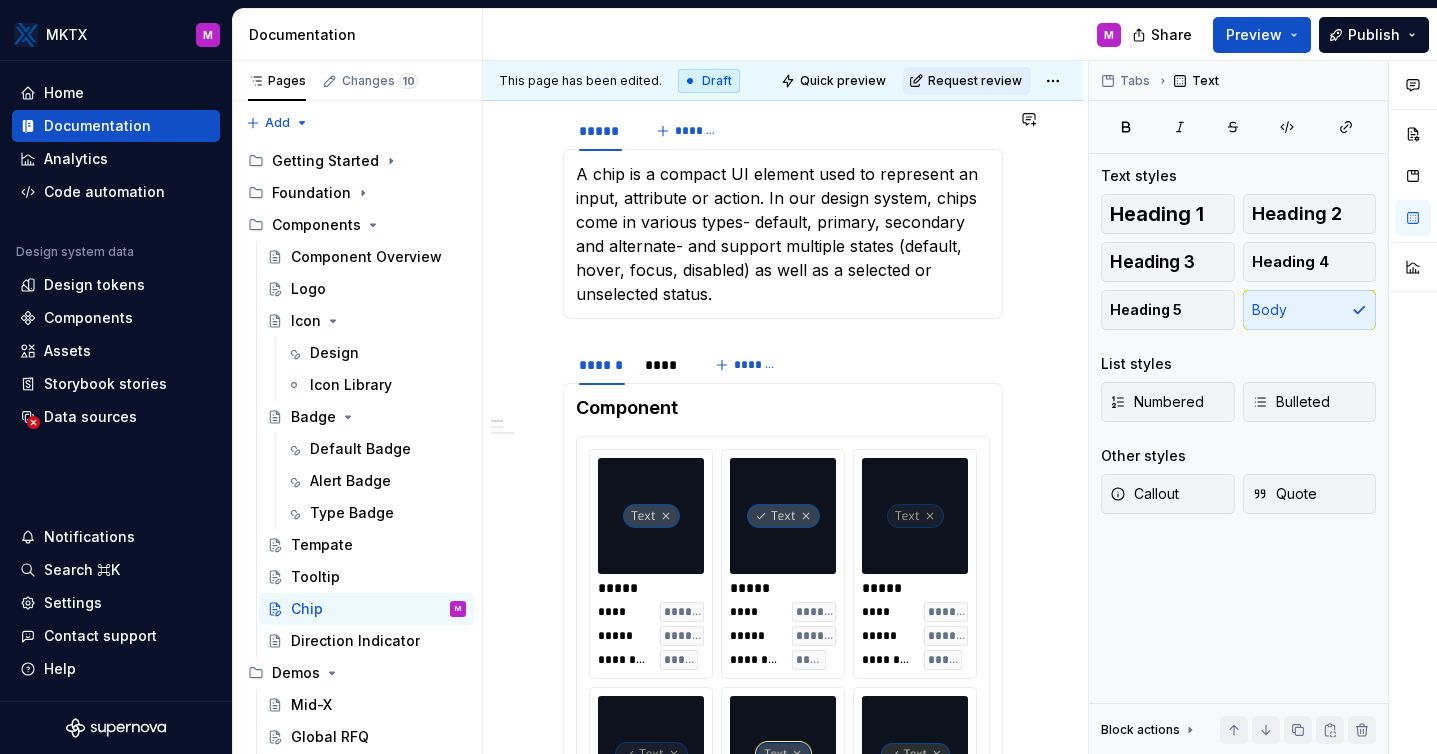 click on "A chip is a compact UI element used to represent an input, attribute or action. In our design system, chips come in various types- default, primary, secondary and alternate- and support multiple states (default, hover, focus, disabled) as well as a selected or unselected status." at bounding box center (783, 234) 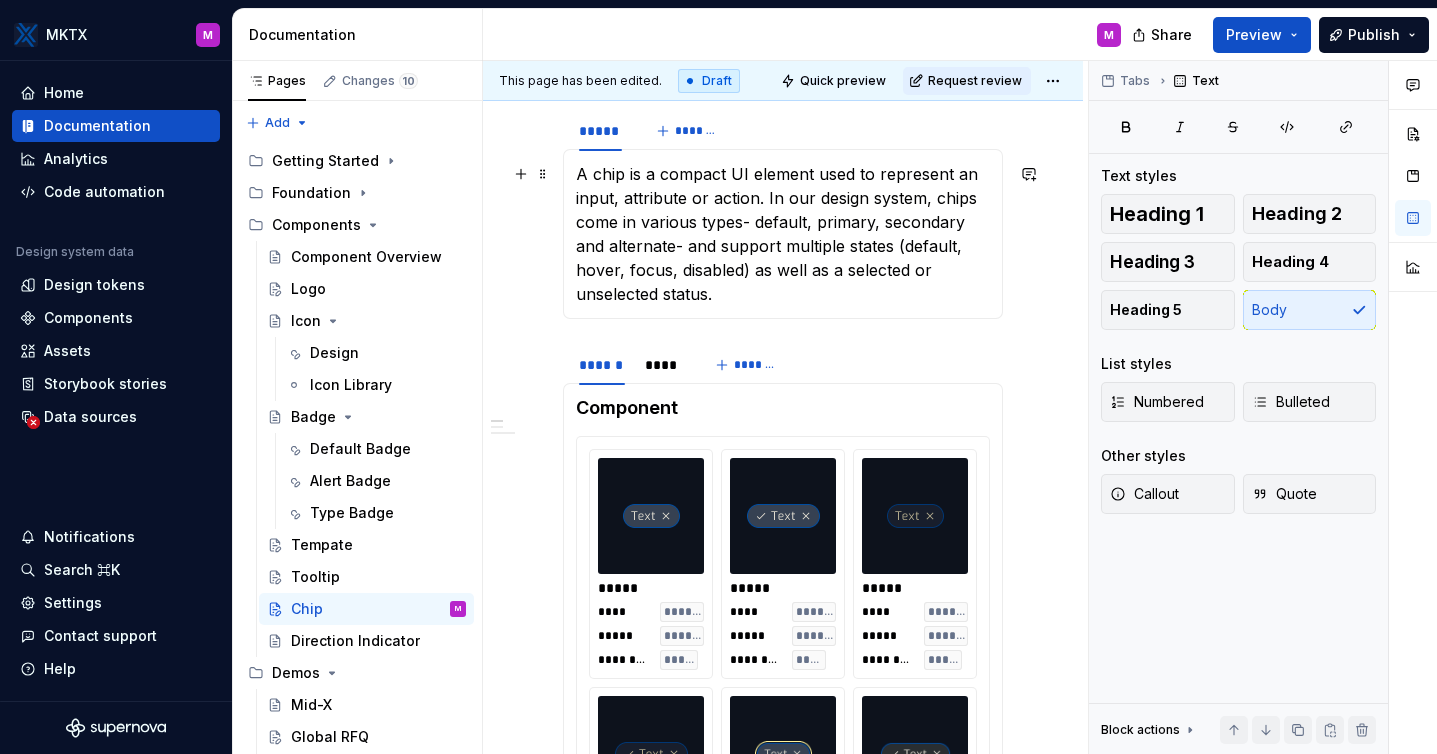 click on "A chip is a compact UI element used to represent an input, attribute or action. In our design system, chips come in various types- default, primary, secondary and alternate- and support multiple states (default, hover, focus, disabled) as well as a selected or unselected status." at bounding box center [783, 234] 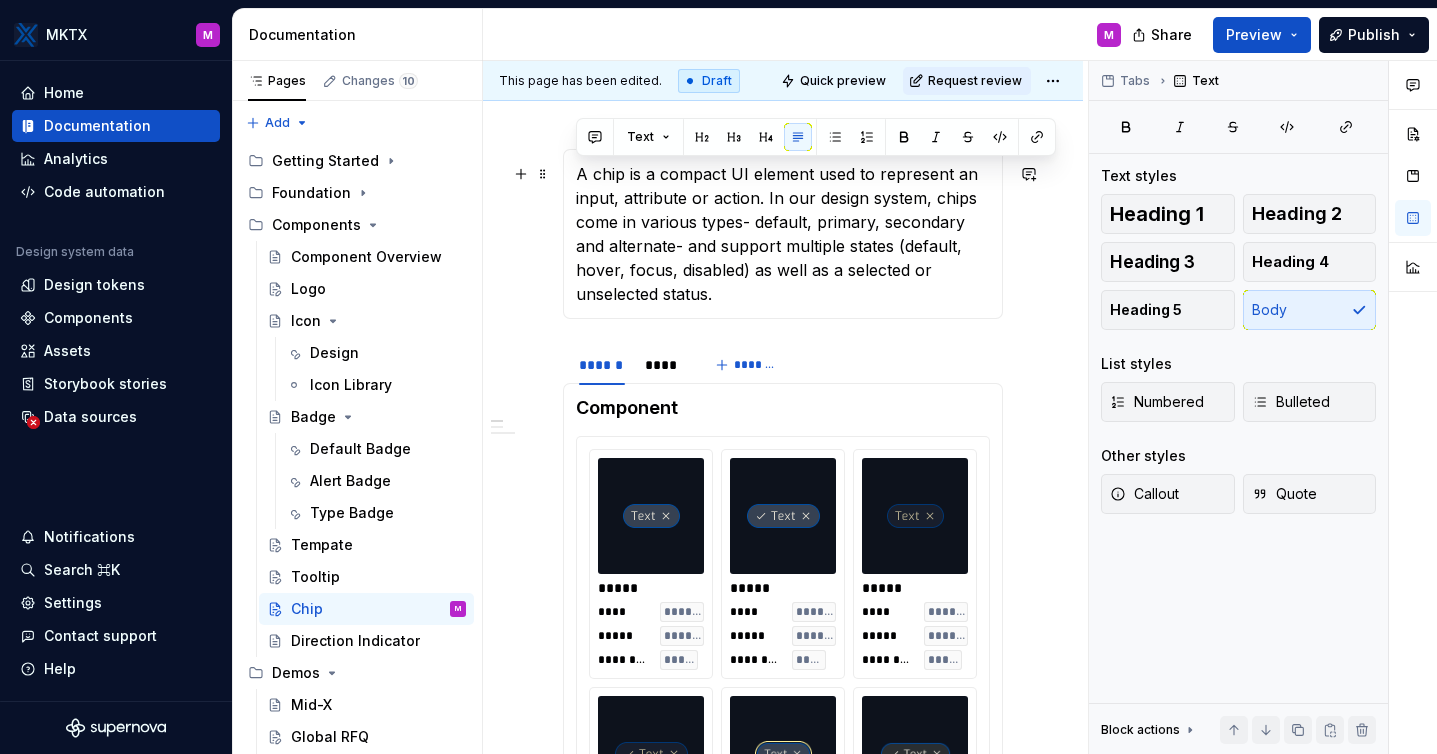 click on "A chip is a compact UI element used to represent an input, attribute or action. In our design system, chips come in various types- default, primary, secondary and alternate- and support multiple states (default, hover, focus, disabled) as well as a selected or unselected status." at bounding box center [783, 234] 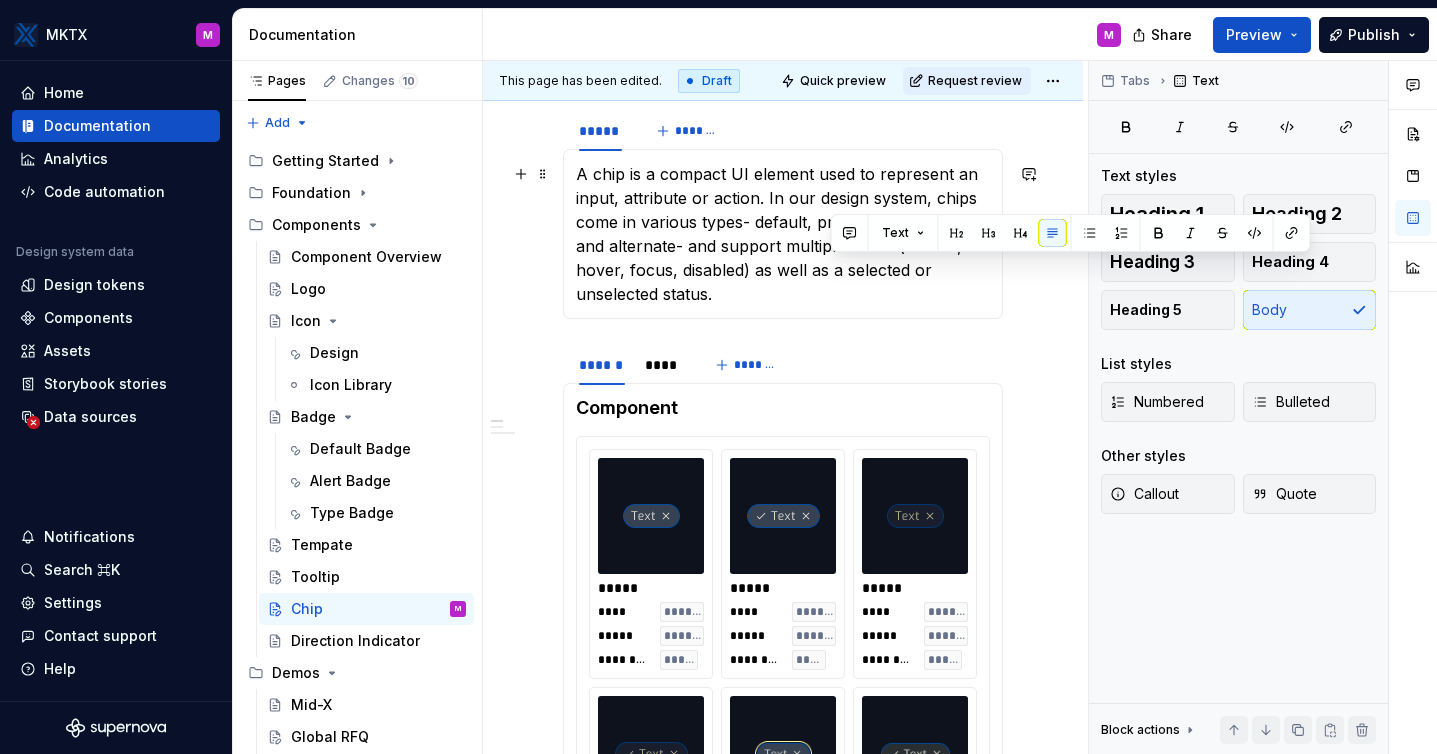 click on "A chip is a compact UI element used to represent an input, attribute or action. In our design system, chips come in various types- default, primary, secondary and alternate- and support multiple states (default, hover, focus, disabled) as well as a selected or unselected status." at bounding box center [783, 234] 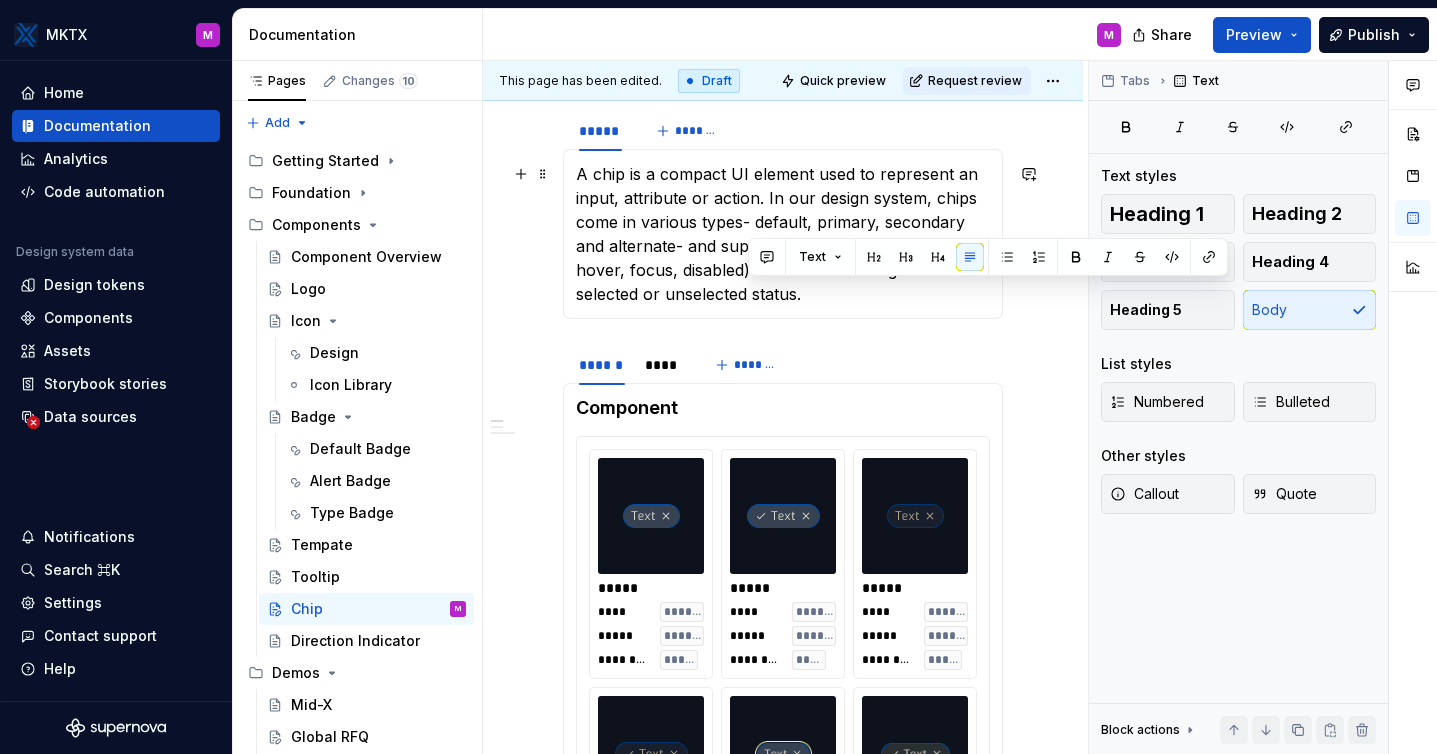 drag, startPoint x: 823, startPoint y: 297, endPoint x: 743, endPoint y: 295, distance: 80.024994 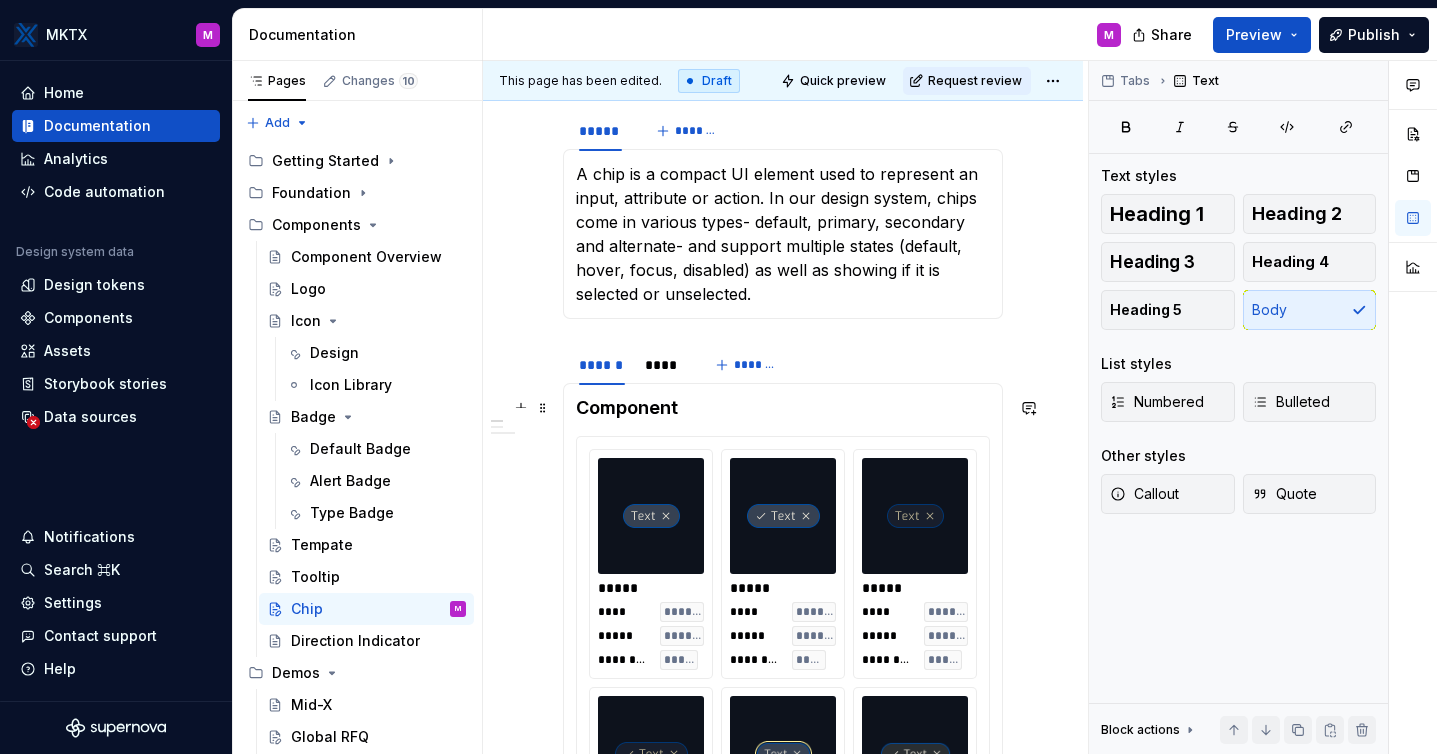 click on "**********" at bounding box center (783, 1901) 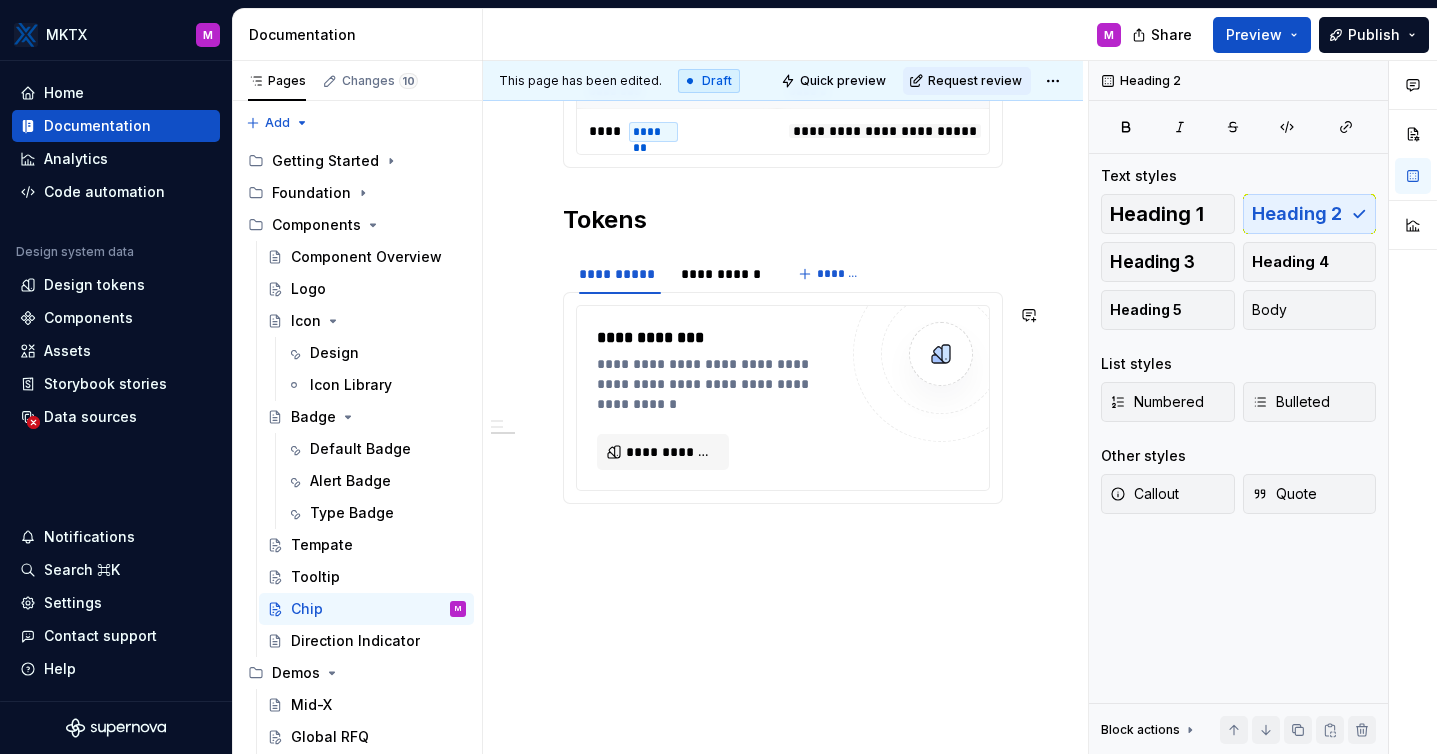 scroll, scrollTop: 3520, scrollLeft: 0, axis: vertical 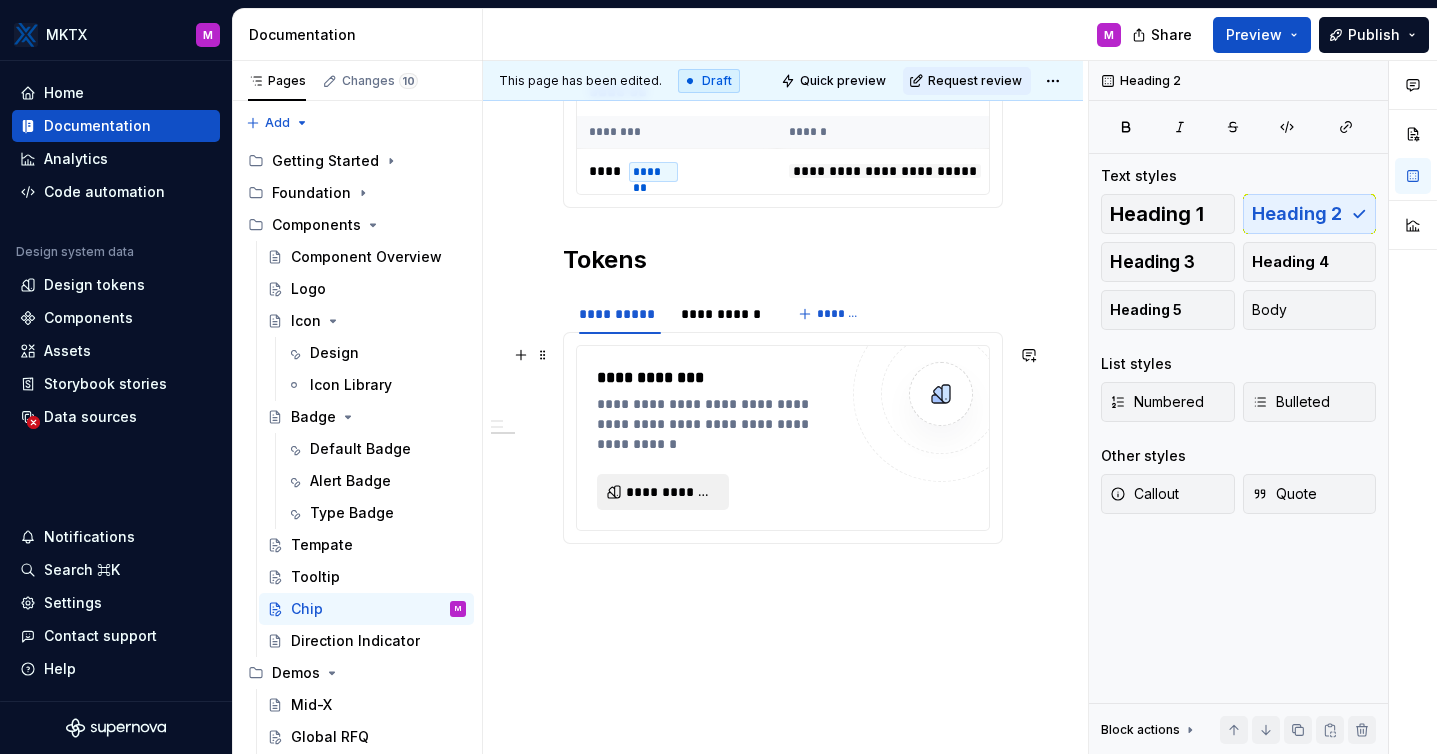 click on "**********" at bounding box center (671, 492) 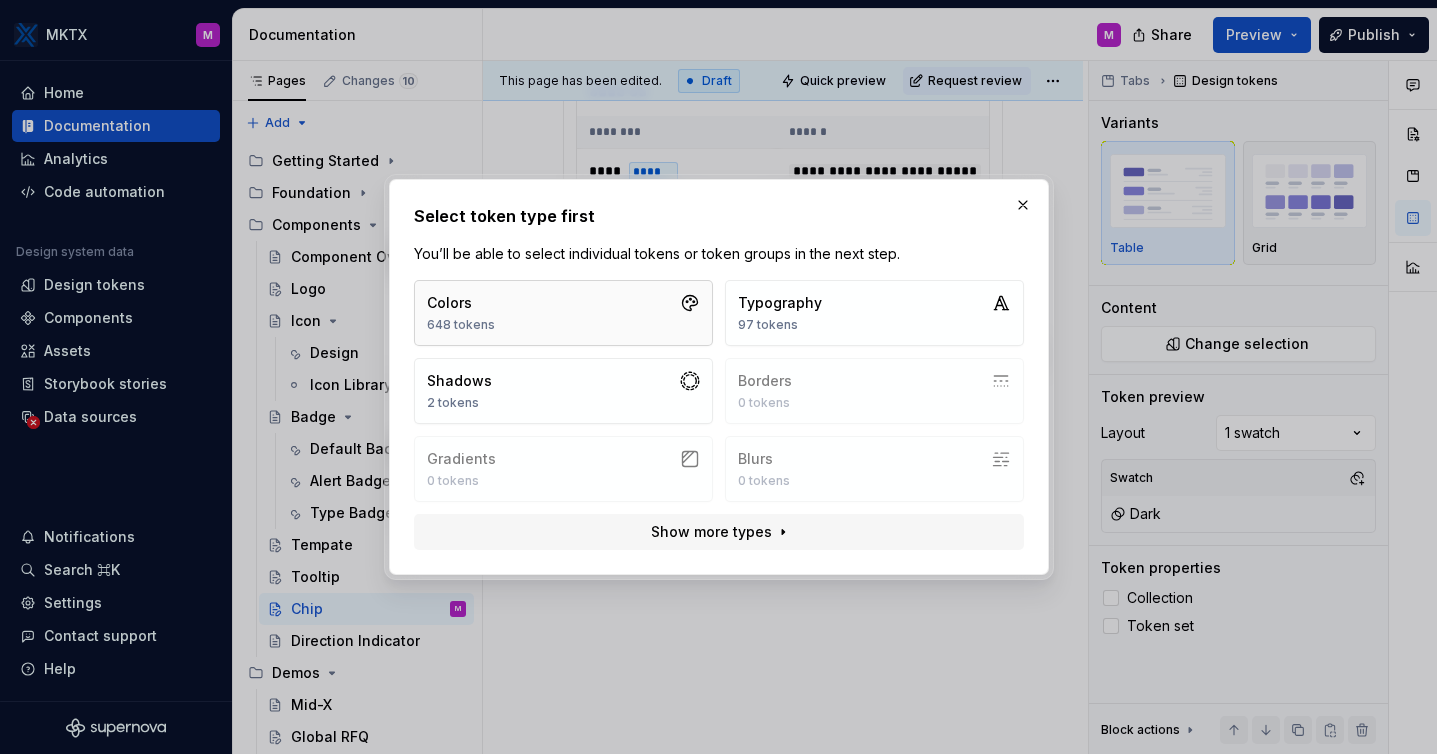 click on "Colors 648 tokens" at bounding box center [563, 313] 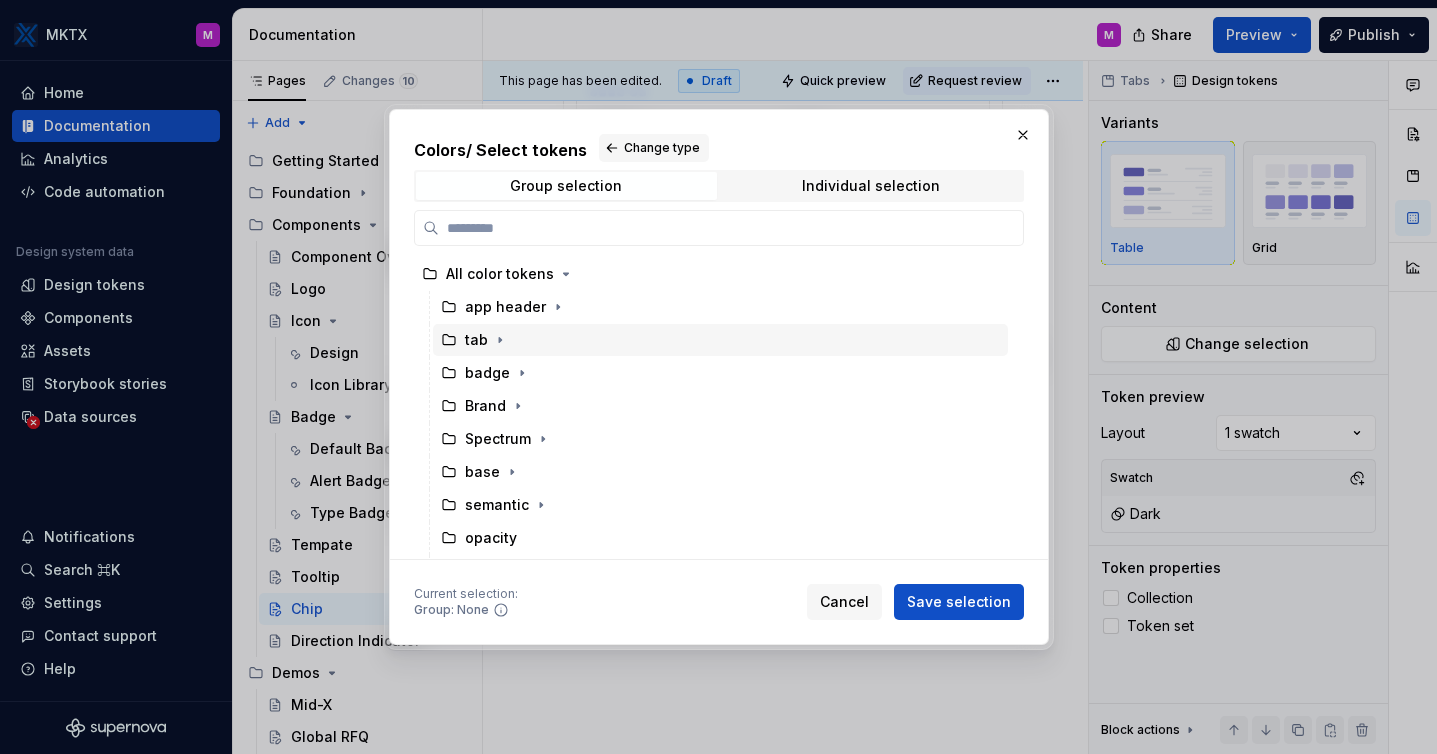 scroll, scrollTop: 39, scrollLeft: 0, axis: vertical 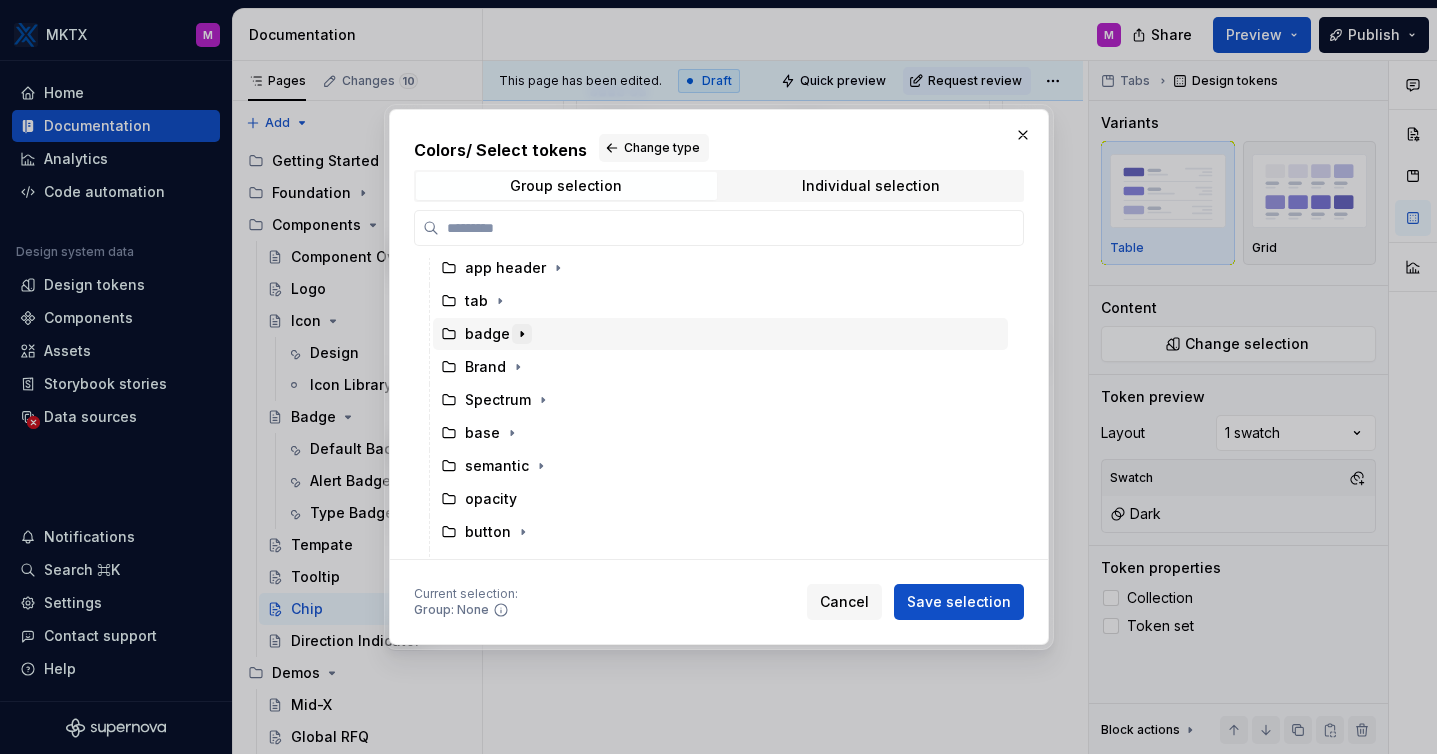 click 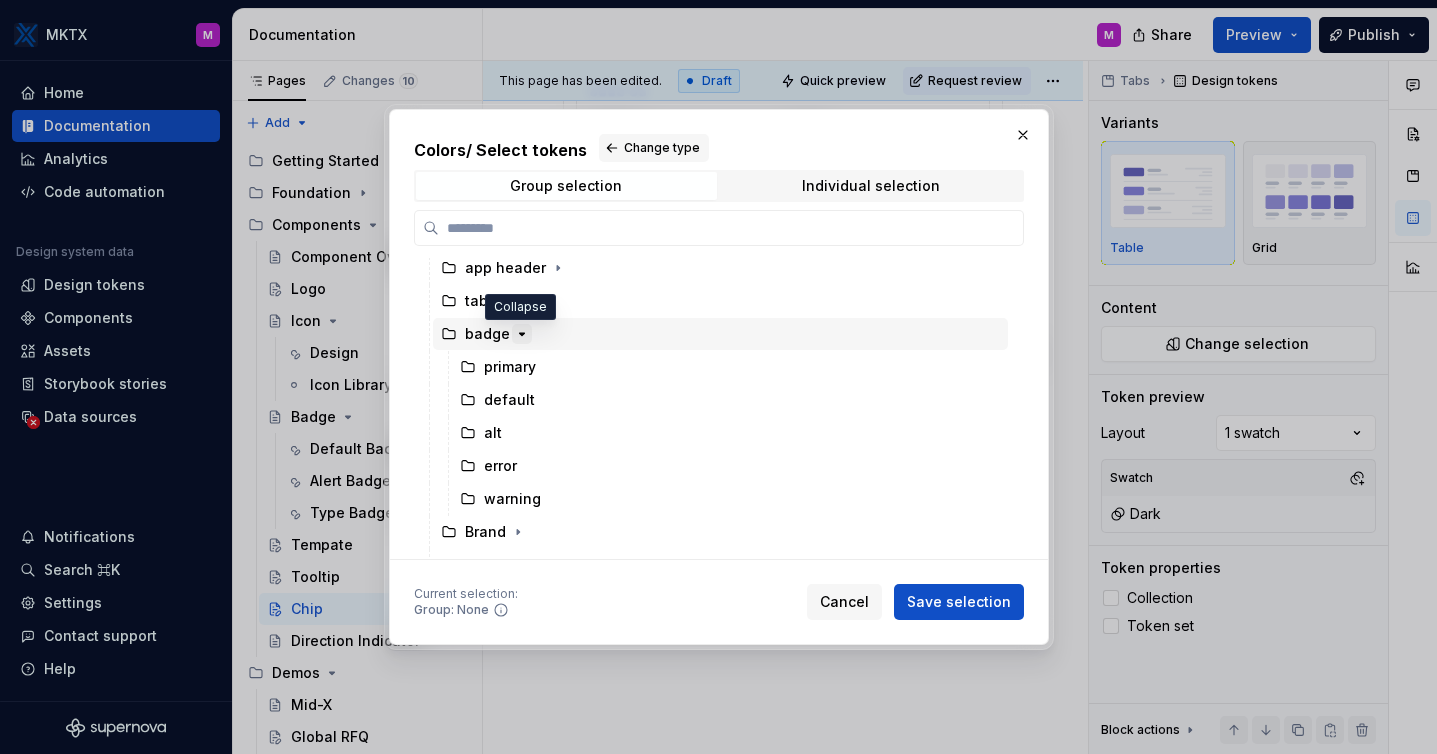 click 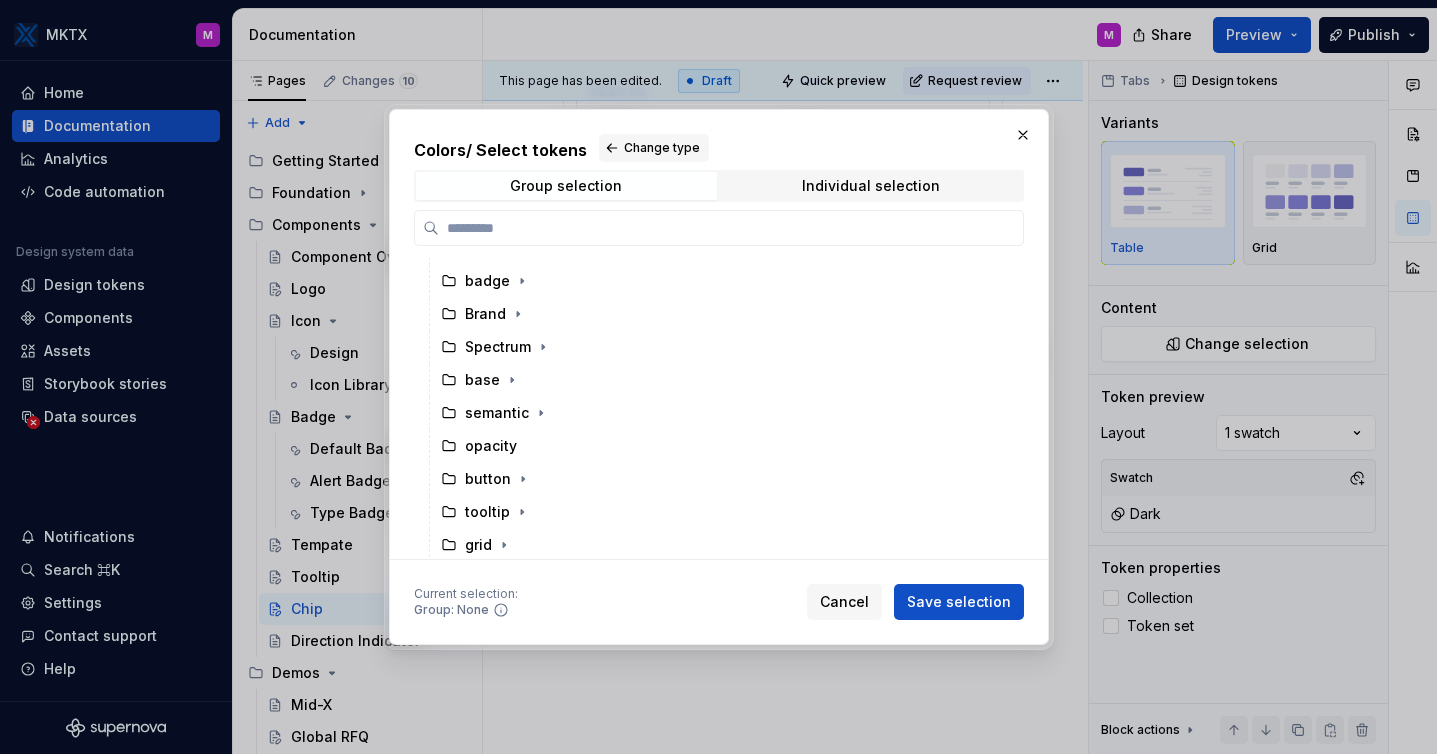 scroll, scrollTop: 0, scrollLeft: 0, axis: both 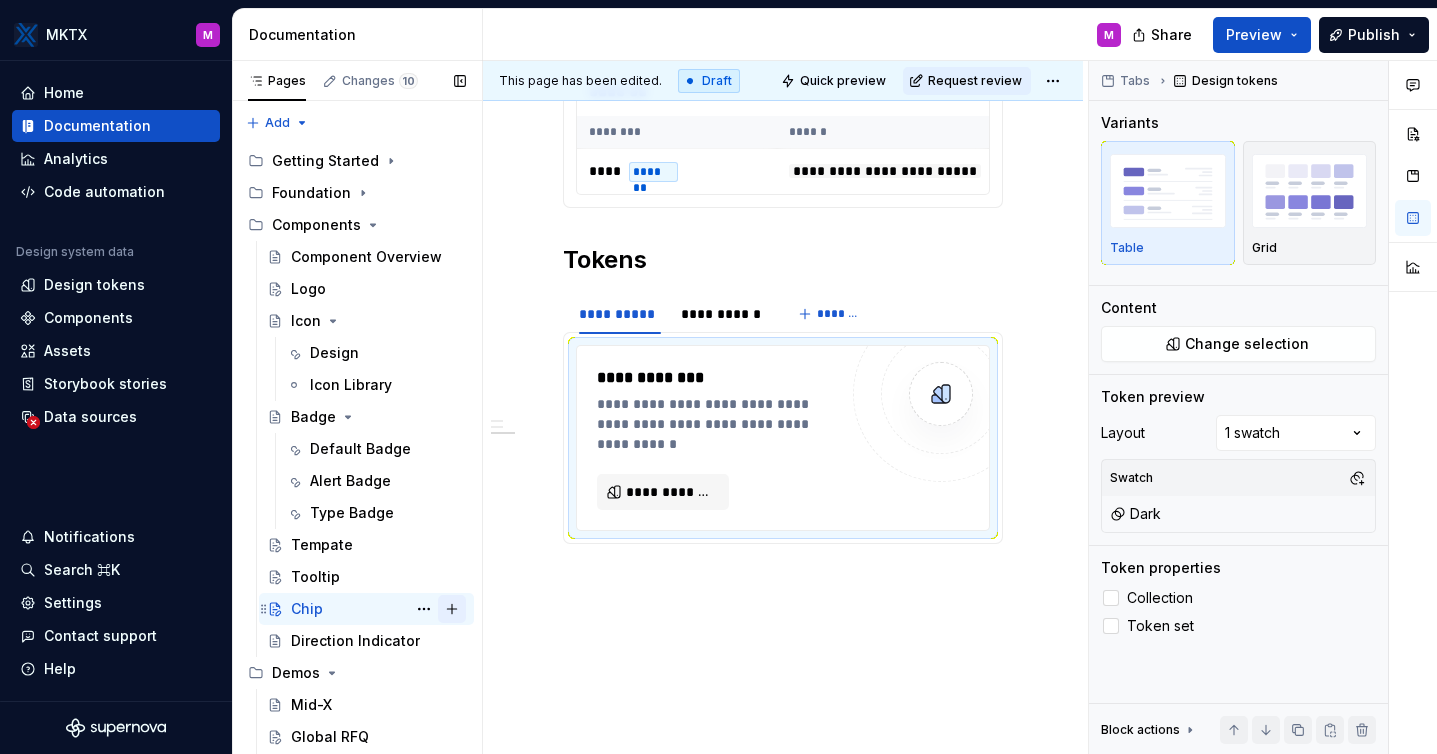 click at bounding box center (452, 609) 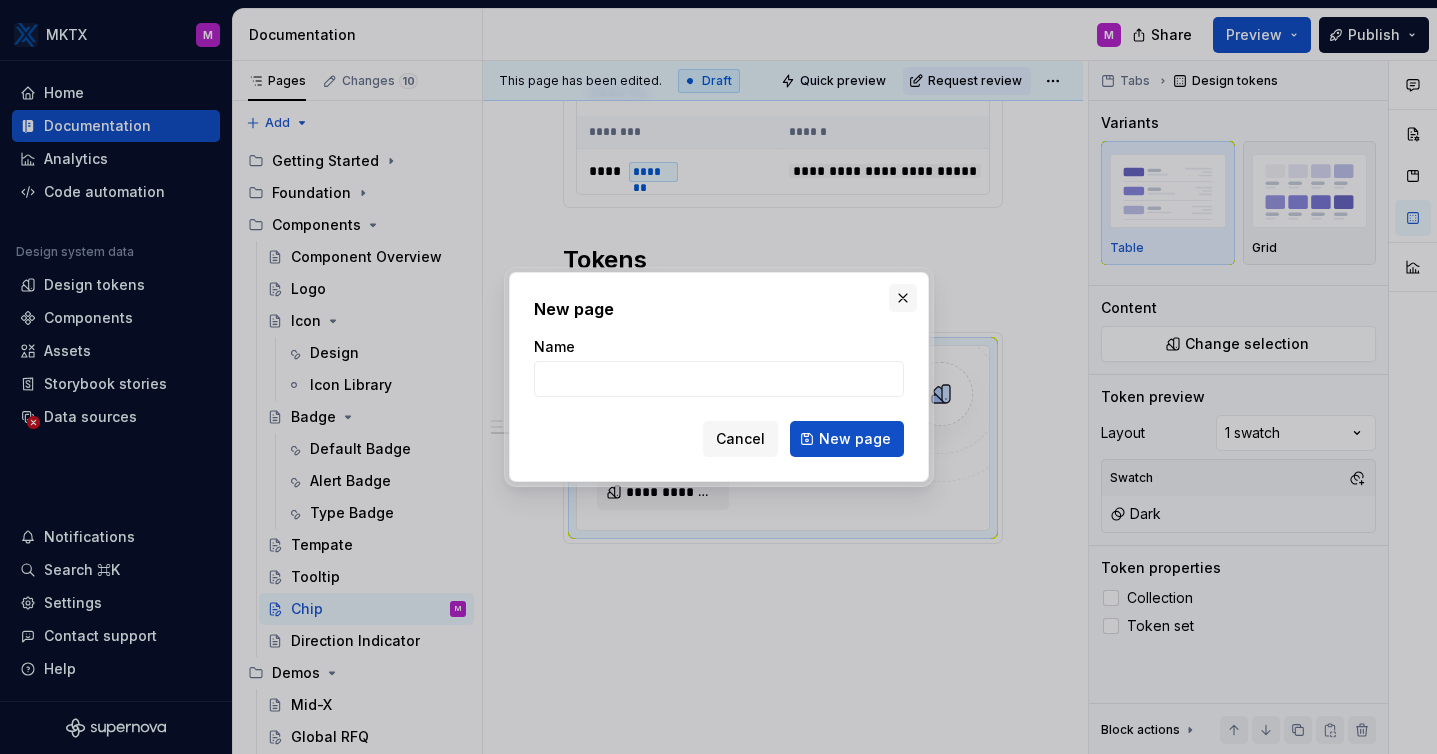 click at bounding box center [903, 298] 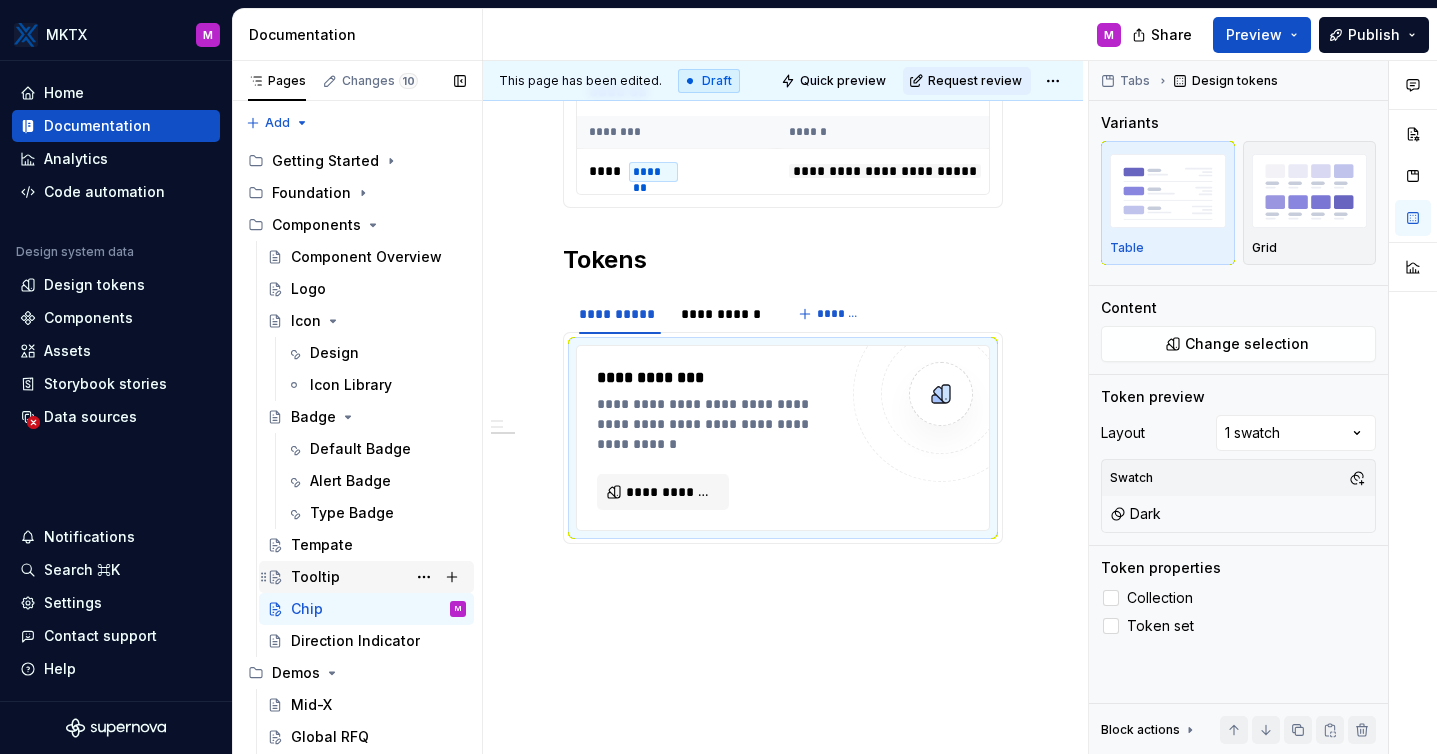 click on "Tooltip" at bounding box center (378, 577) 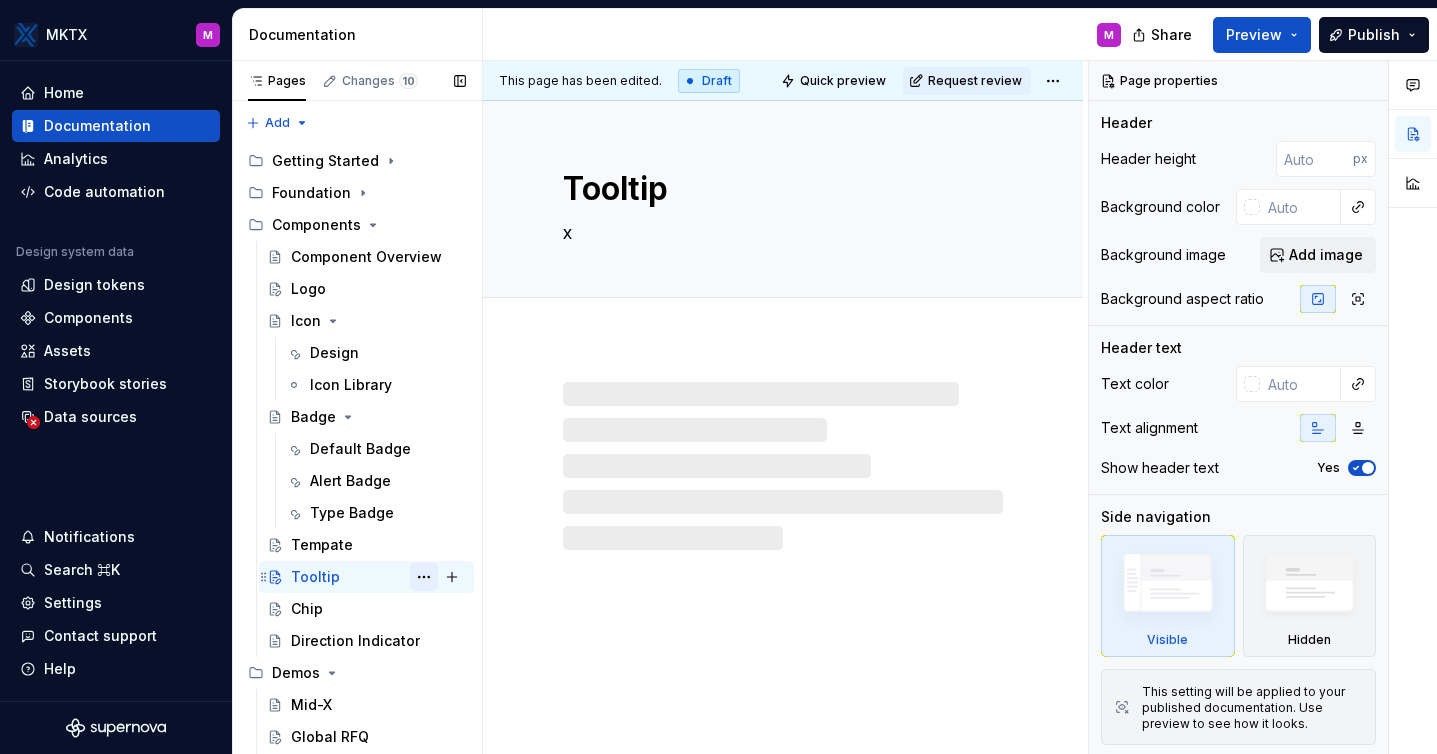 click at bounding box center [424, 577] 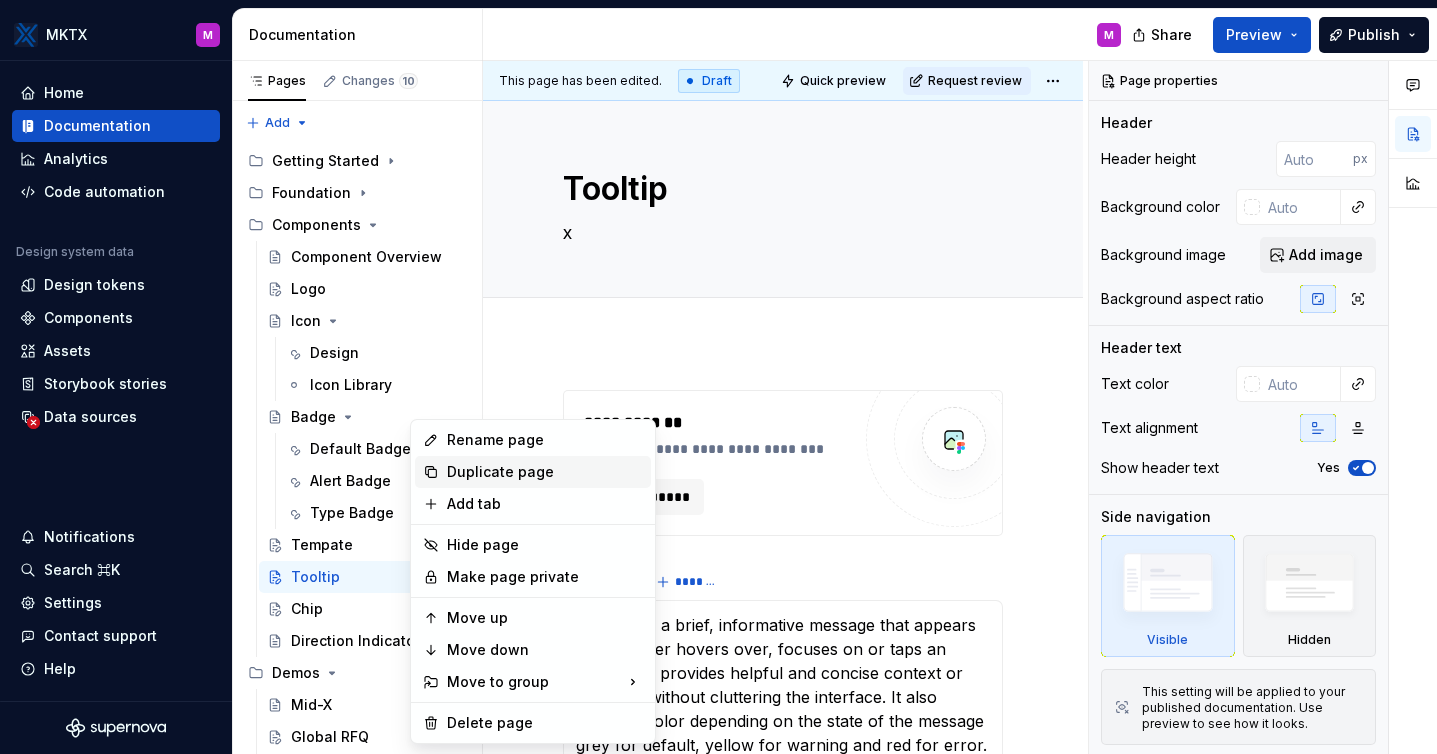 click on "Duplicate page" at bounding box center (545, 472) 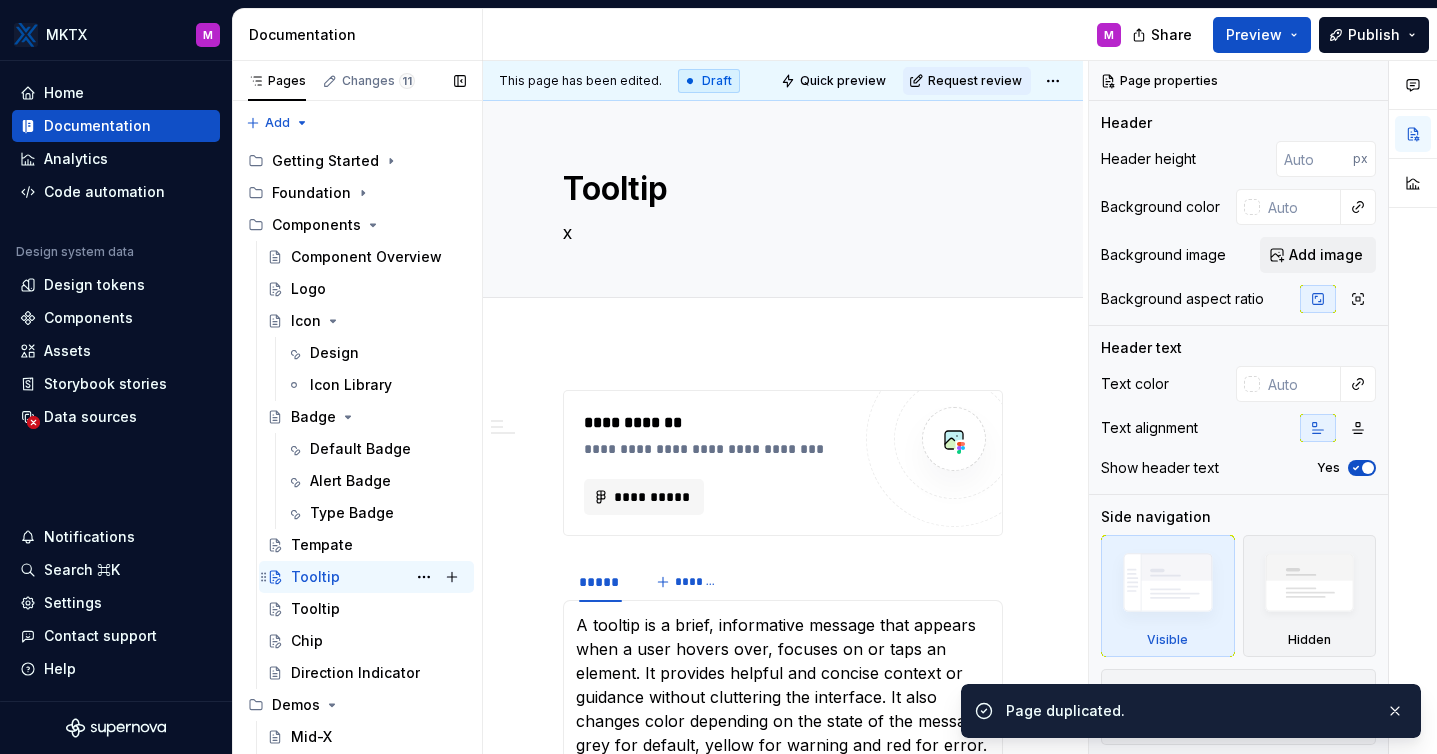 click on "Tooltip" at bounding box center (315, 577) 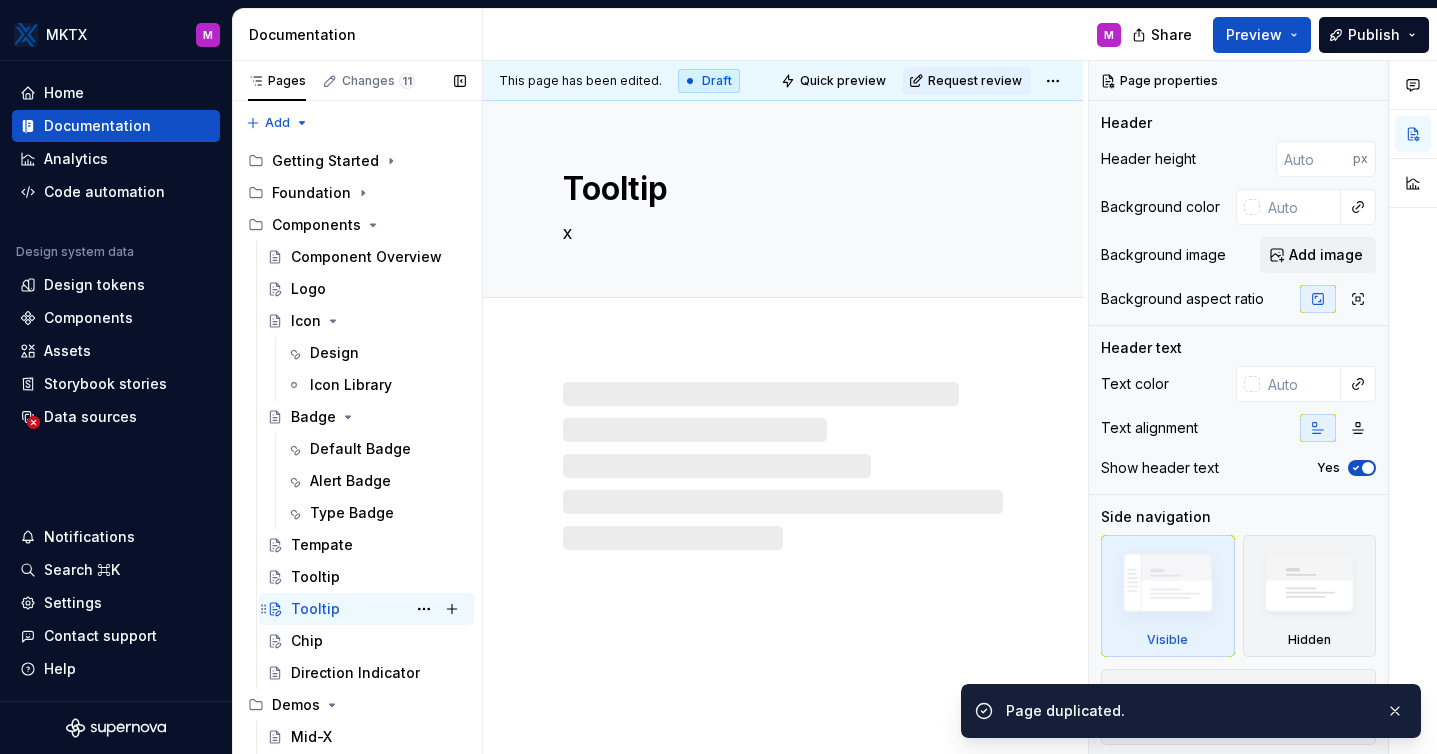 click on "Tooltip M" at bounding box center [378, 609] 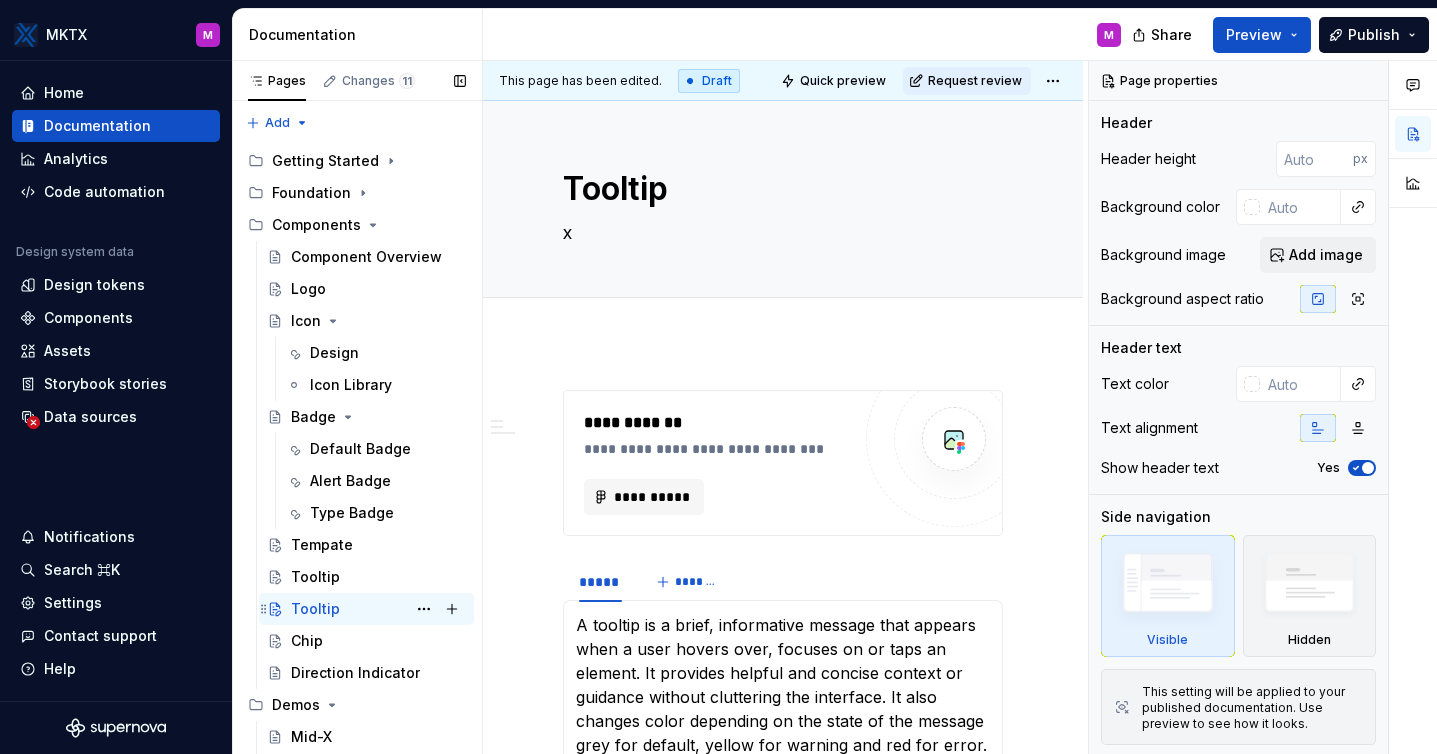 click on "Tooltip M" at bounding box center [378, 609] 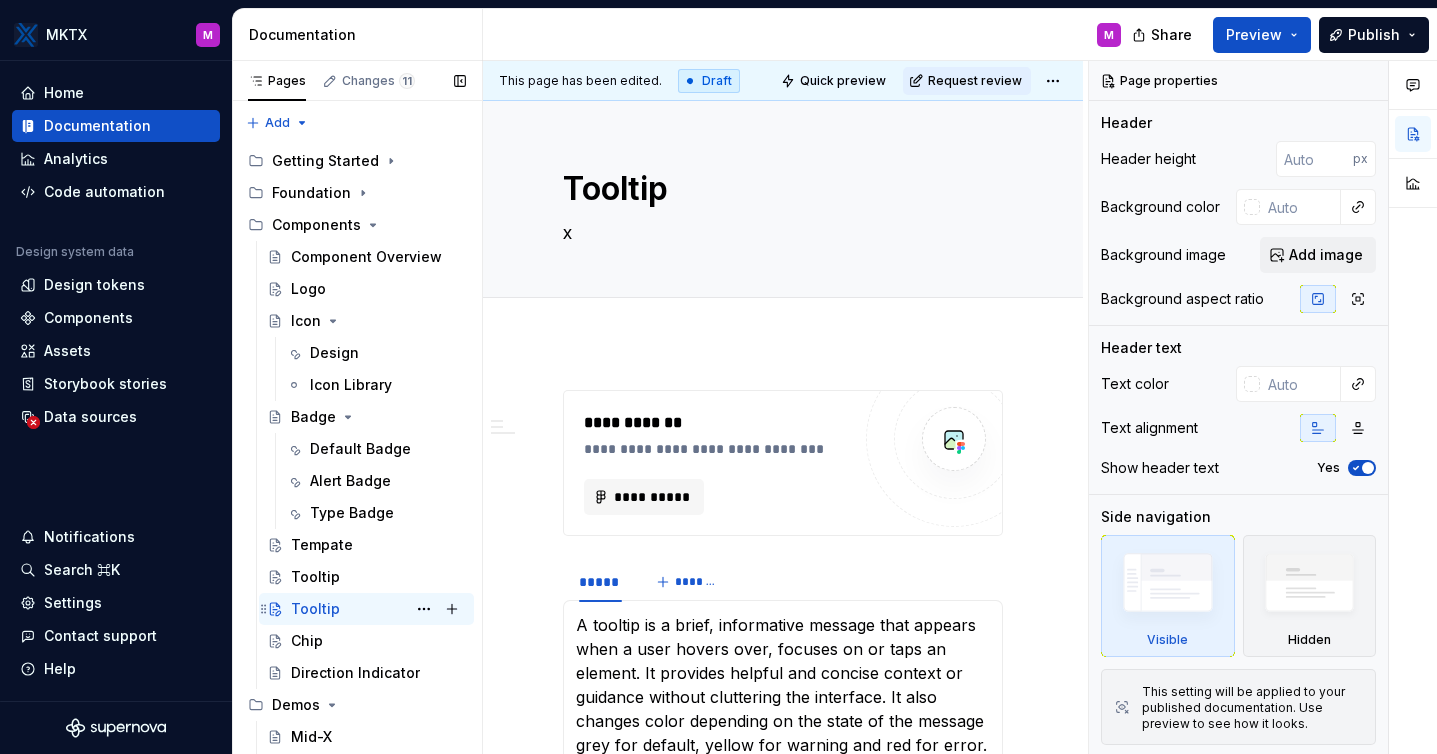 click on "Tooltip M" at bounding box center (378, 609) 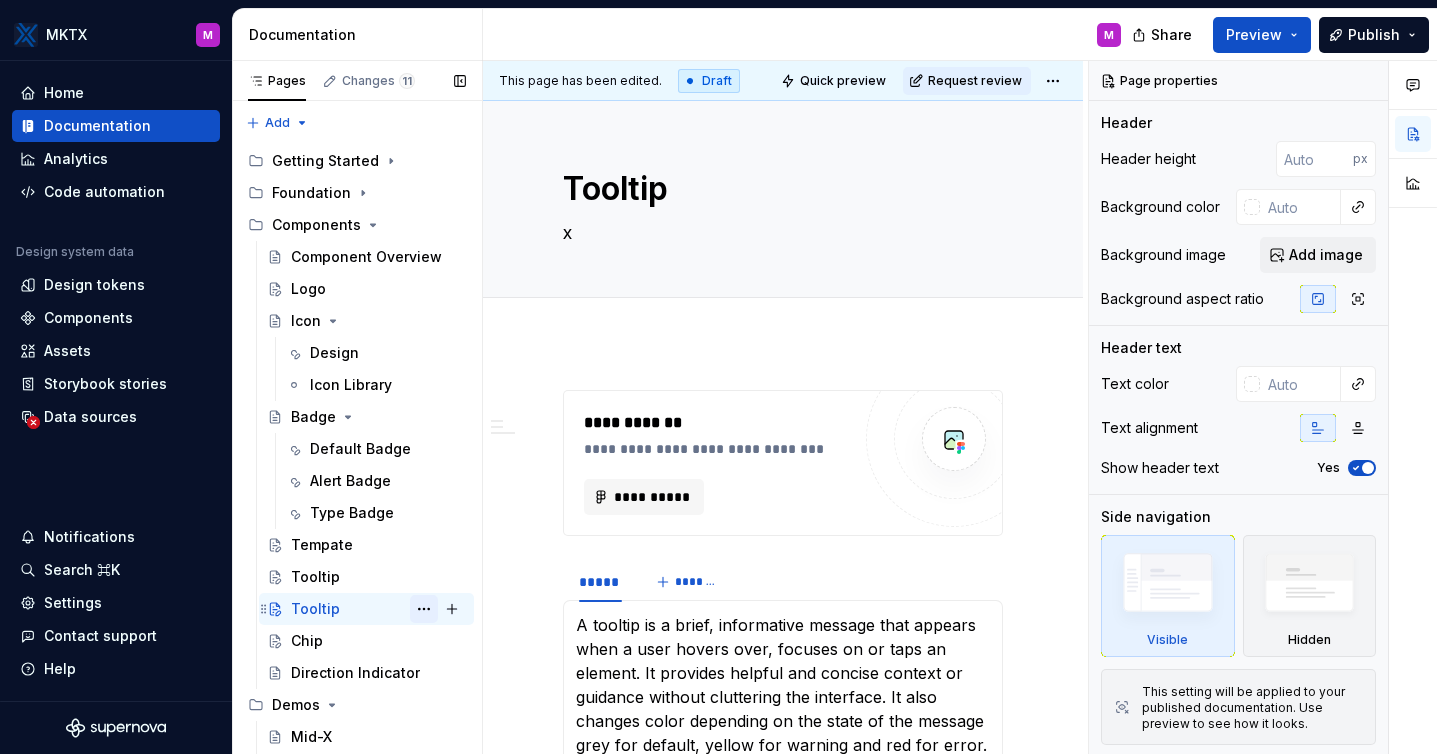 click at bounding box center (424, 609) 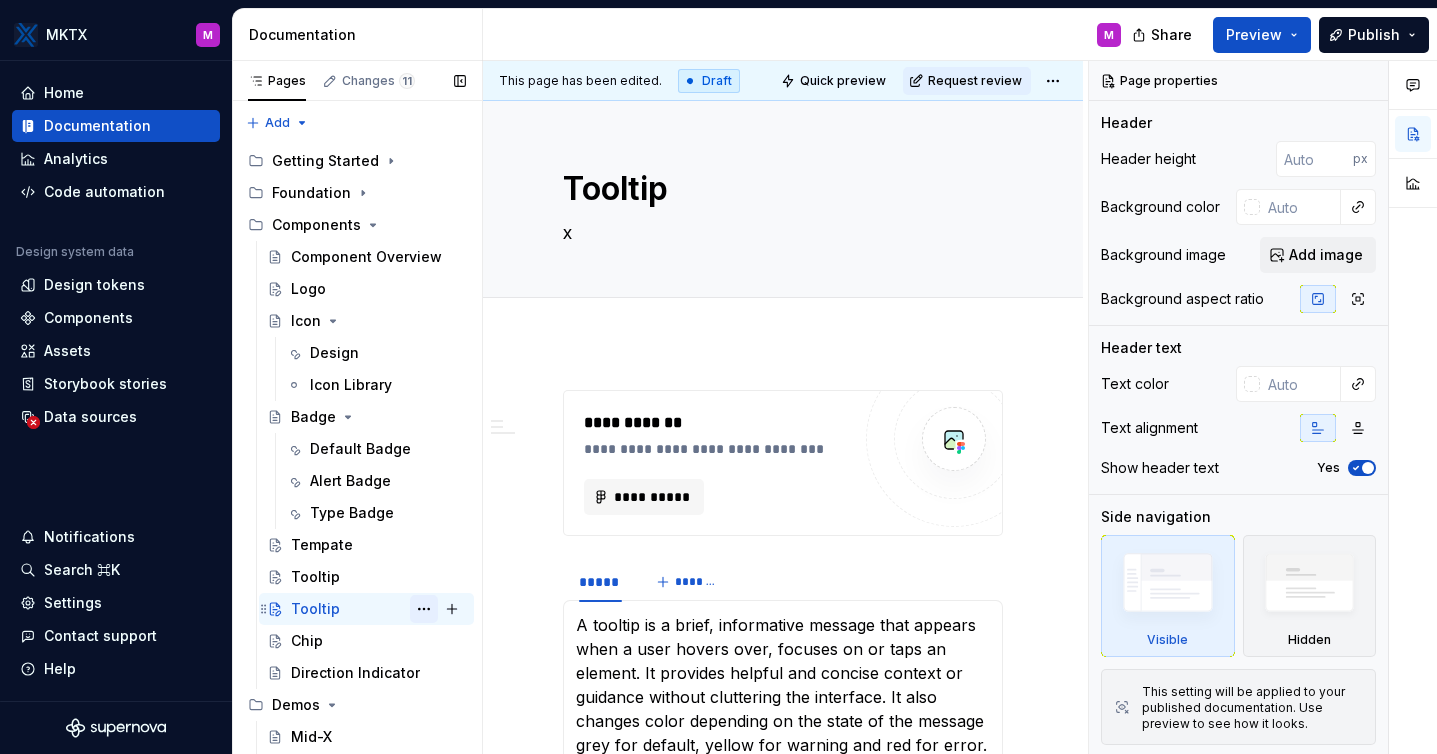type on "*" 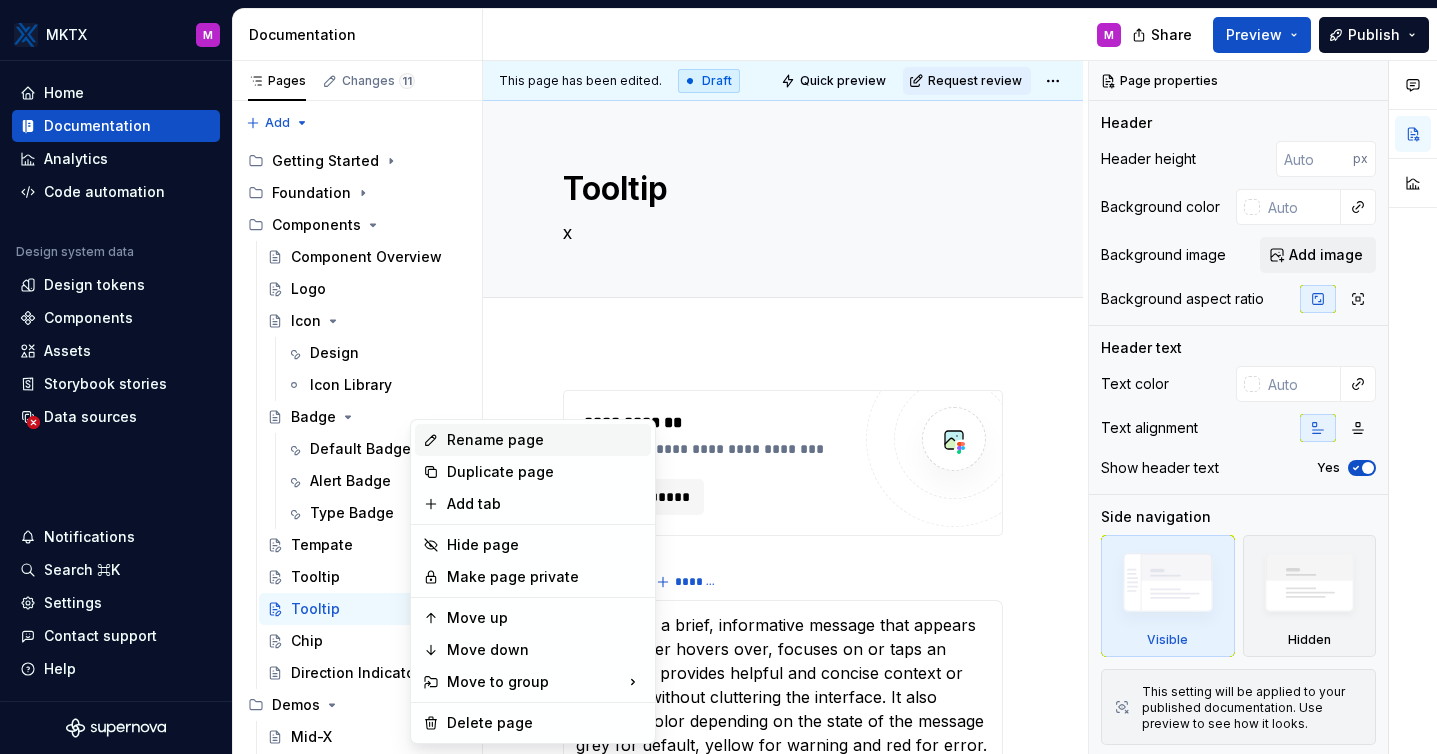 click on "Rename page" at bounding box center (545, 440) 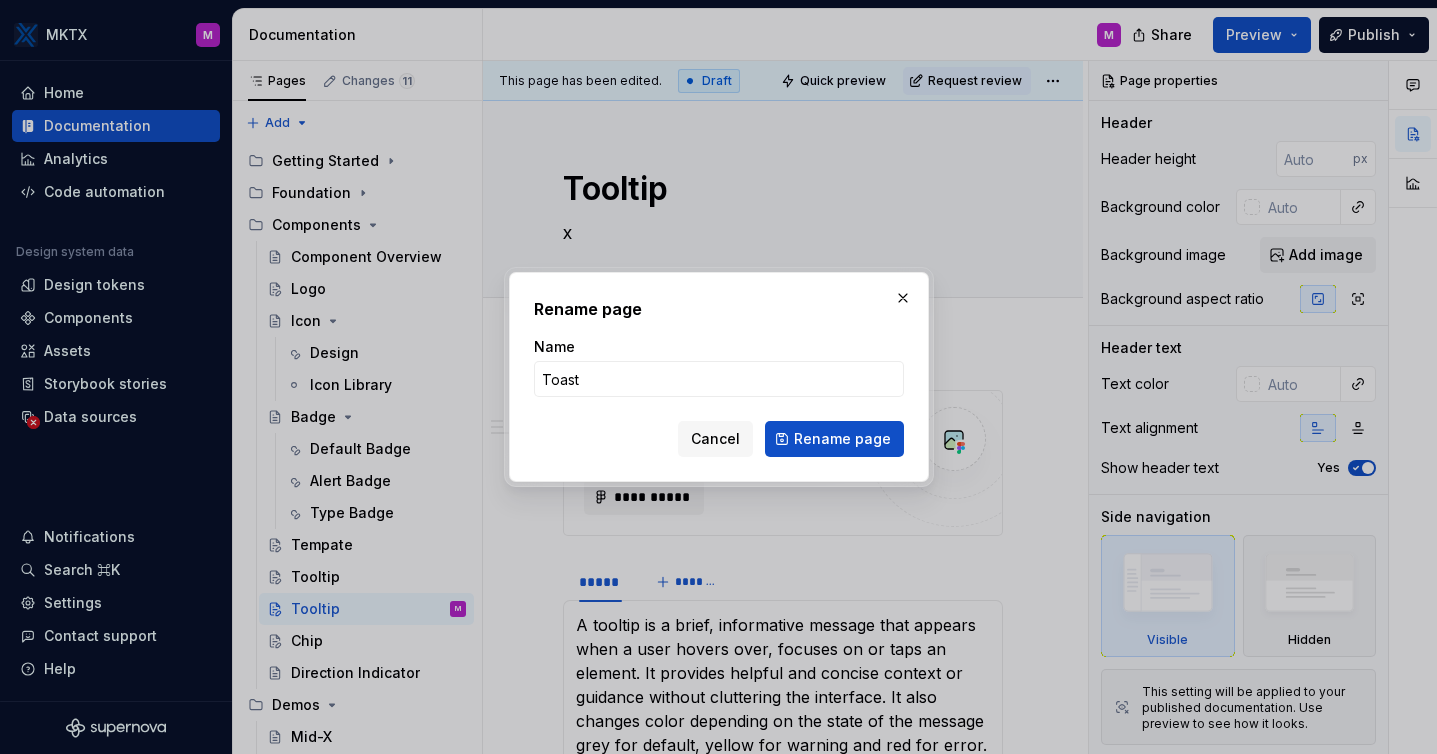 type on "Toast" 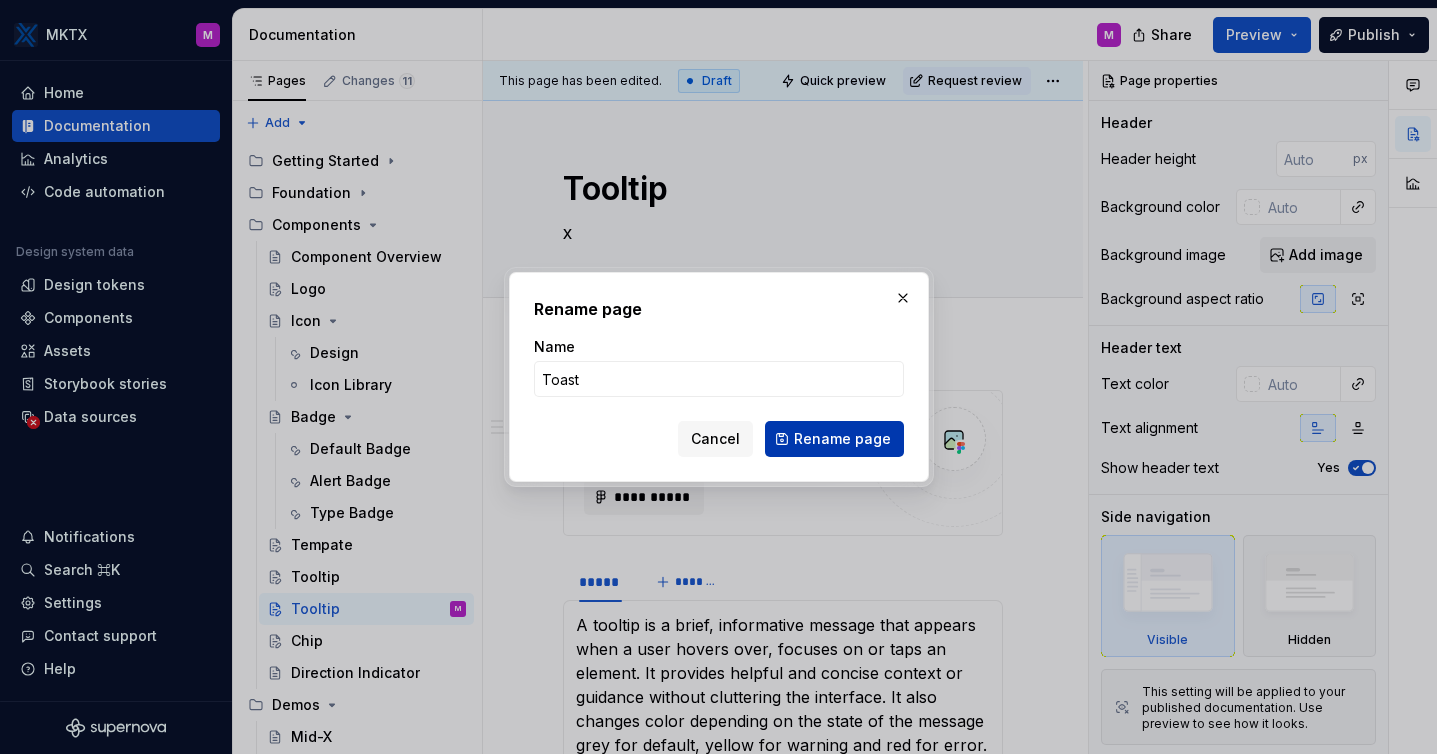 click on "Rename page" at bounding box center (842, 439) 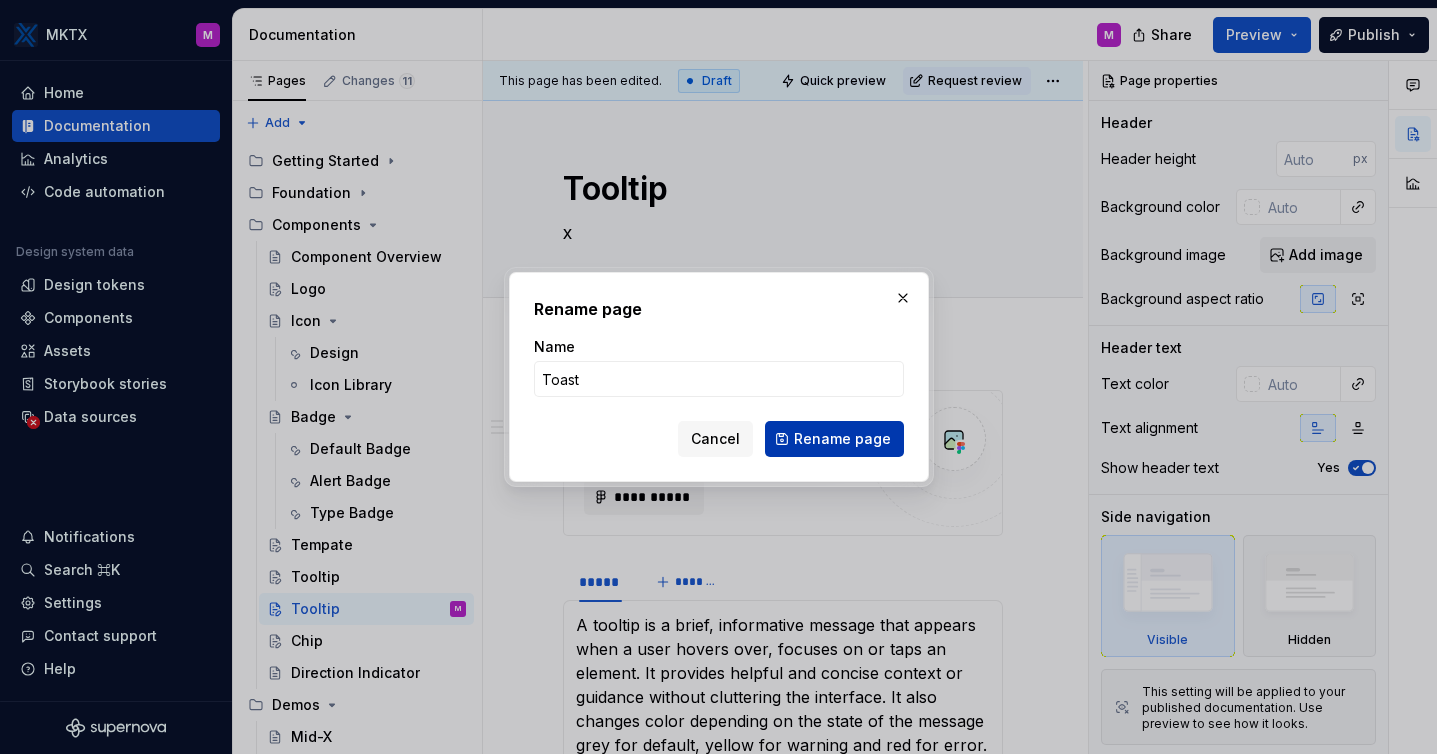 type on "*" 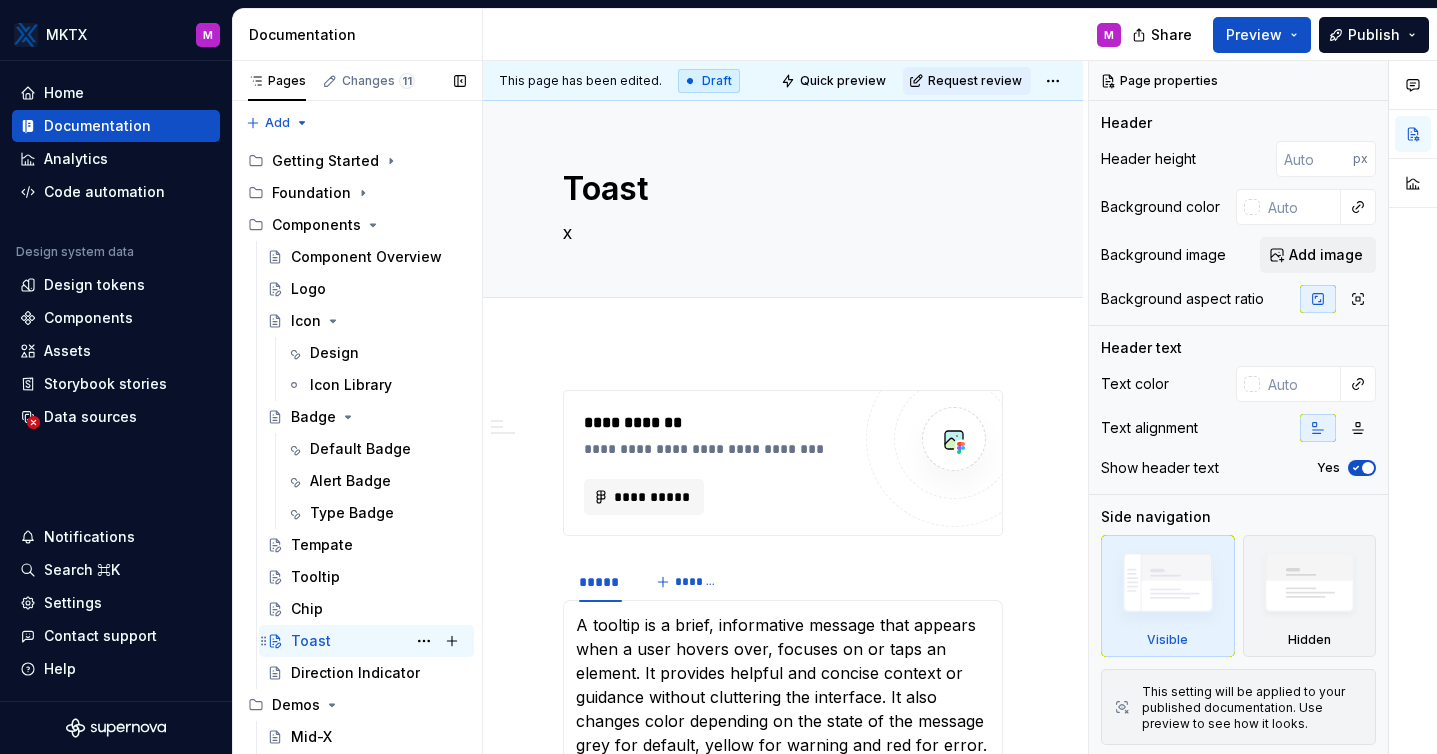 click on "Toast" at bounding box center (311, 641) 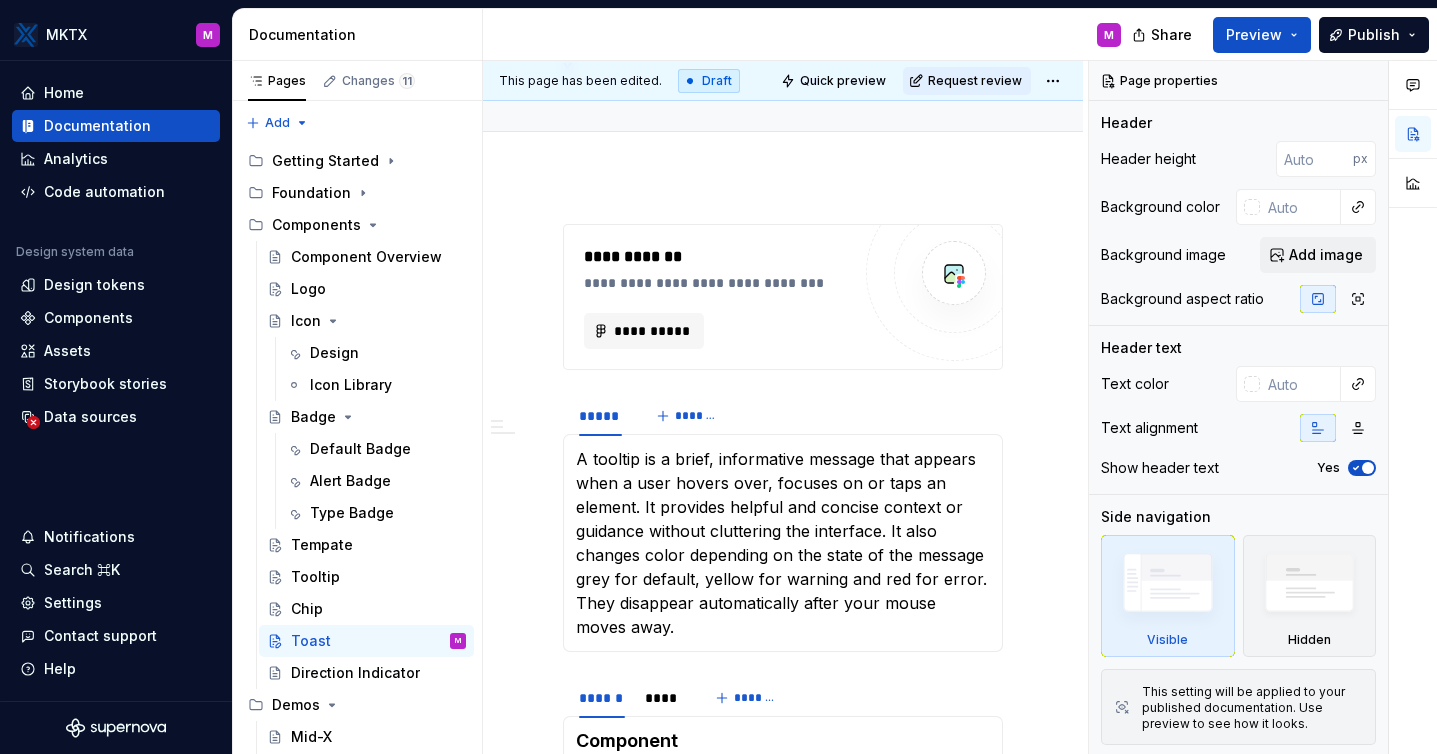 scroll, scrollTop: 721, scrollLeft: 0, axis: vertical 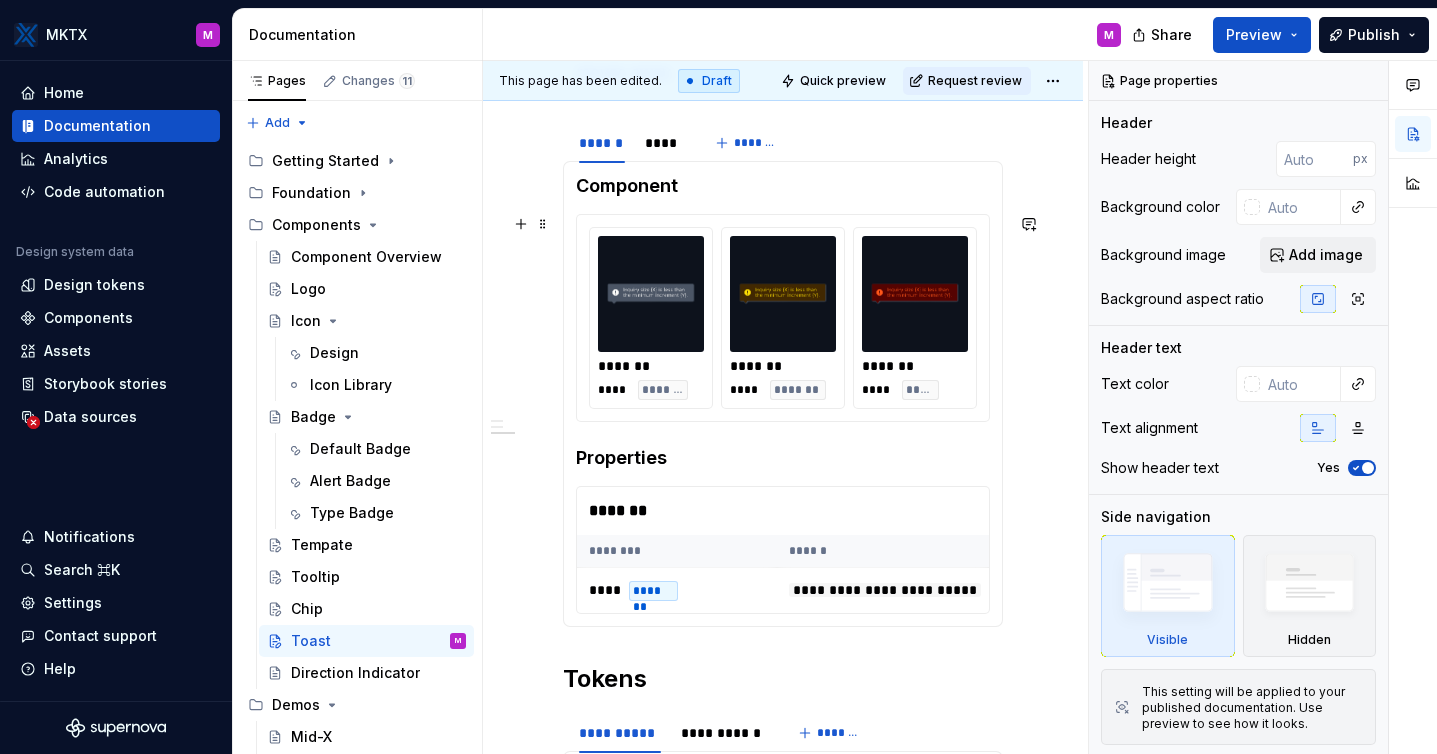 click on "******* **** ******* ******* **** ******* ******* **** *****" at bounding box center [783, 318] 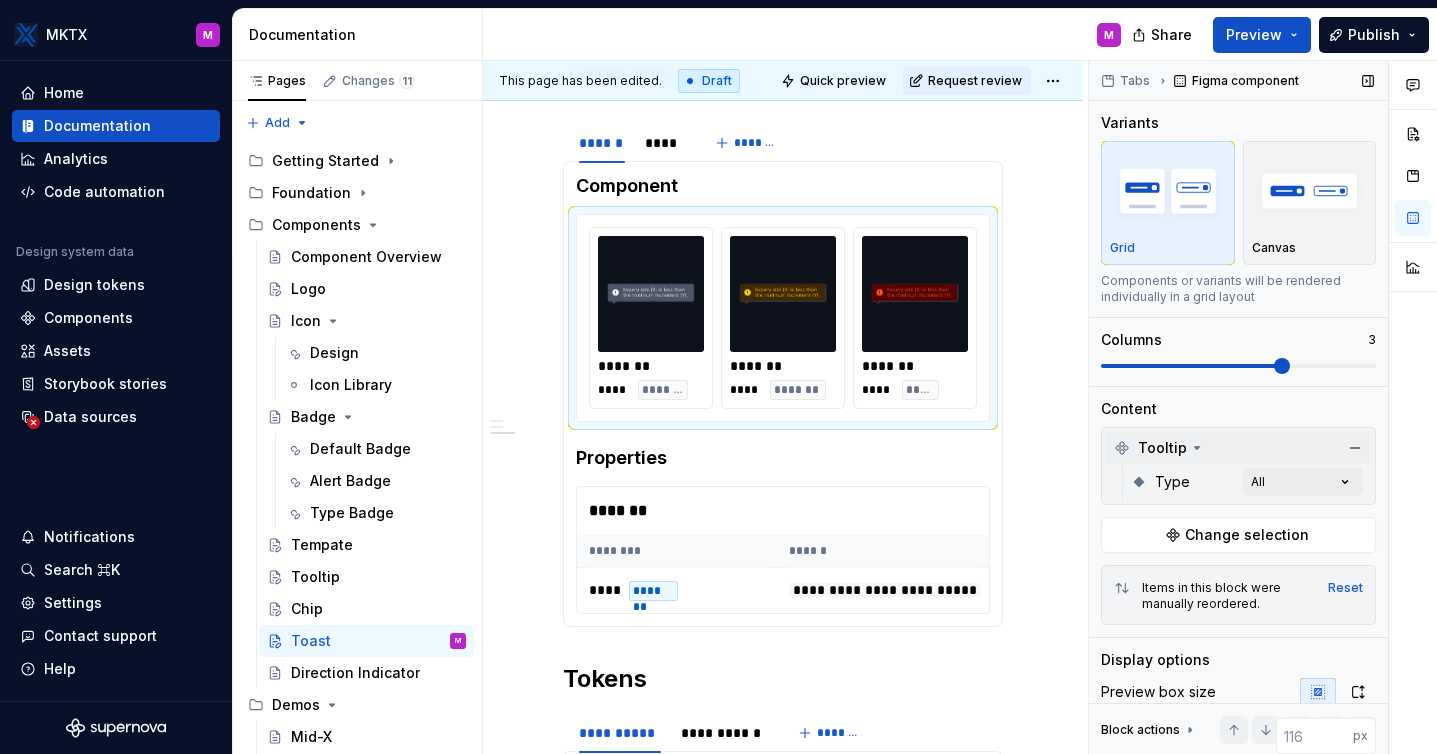 click 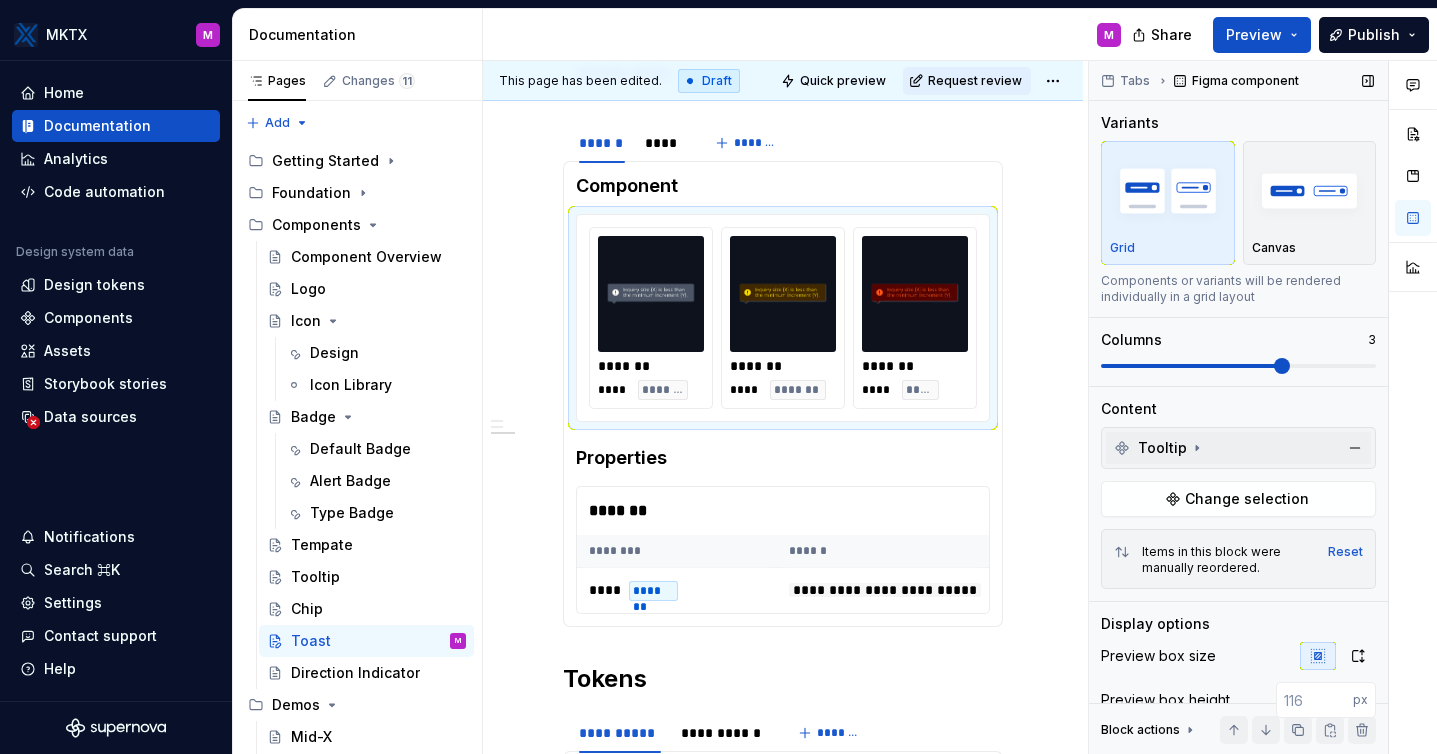 click on "Tooltip" at bounding box center (1238, 448) 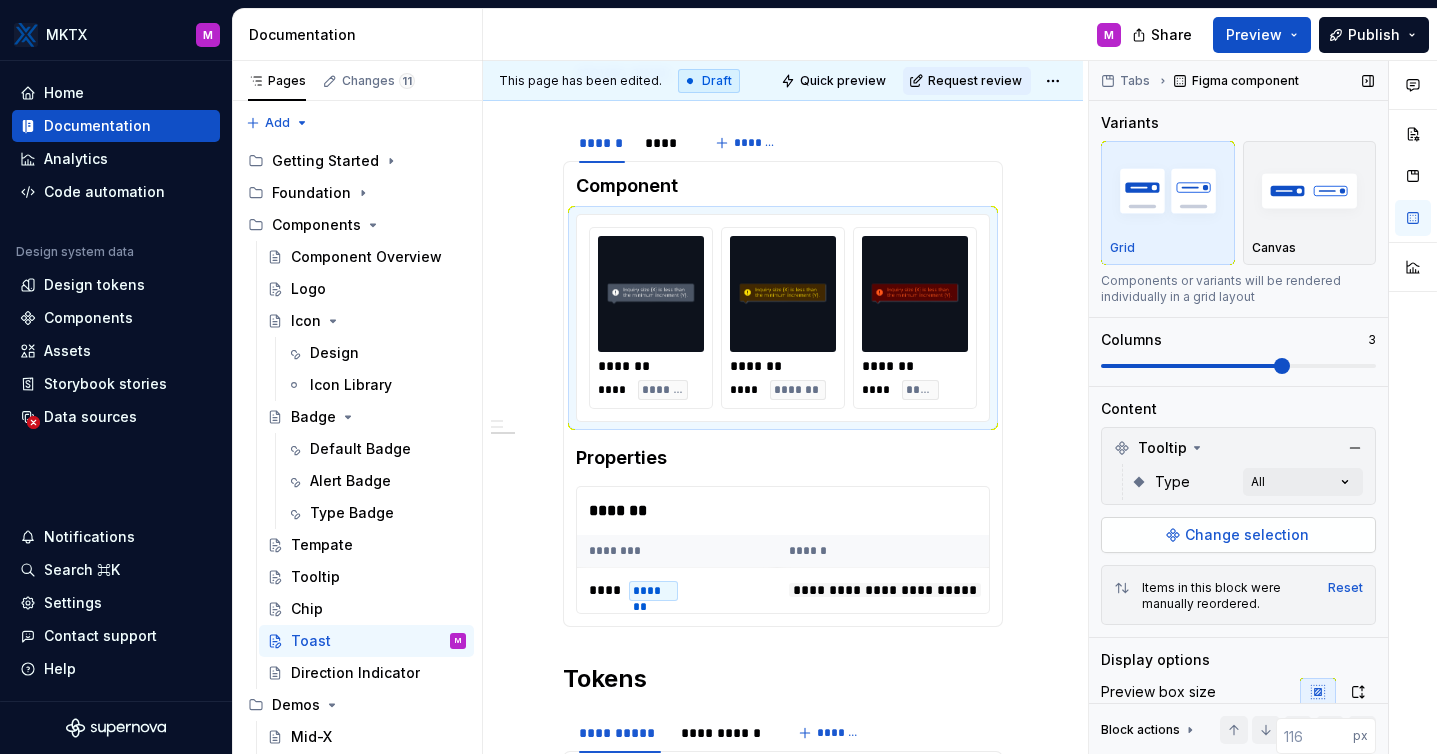 click on "Change selection" at bounding box center (1247, 535) 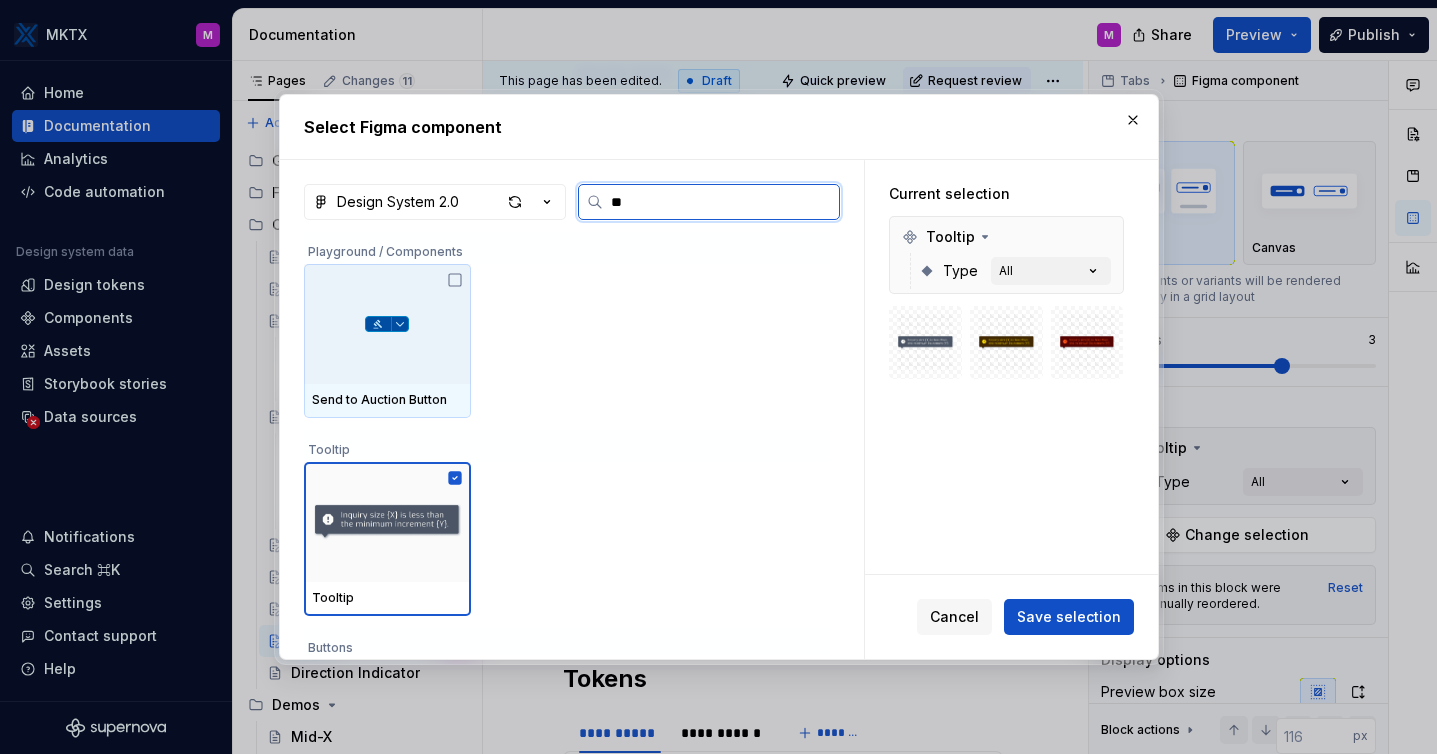 type on "*" 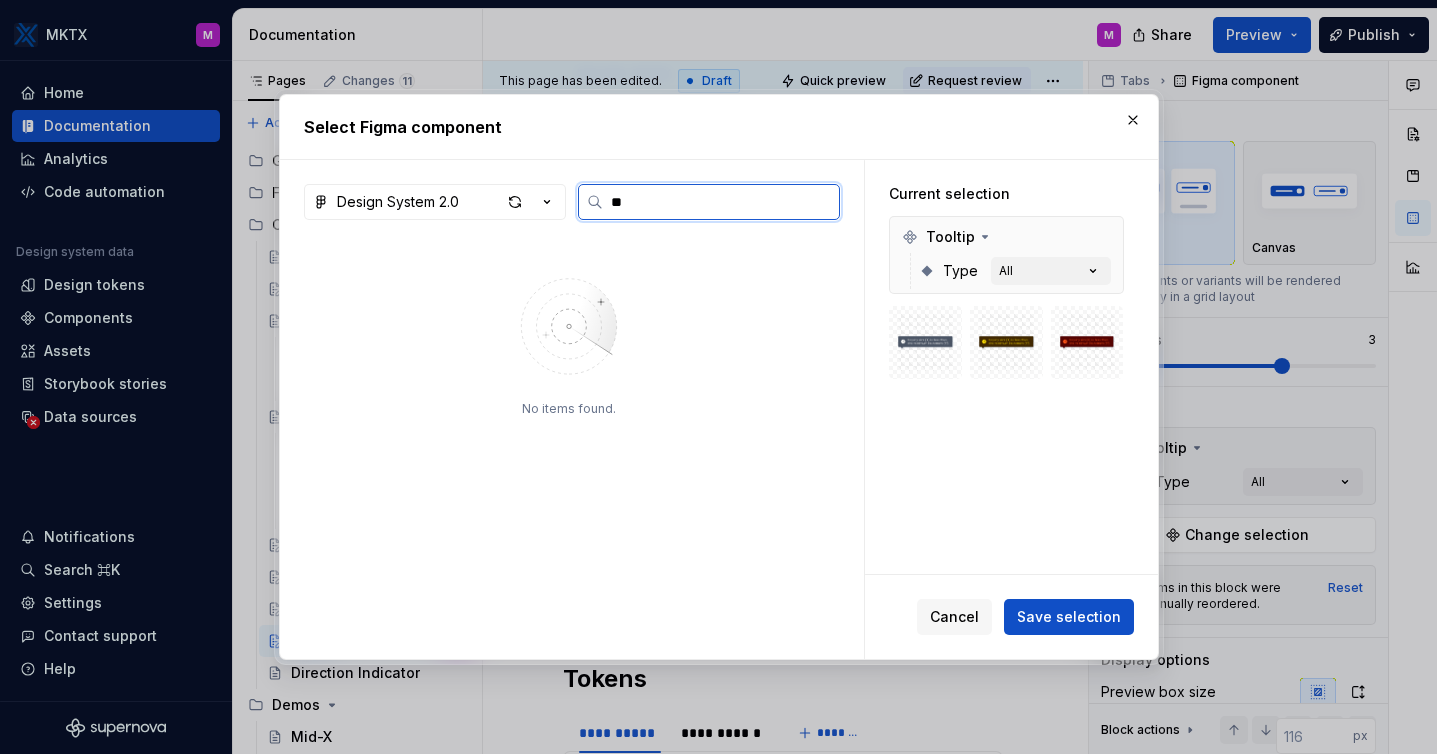 type on "*" 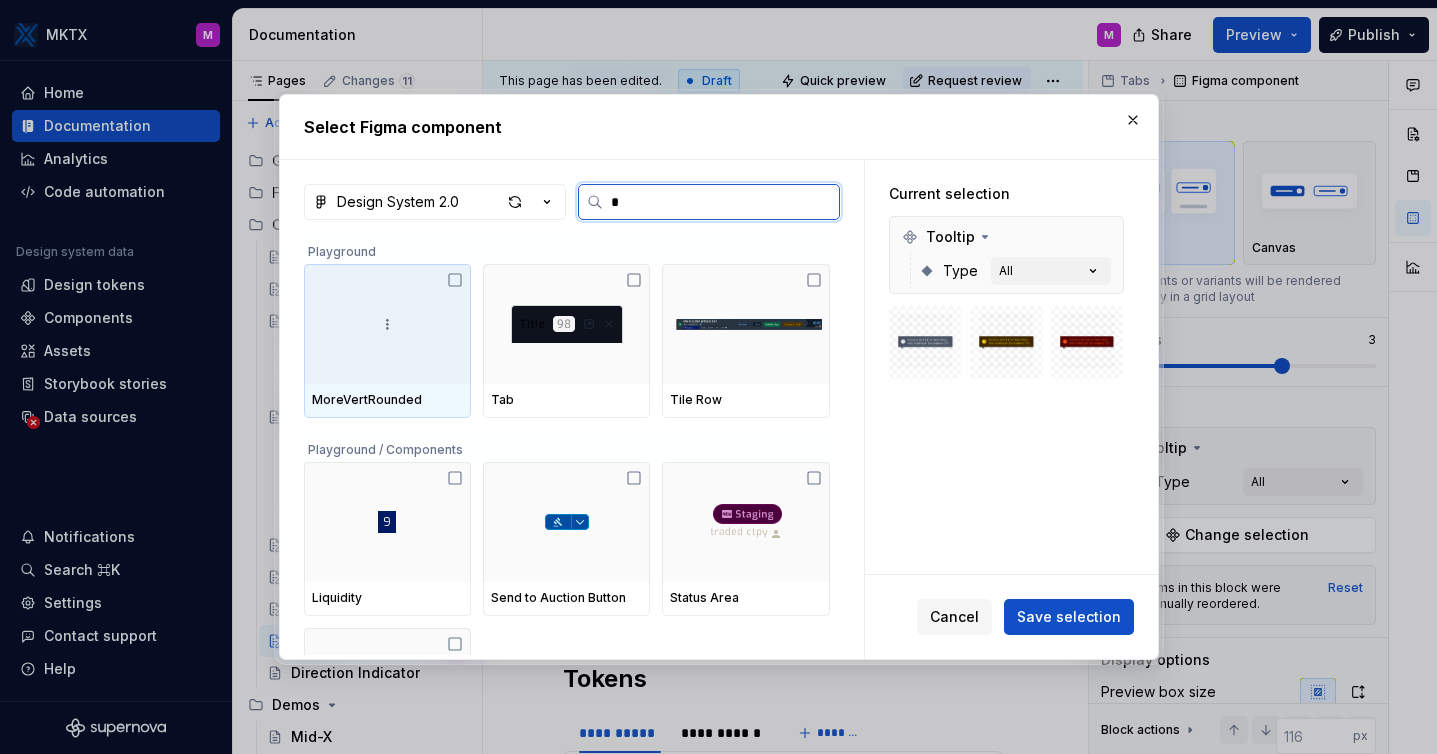 type 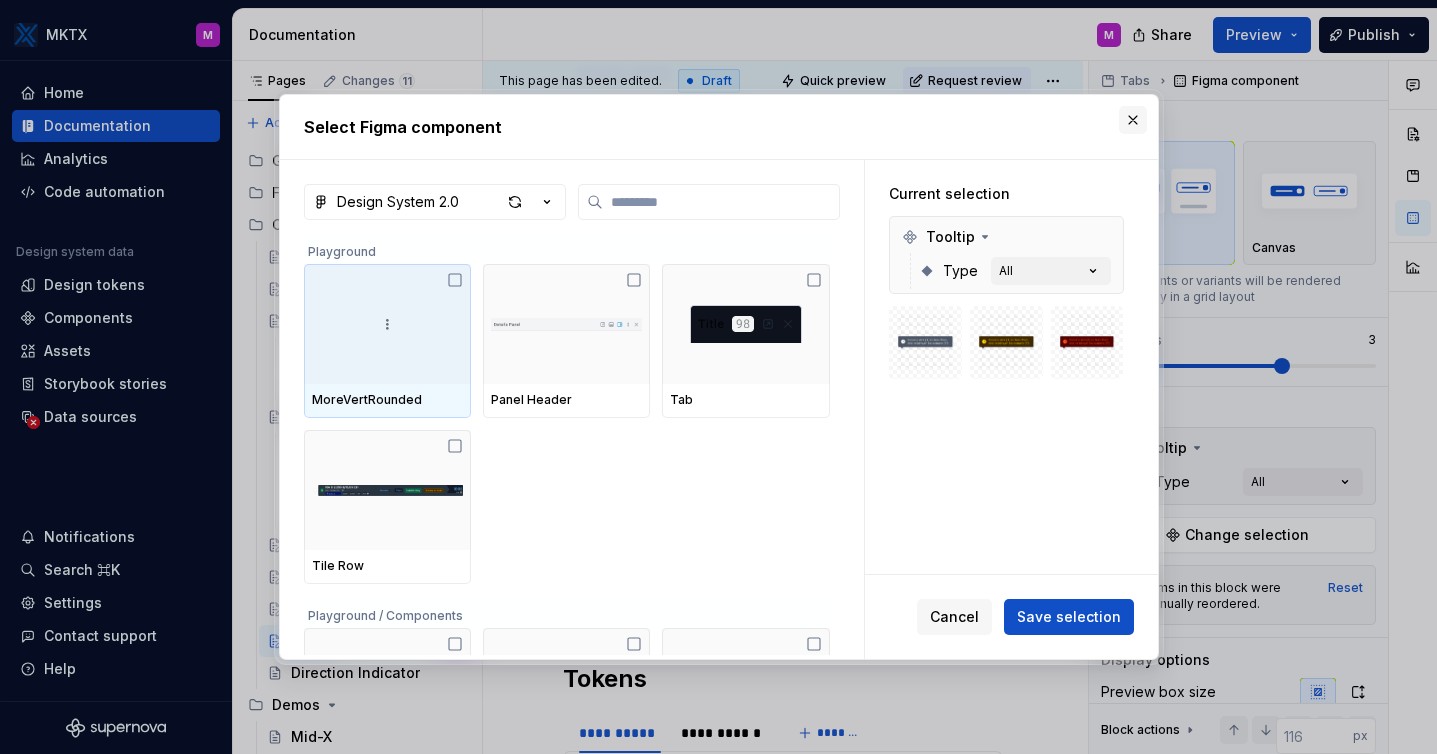 click at bounding box center (1133, 120) 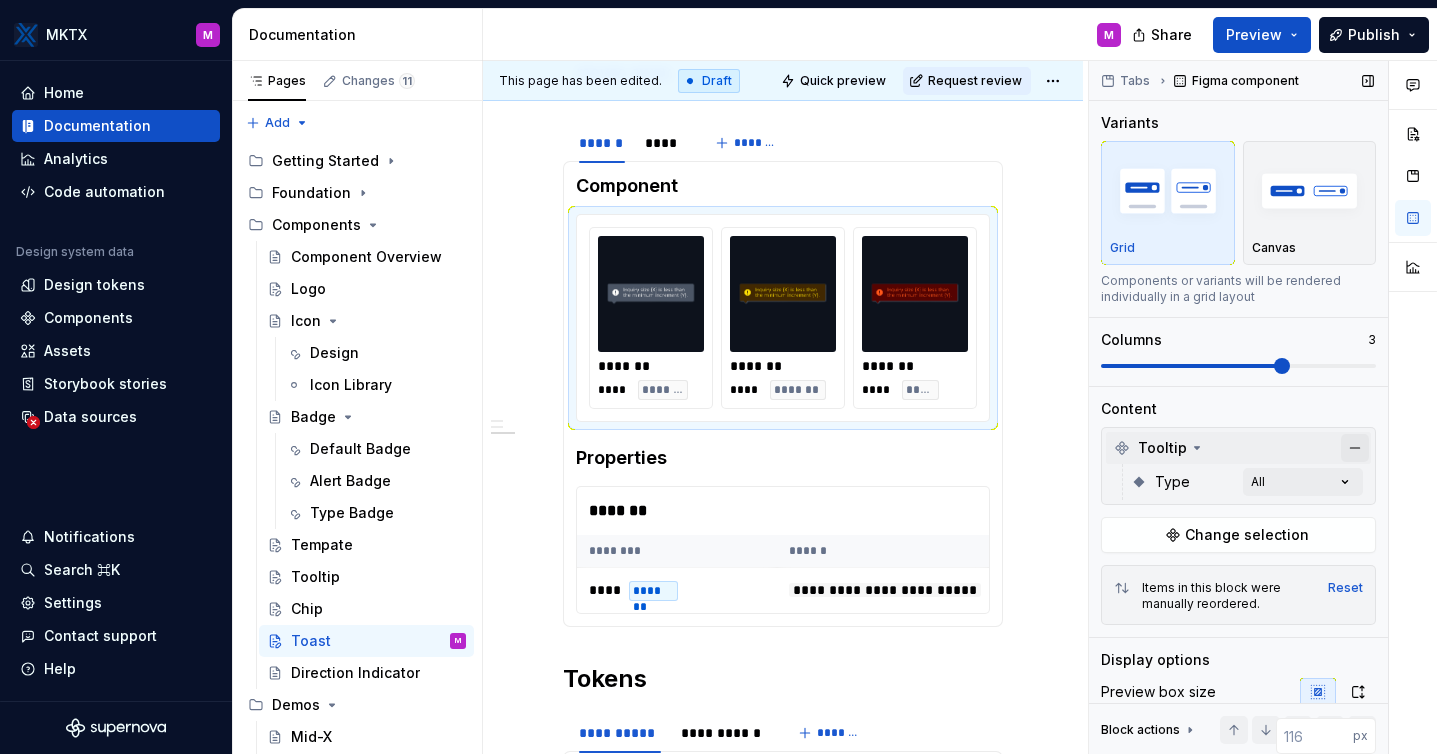 click at bounding box center (1355, 448) 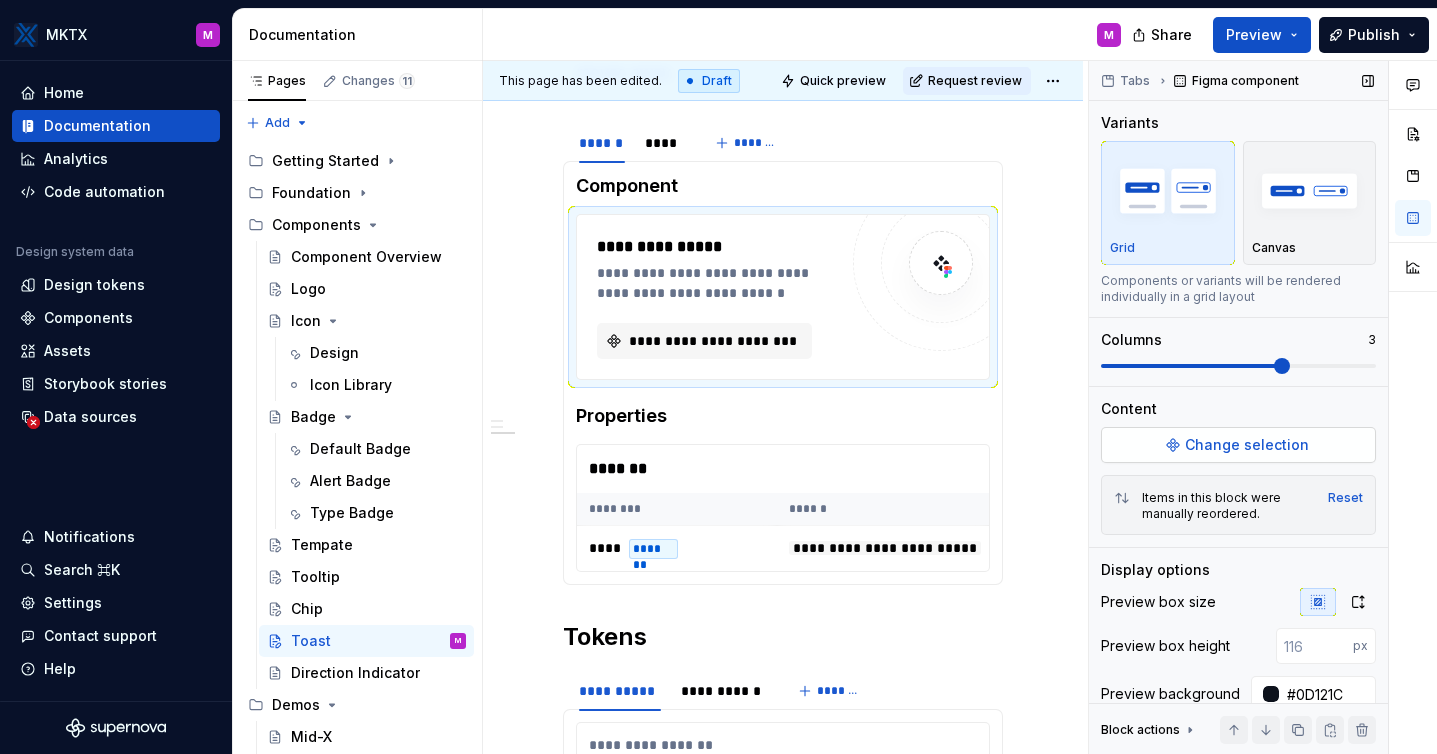 click on "Change selection" at bounding box center (1247, 445) 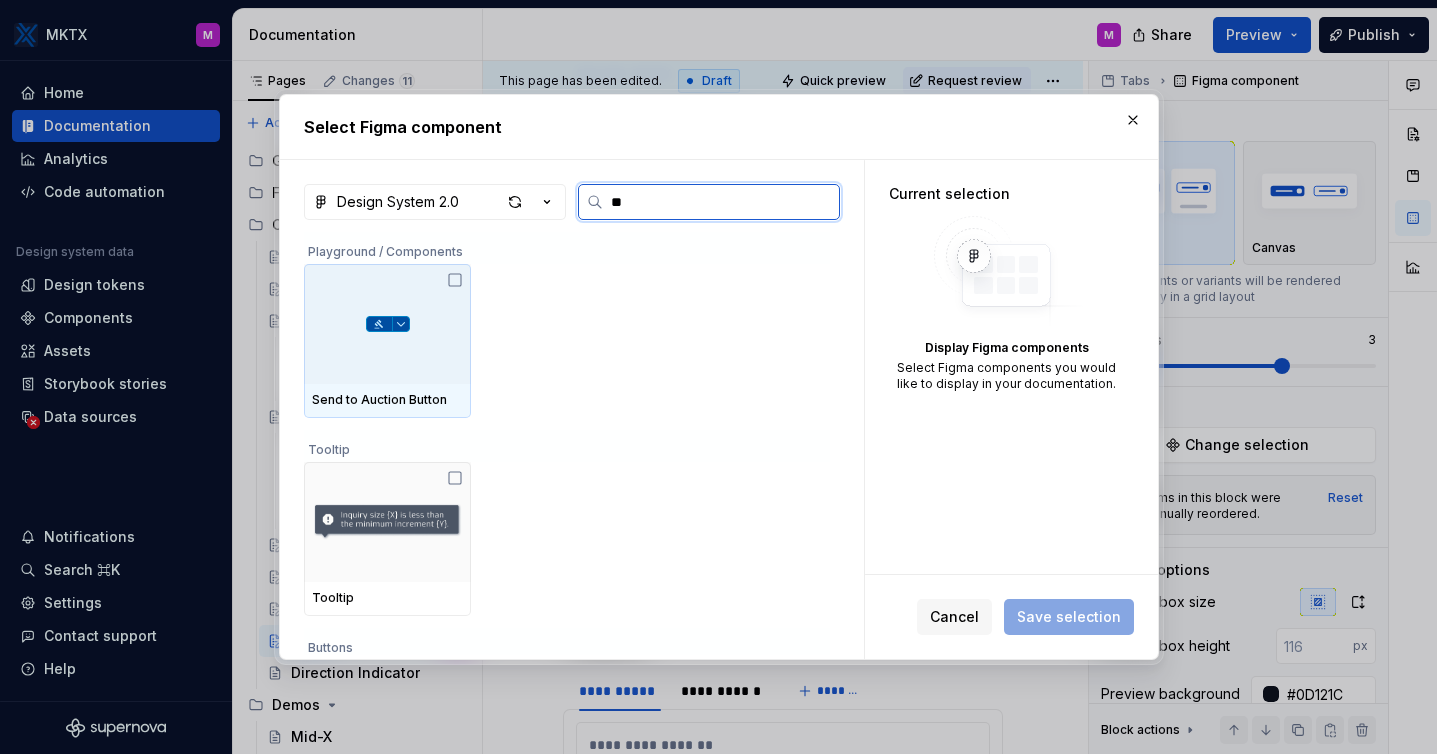 type on "*" 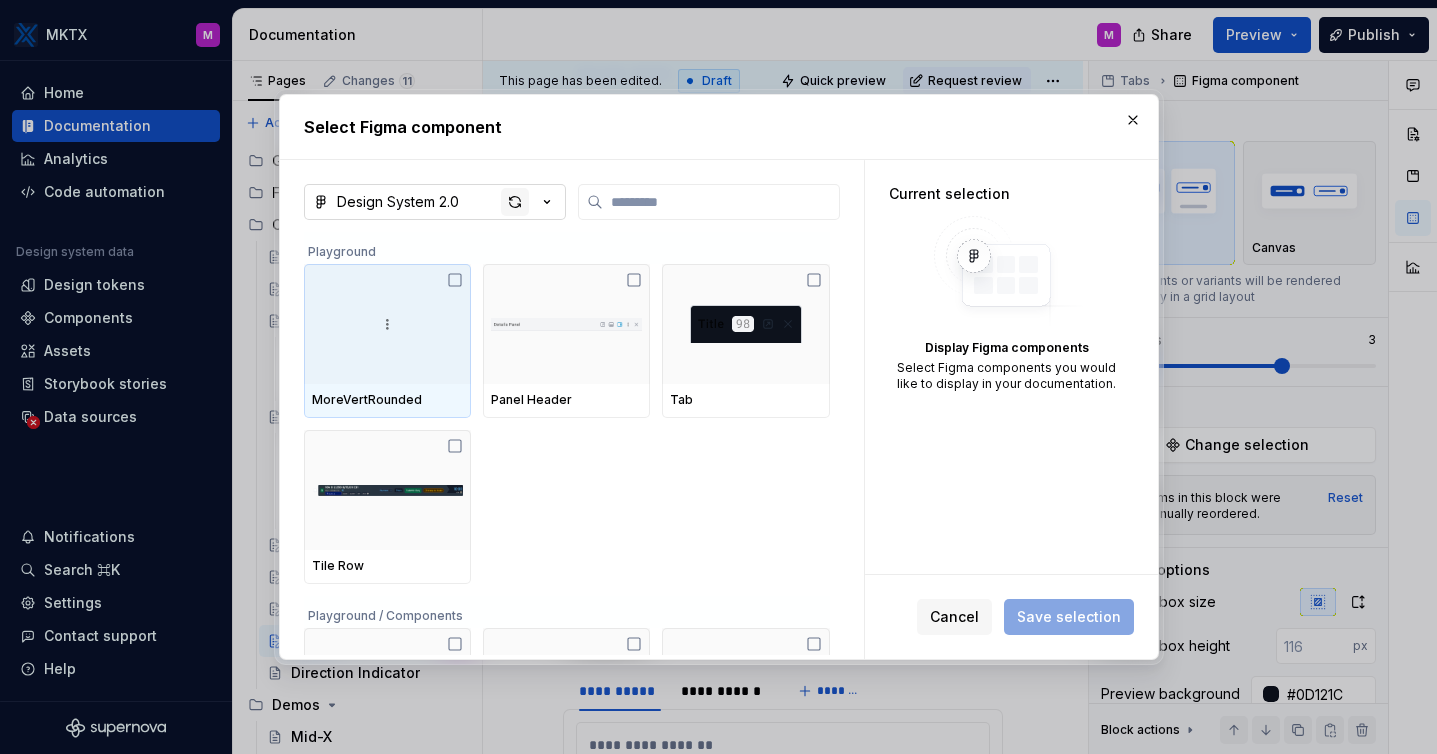 click at bounding box center (515, 202) 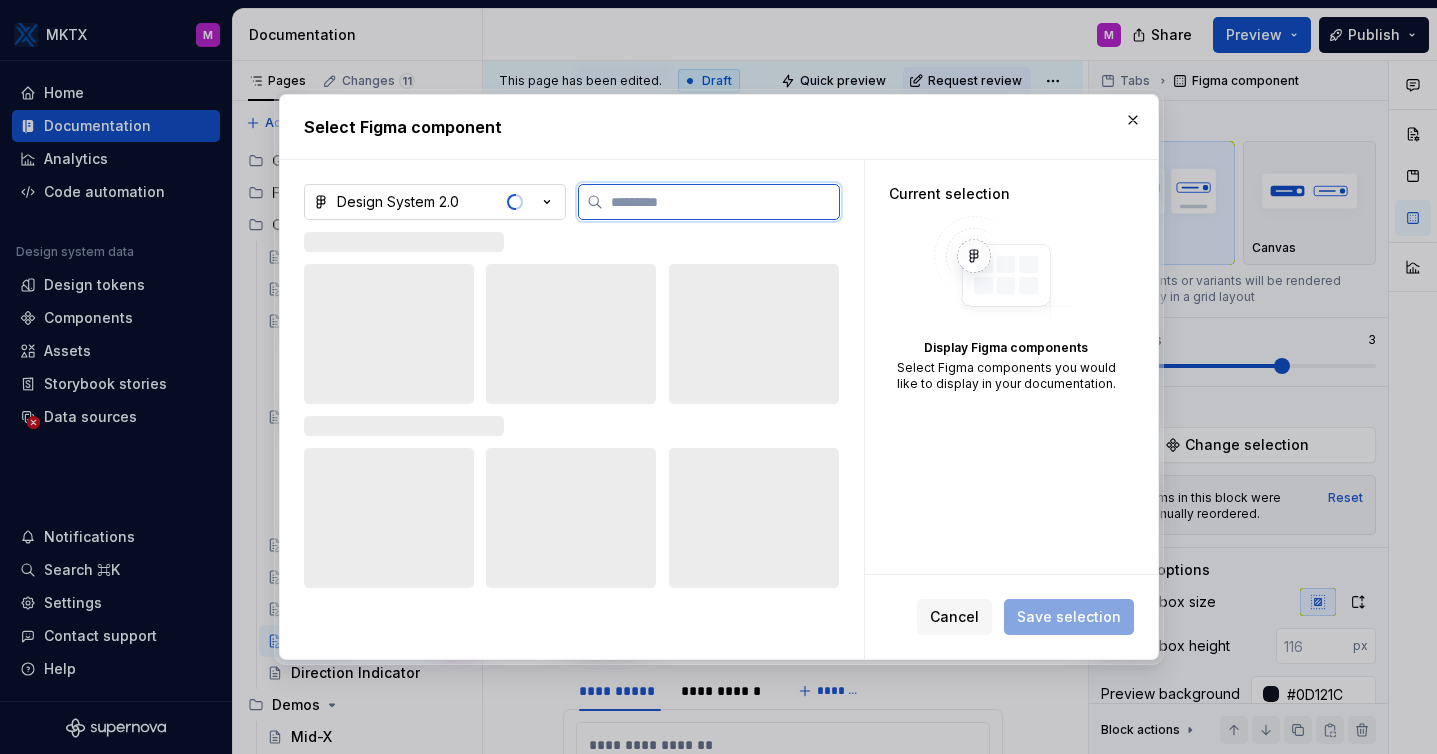 click at bounding box center [721, 202] 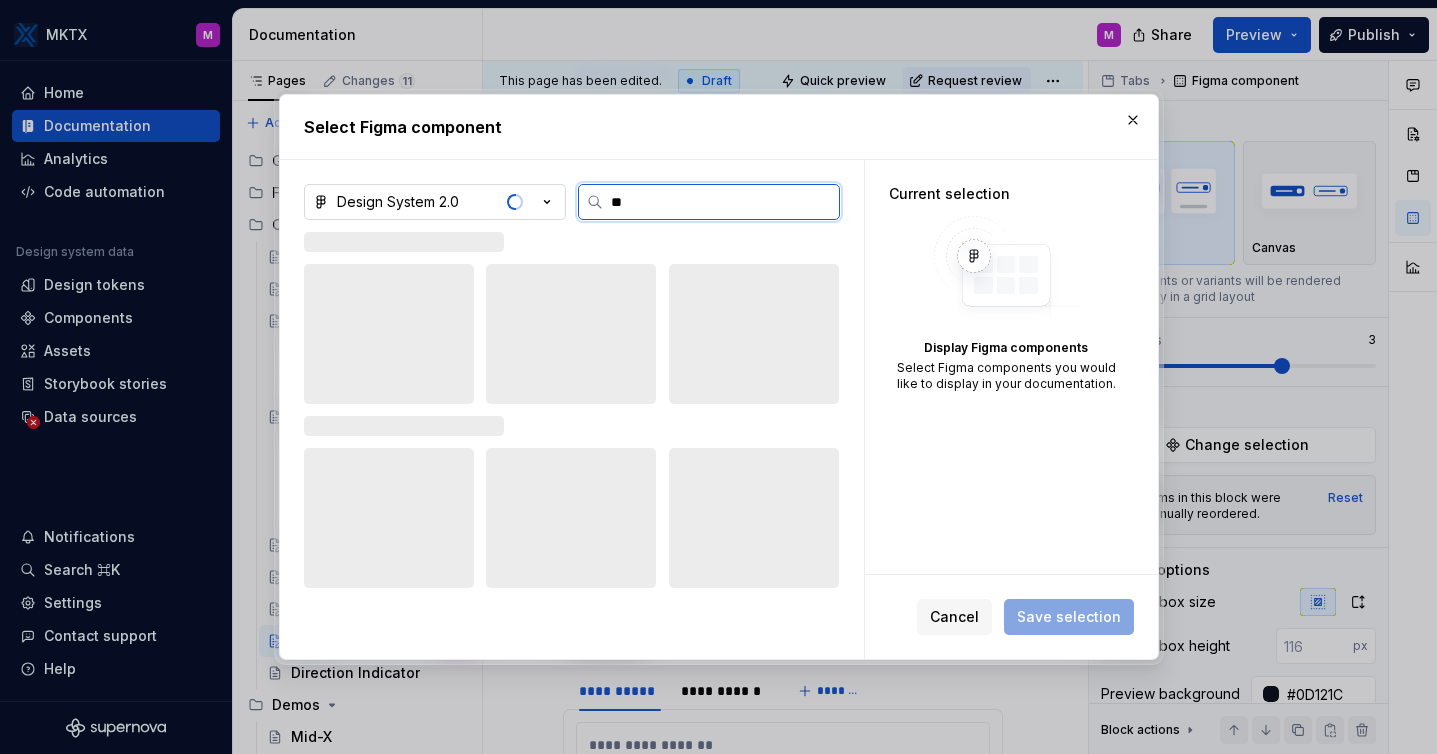 type on "*" 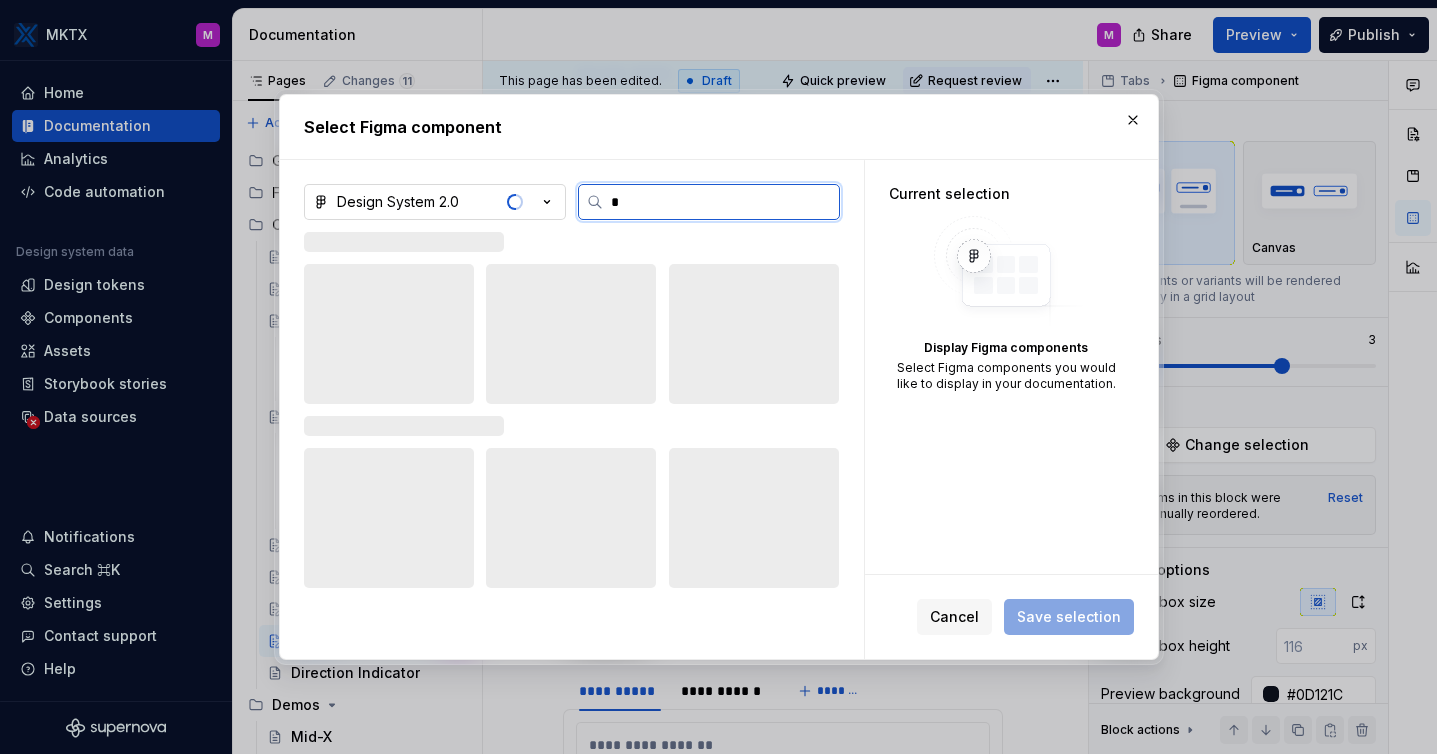 type 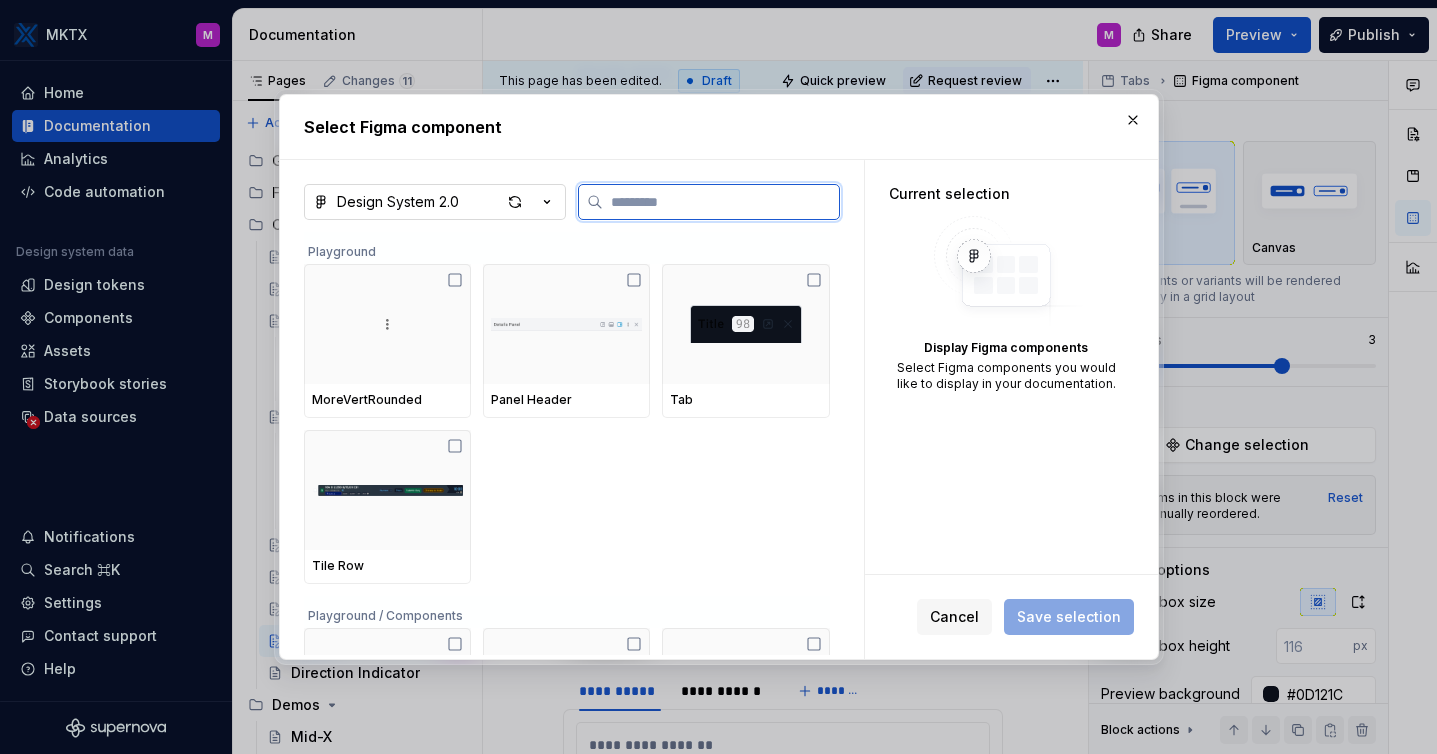 type on "*" 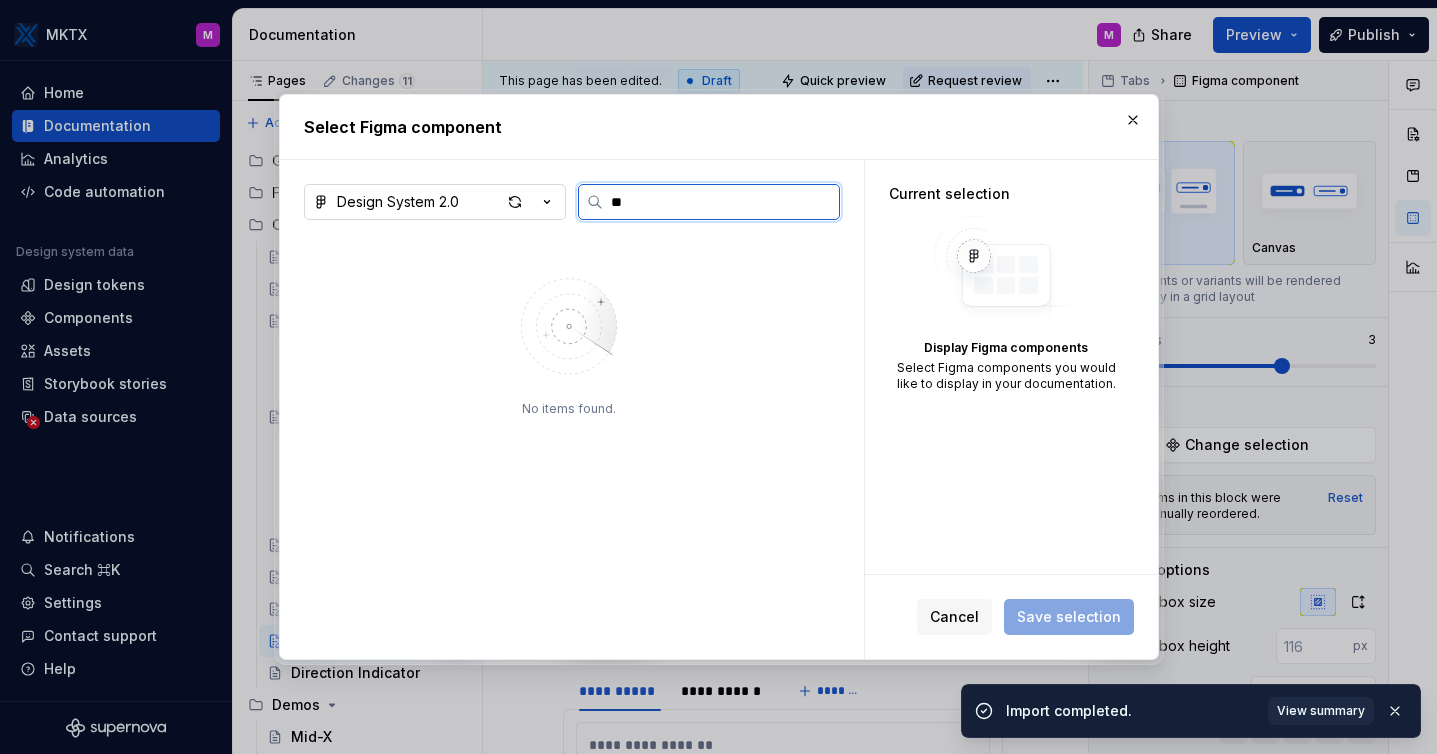 type on "*" 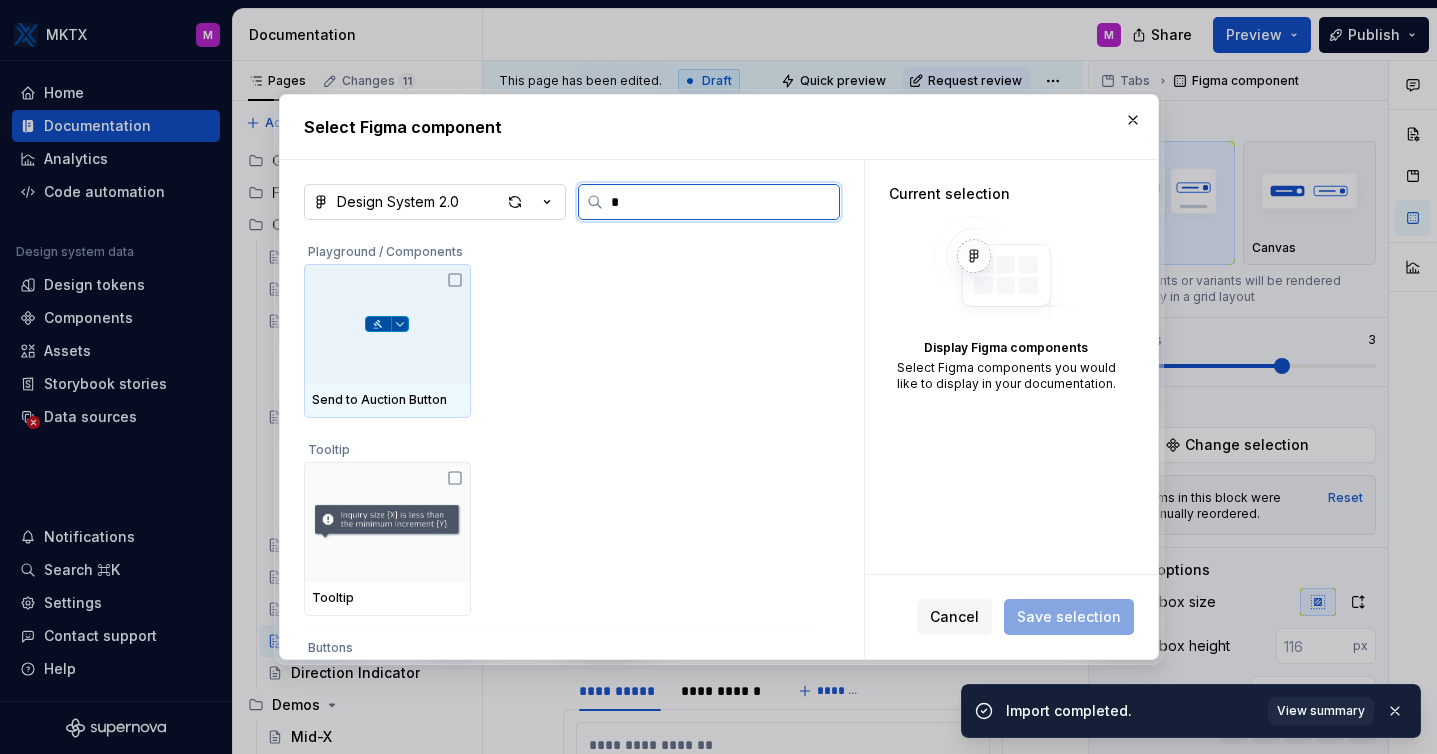 type 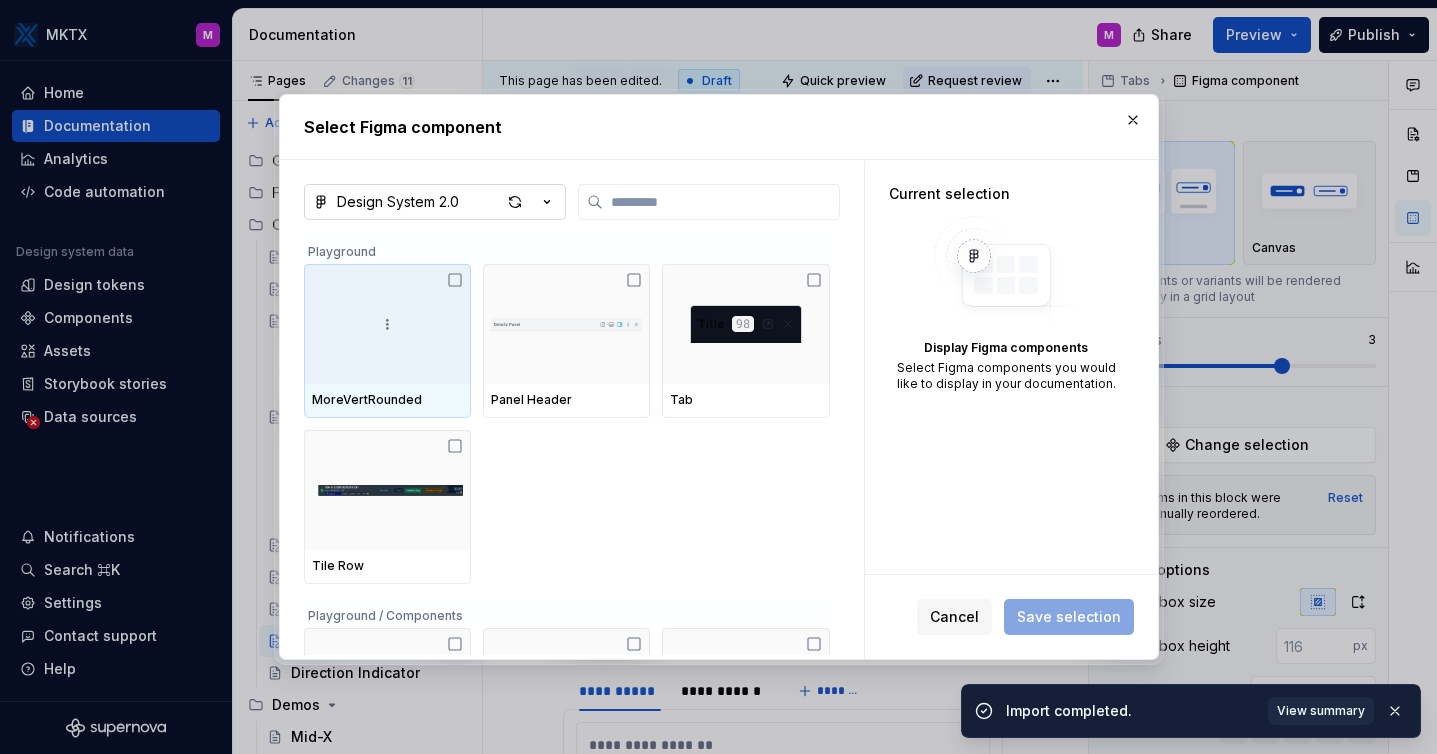 click on "Design System 2.0" at bounding box center (435, 202) 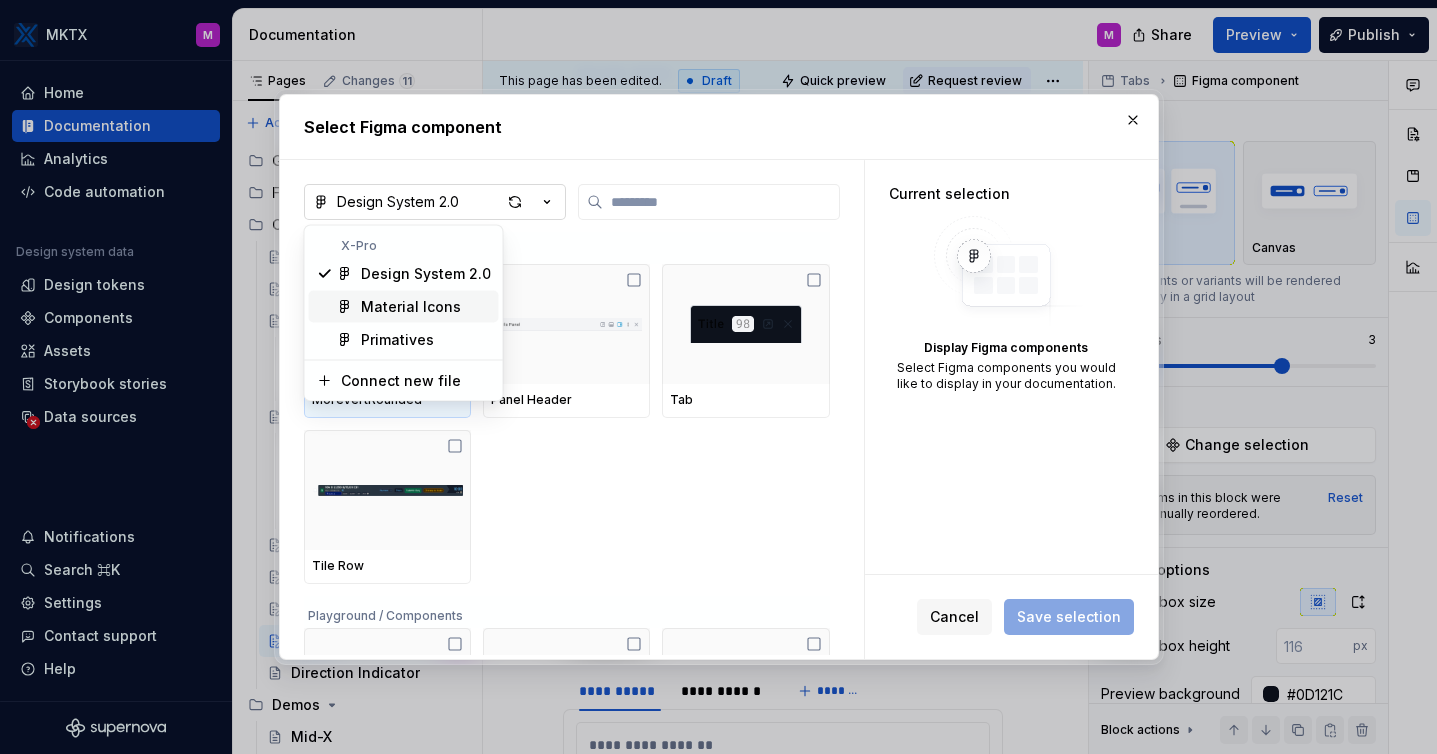 click on "Select Figma component Design System 2.0 Playground MoreVertRounded Panel Header Tab Tile Row Playground / Components Bar Liquidity Send to Auction Button Current selection Display Figma components Select Figma components you would like to display in your documentation. Cancel Save selection" at bounding box center (718, 377) 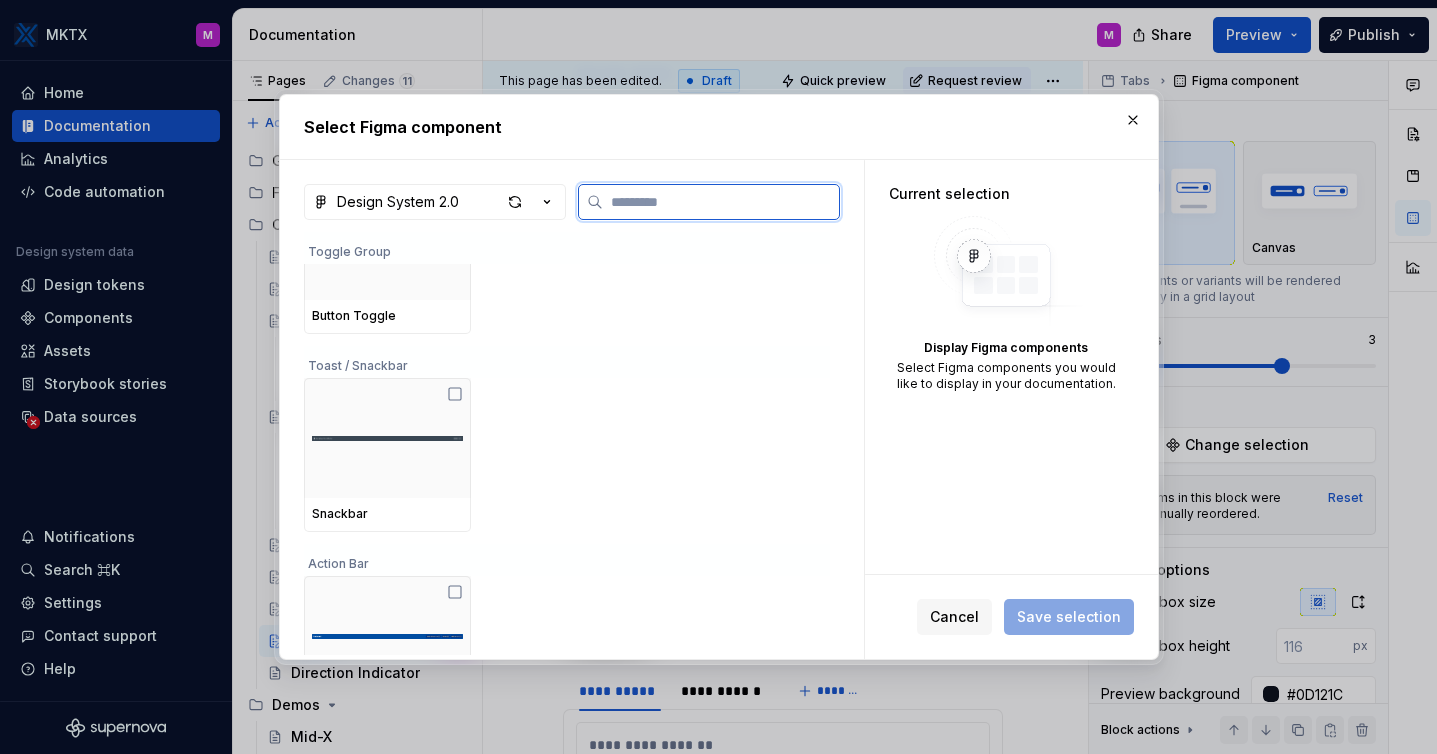 scroll, scrollTop: 3025, scrollLeft: 0, axis: vertical 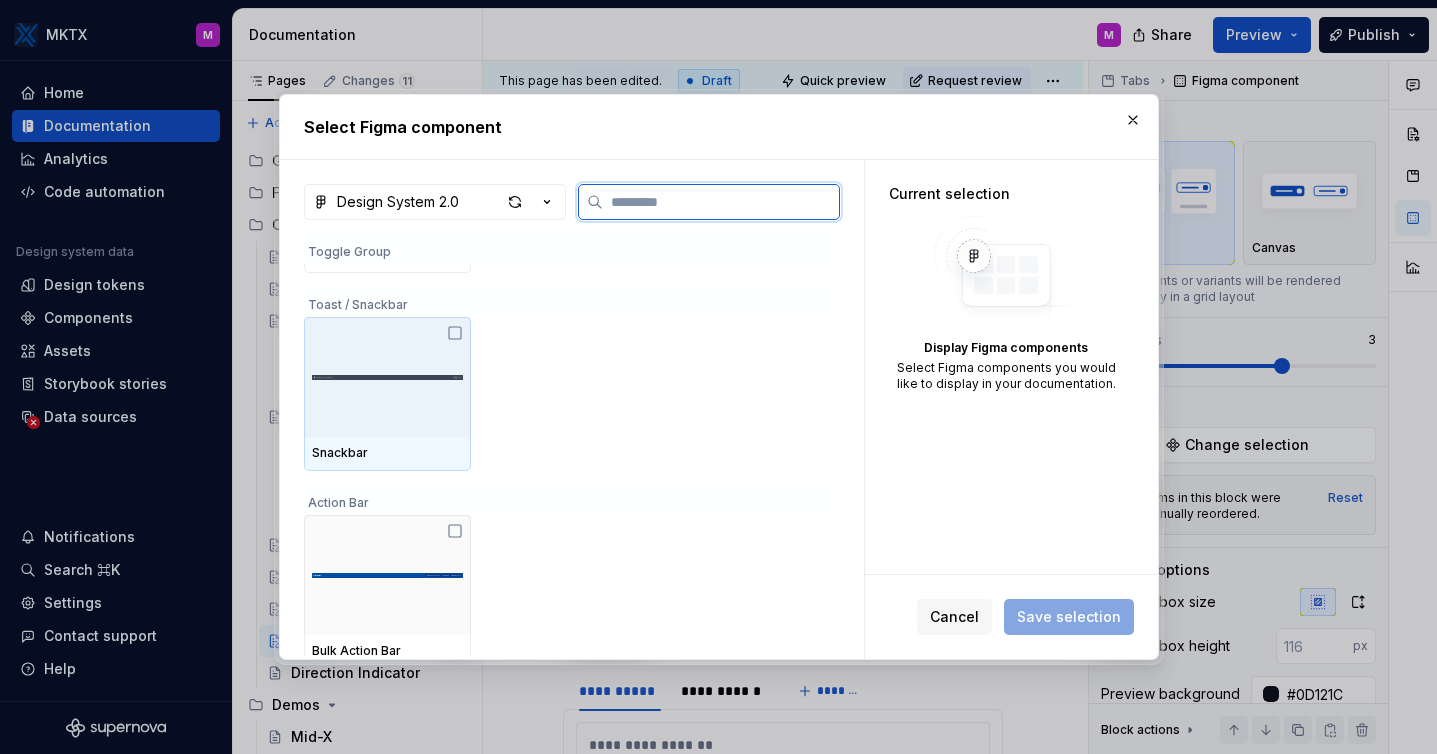 click at bounding box center [387, 377] 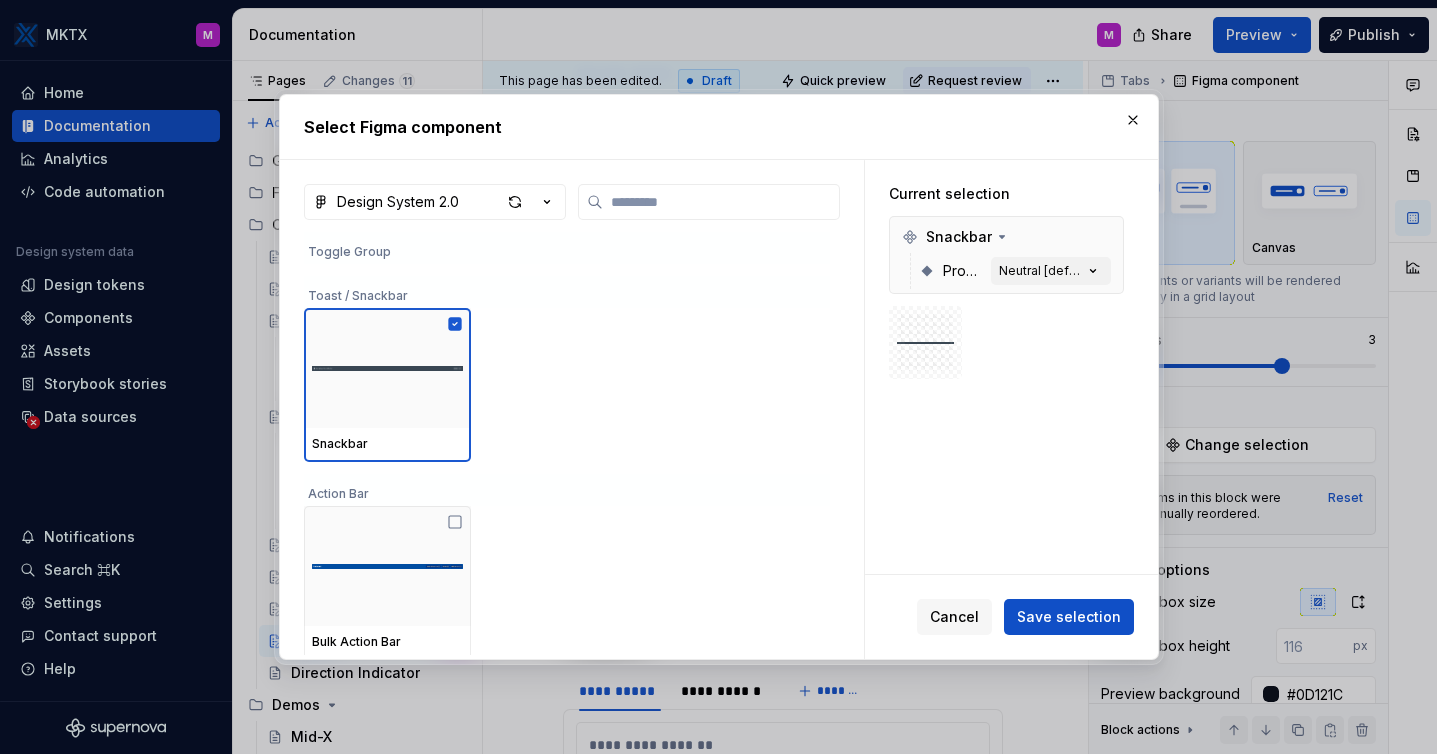 scroll, scrollTop: 2934, scrollLeft: 0, axis: vertical 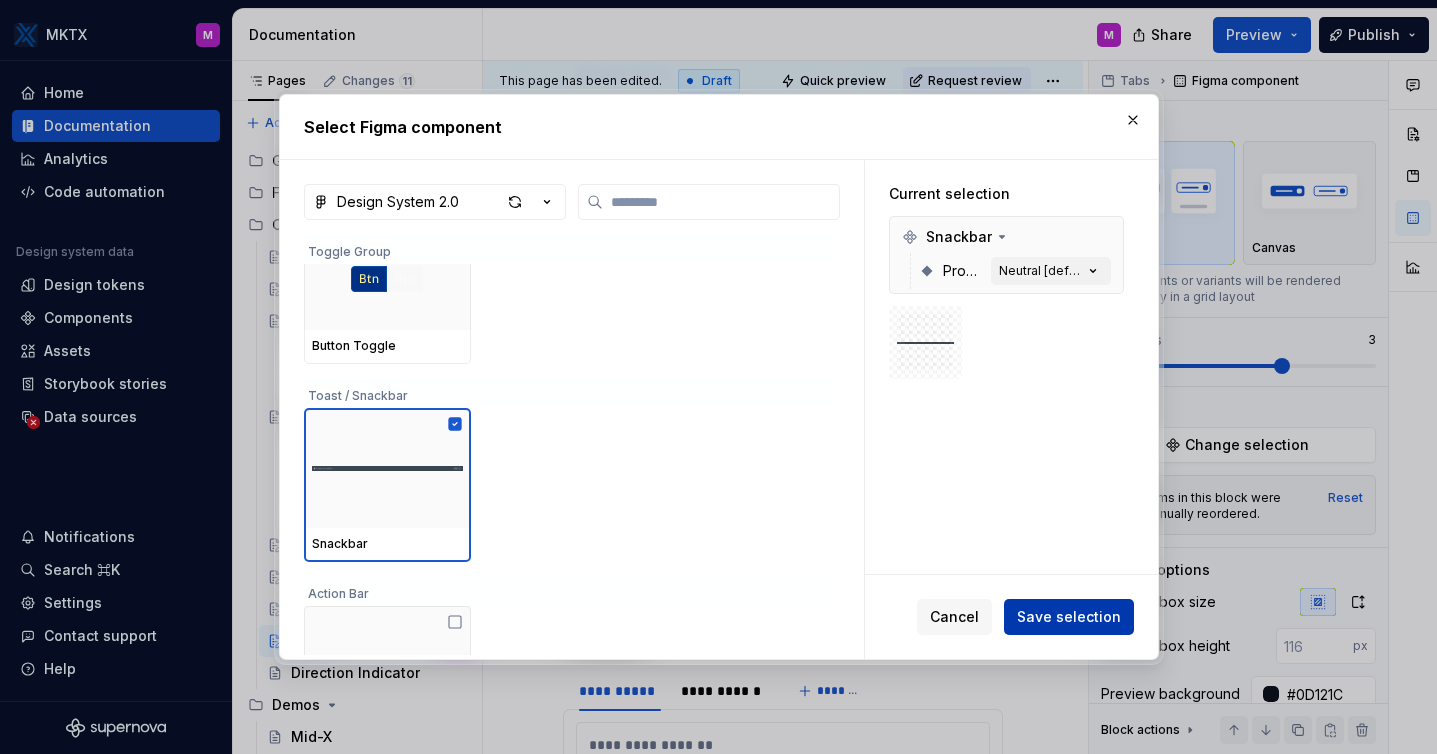 click on "Save selection" at bounding box center (1069, 617) 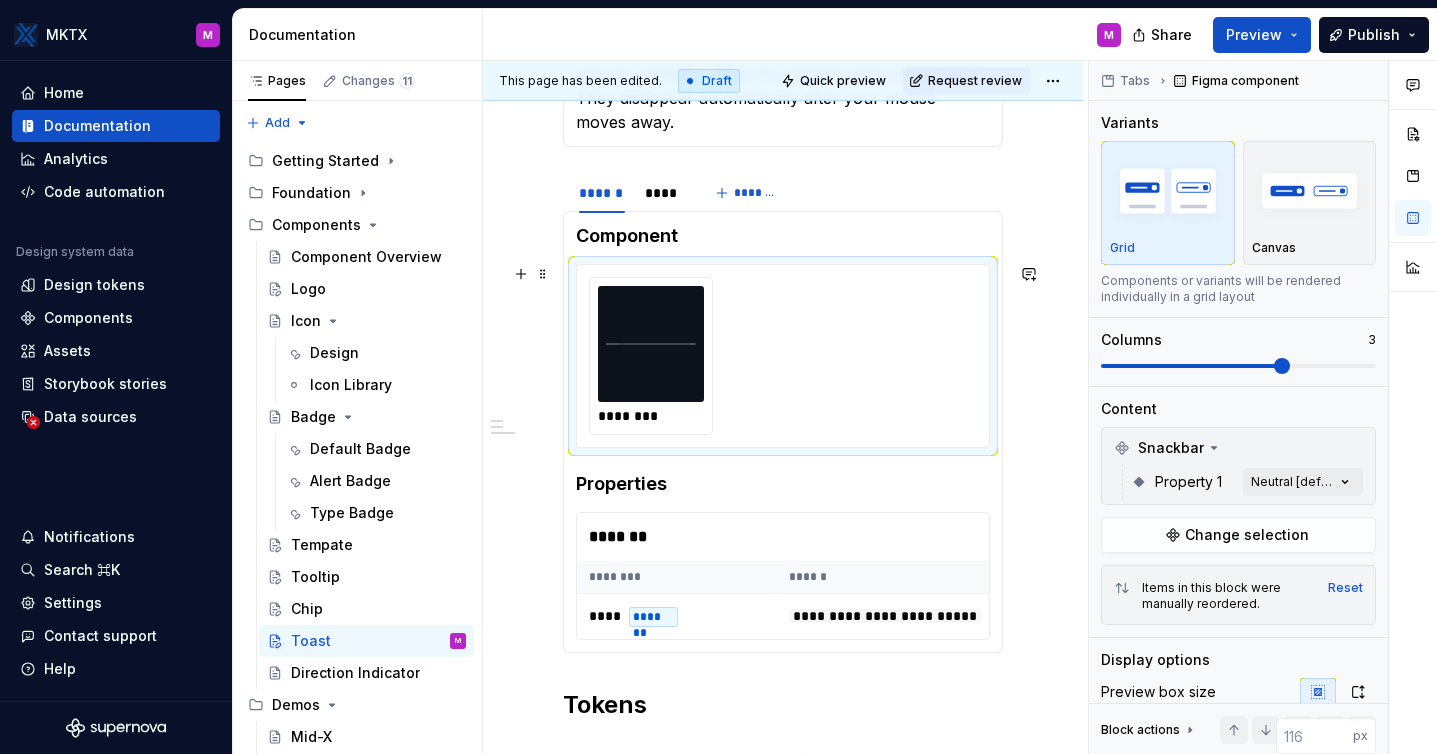 scroll, scrollTop: 638, scrollLeft: 0, axis: vertical 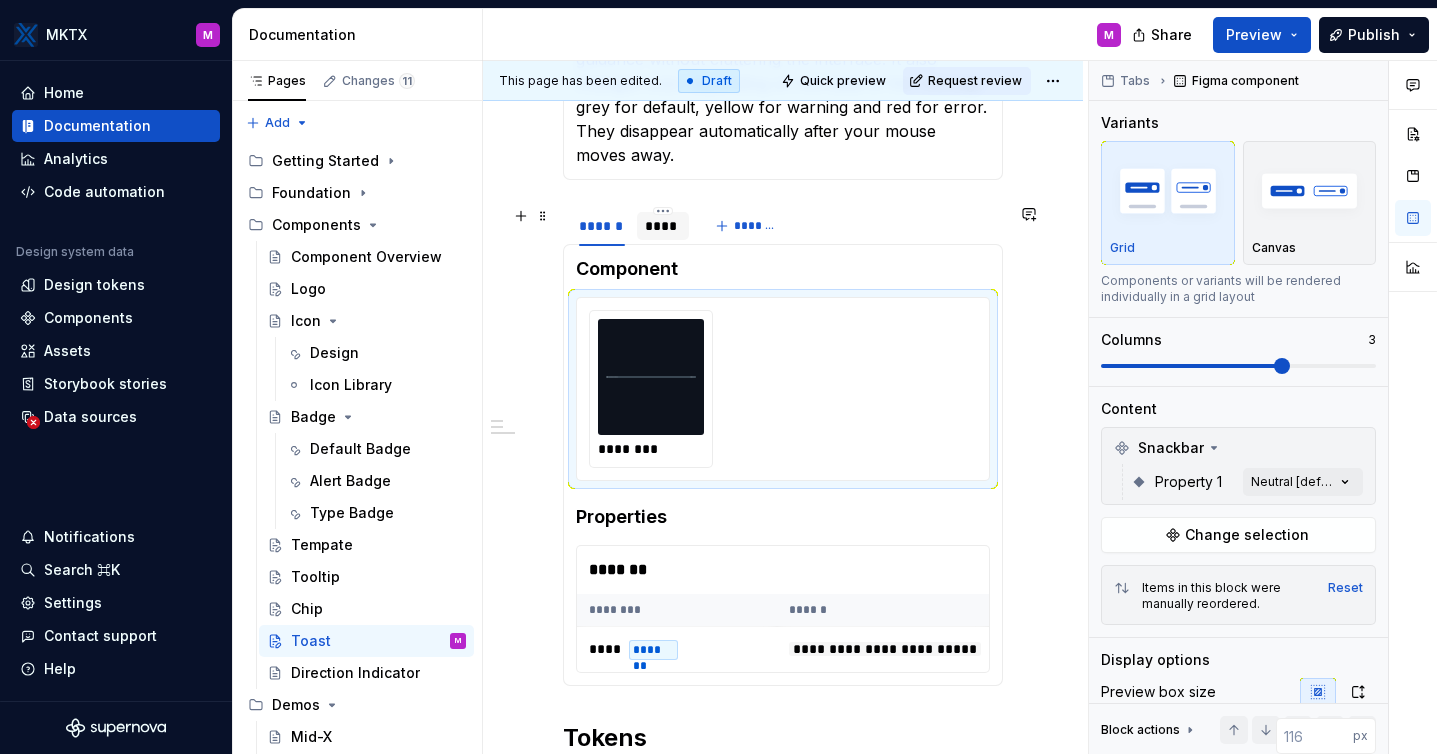 click on "****" at bounding box center (663, 226) 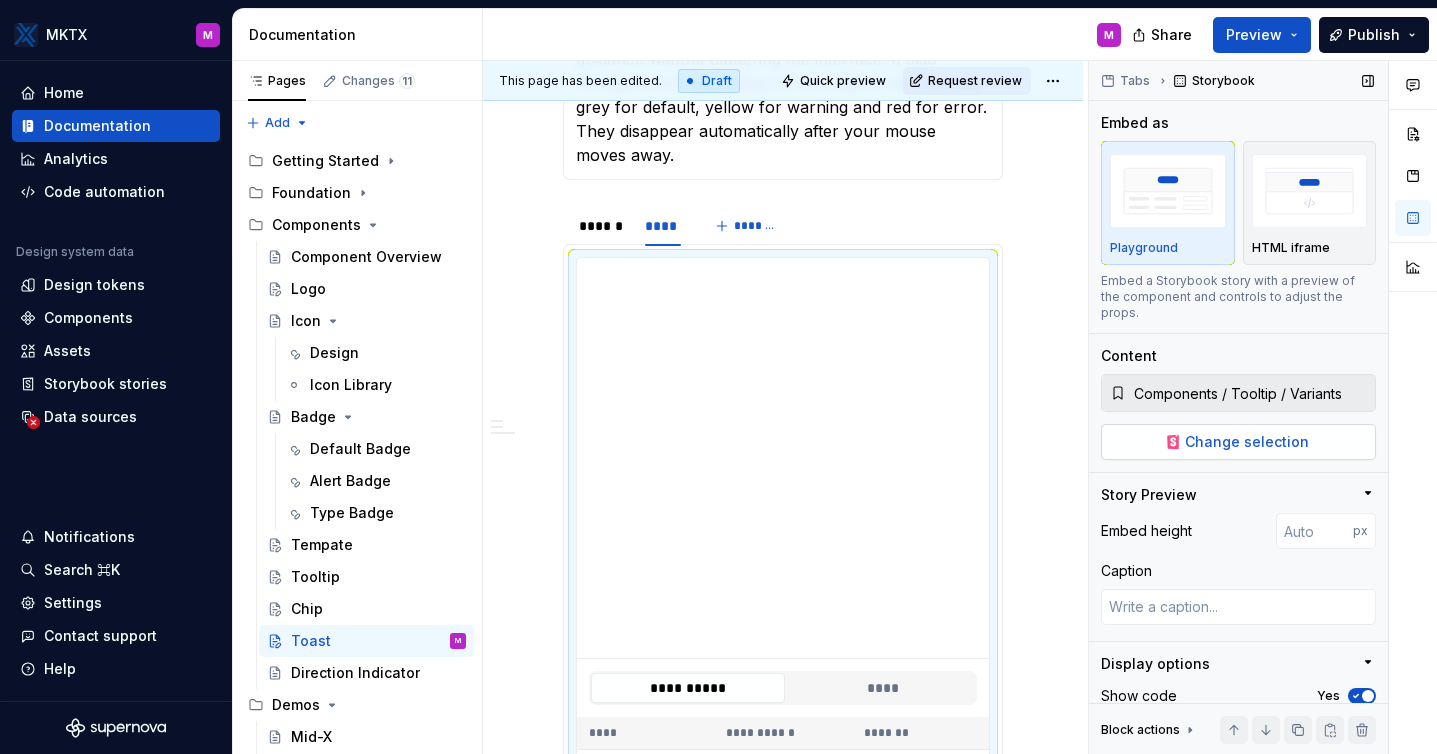 click on "Change selection" at bounding box center [1247, 442] 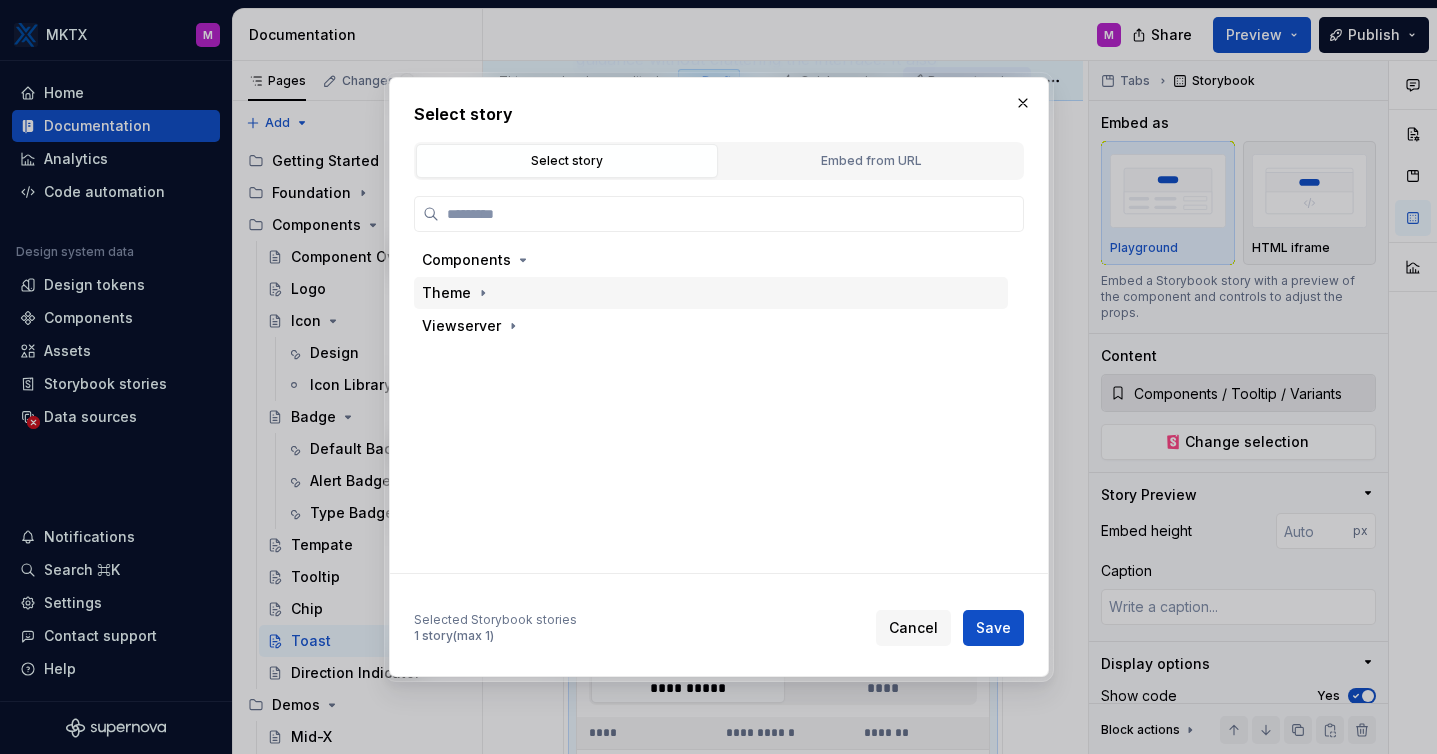 type on "*" 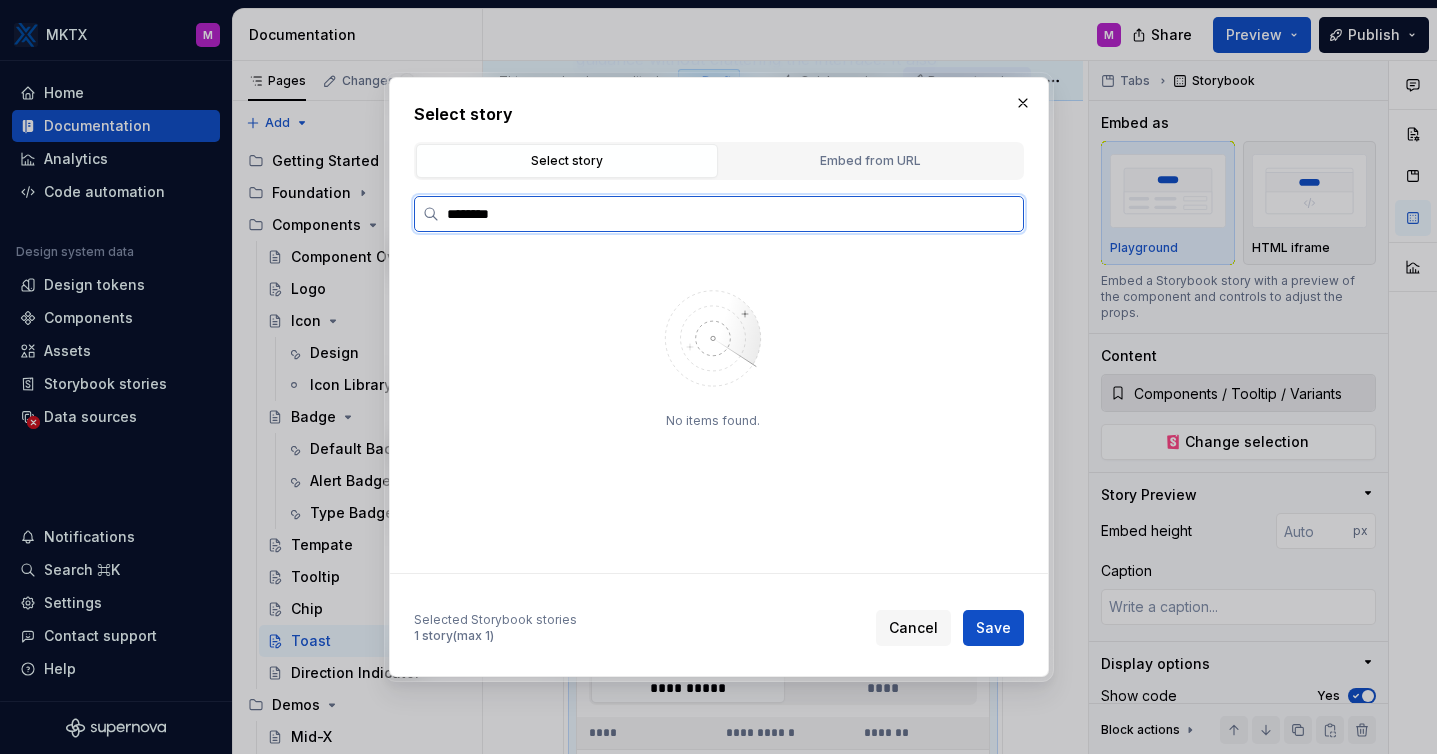 type on "********" 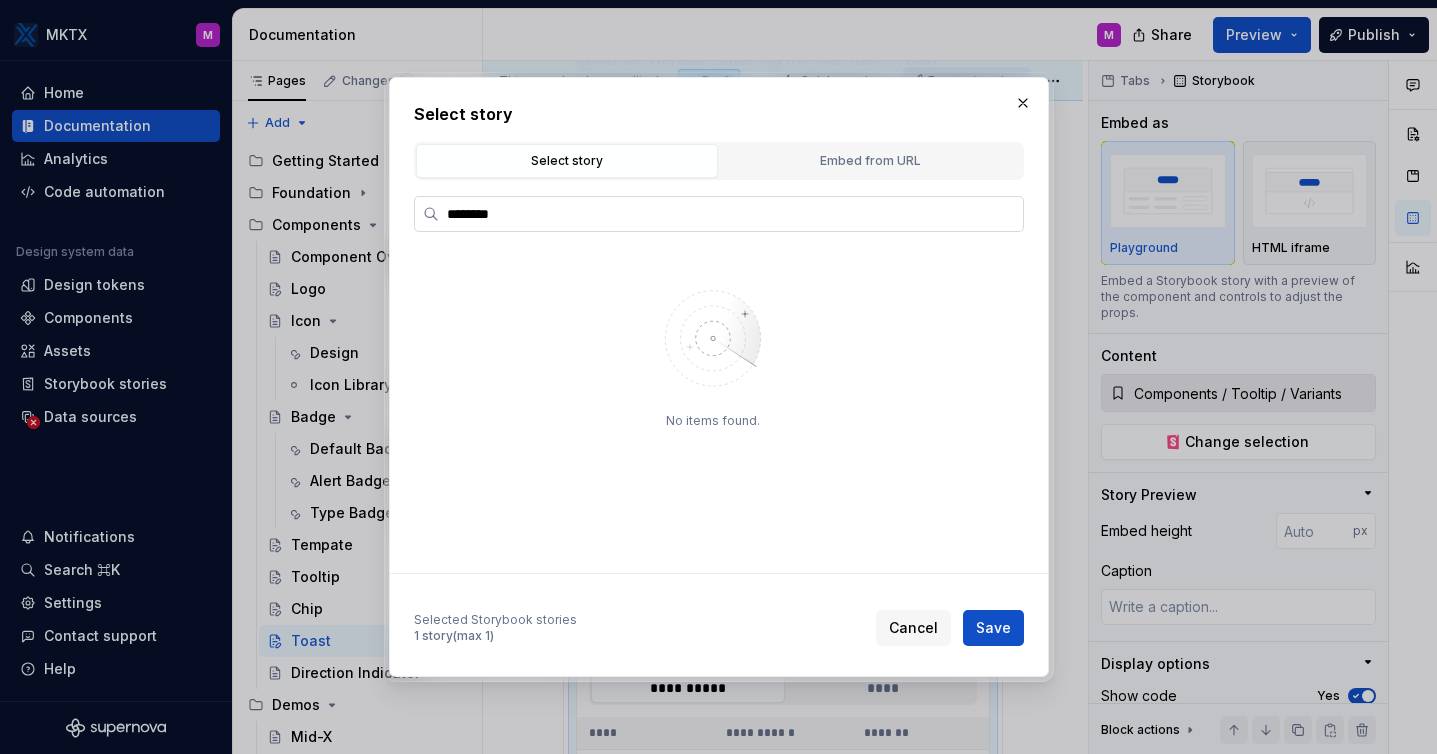 click on "********" at bounding box center [719, 214] 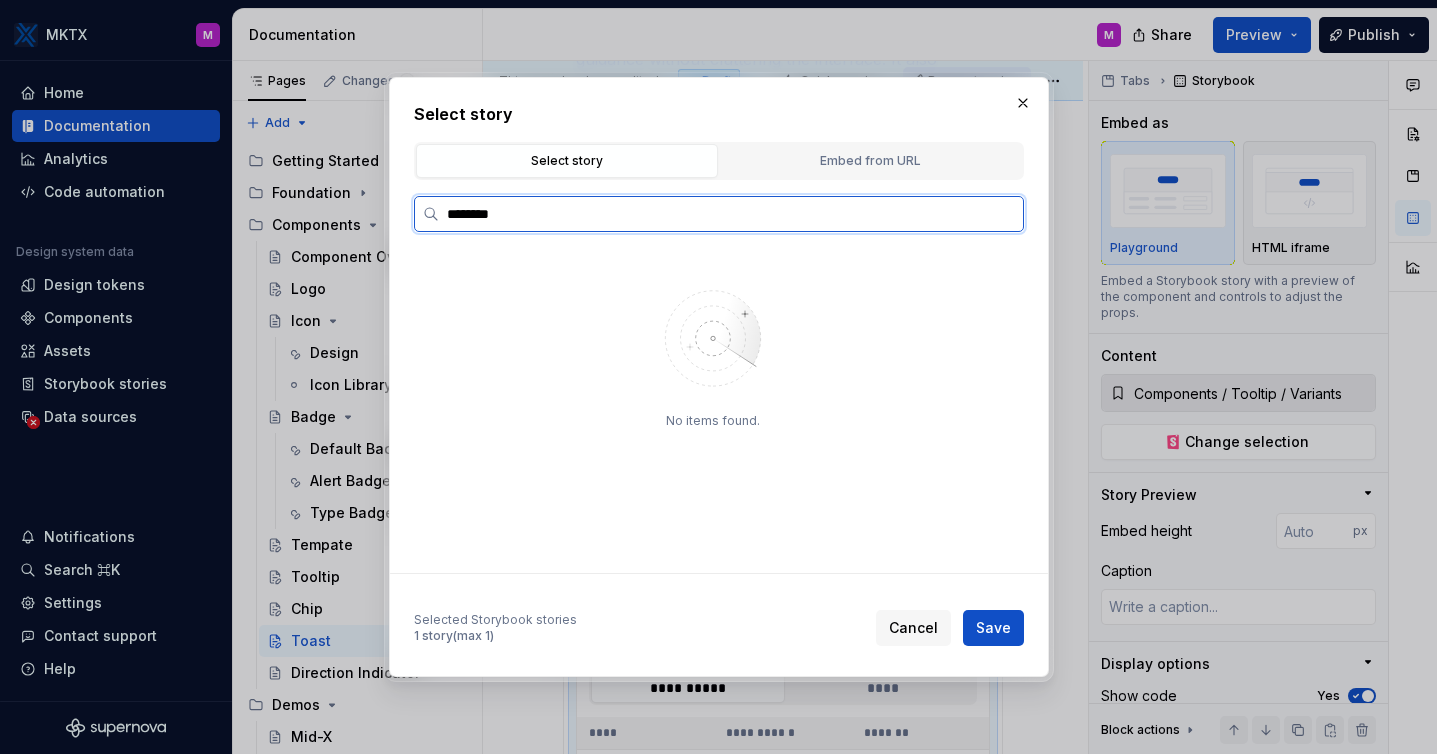 click on "********" at bounding box center [731, 214] 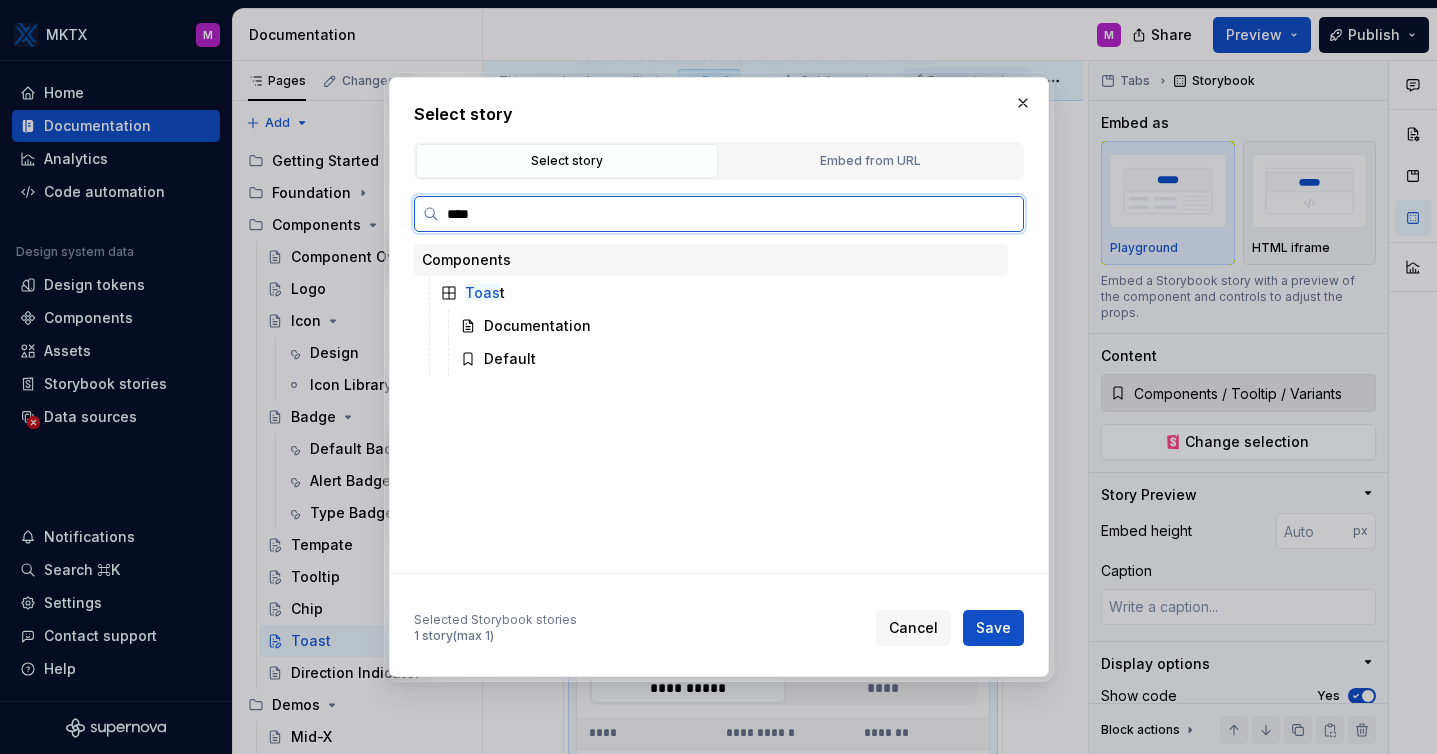 type on "*****" 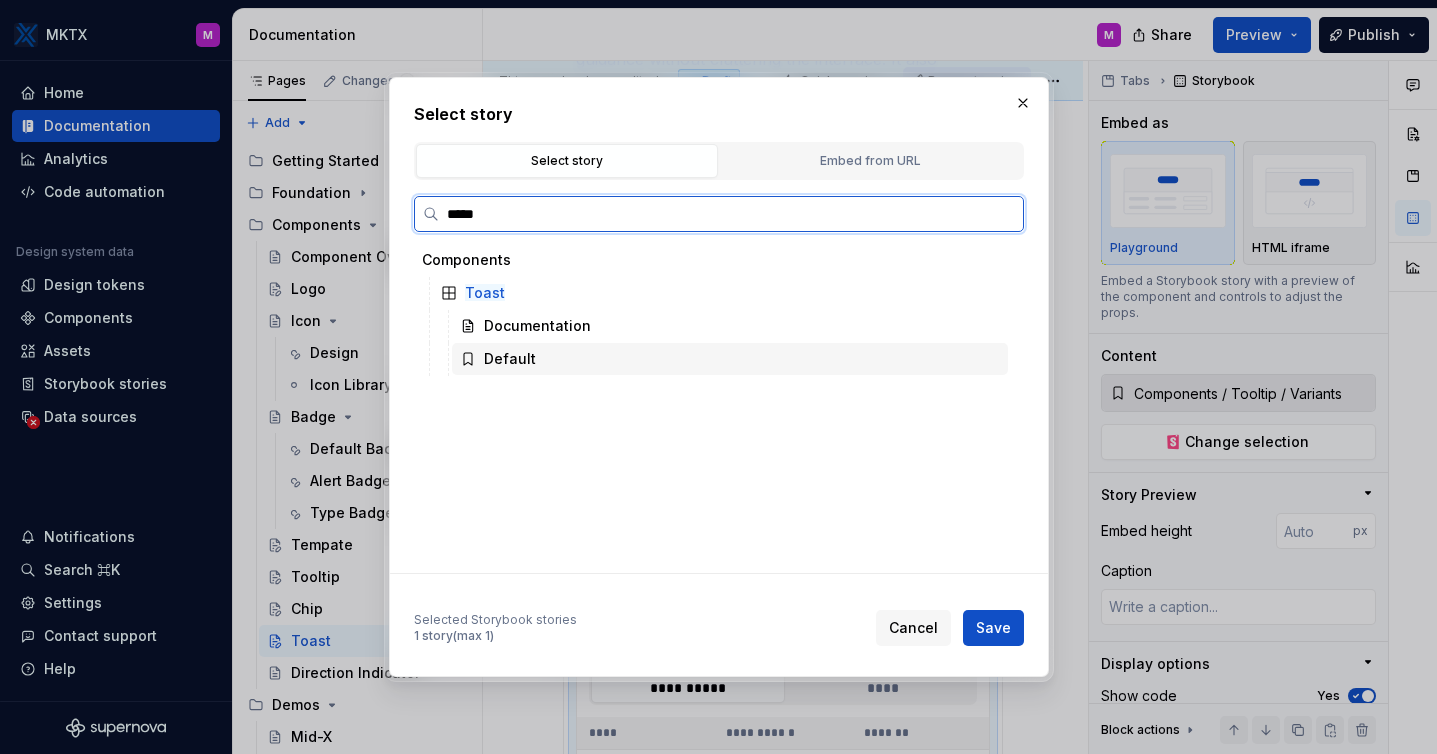 click on "Default" at bounding box center (510, 359) 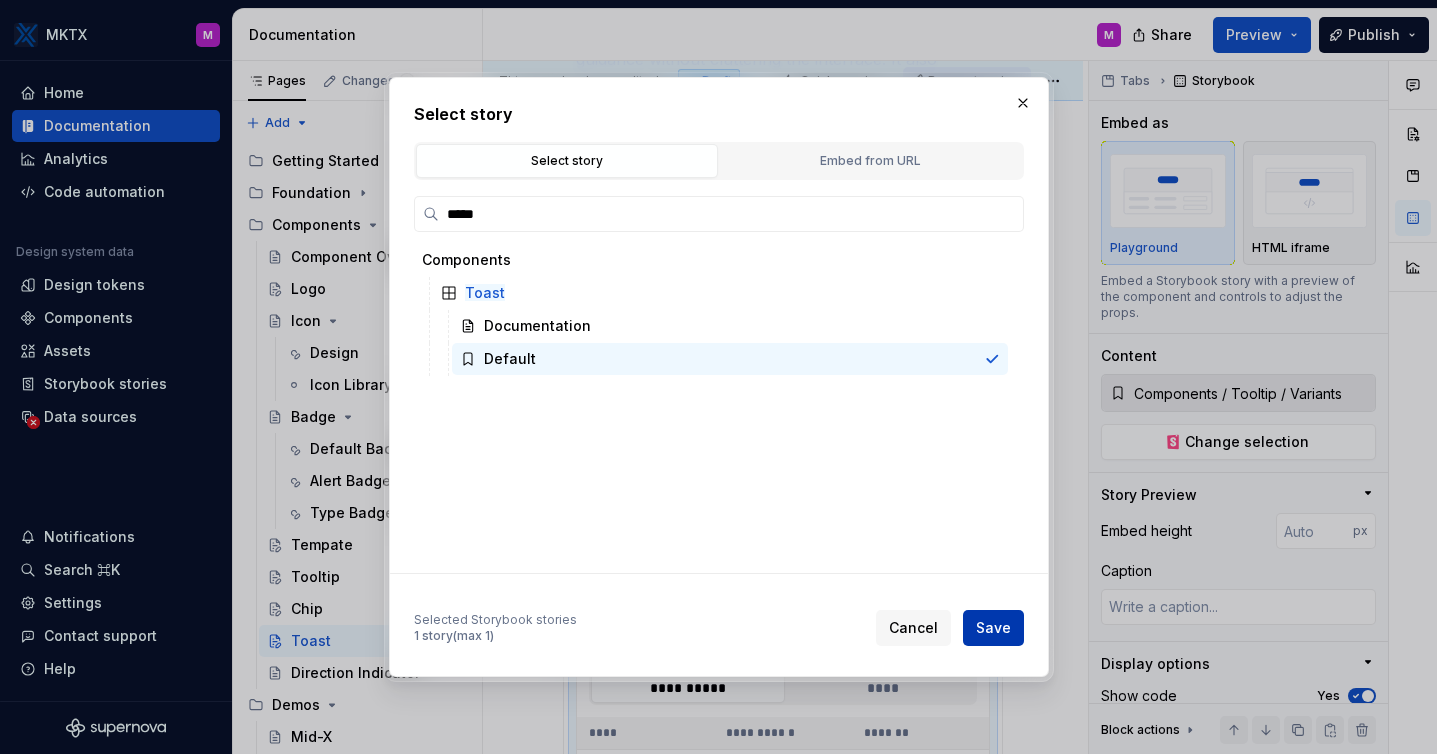click on "Save" at bounding box center [993, 628] 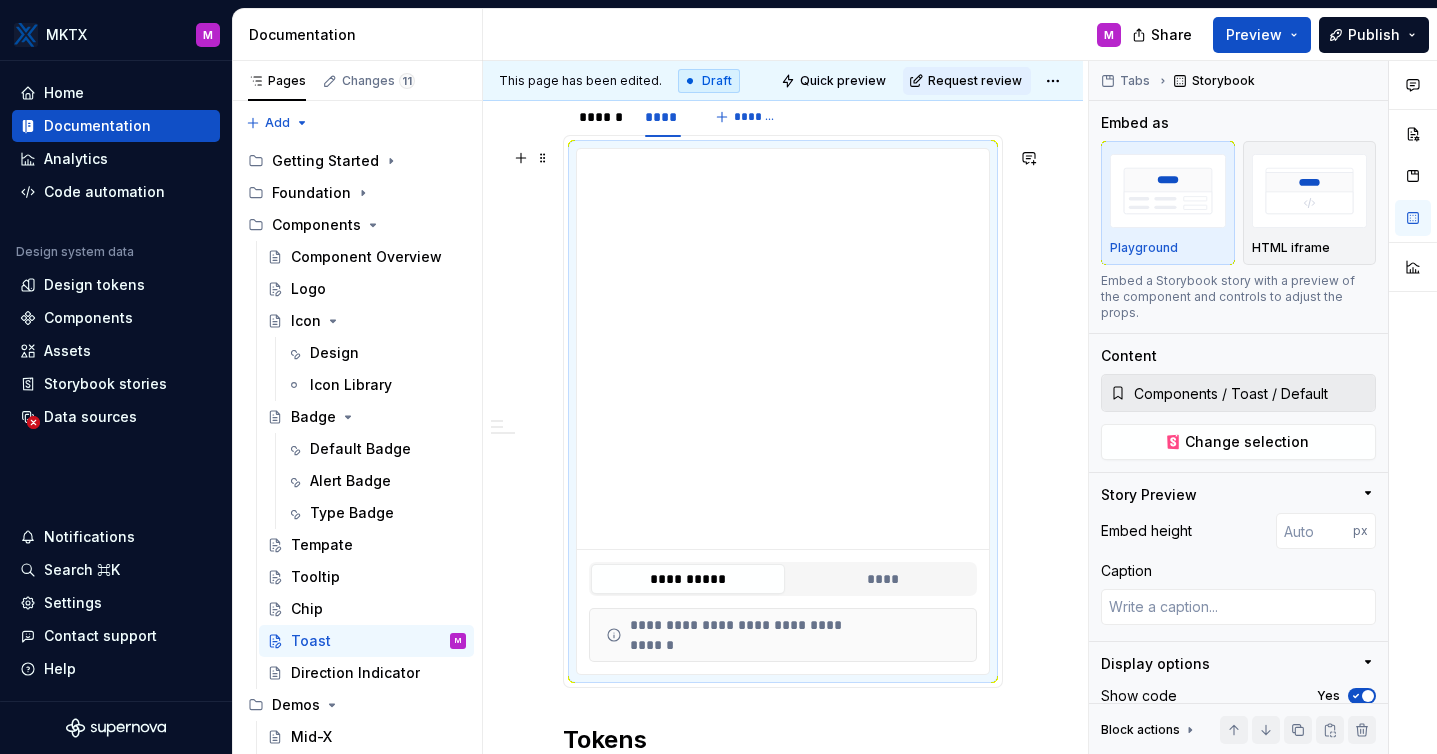 scroll, scrollTop: 672, scrollLeft: 0, axis: vertical 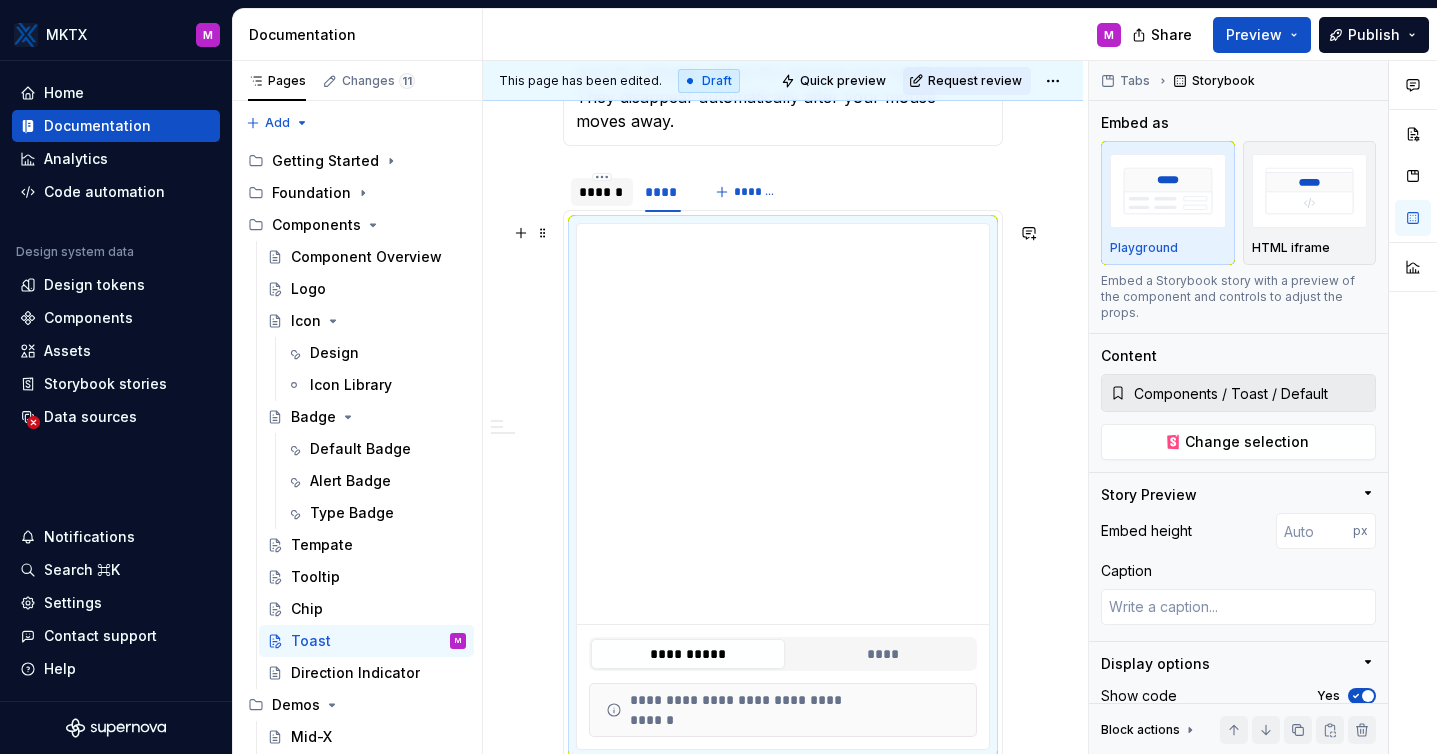 type on "*" 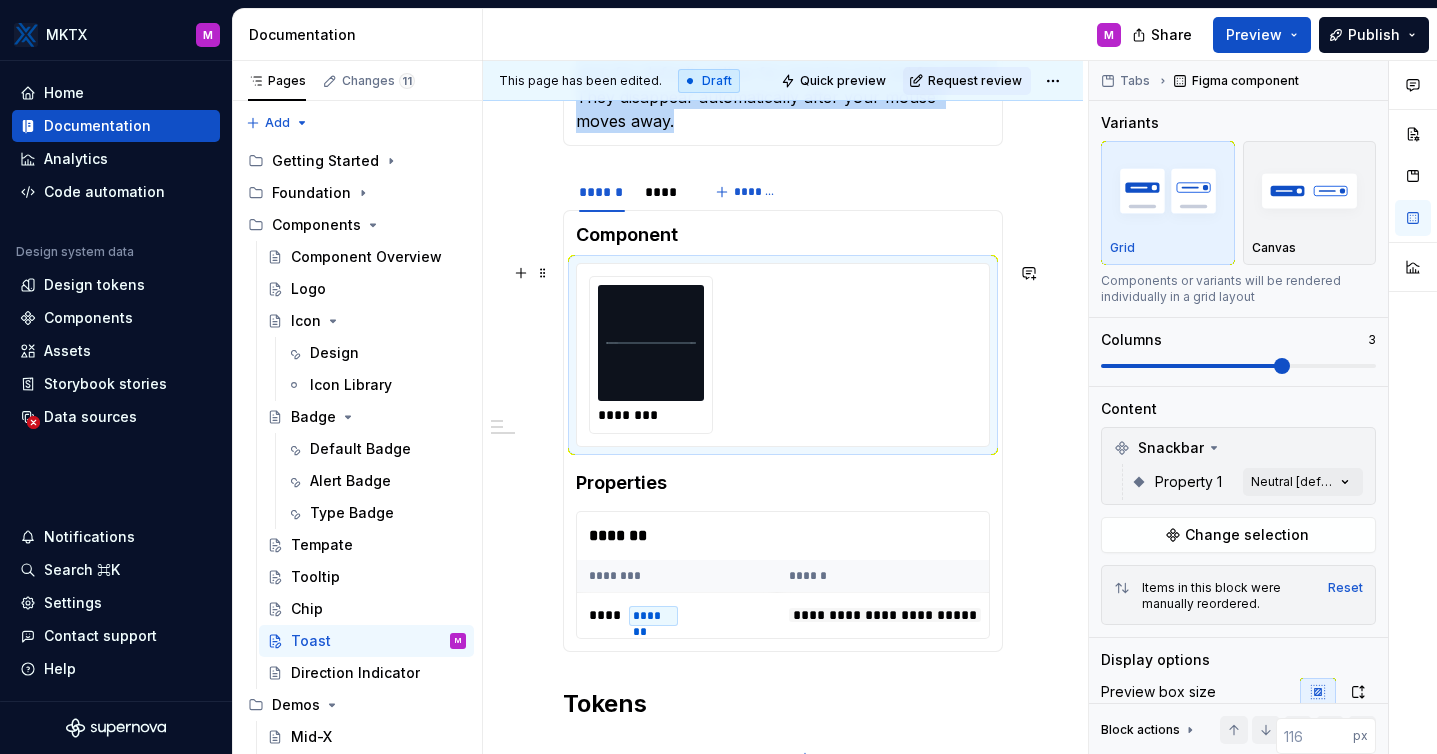 click at bounding box center [651, 343] 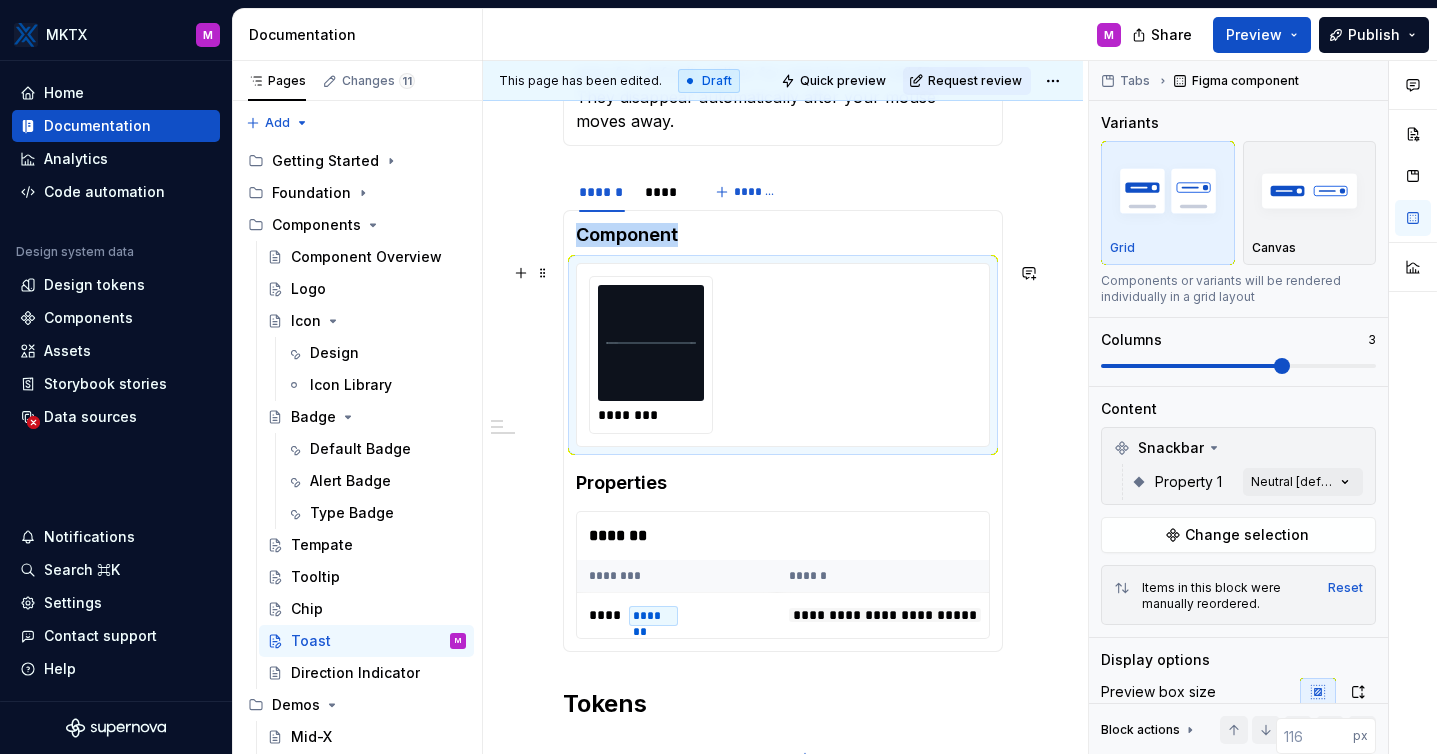 click at bounding box center (651, 343) 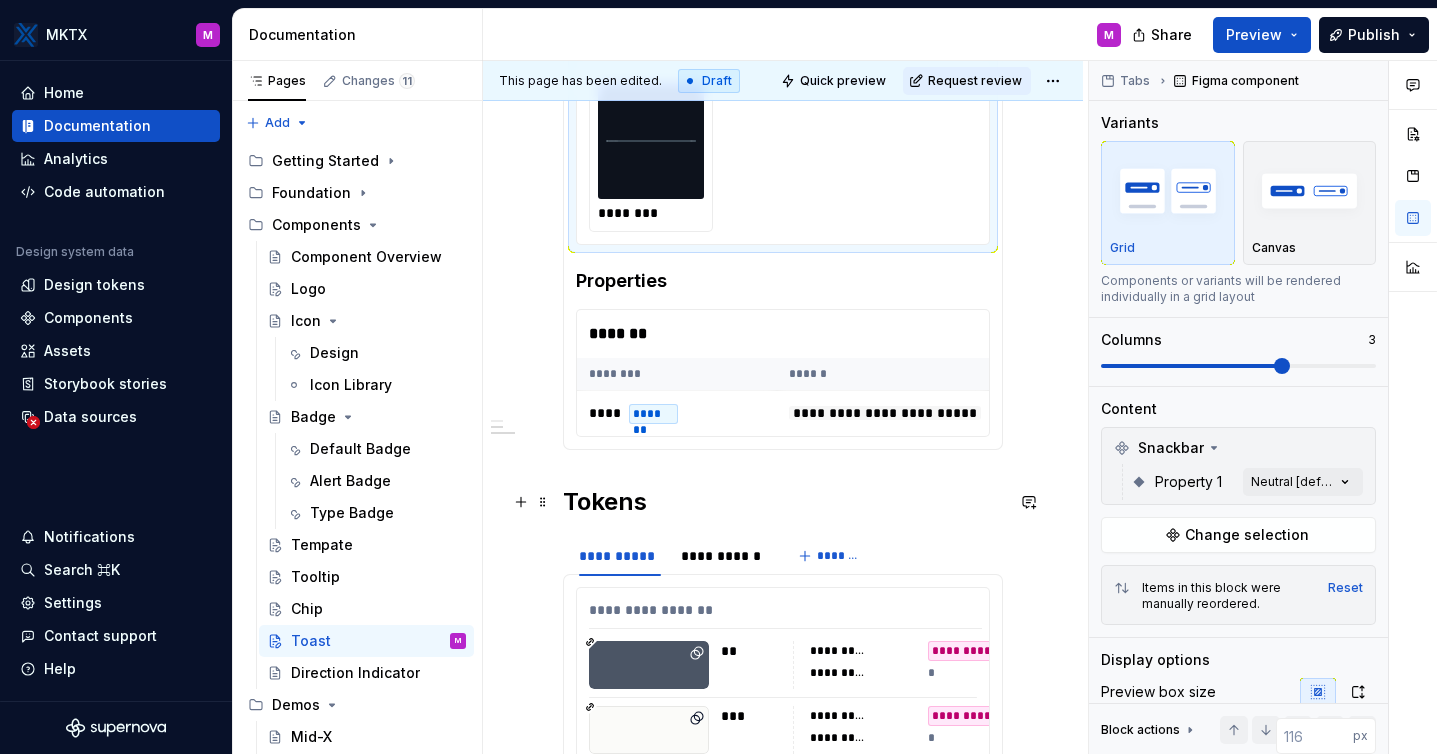 scroll, scrollTop: 939, scrollLeft: 0, axis: vertical 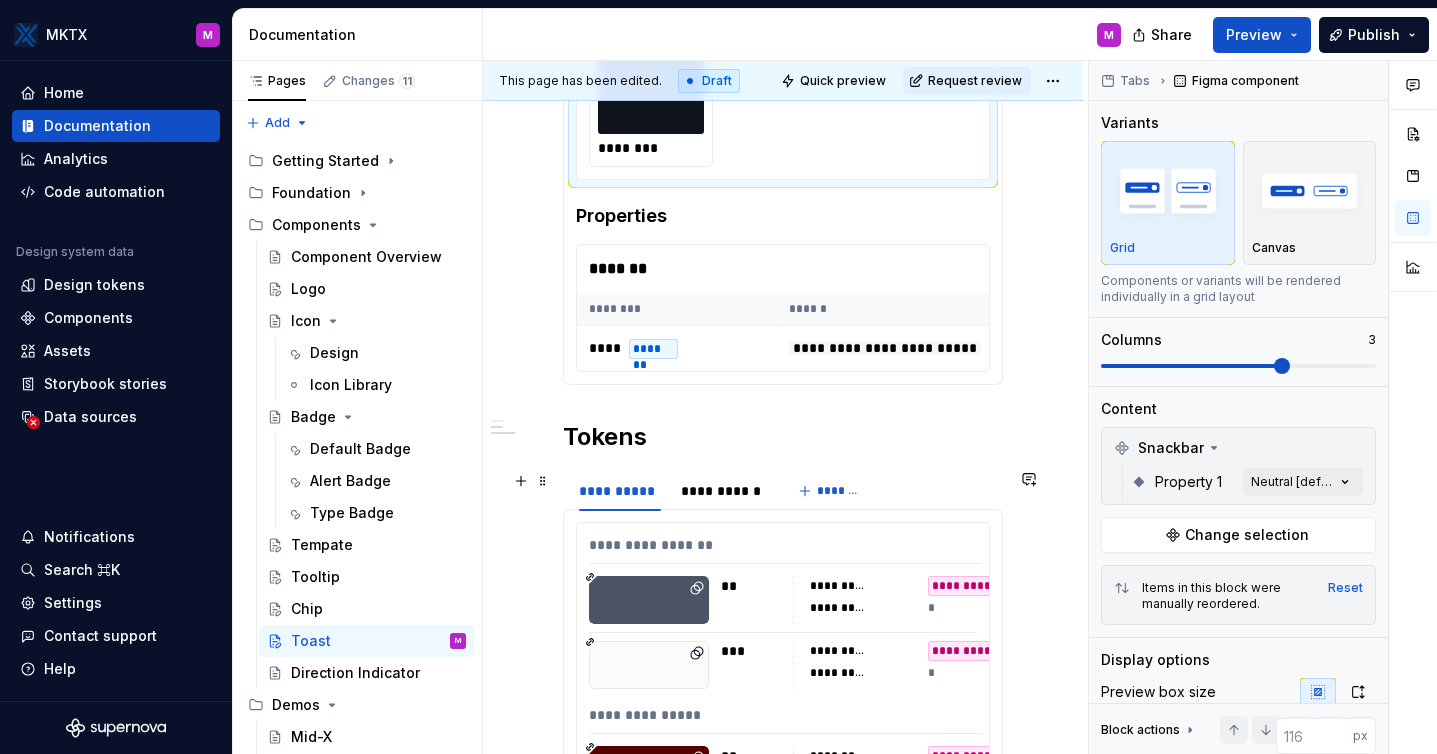 click on "**********" at bounding box center (717, 491) 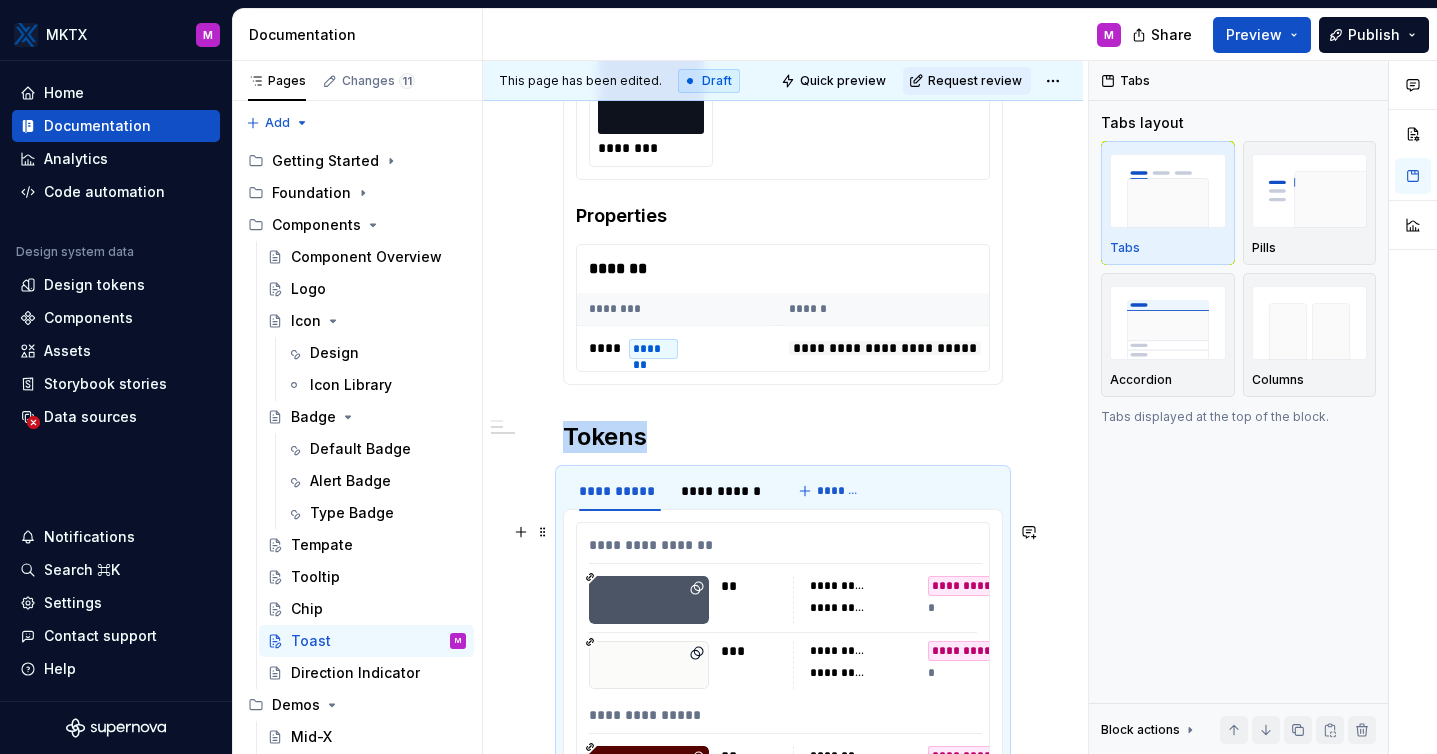 click on "**" at bounding box center [751, 586] 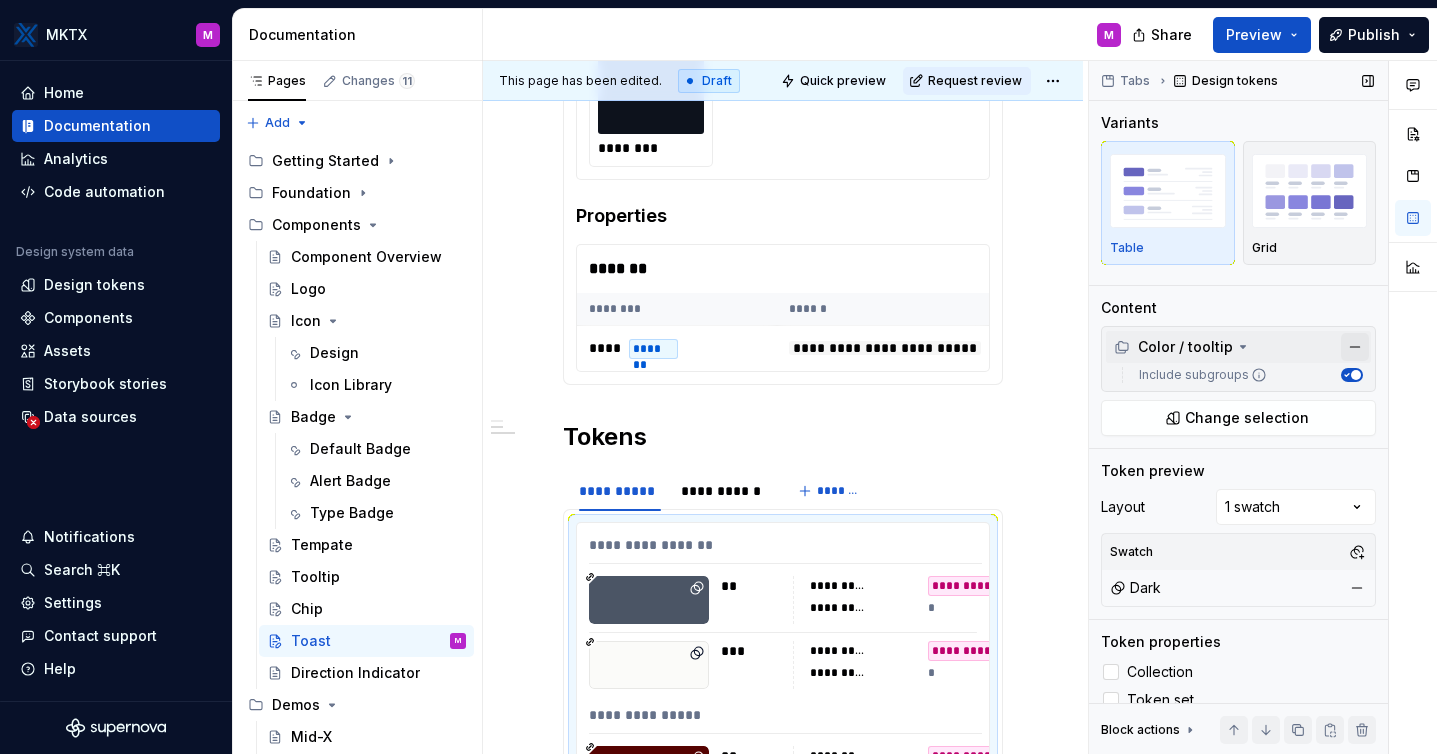 click at bounding box center (1355, 347) 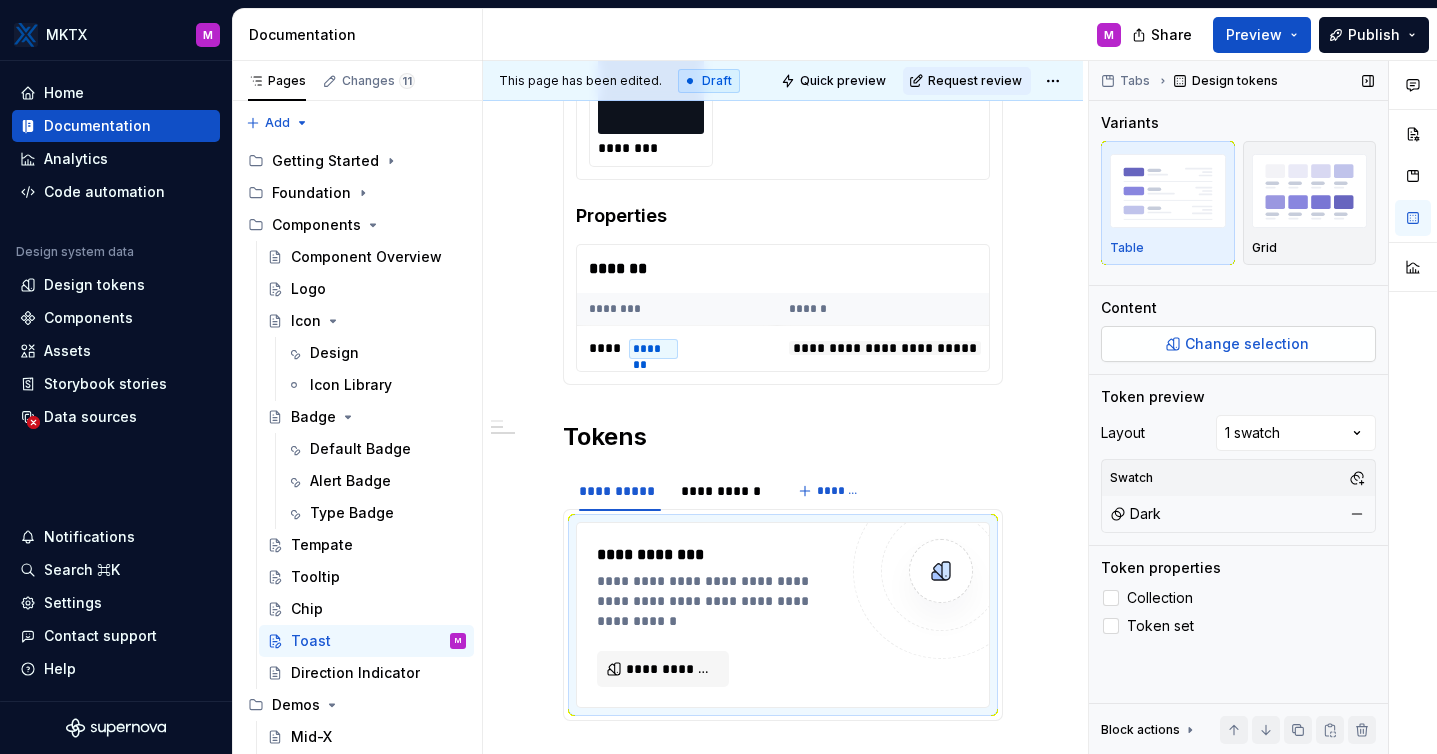 click on "Change selection" at bounding box center [1247, 344] 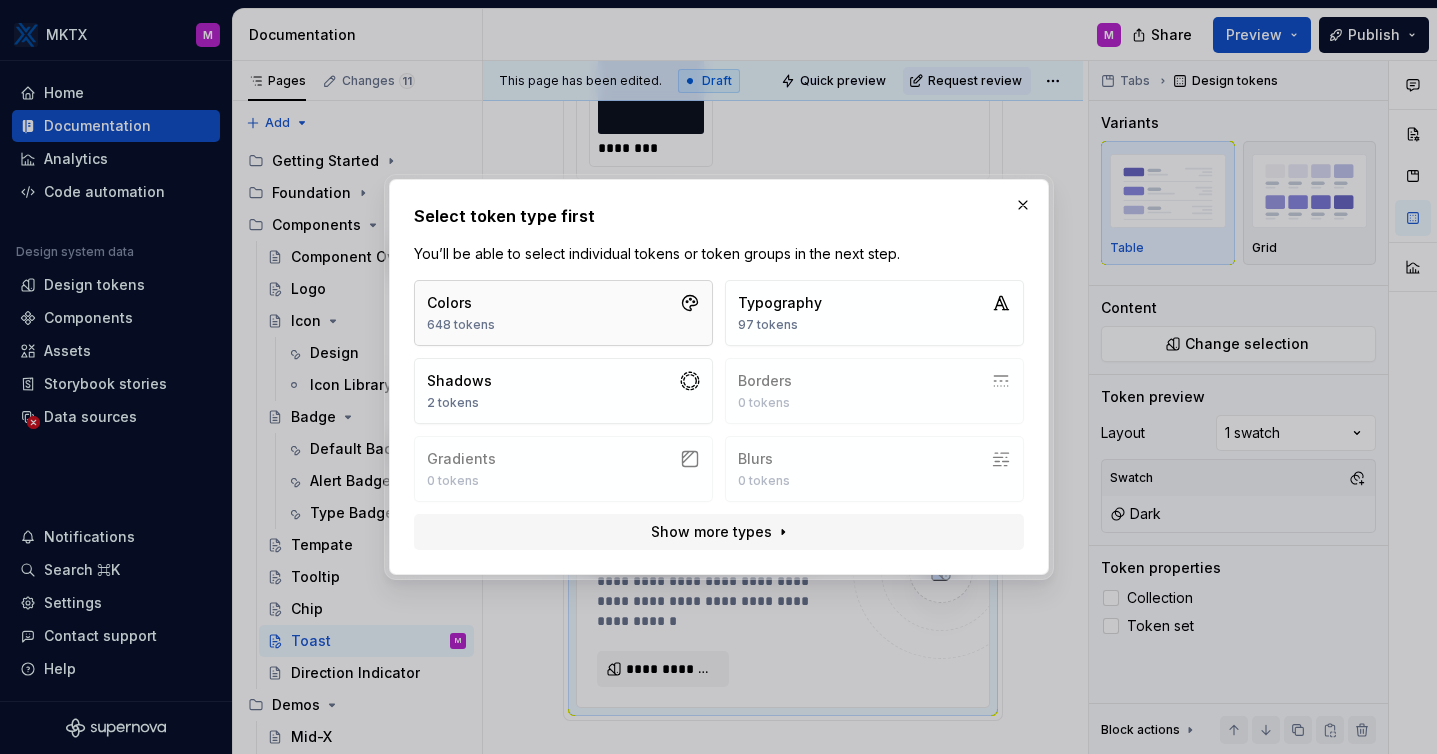 click on "Colors 648 tokens" at bounding box center (563, 313) 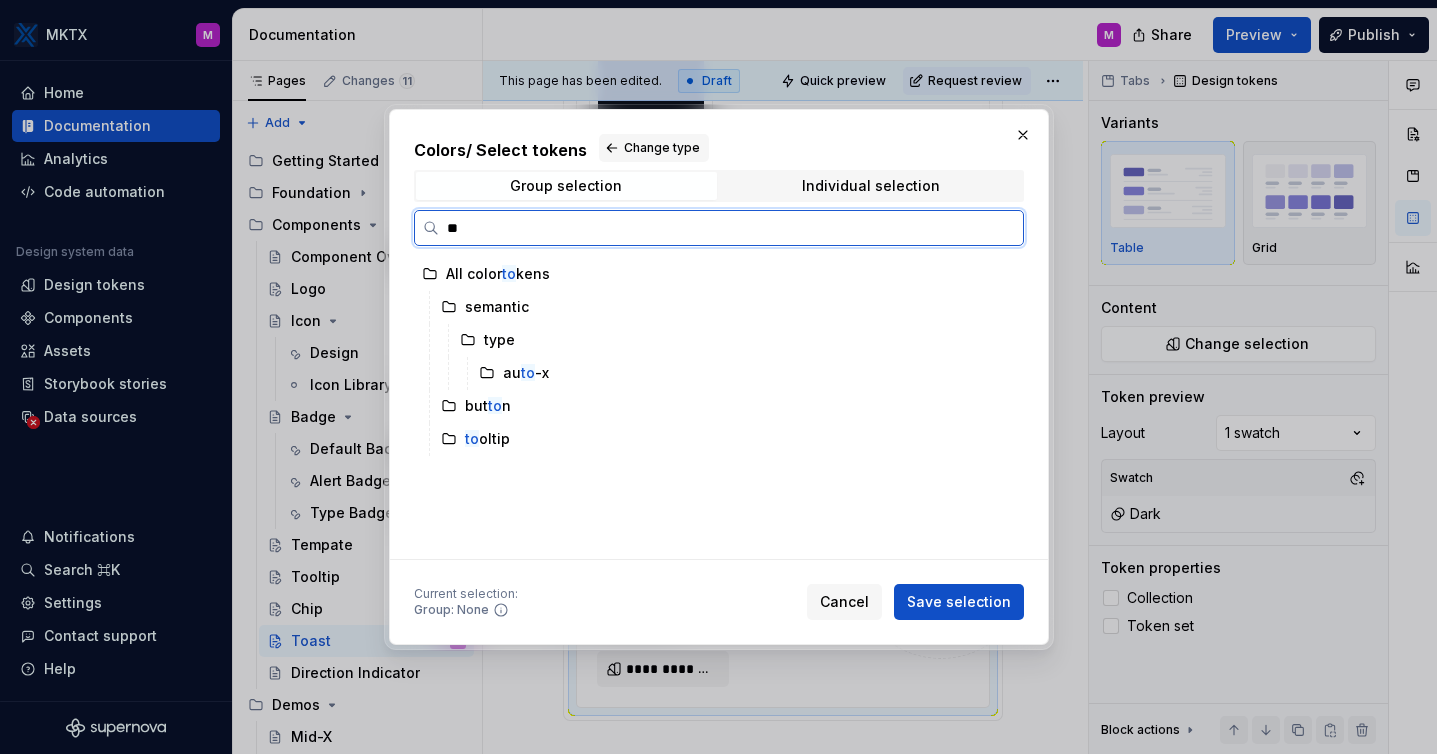 type on "*" 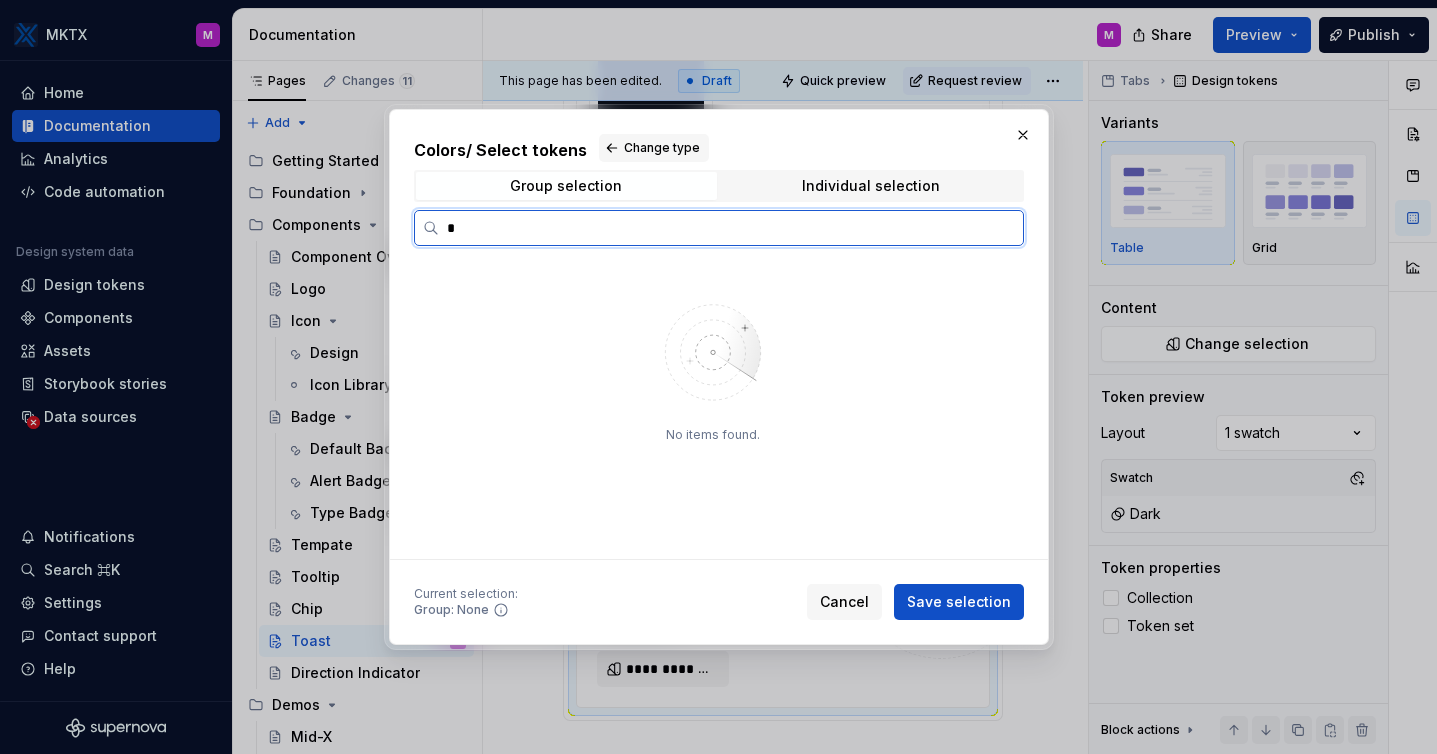 type on "*" 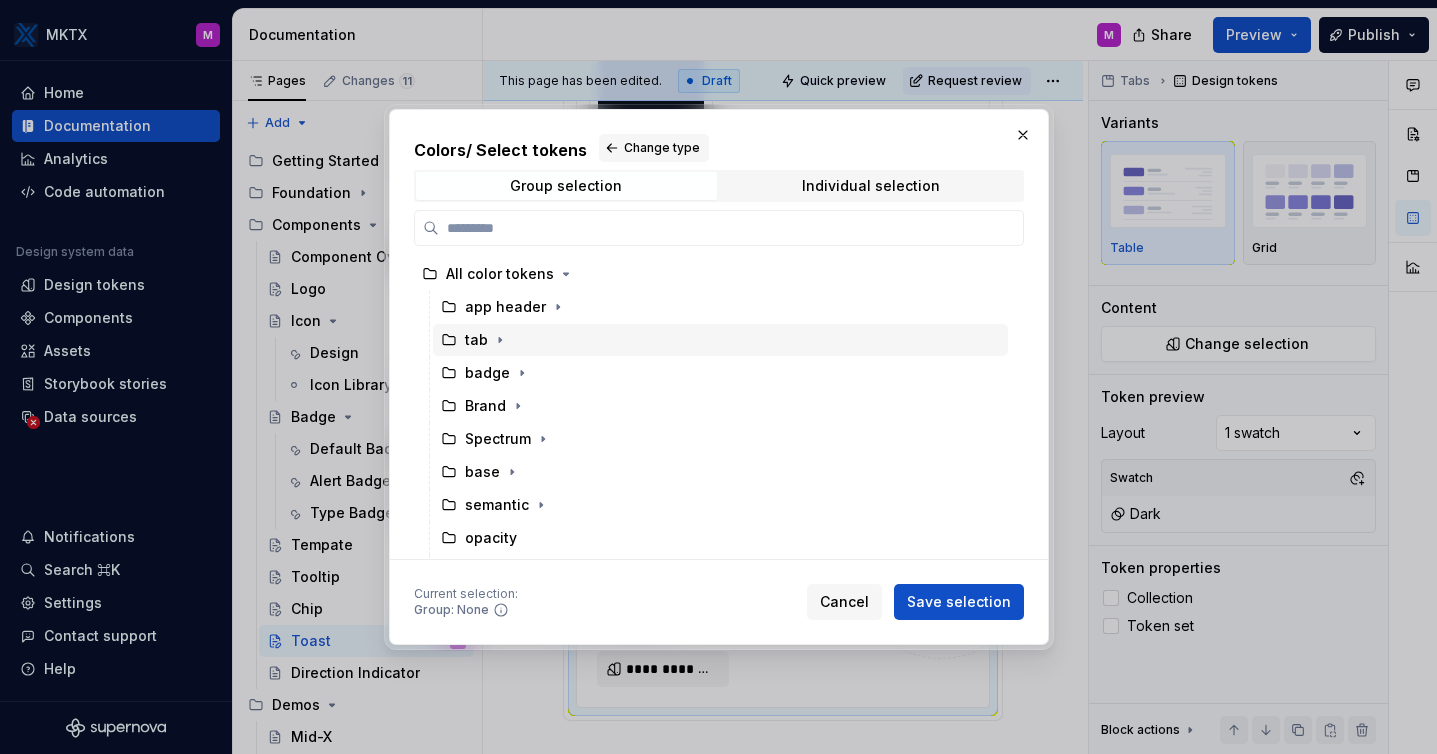 scroll, scrollTop: 226, scrollLeft: 0, axis: vertical 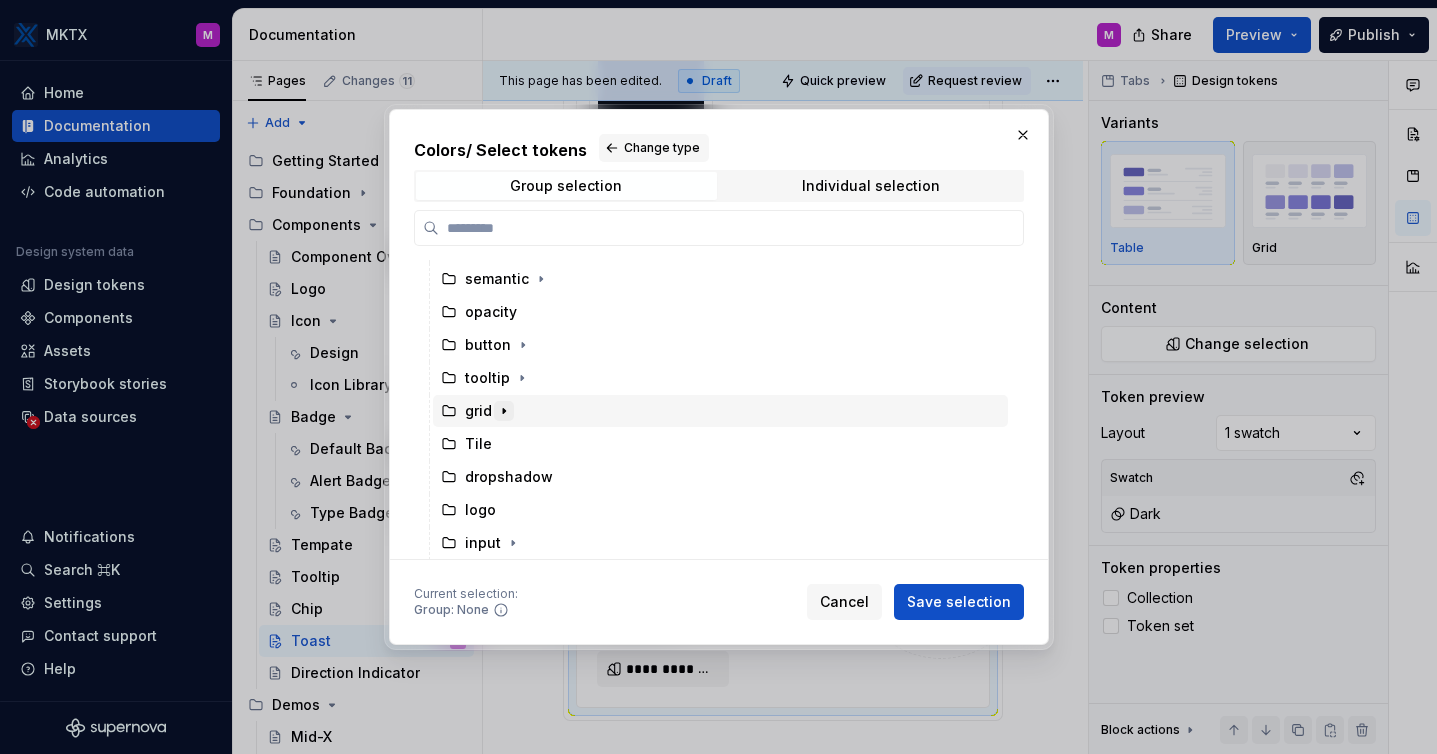 click 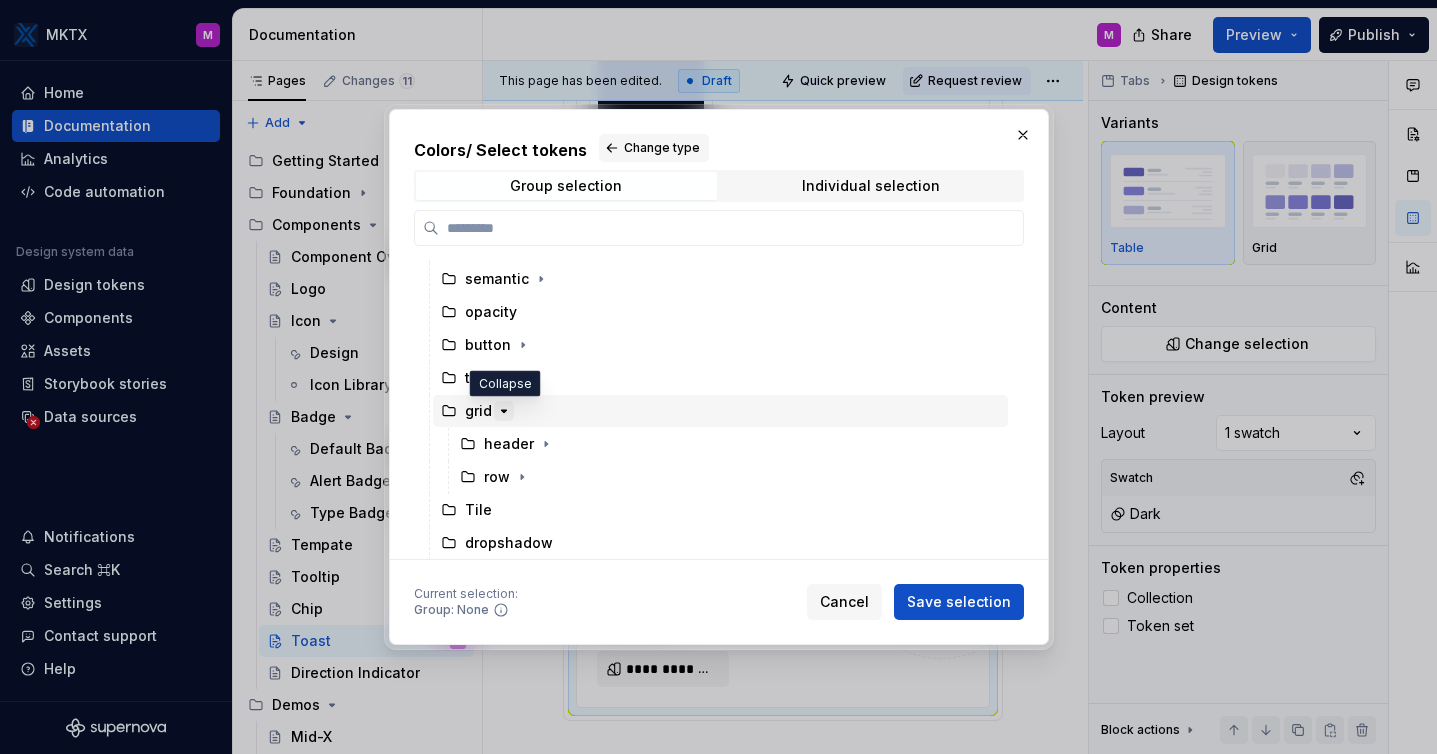 click 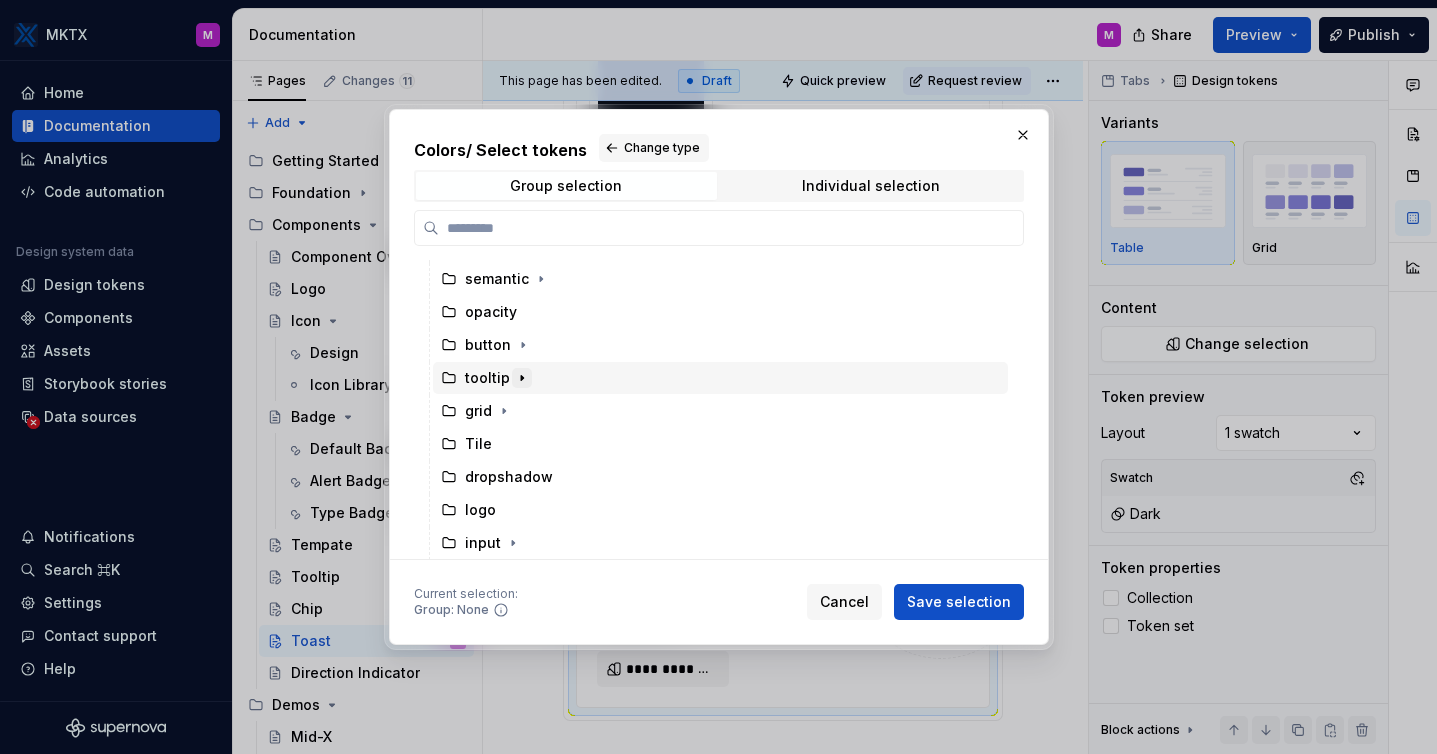 click 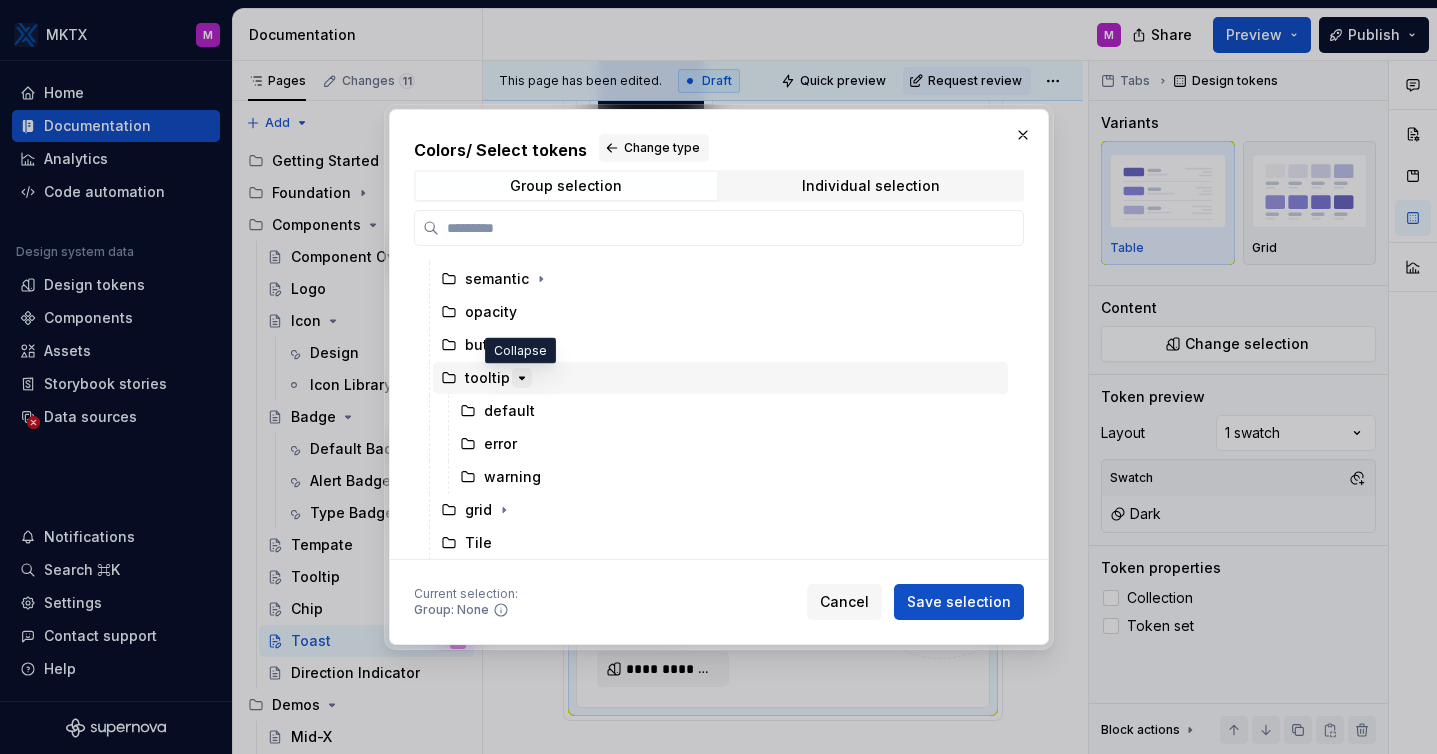 click 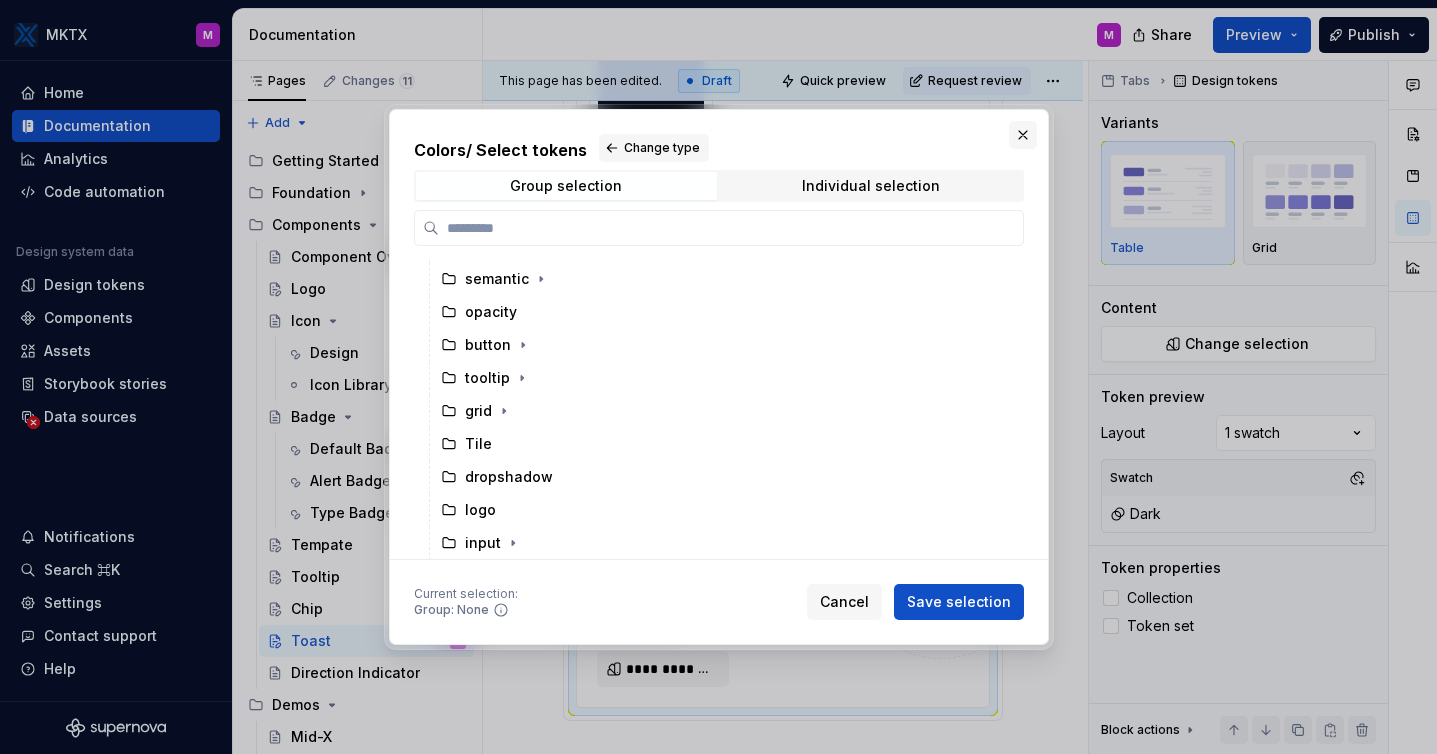 click at bounding box center (1023, 135) 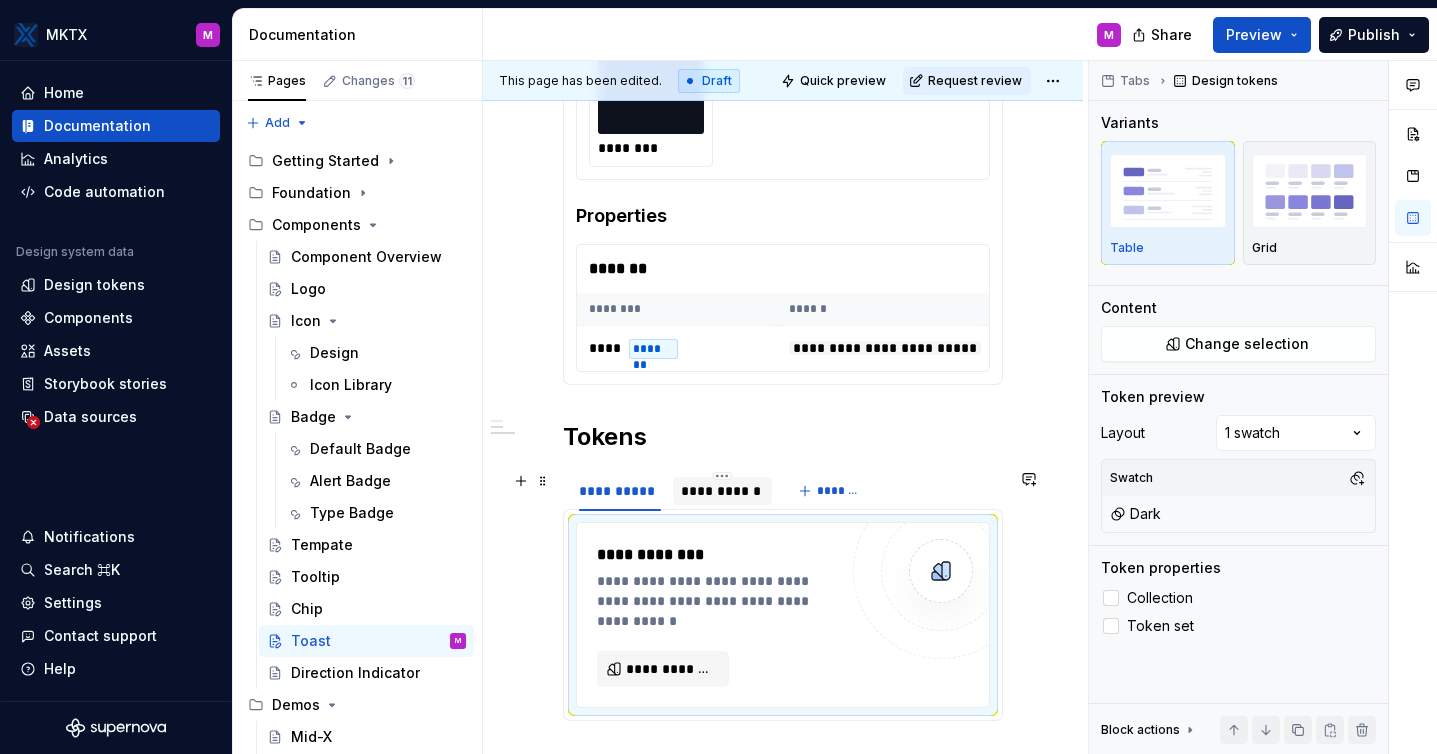 click on "**********" at bounding box center (722, 491) 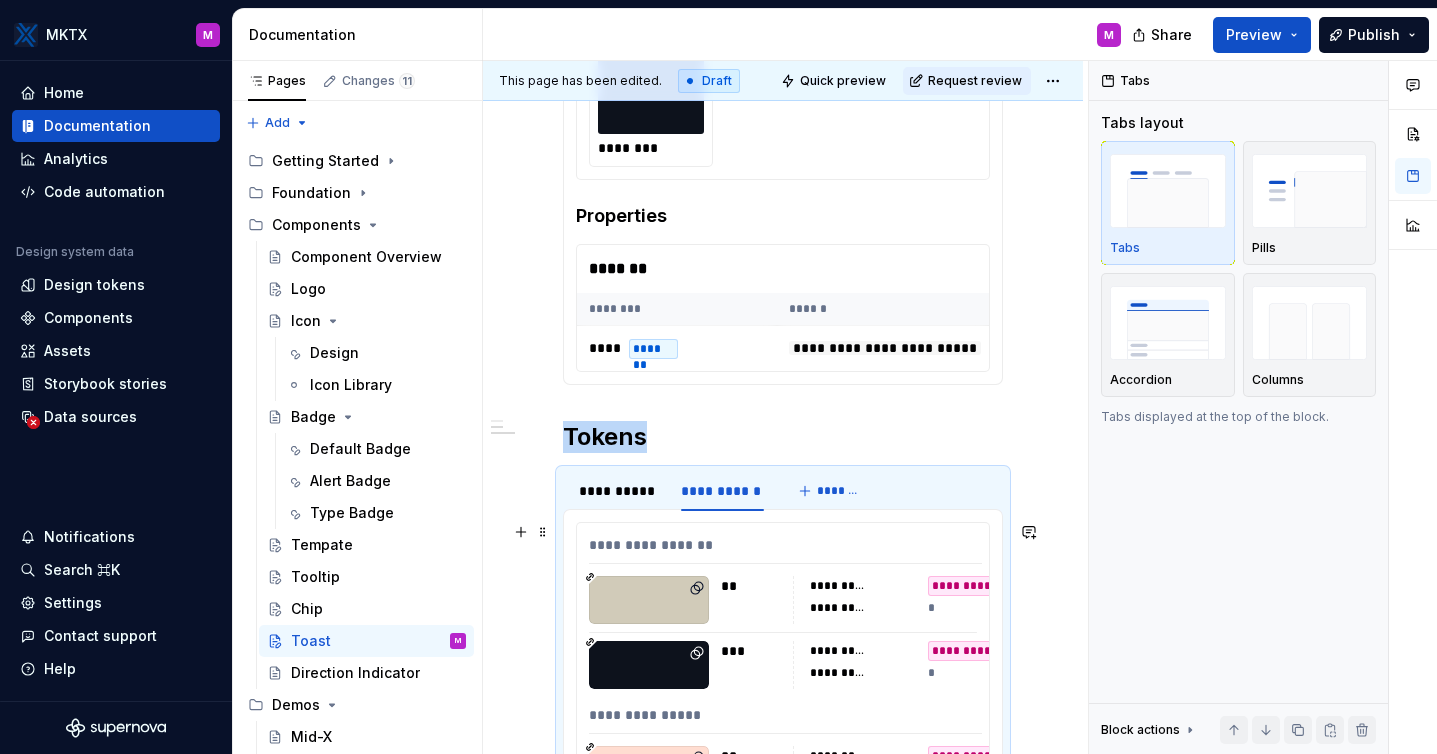 scroll, scrollTop: 1138, scrollLeft: 0, axis: vertical 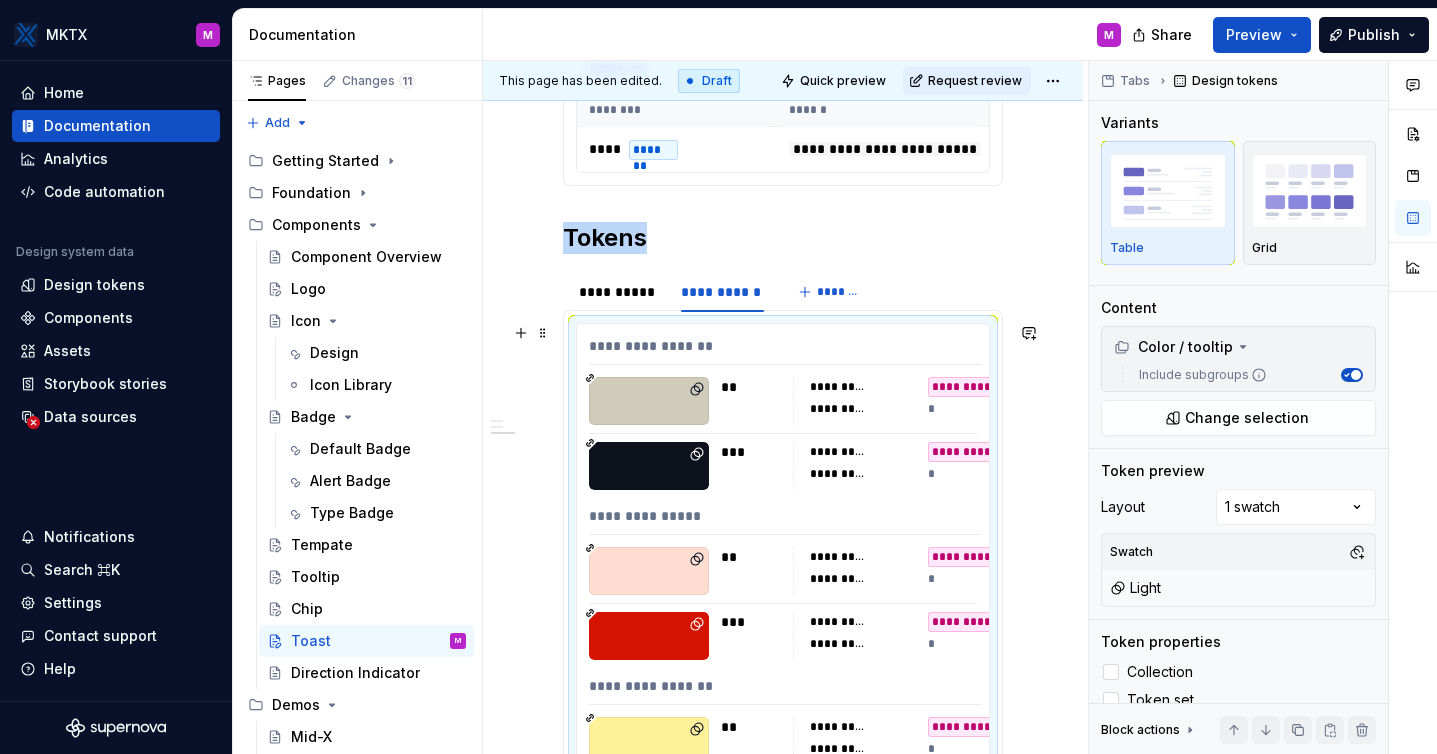 click on "**********" at bounding box center (783, 583) 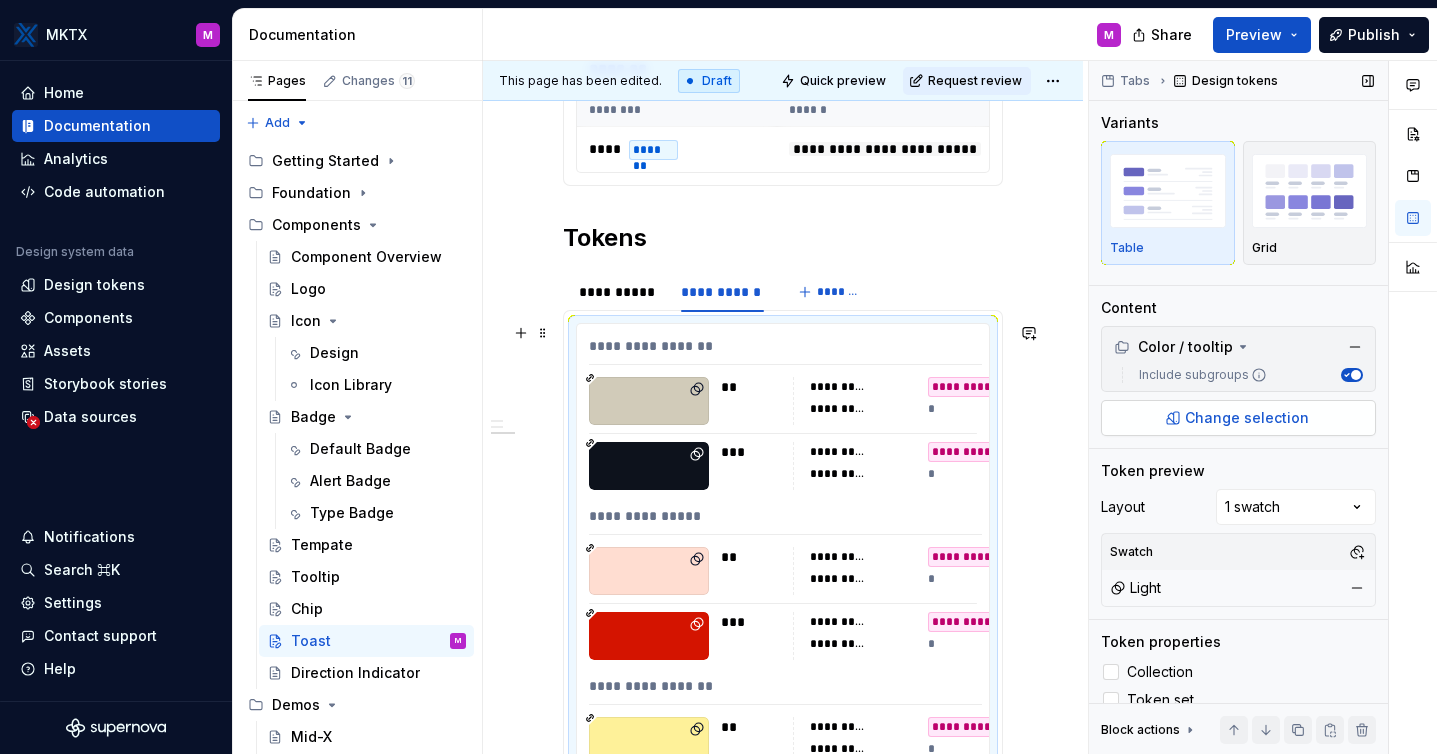 type on "*" 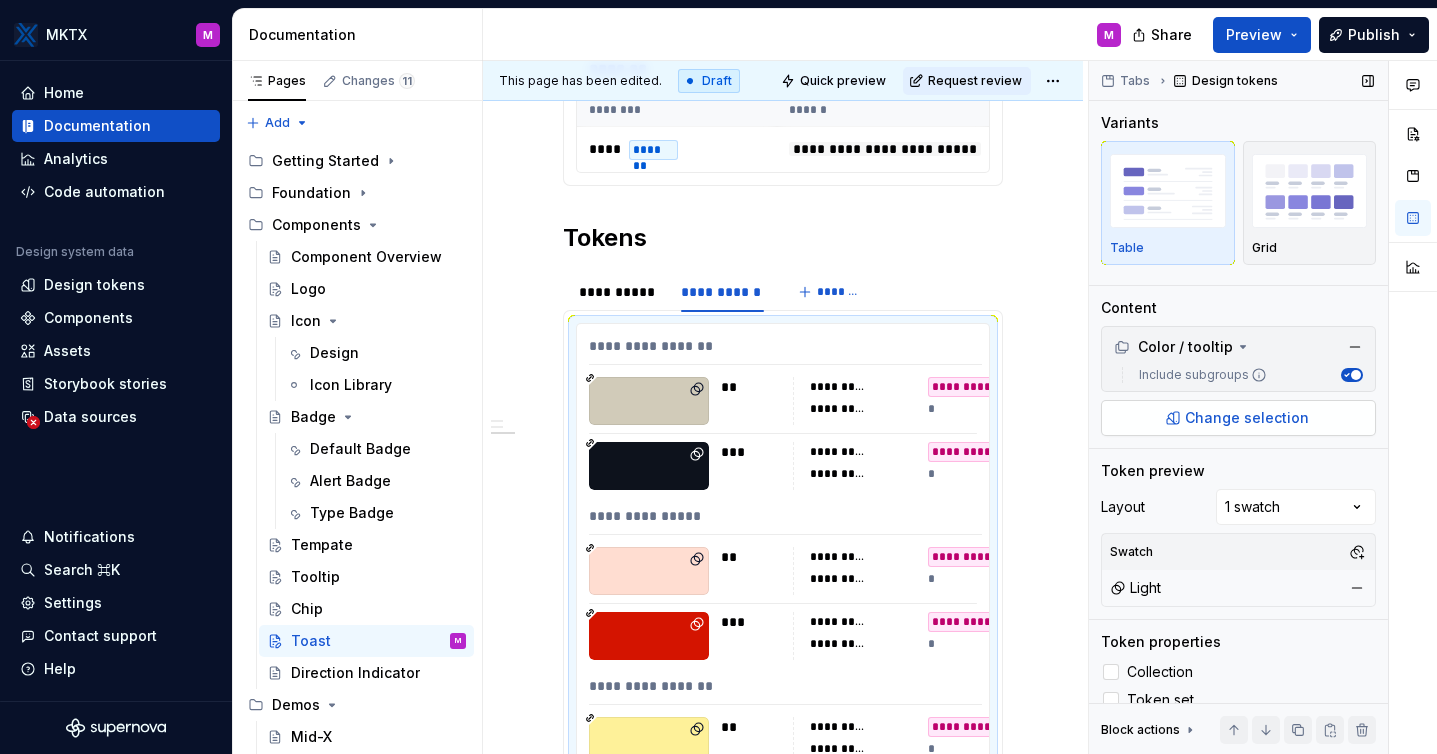 scroll, scrollTop: 21, scrollLeft: 0, axis: vertical 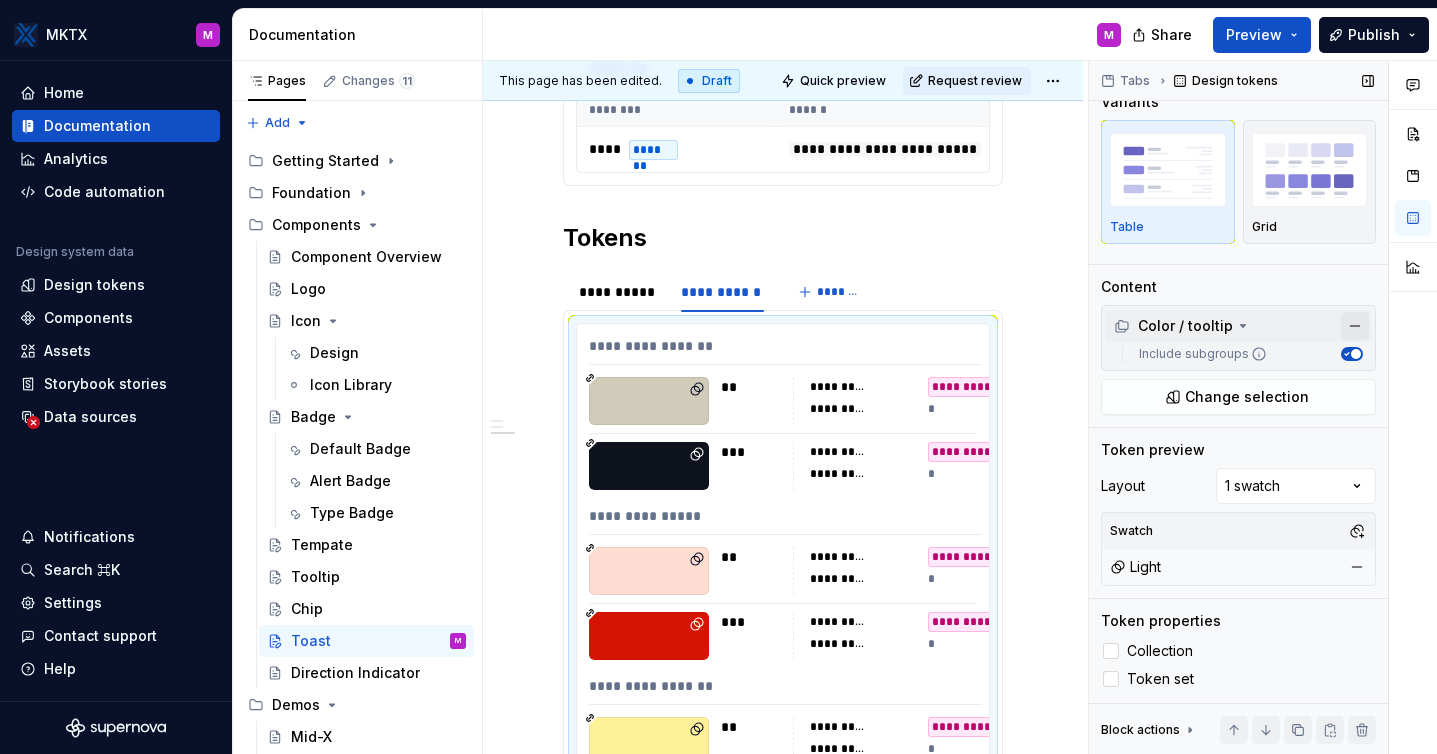 click at bounding box center (1355, 326) 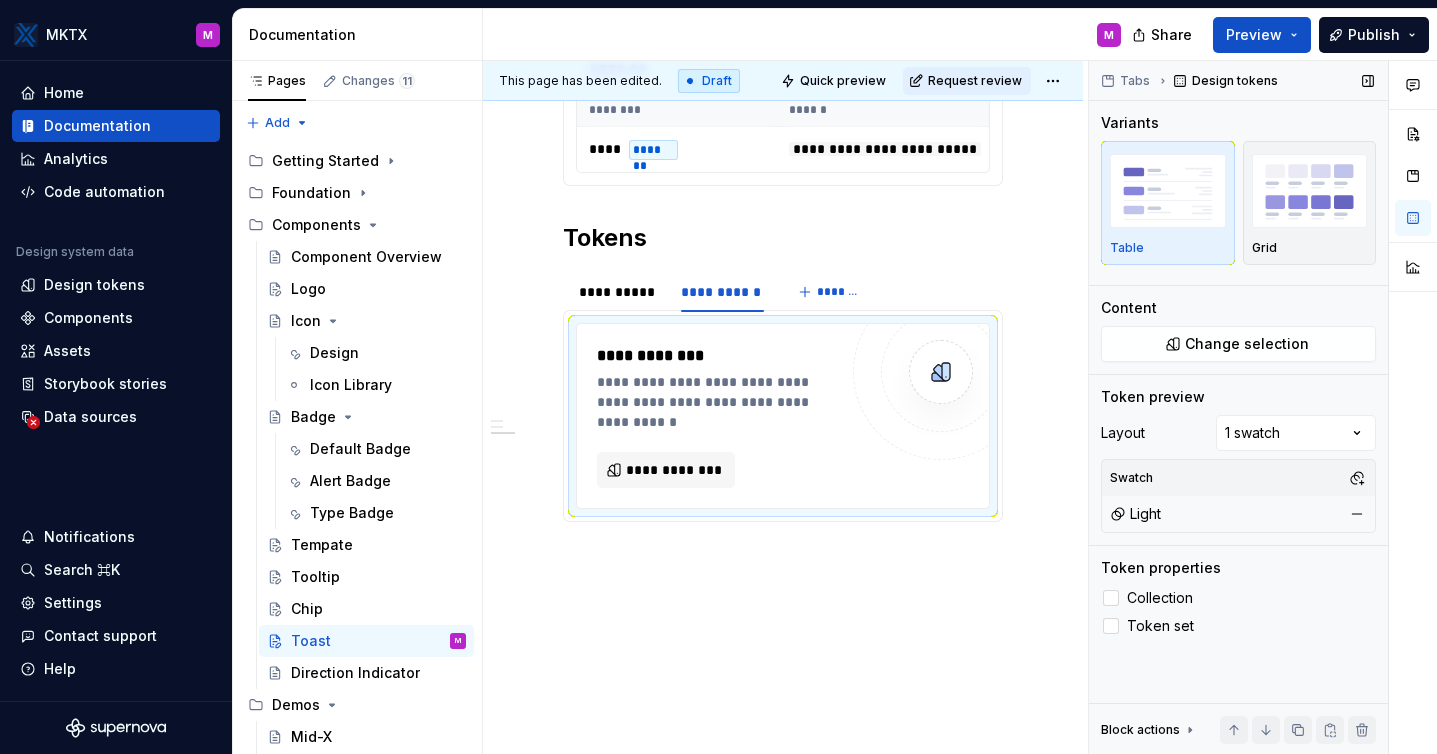scroll, scrollTop: 0, scrollLeft: 0, axis: both 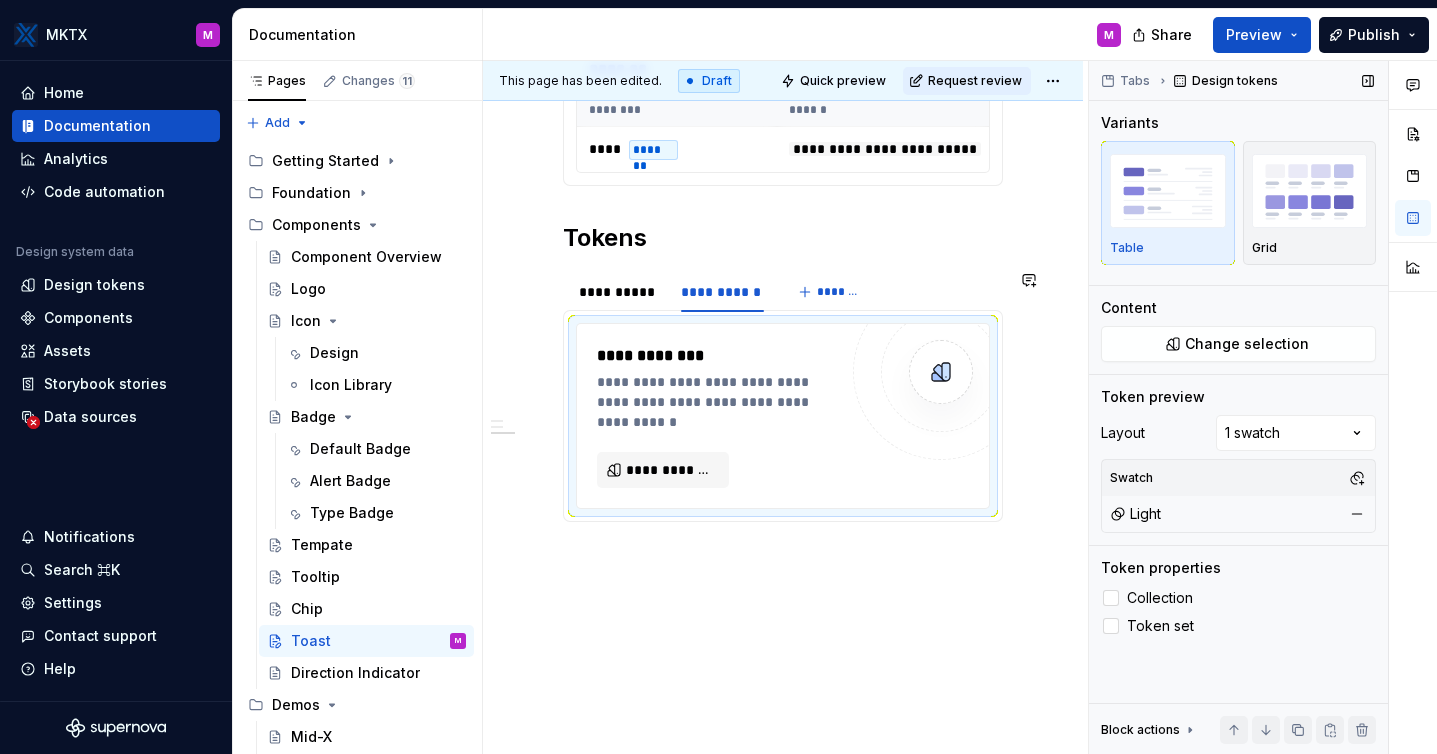 click on "**********" at bounding box center (785, 408) 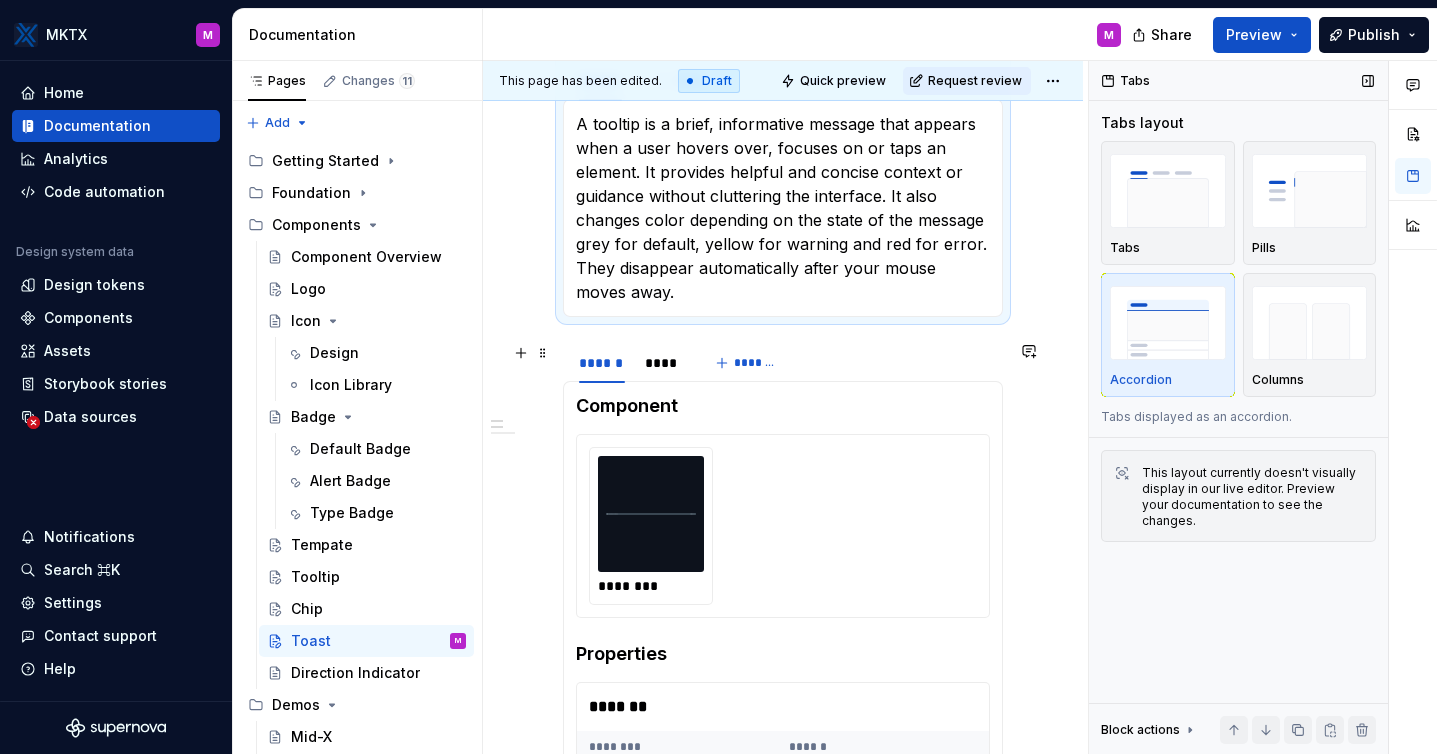 scroll, scrollTop: 401, scrollLeft: 0, axis: vertical 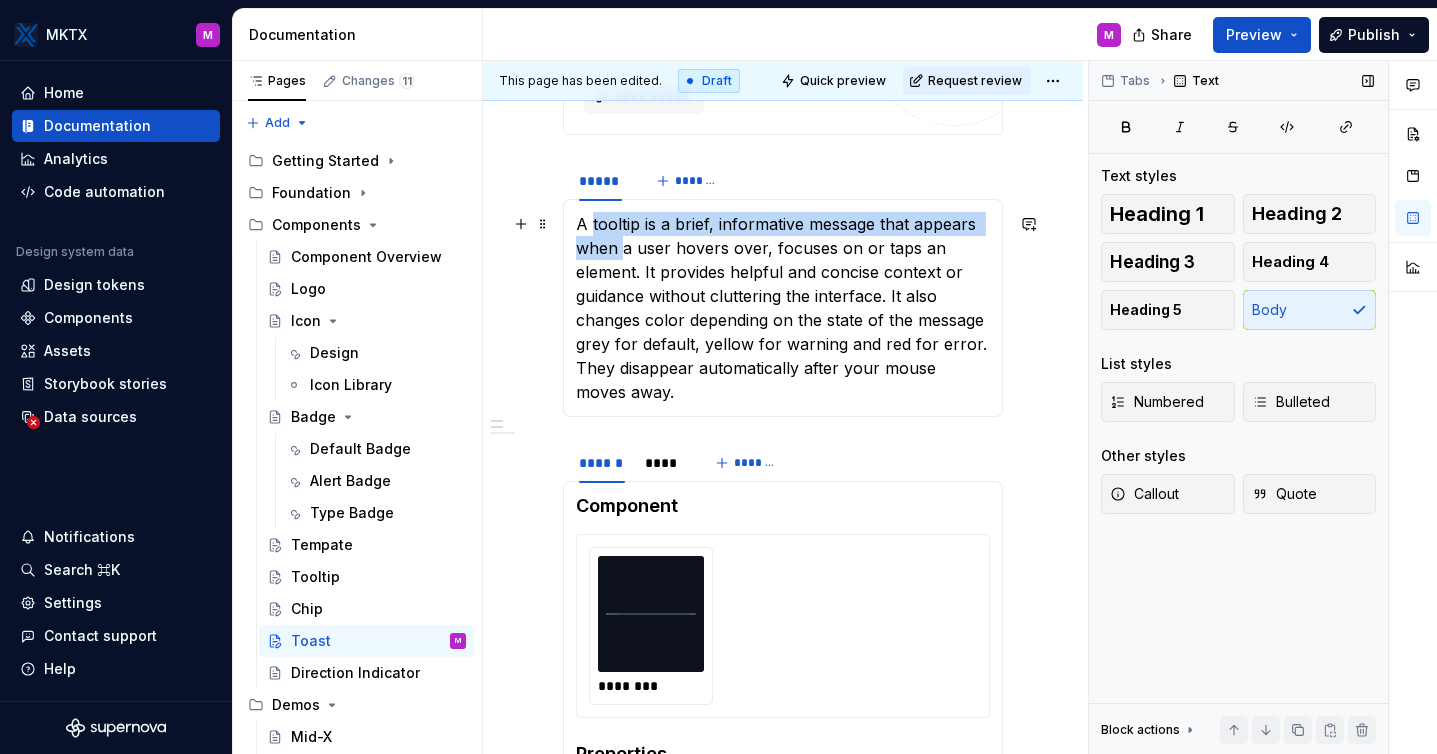 drag, startPoint x: 590, startPoint y: 219, endPoint x: 748, endPoint y: 410, distance: 247.88103 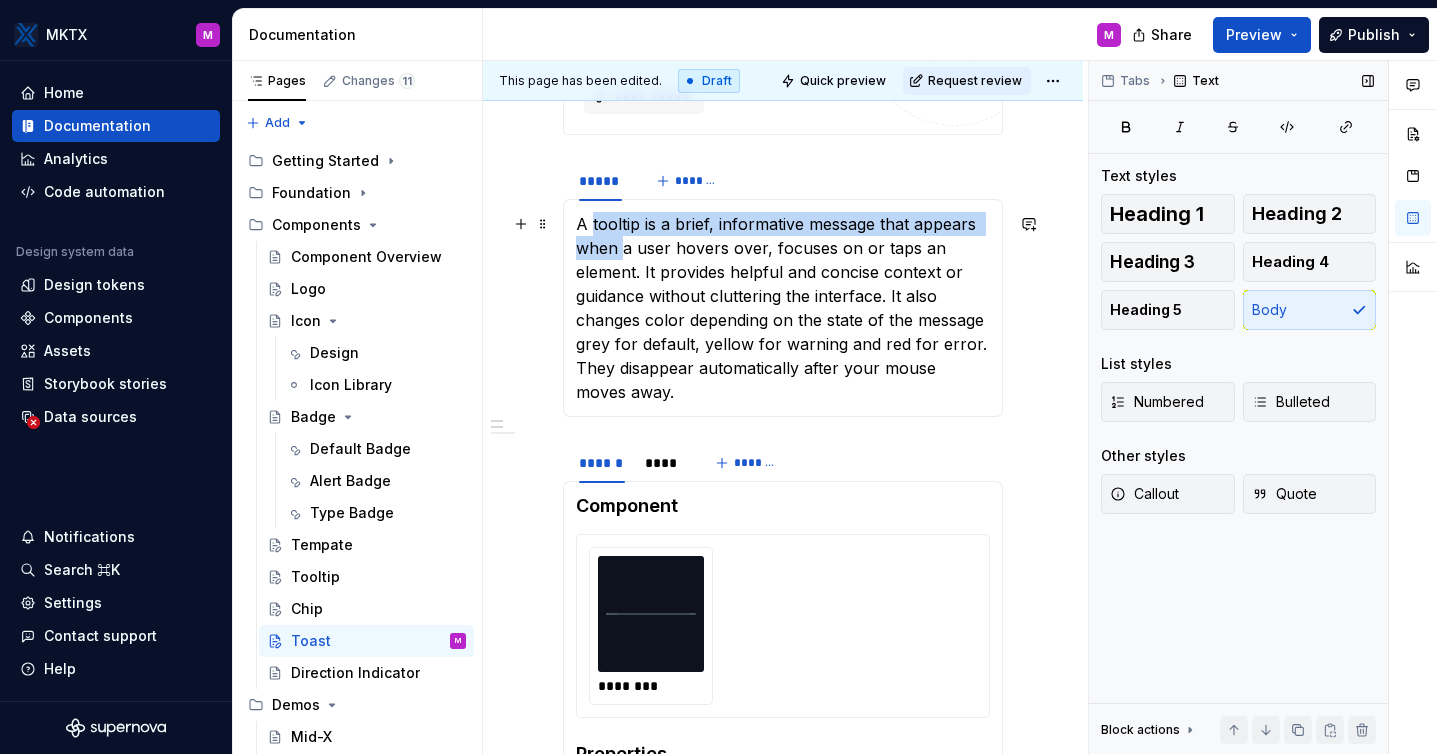click on "A tooltip is a brief, informative message that appears when a user hovers over, focuses on or taps an element. It provides helpful and concise context or guidance without cluttering the interface. It also changes color depending on the state of the message grey for default, yellow for warning and red for error. They disappear automatically after your mouse moves away." at bounding box center [783, 308] 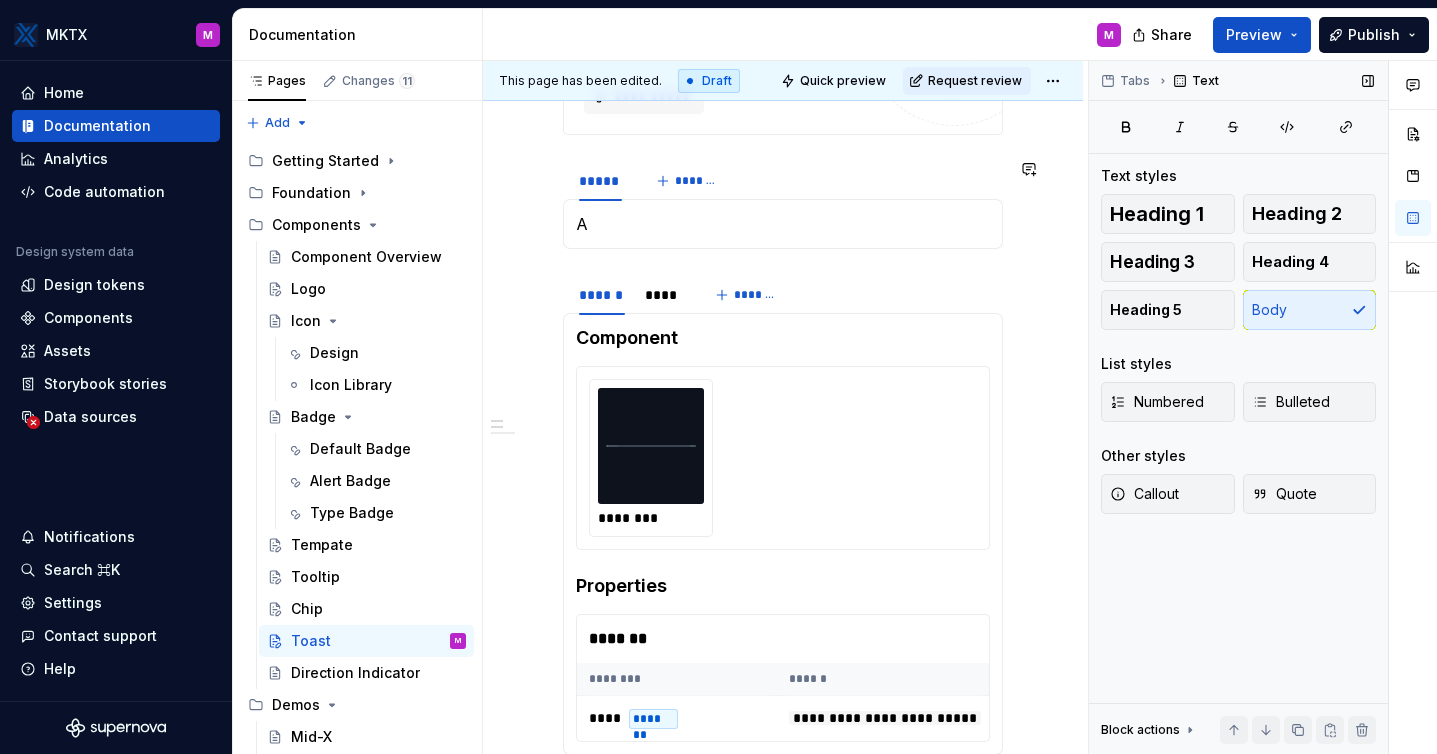 type 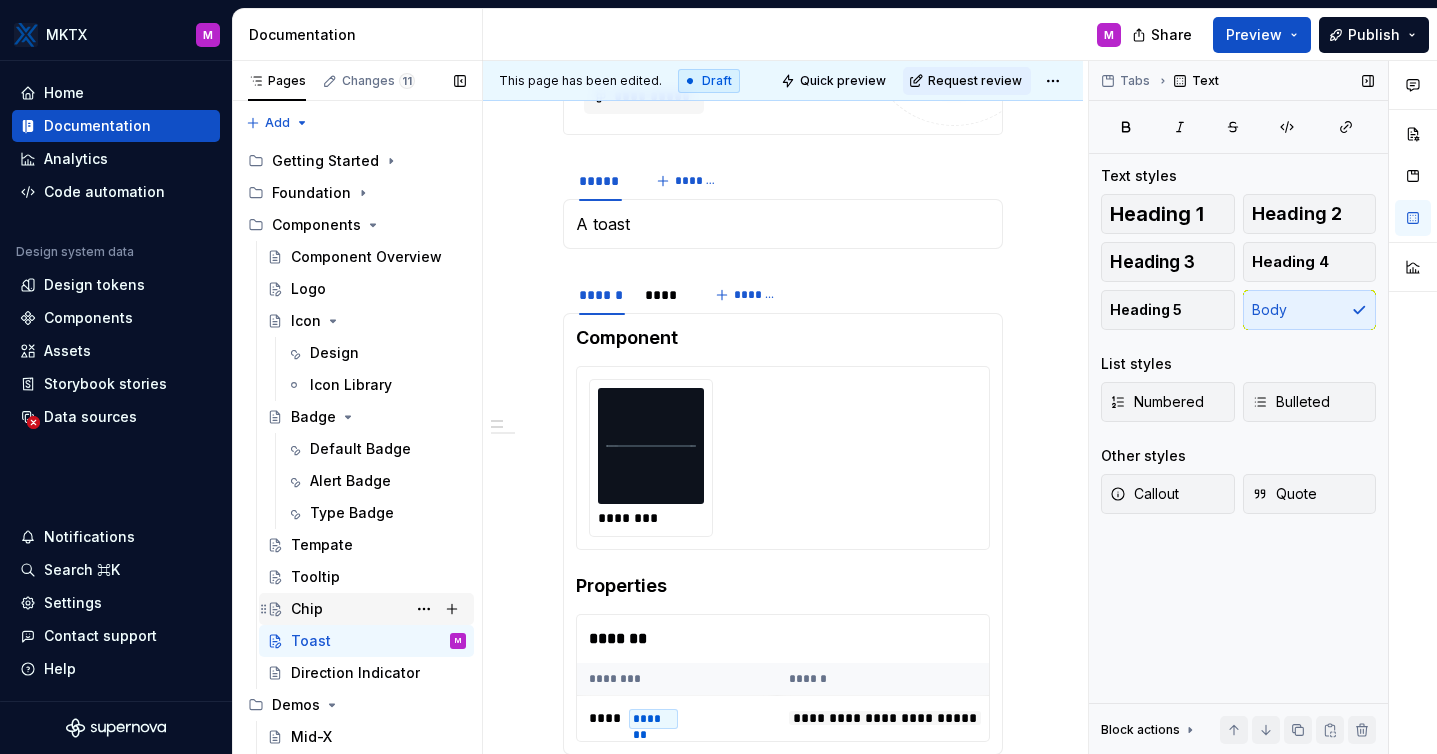 click on "Chip" at bounding box center [378, 609] 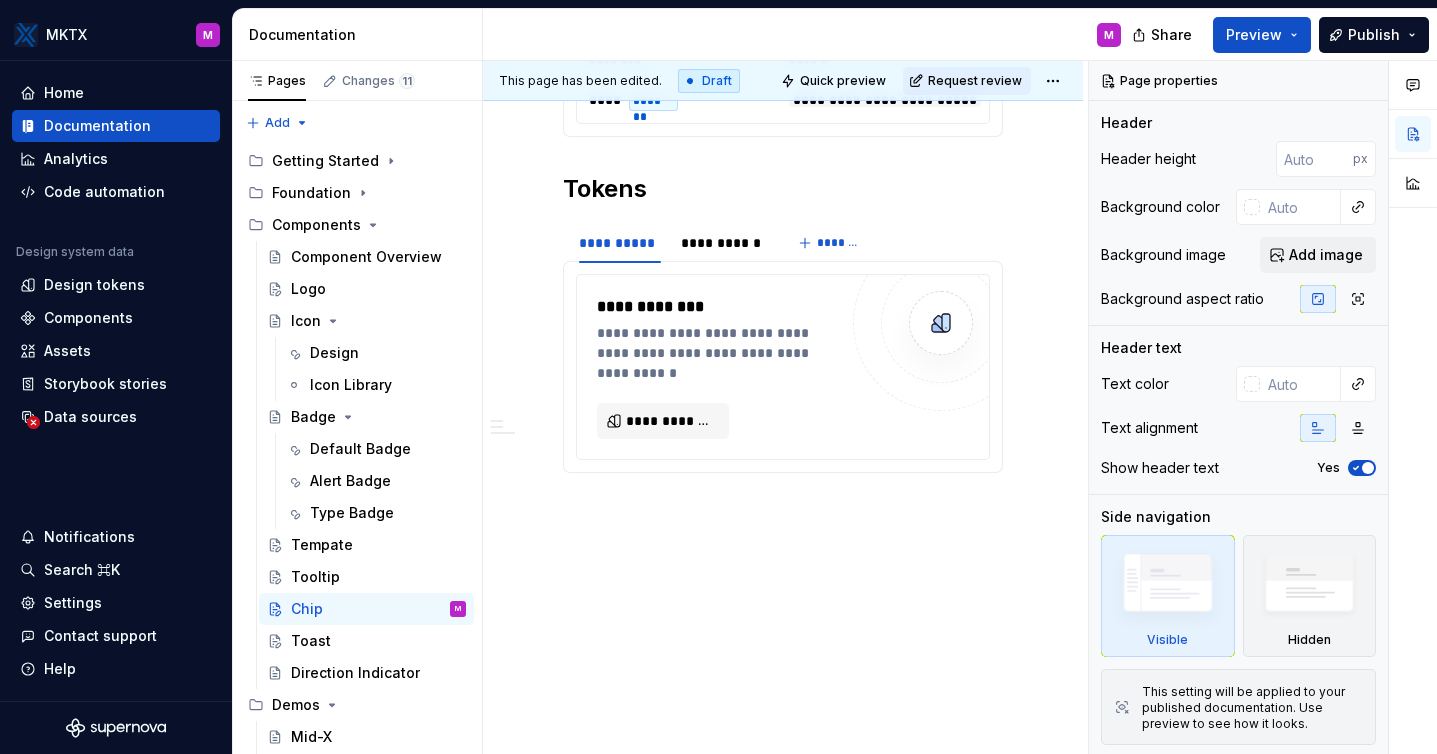 scroll, scrollTop: 3607, scrollLeft: 0, axis: vertical 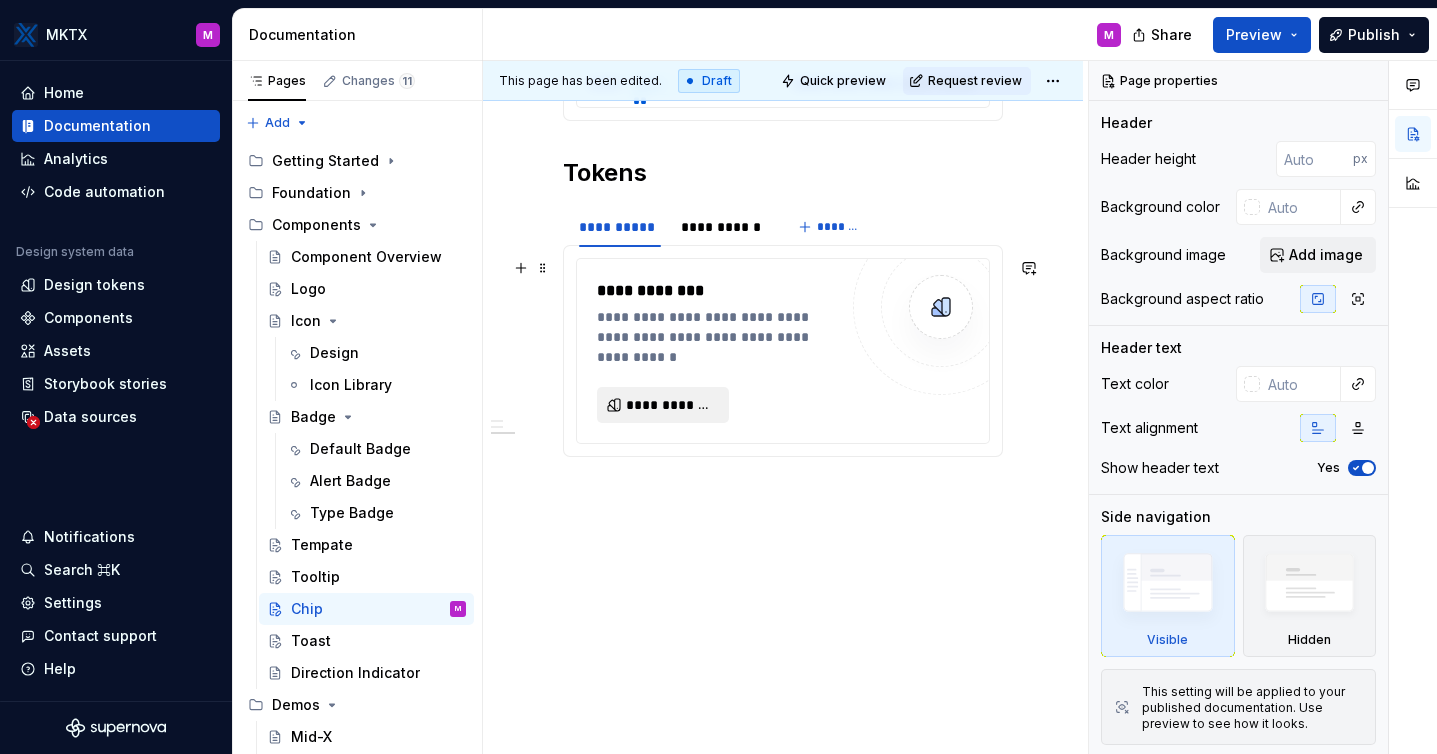 click on "**********" at bounding box center [671, 405] 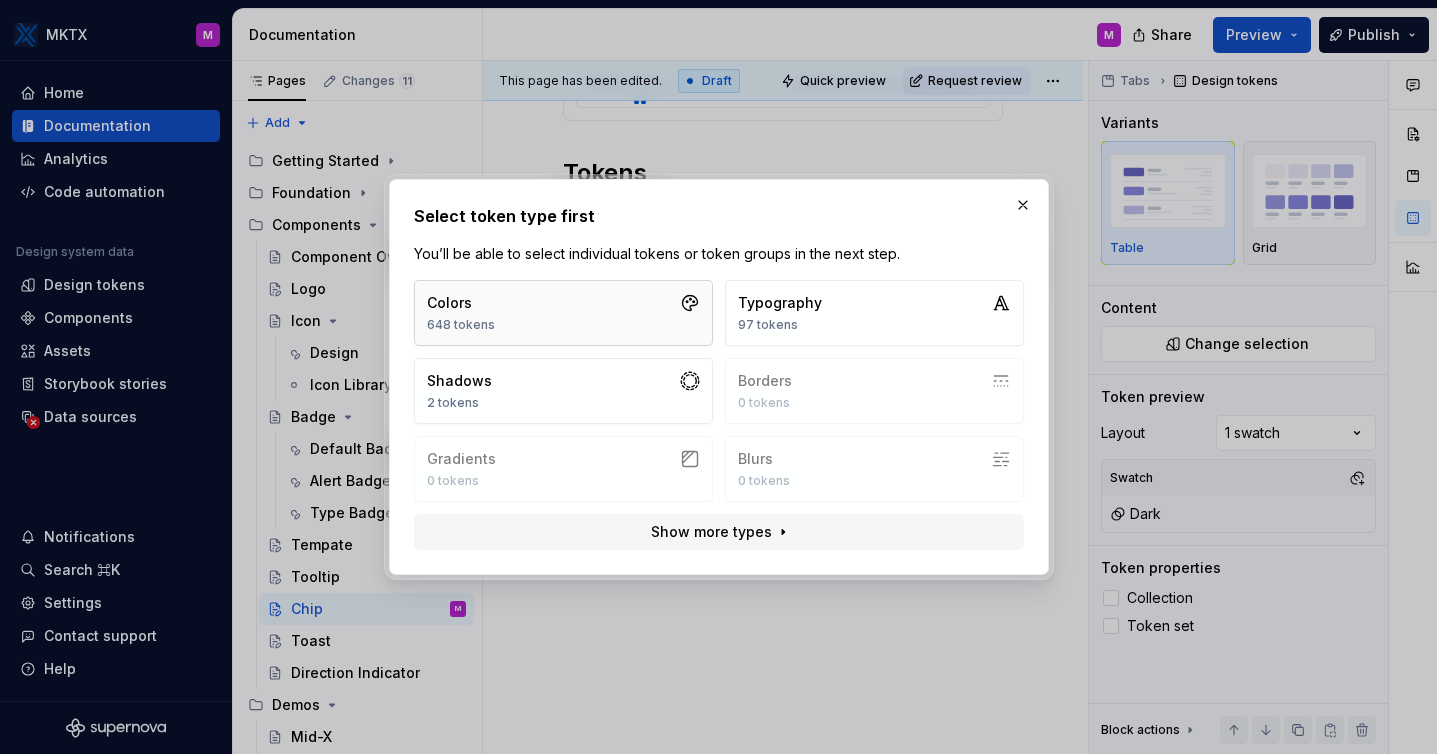 click on "Colors 648 tokens" at bounding box center (563, 313) 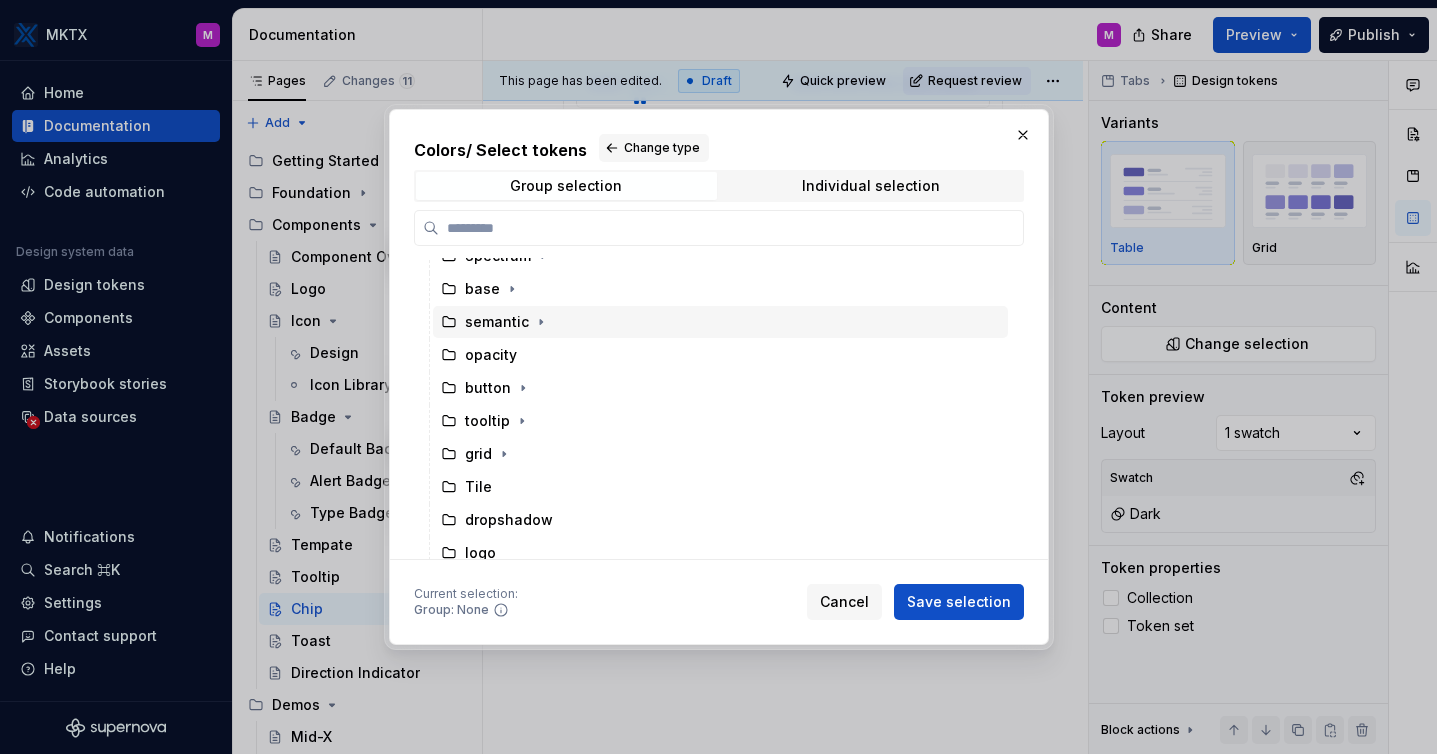 scroll, scrollTop: 169, scrollLeft: 0, axis: vertical 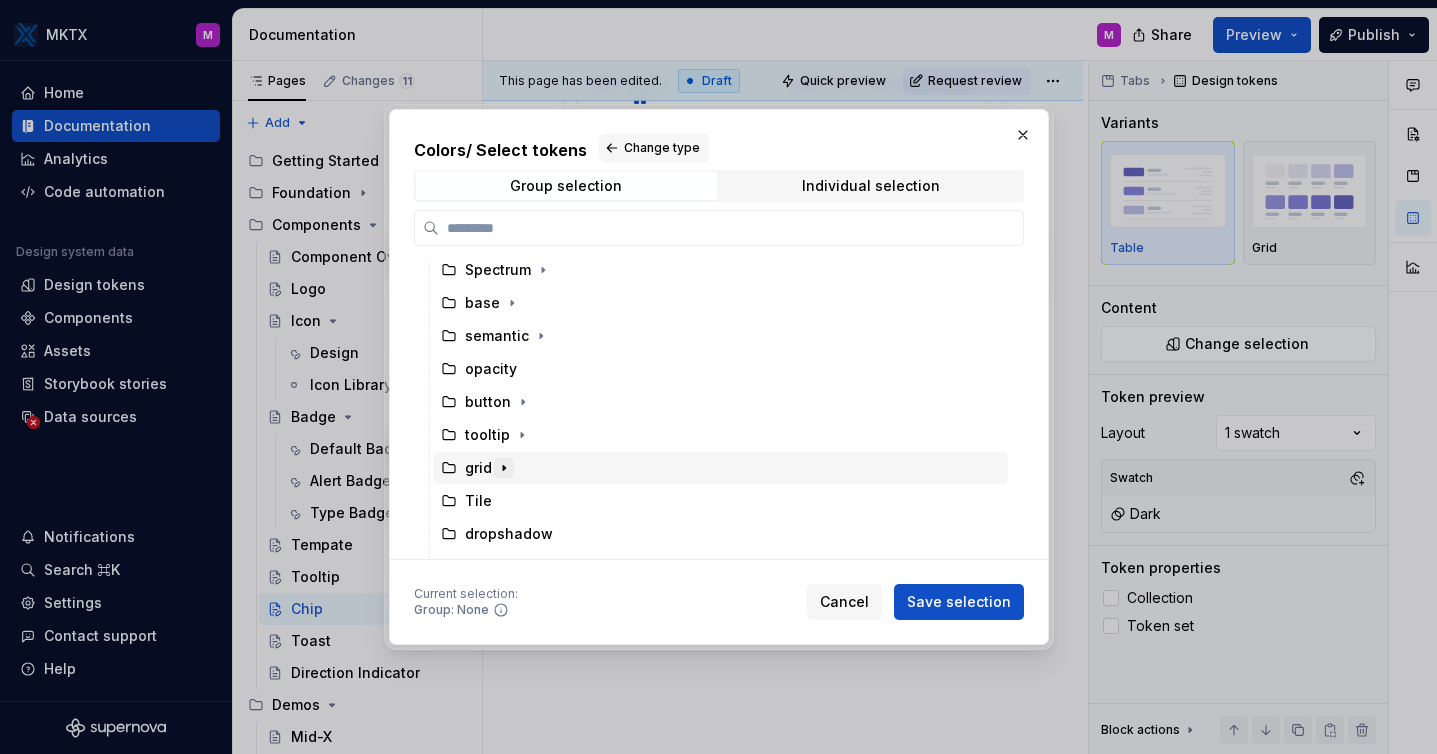 click 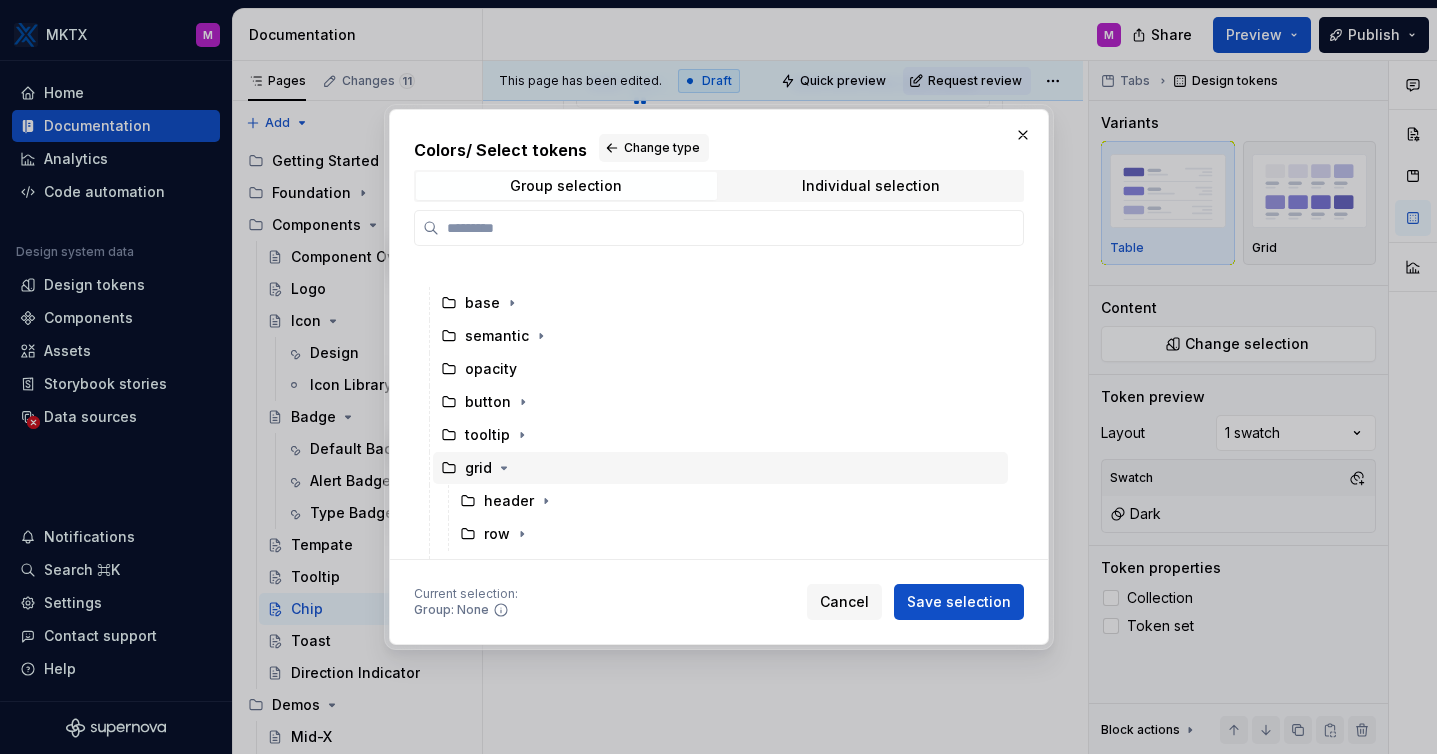 scroll, scrollTop: 292, scrollLeft: 0, axis: vertical 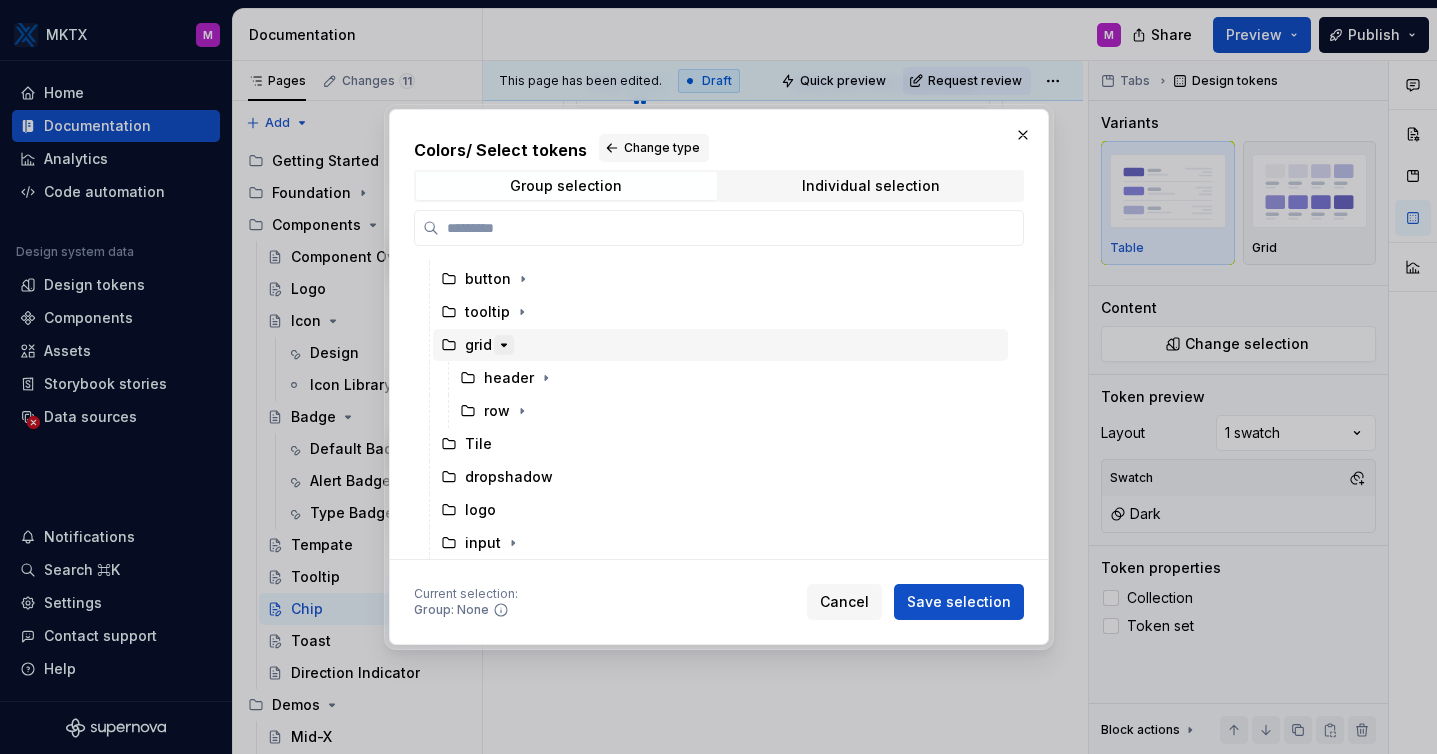 click 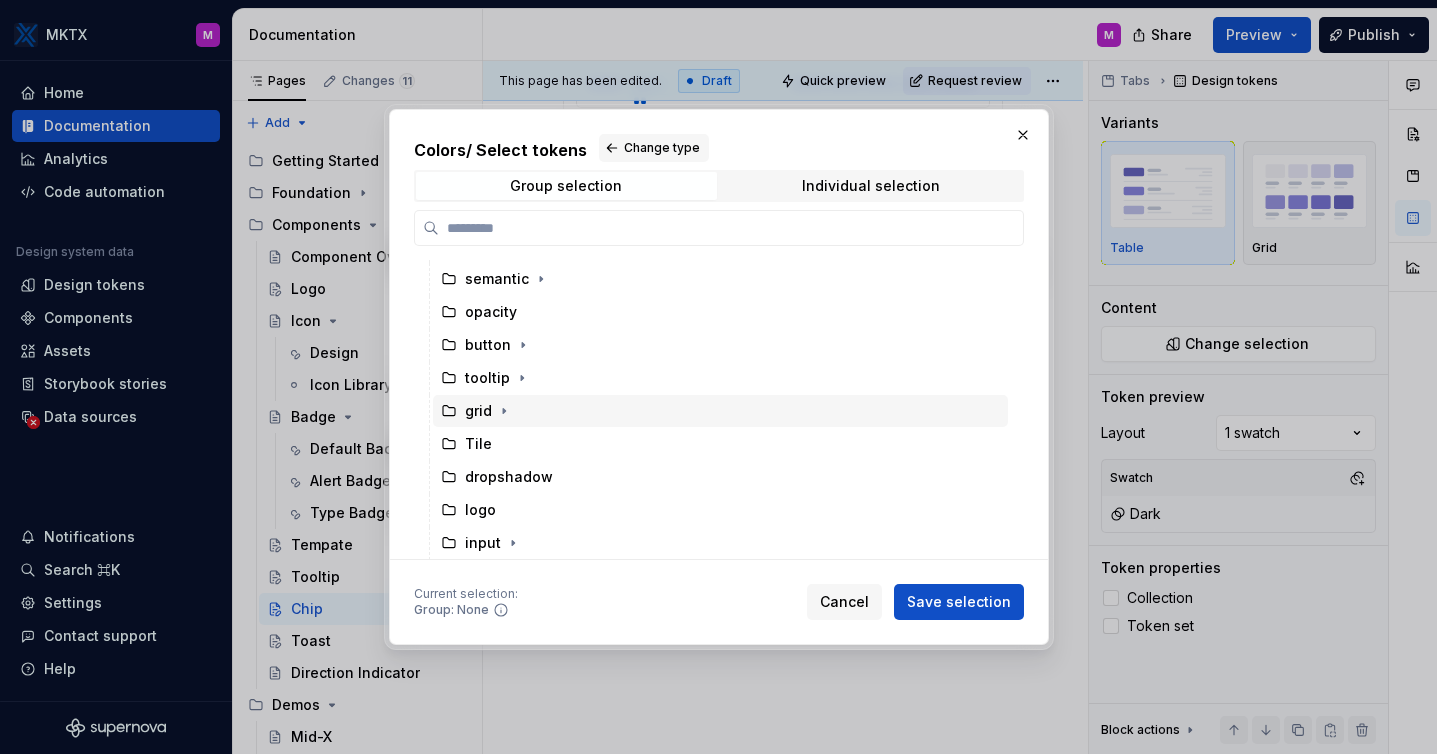 scroll, scrollTop: 226, scrollLeft: 0, axis: vertical 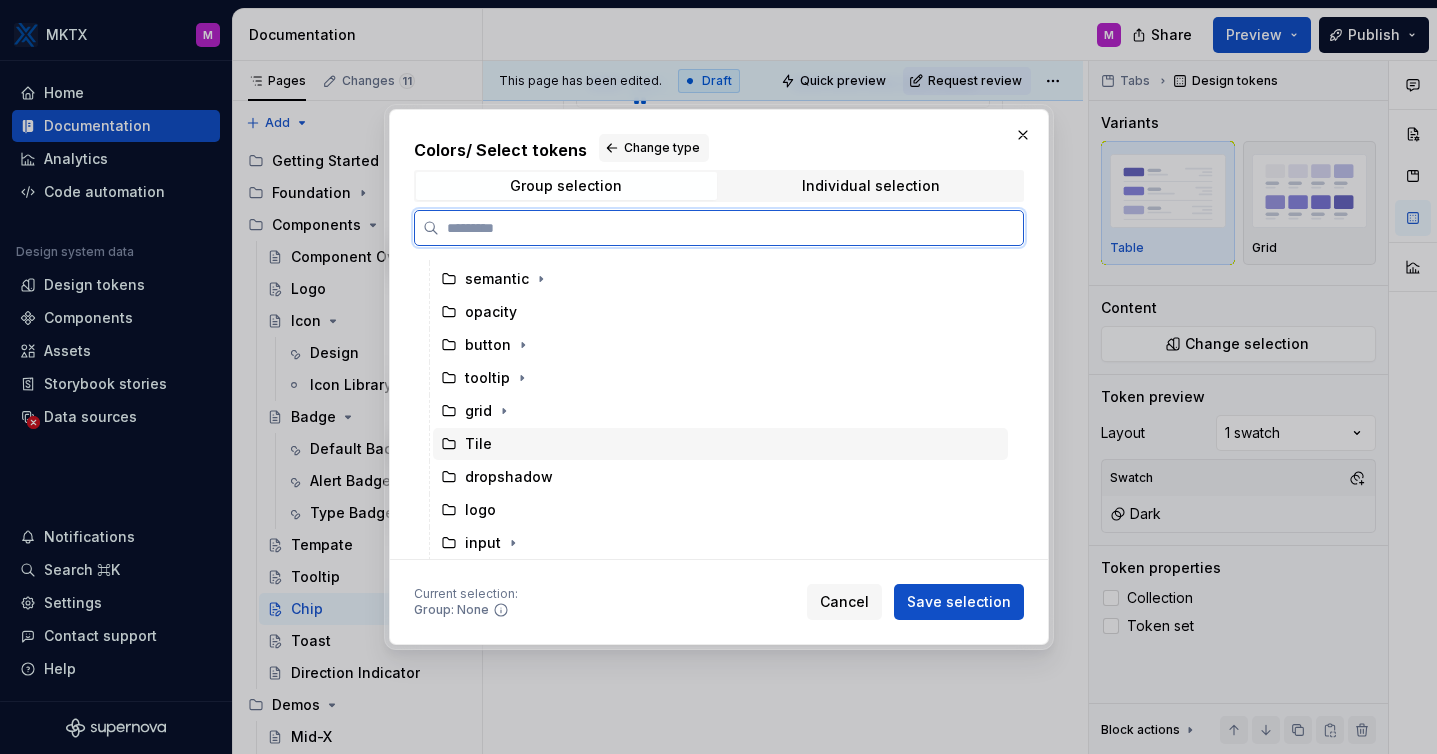 click on "Tile" at bounding box center [478, 444] 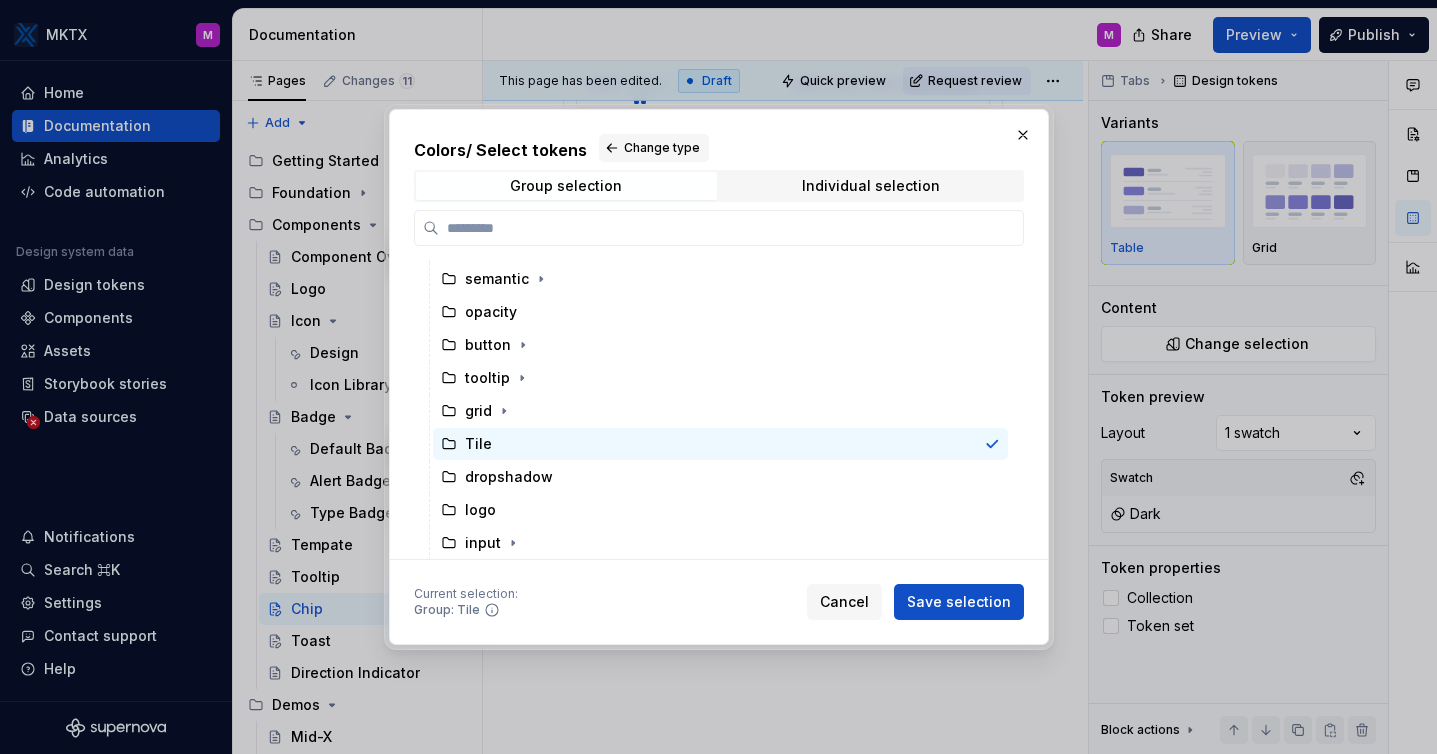 click on "Current selection : Group: Tile Cancel Save selection" at bounding box center (719, 598) 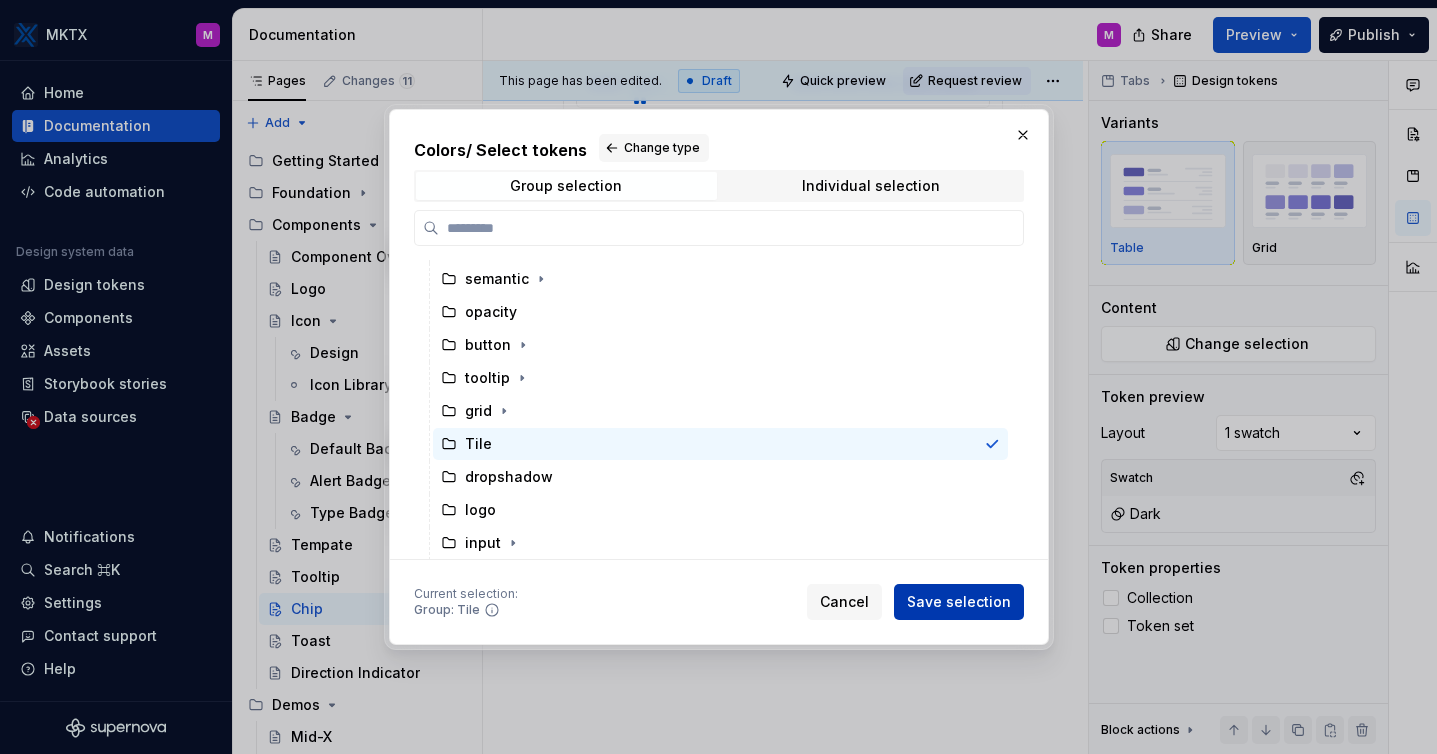 click on "Save selection" at bounding box center [959, 602] 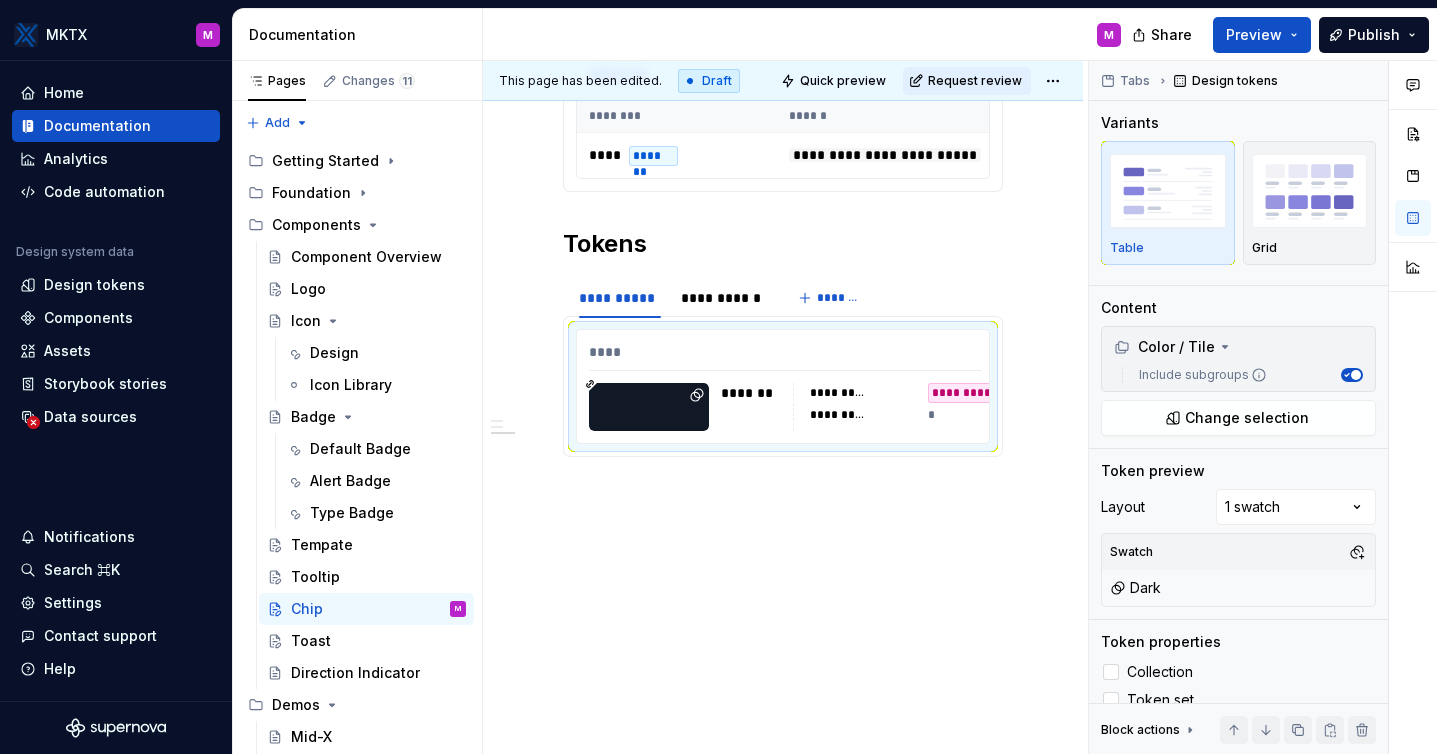 scroll, scrollTop: 3536, scrollLeft: 0, axis: vertical 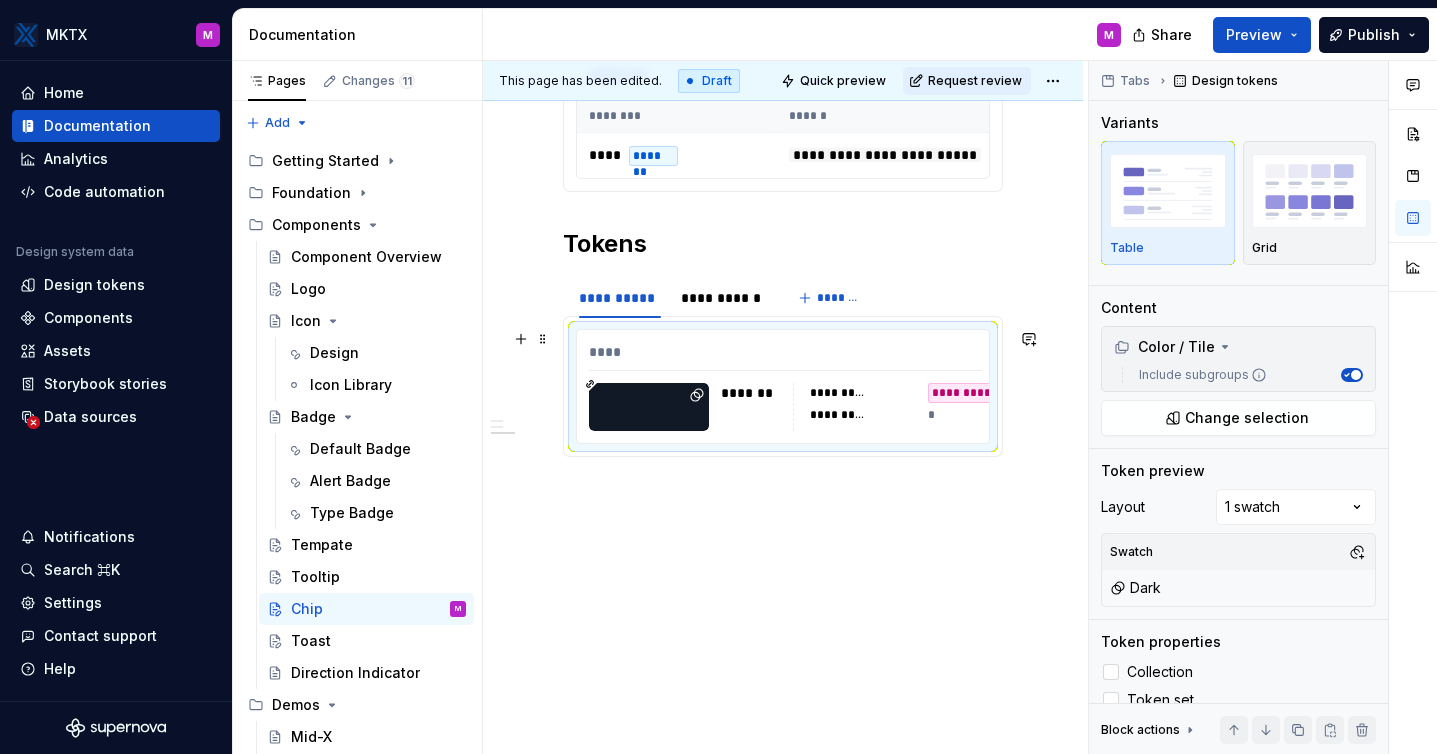 click at bounding box center [649, 407] 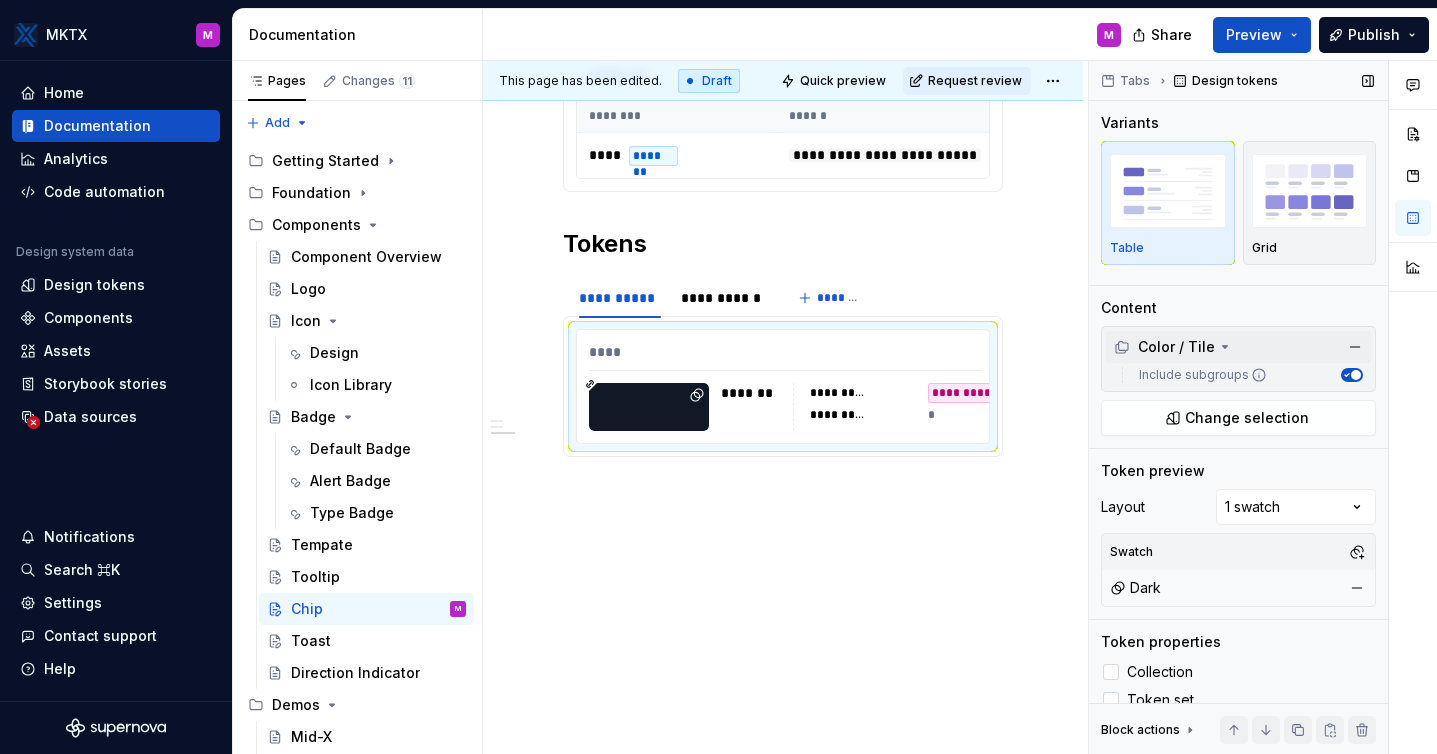 click on "Color / Tile" at bounding box center (1173, 347) 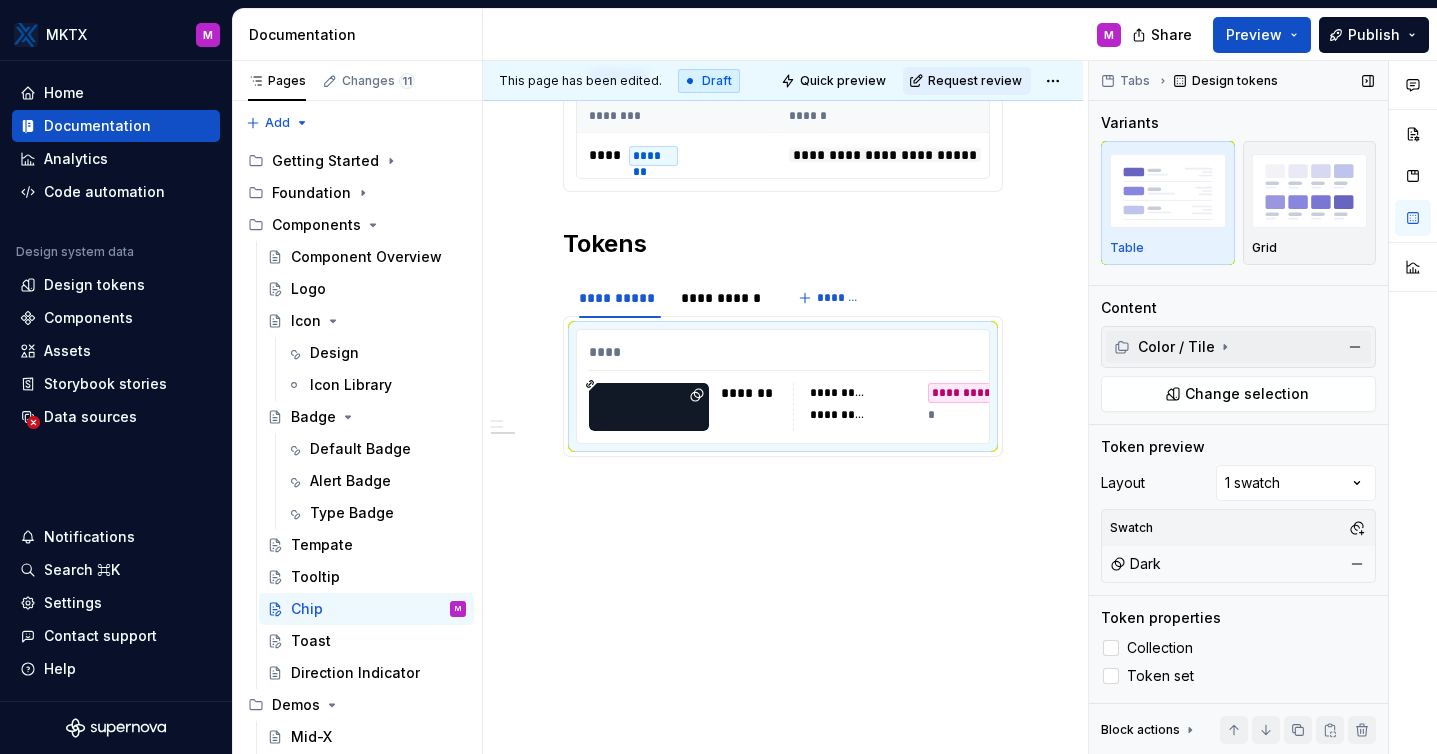 click 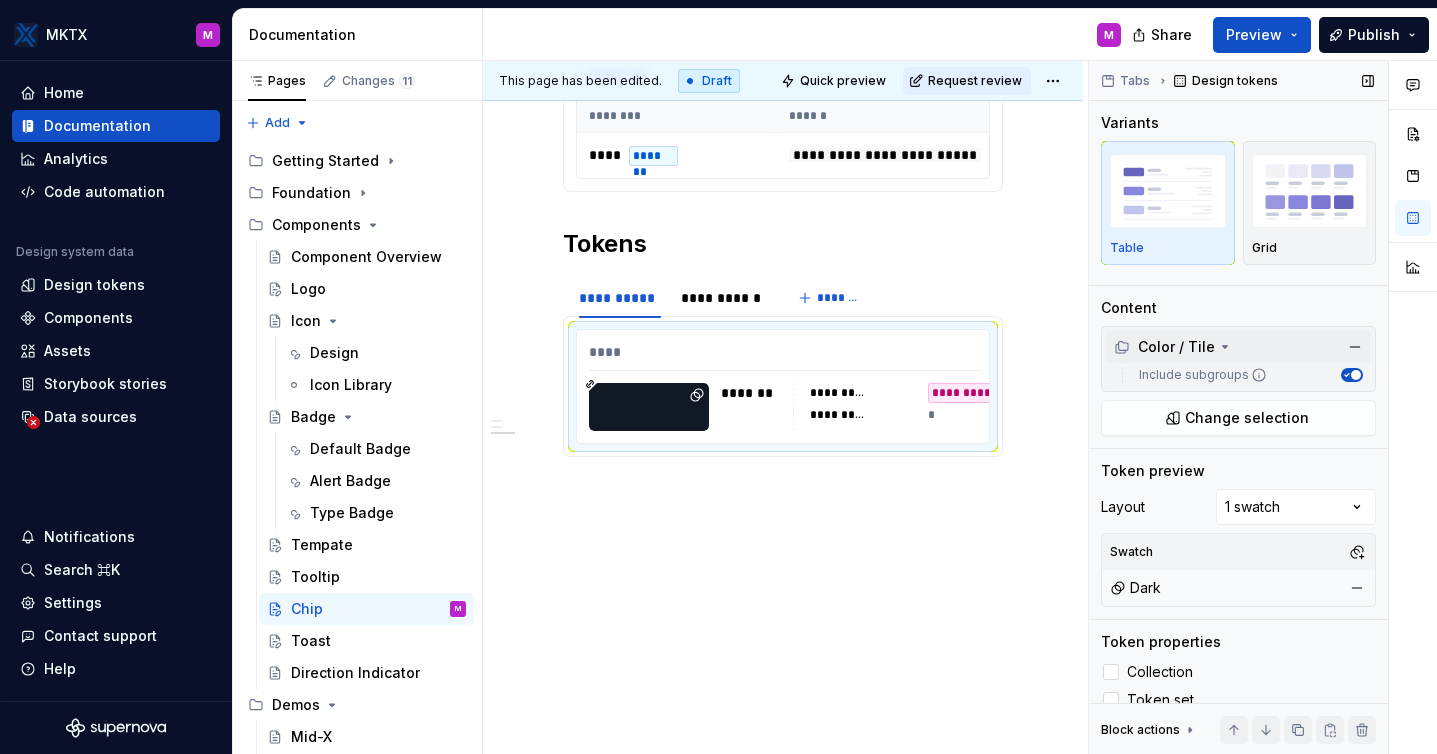 click on "Include subgroups" at bounding box center (1199, 375) 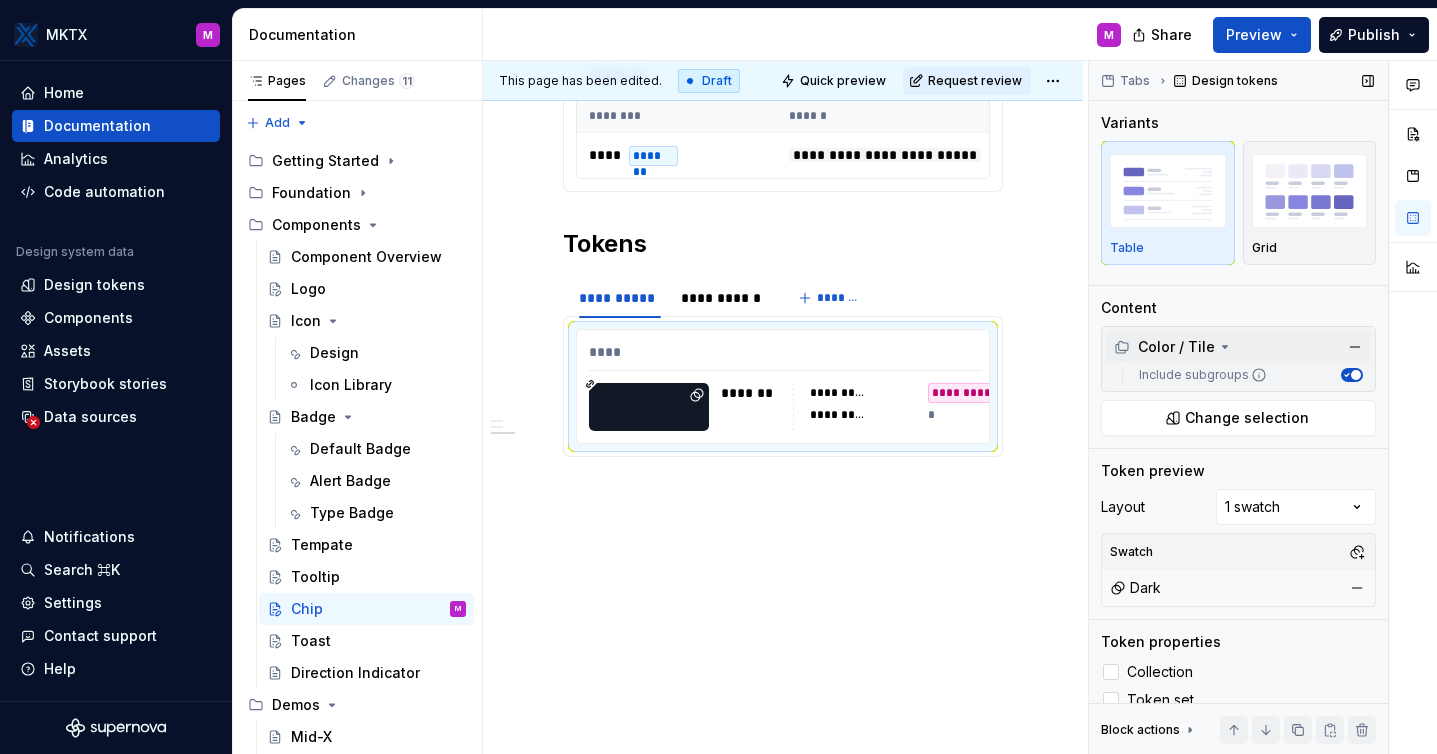 click on "Include subgroups" at bounding box center (1352, 375) 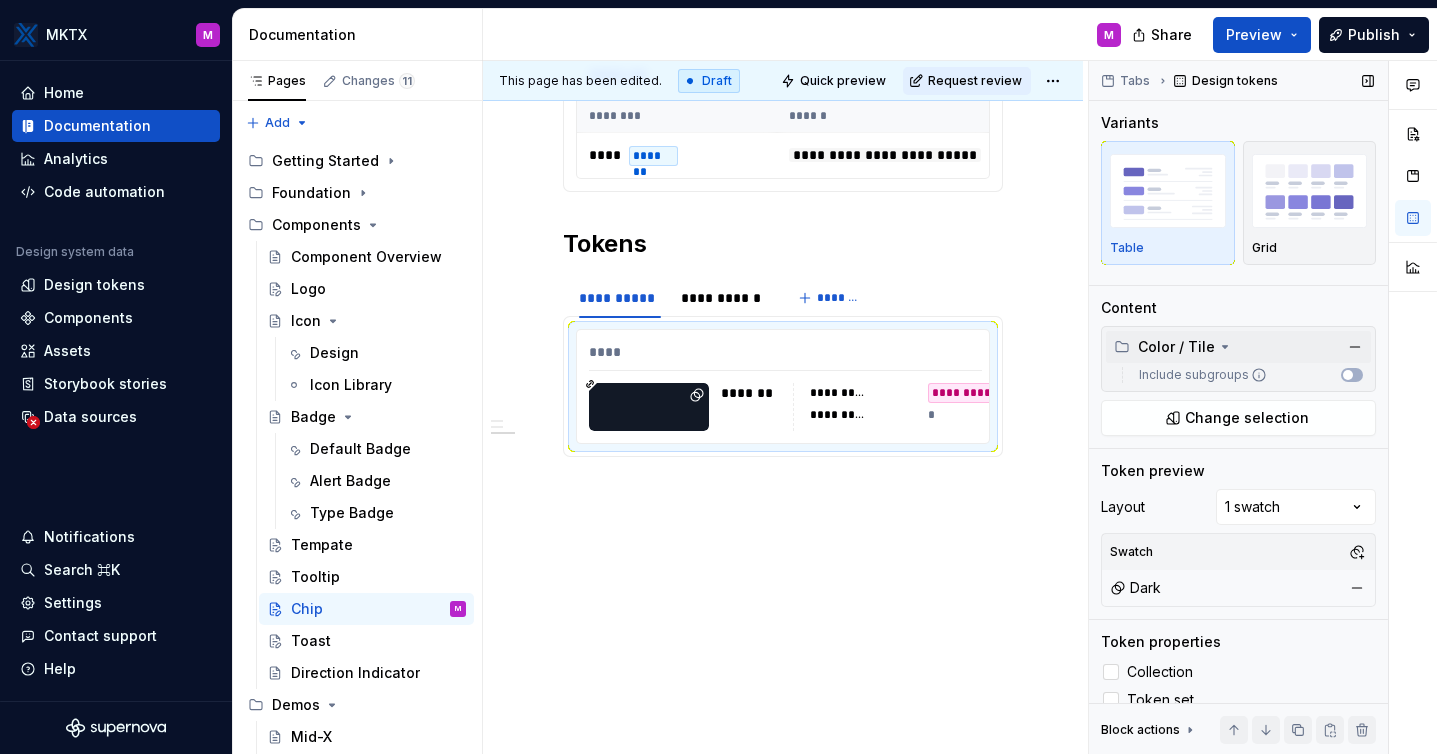 click on "Include subgroups" at bounding box center [1247, 375] 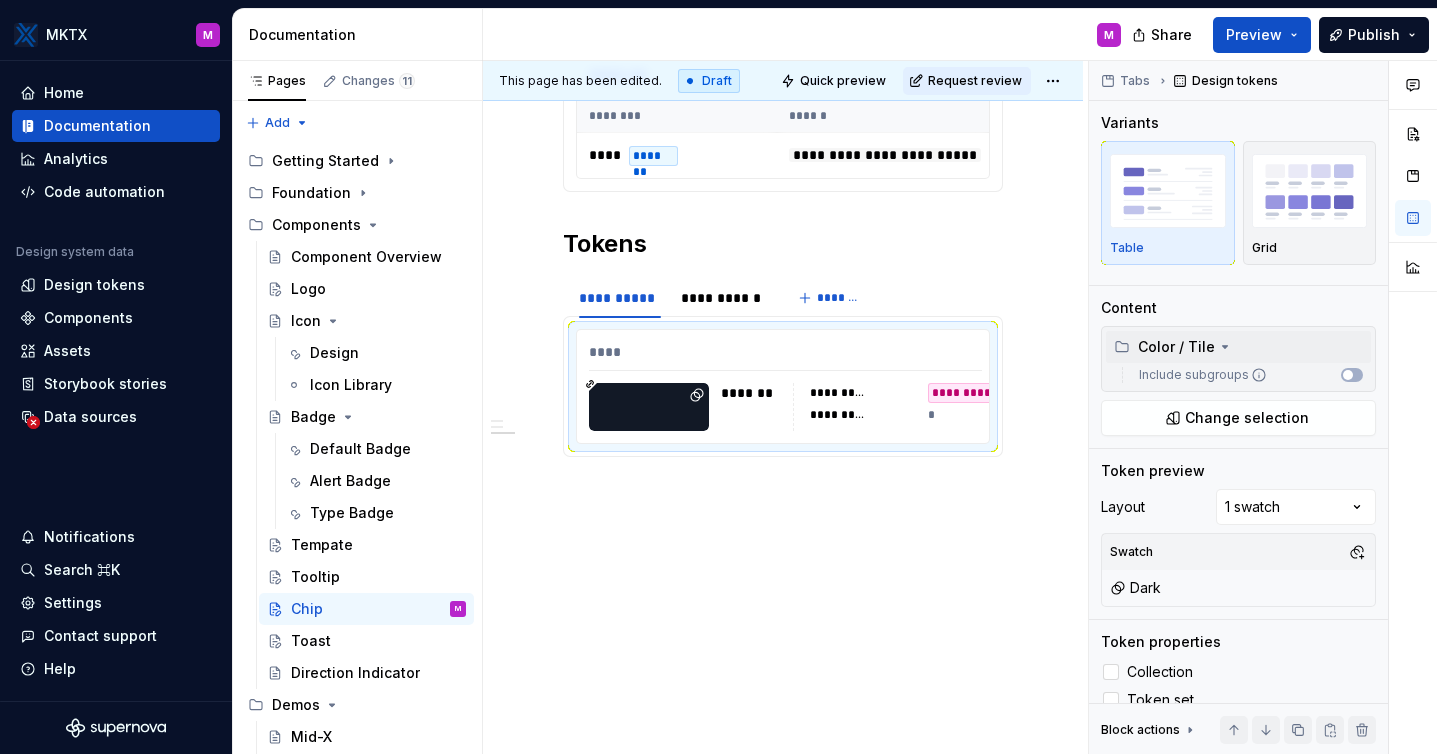 click at bounding box center [1355, 347] 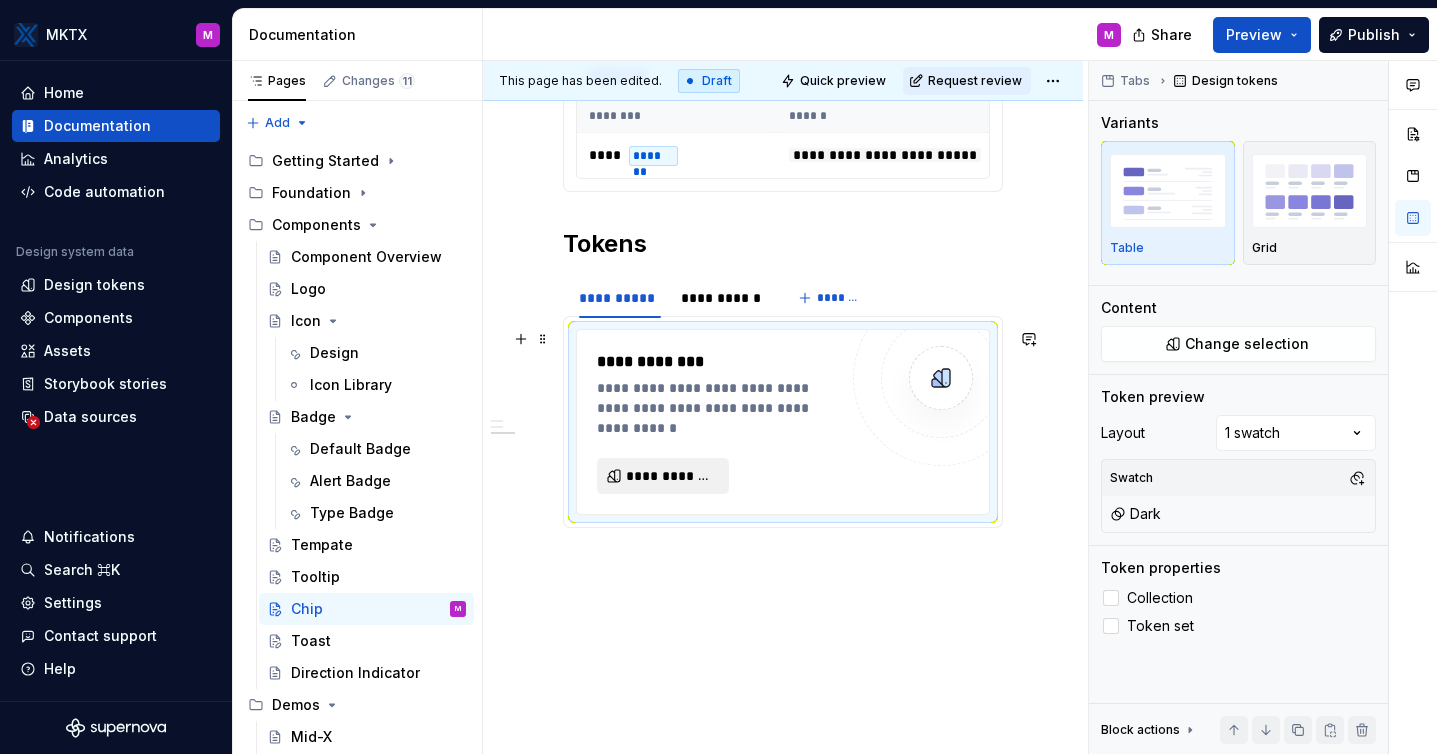 click on "**********" at bounding box center (671, 476) 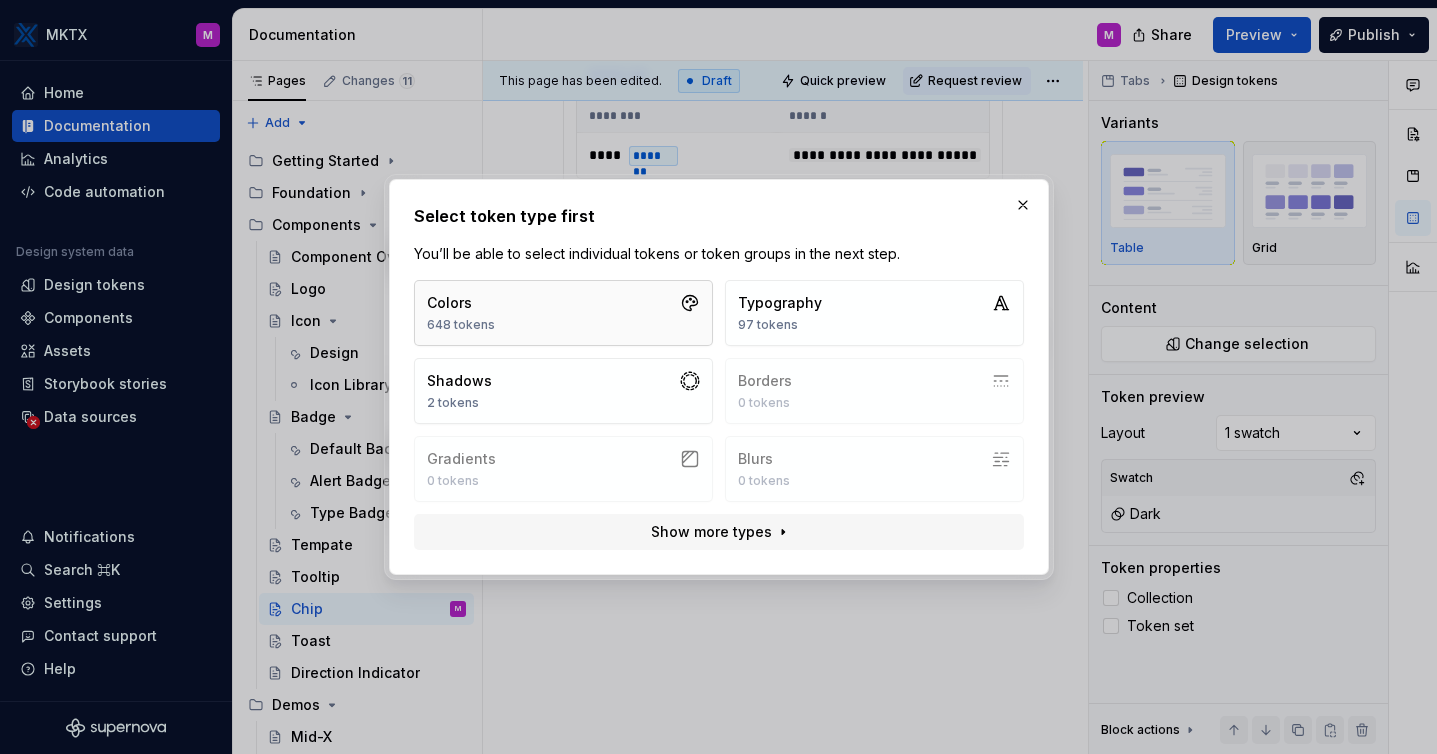 click on "Colors 648 tokens" at bounding box center [563, 313] 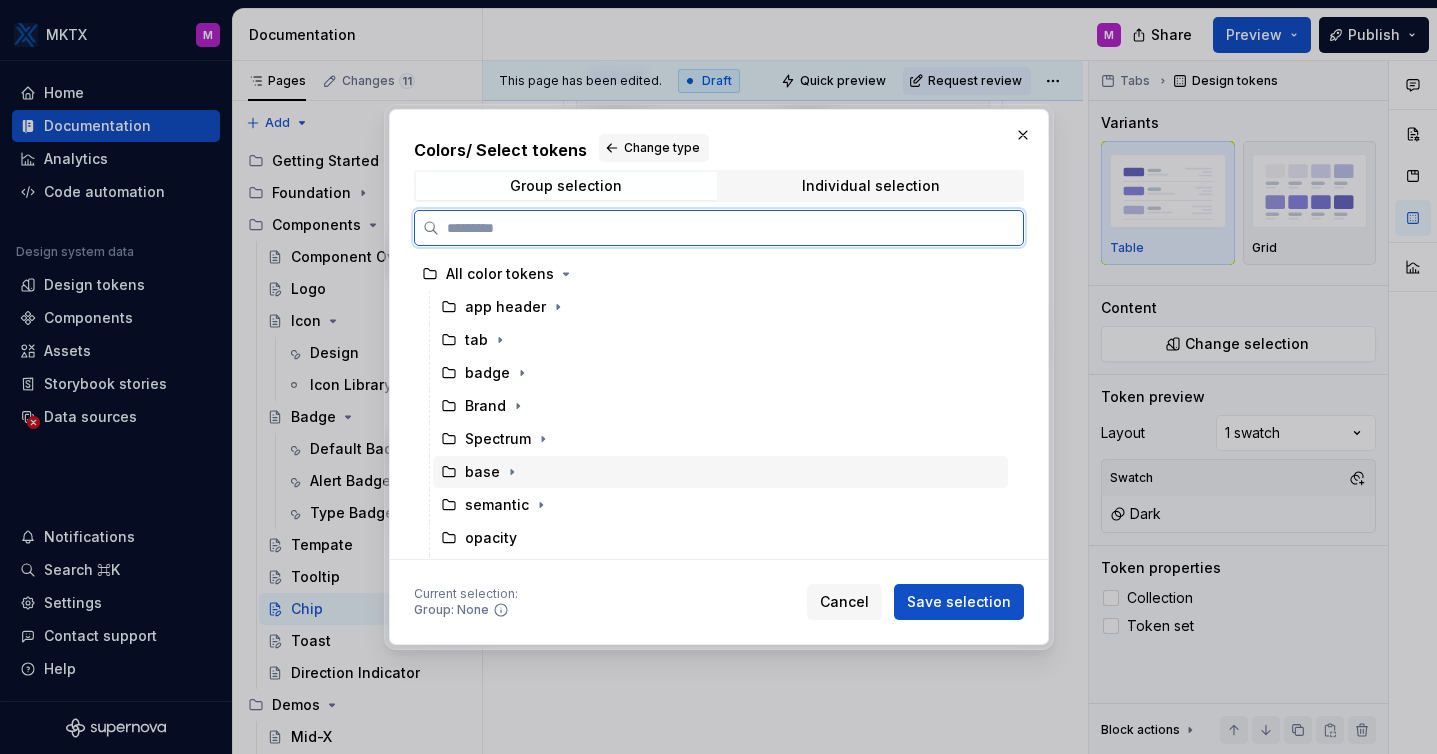 scroll, scrollTop: 30, scrollLeft: 0, axis: vertical 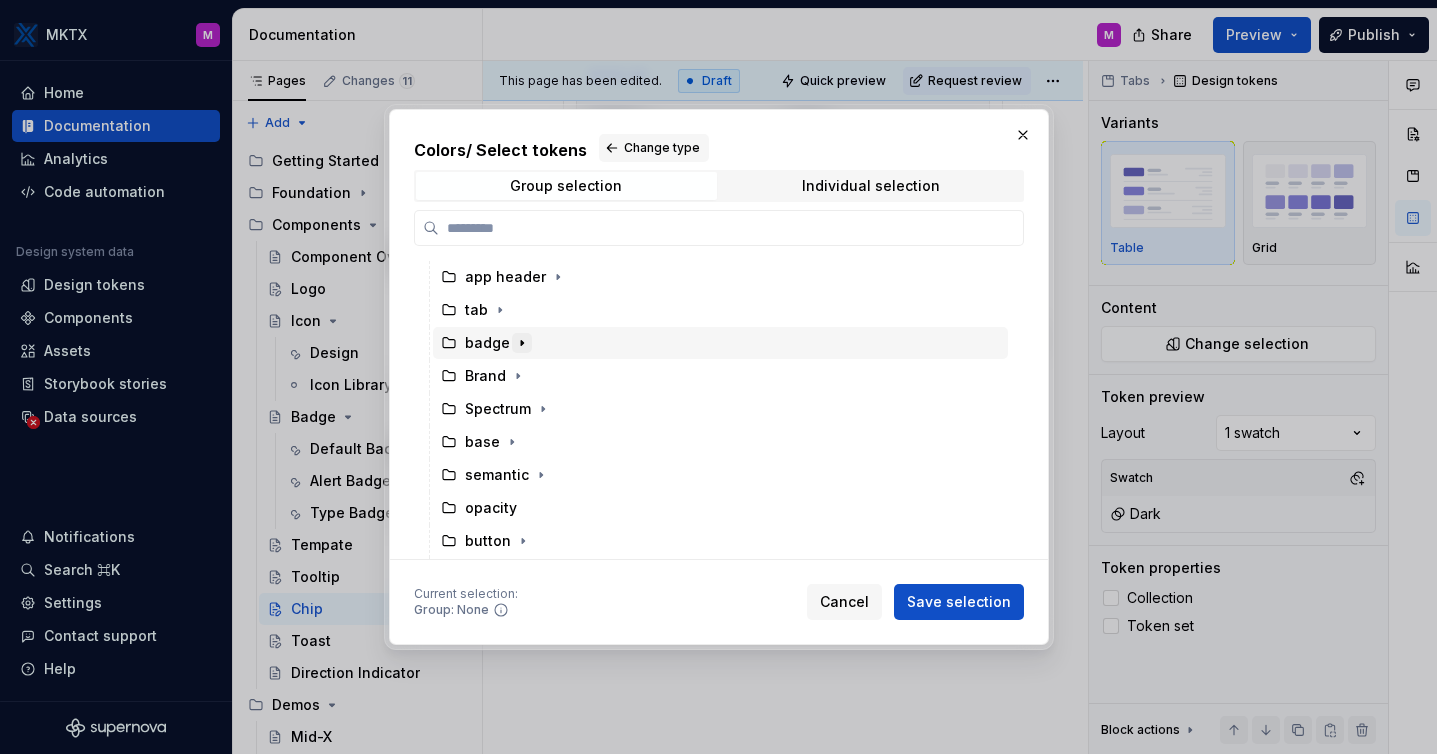 click 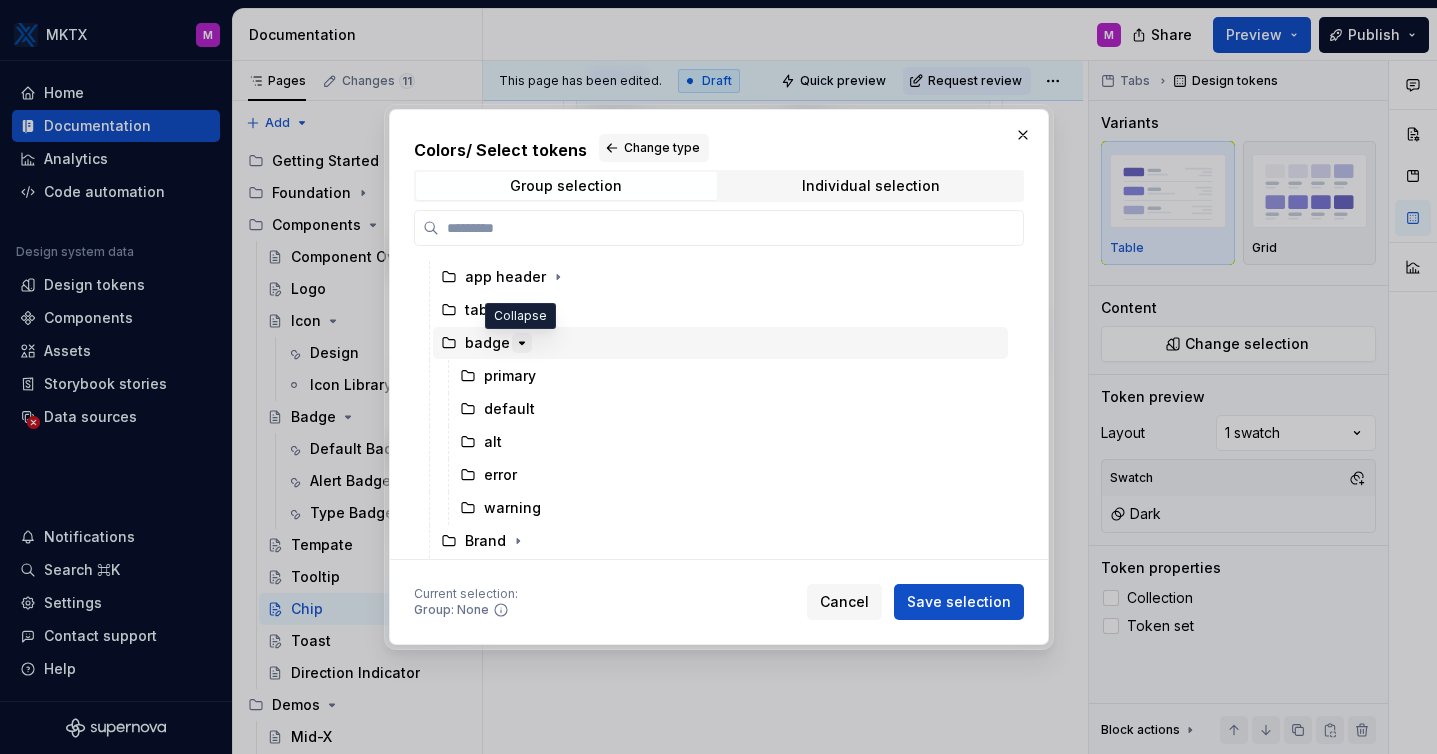click 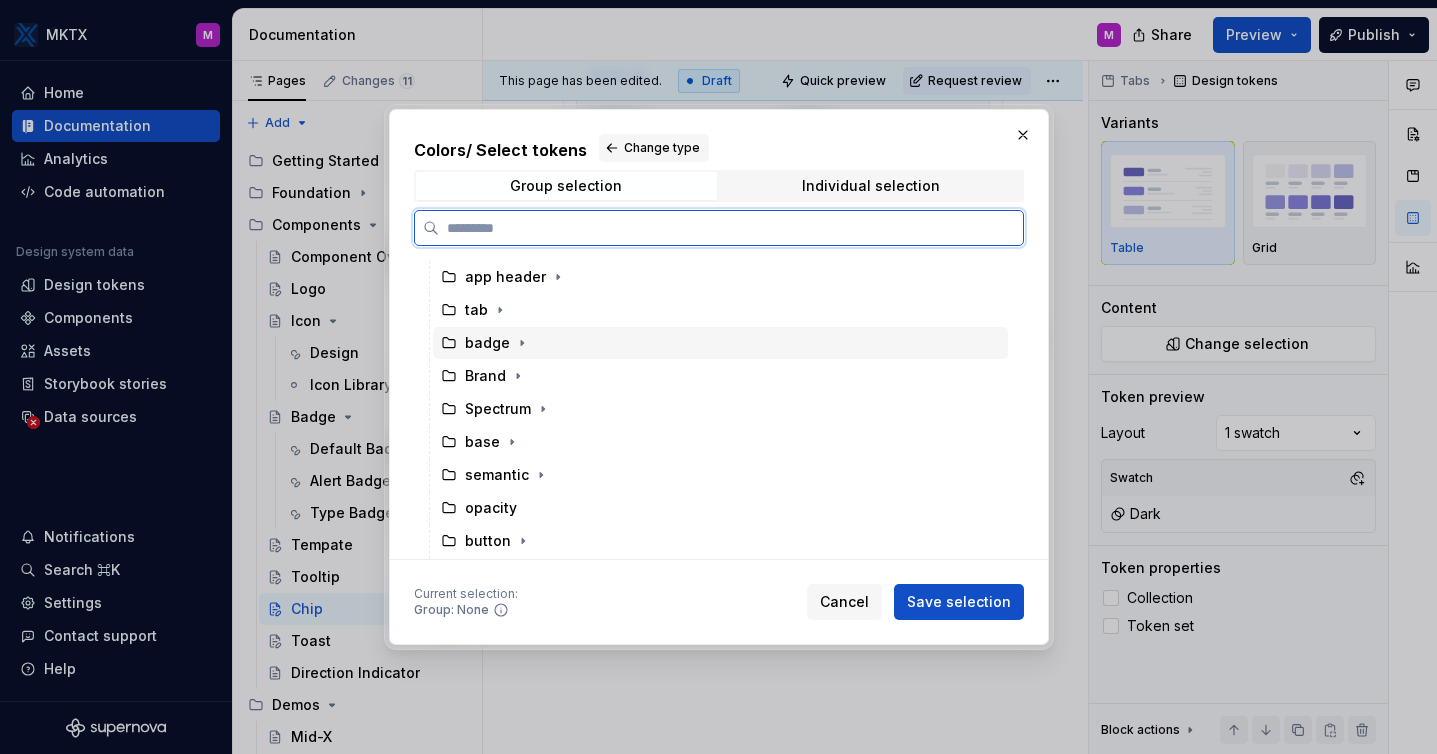 click on "badge" at bounding box center (487, 343) 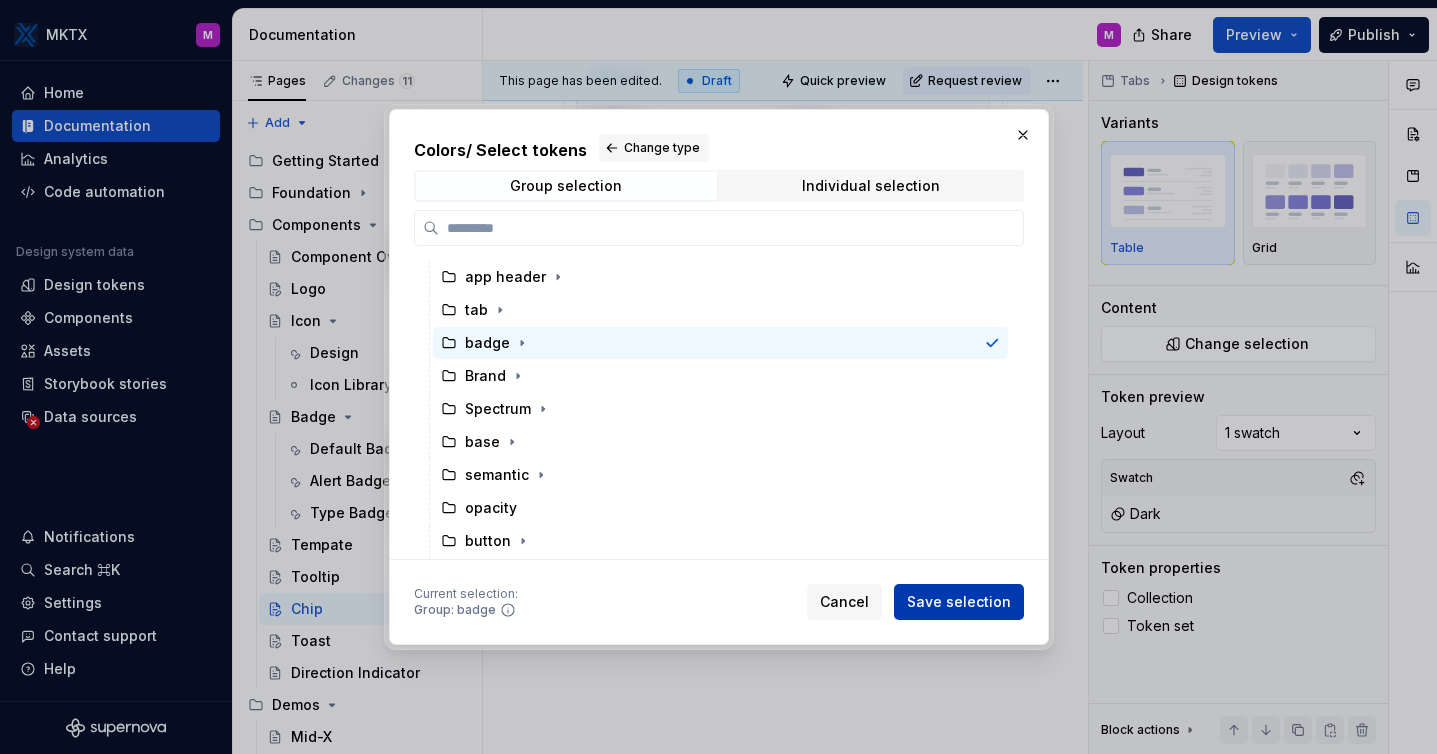 click on "Save selection" at bounding box center [959, 602] 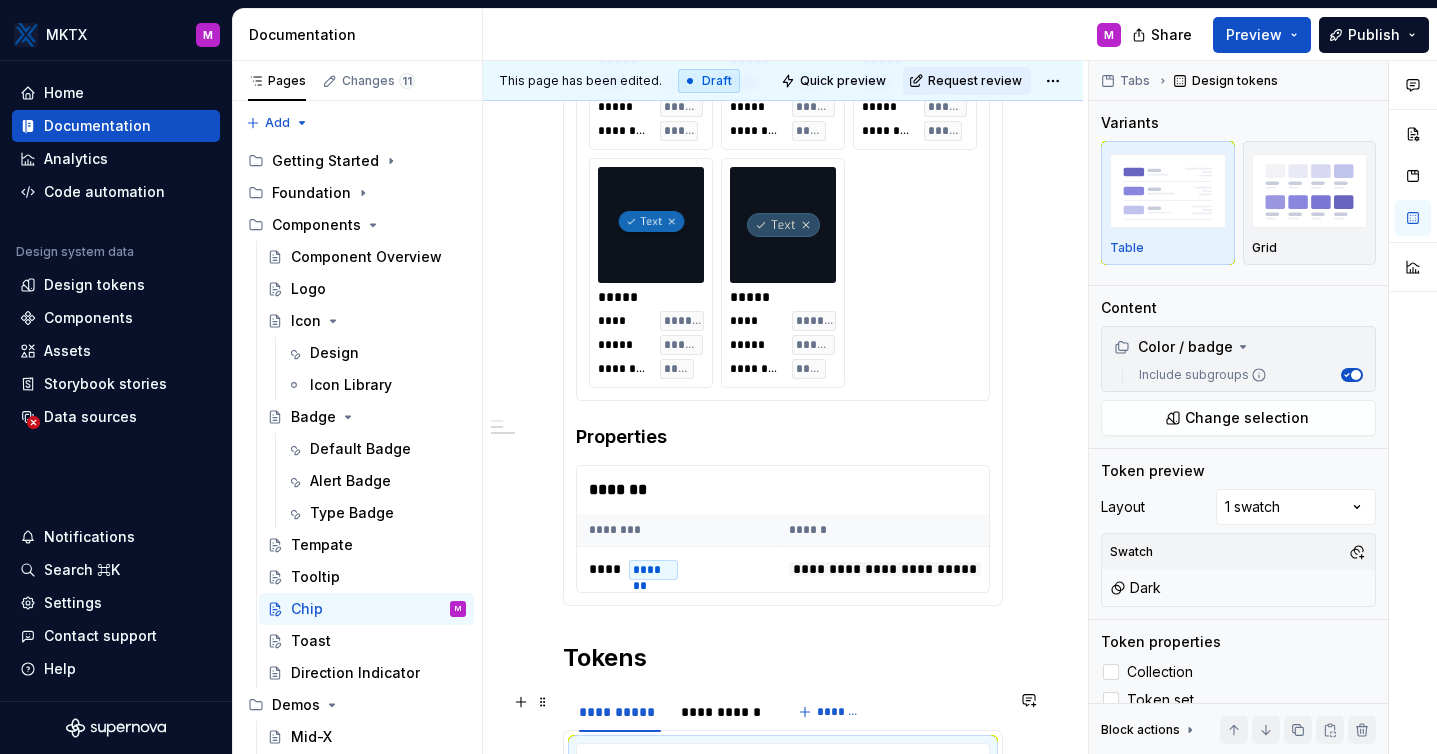scroll, scrollTop: 3642, scrollLeft: 0, axis: vertical 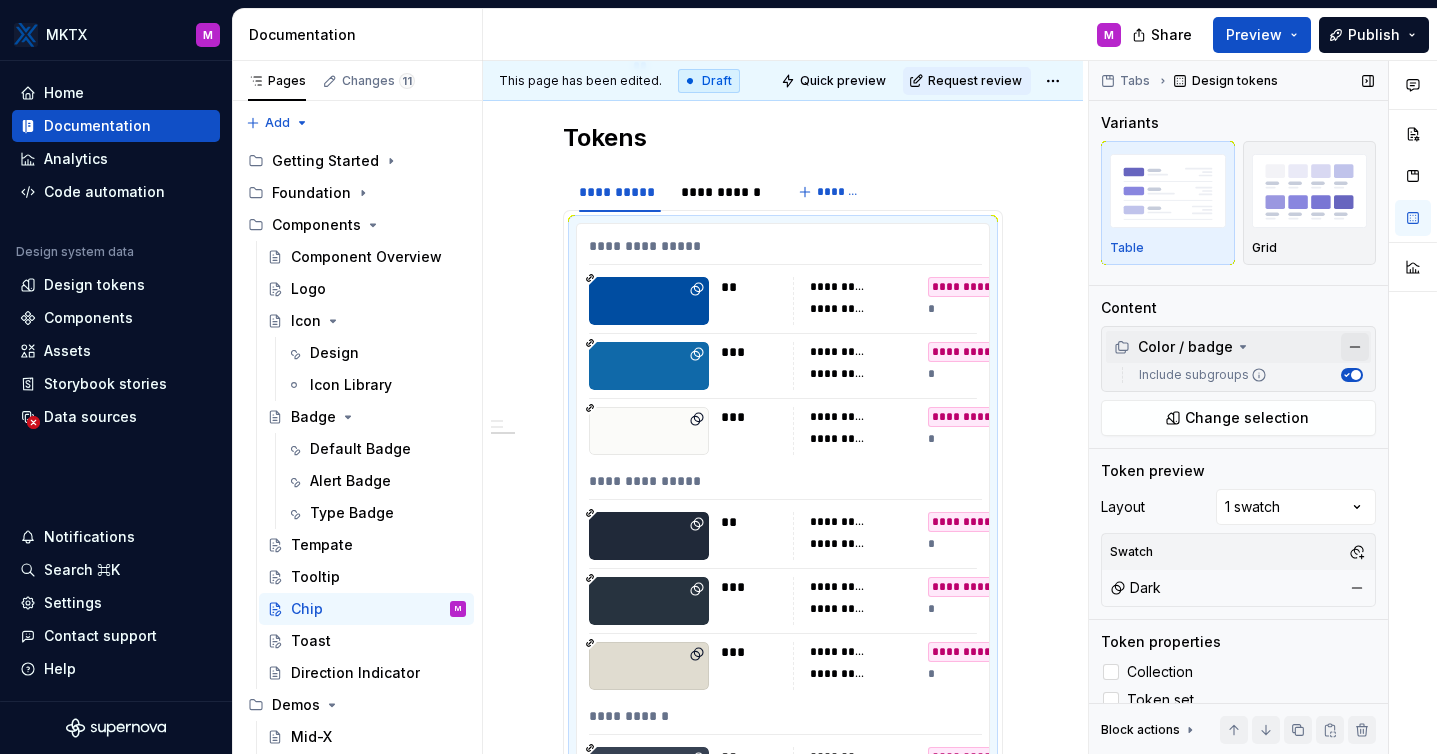 click at bounding box center (1355, 347) 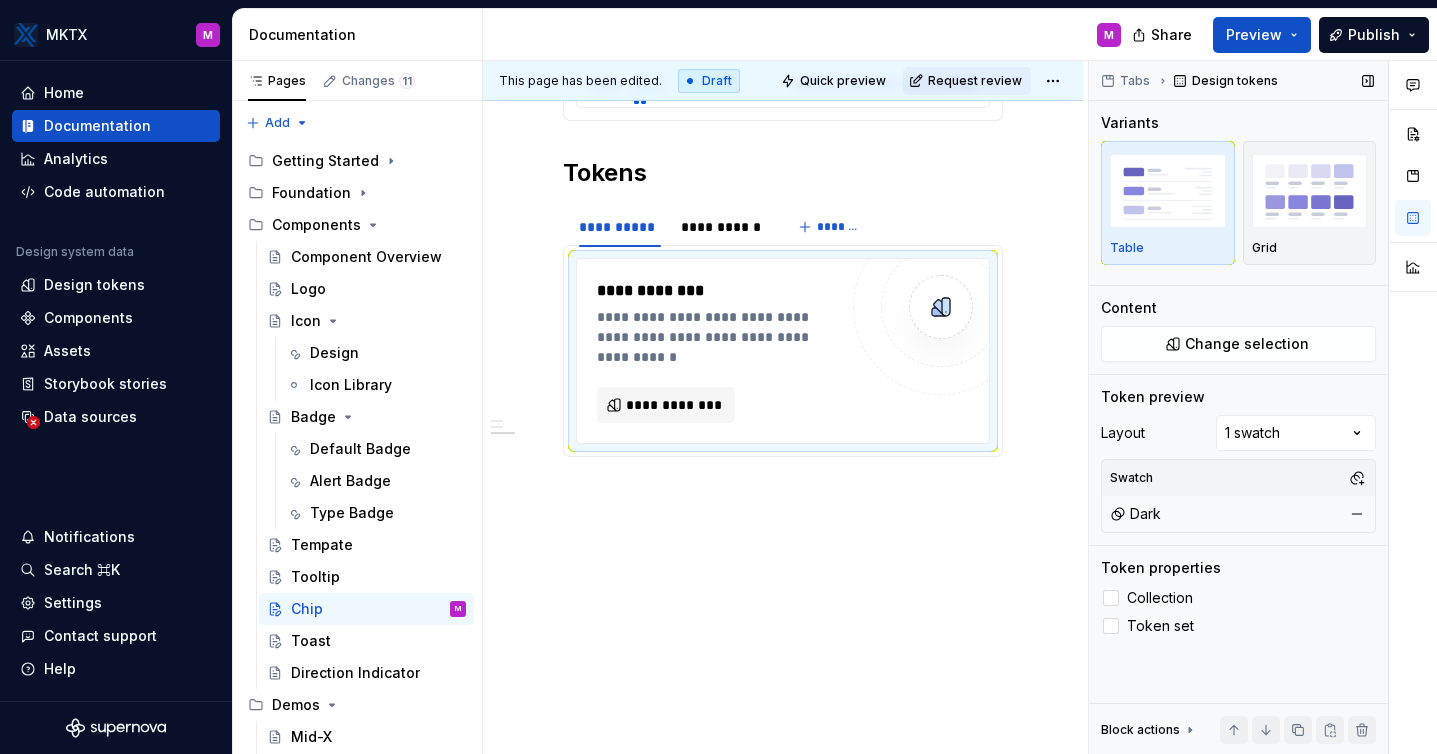 scroll, scrollTop: 3607, scrollLeft: 0, axis: vertical 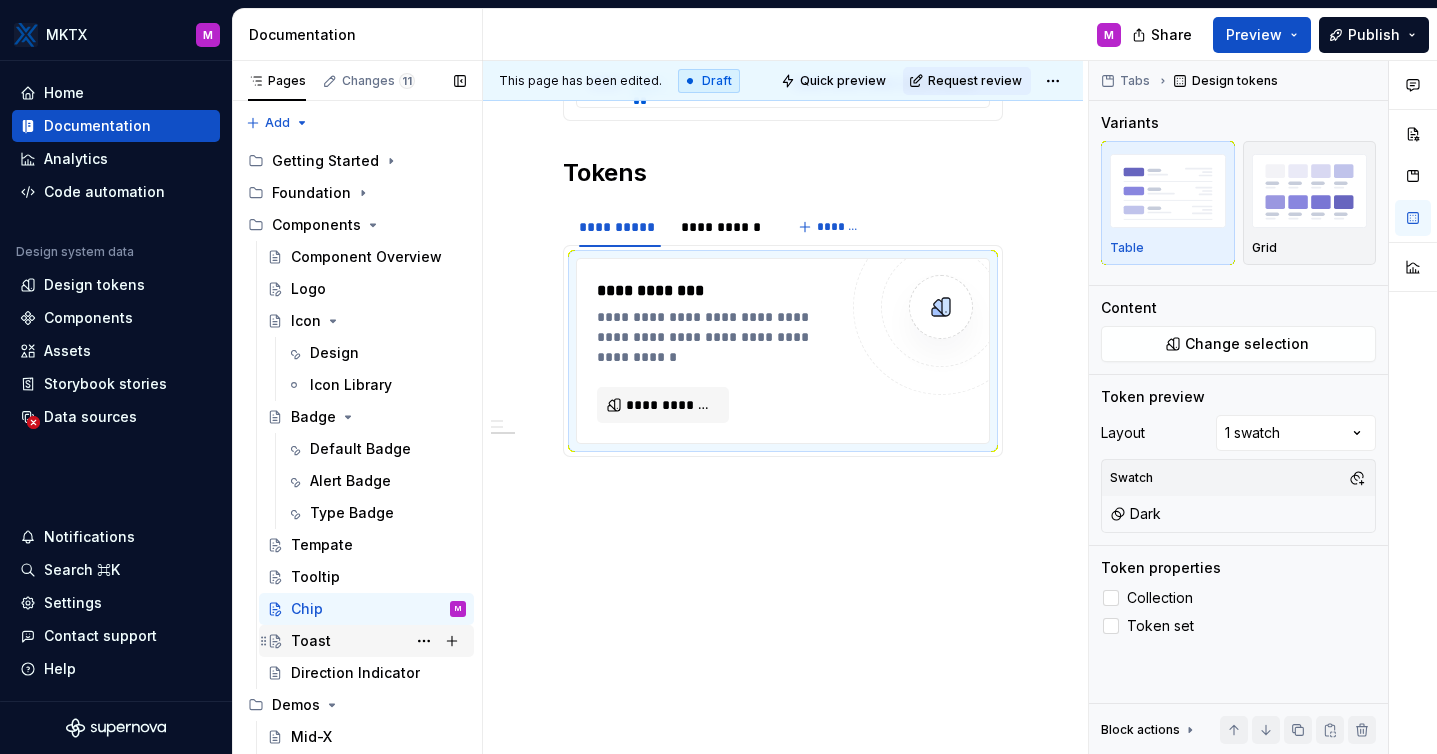 click on "Toast" at bounding box center (378, 641) 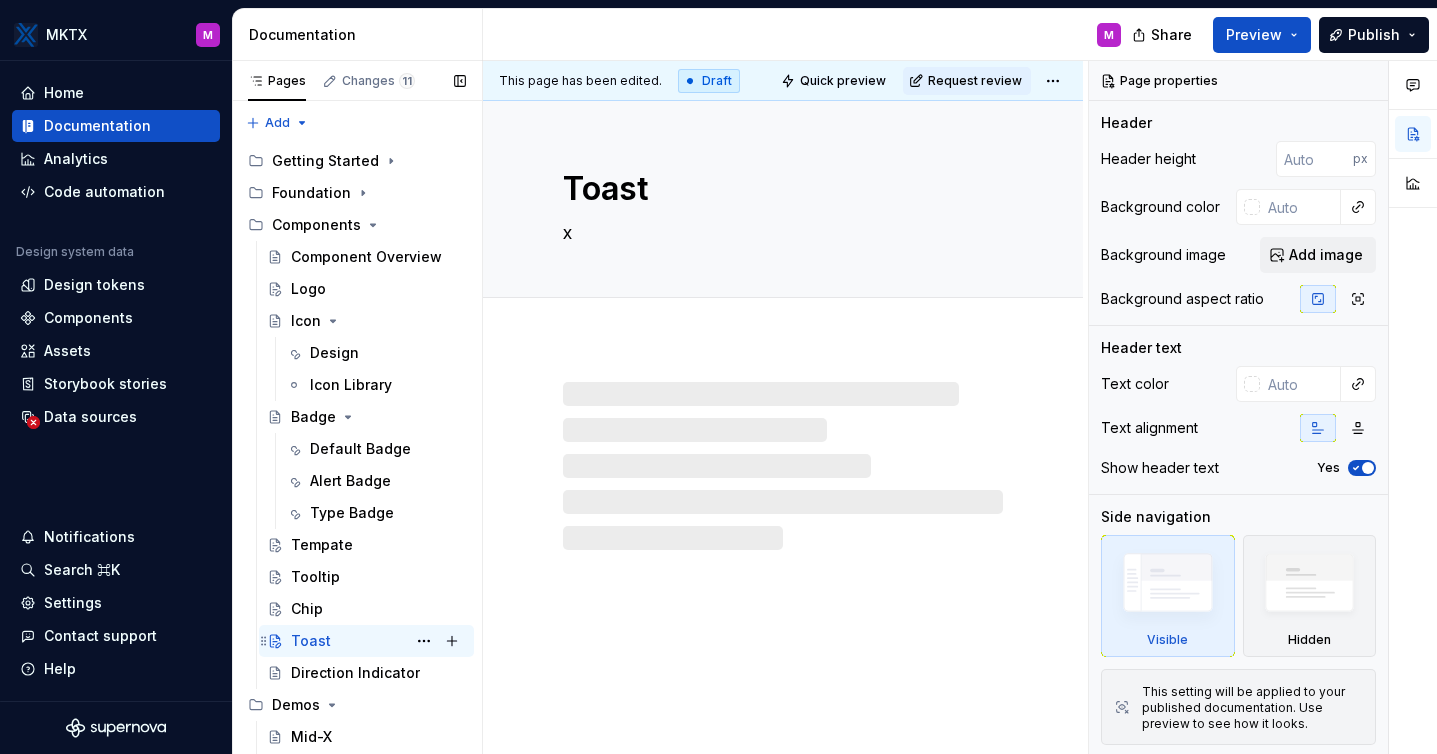 click on "Toast M" at bounding box center (366, 641) 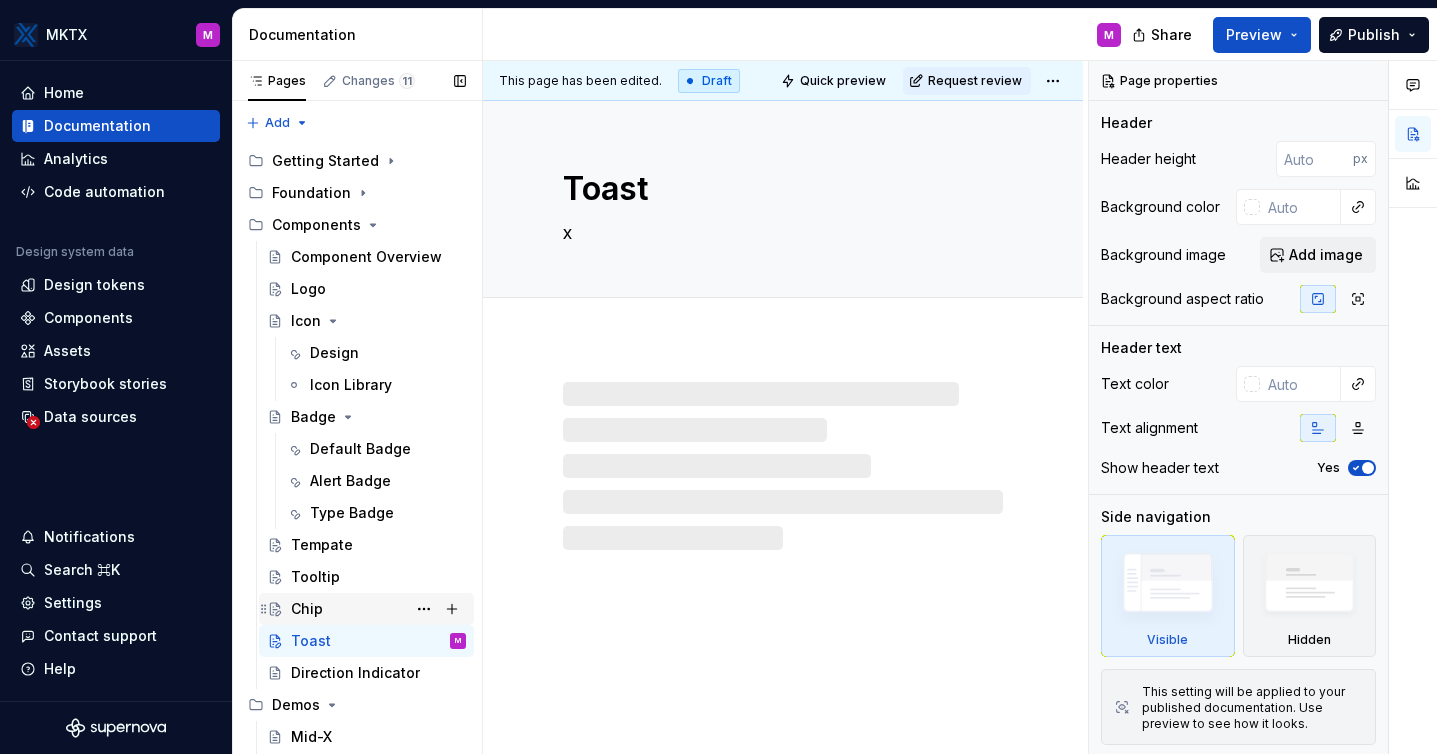 click on "Chip" at bounding box center [378, 609] 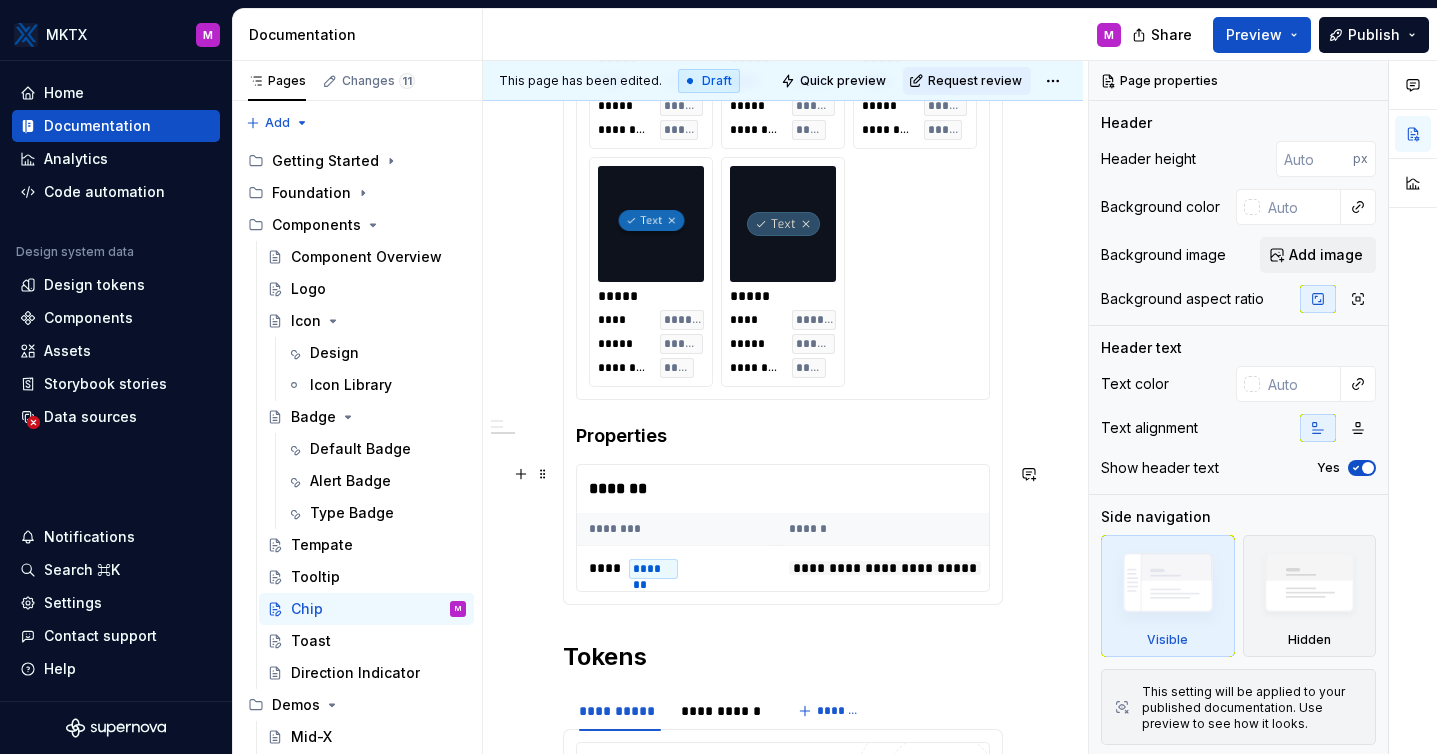 scroll, scrollTop: 3416, scrollLeft: 0, axis: vertical 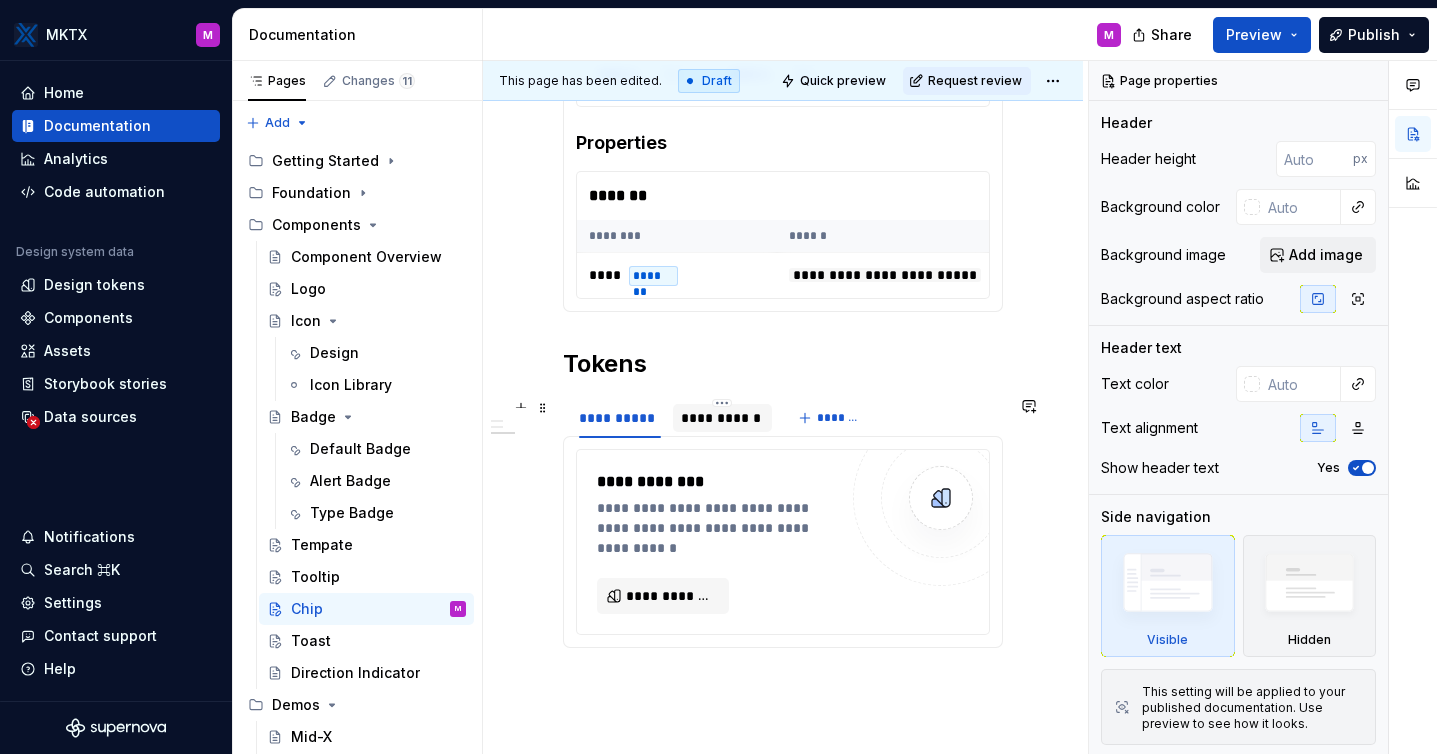 click on "**********" at bounding box center (722, 418) 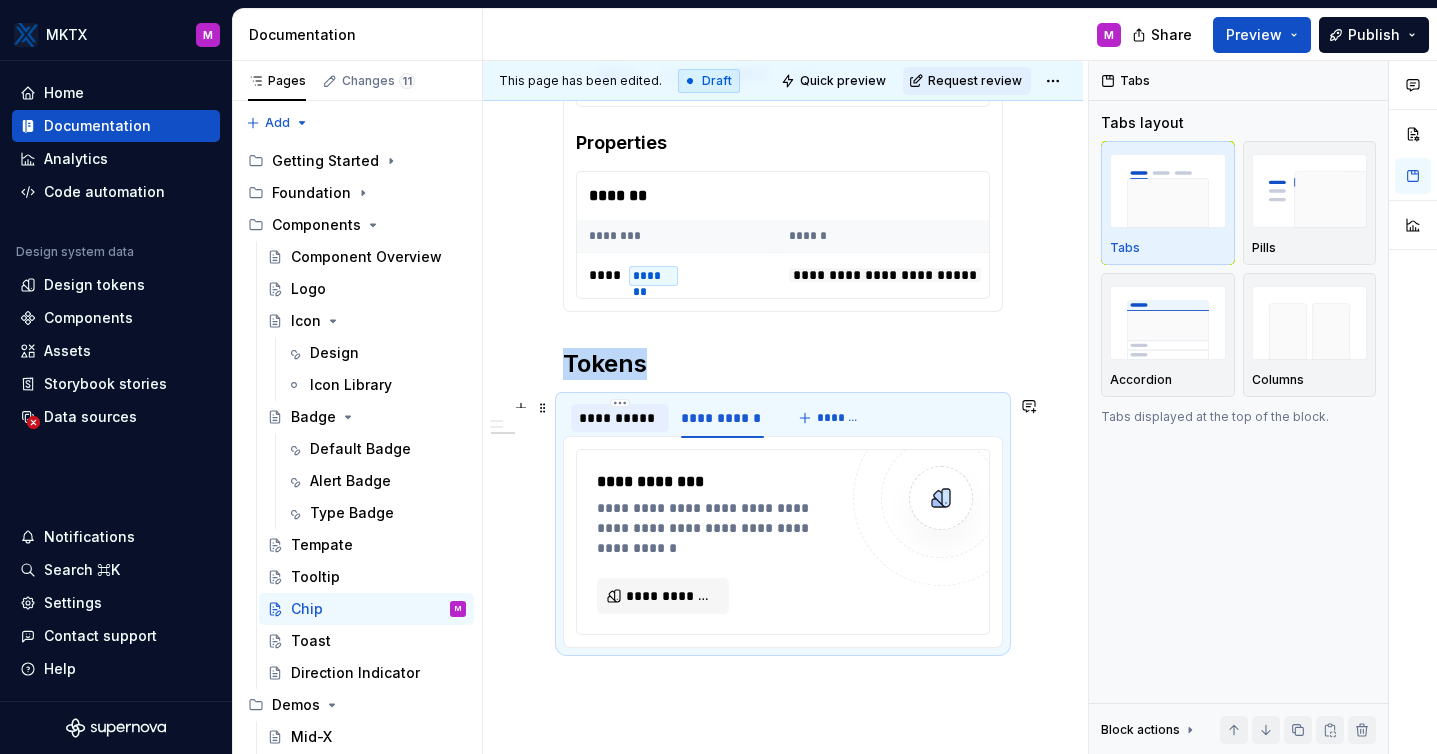 click on "**********" at bounding box center [620, 418] 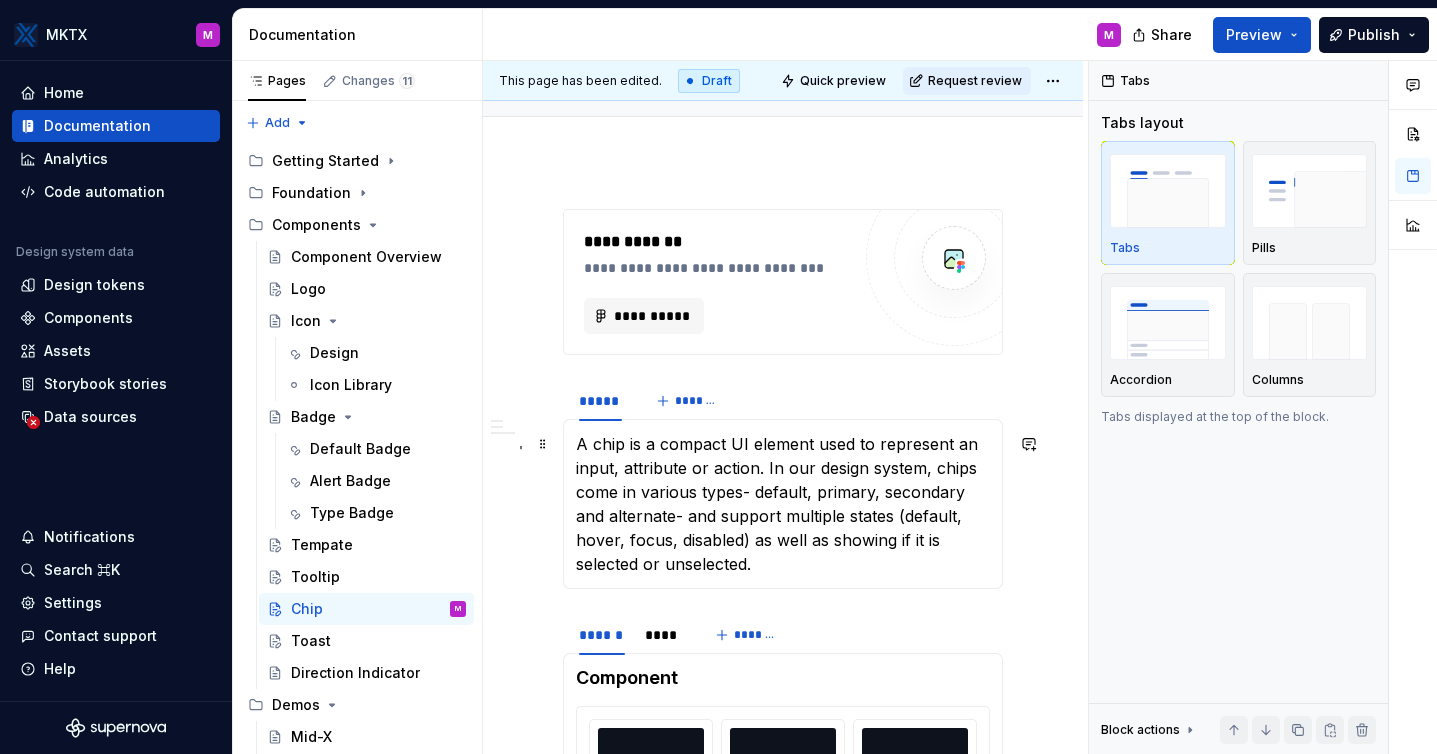 scroll, scrollTop: 367, scrollLeft: 0, axis: vertical 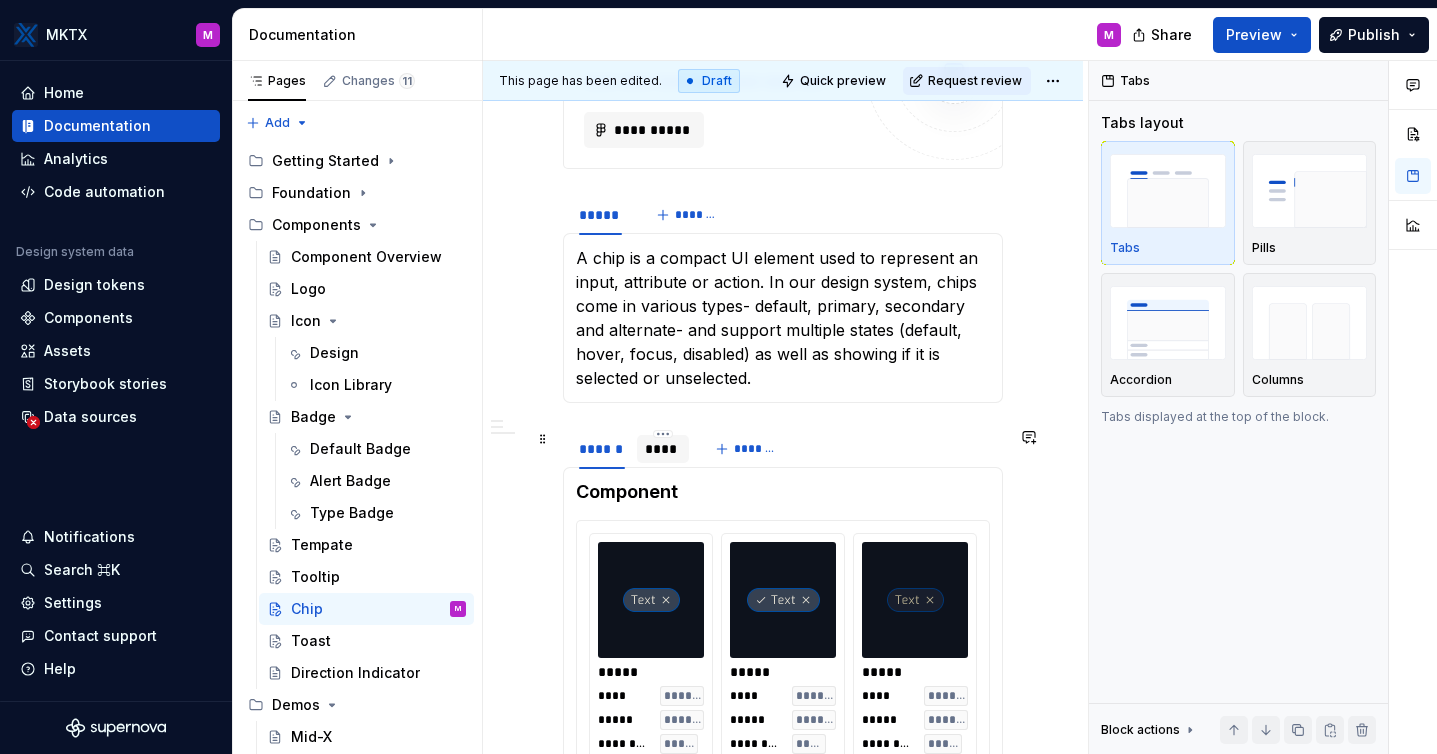 click on "****" at bounding box center (663, 449) 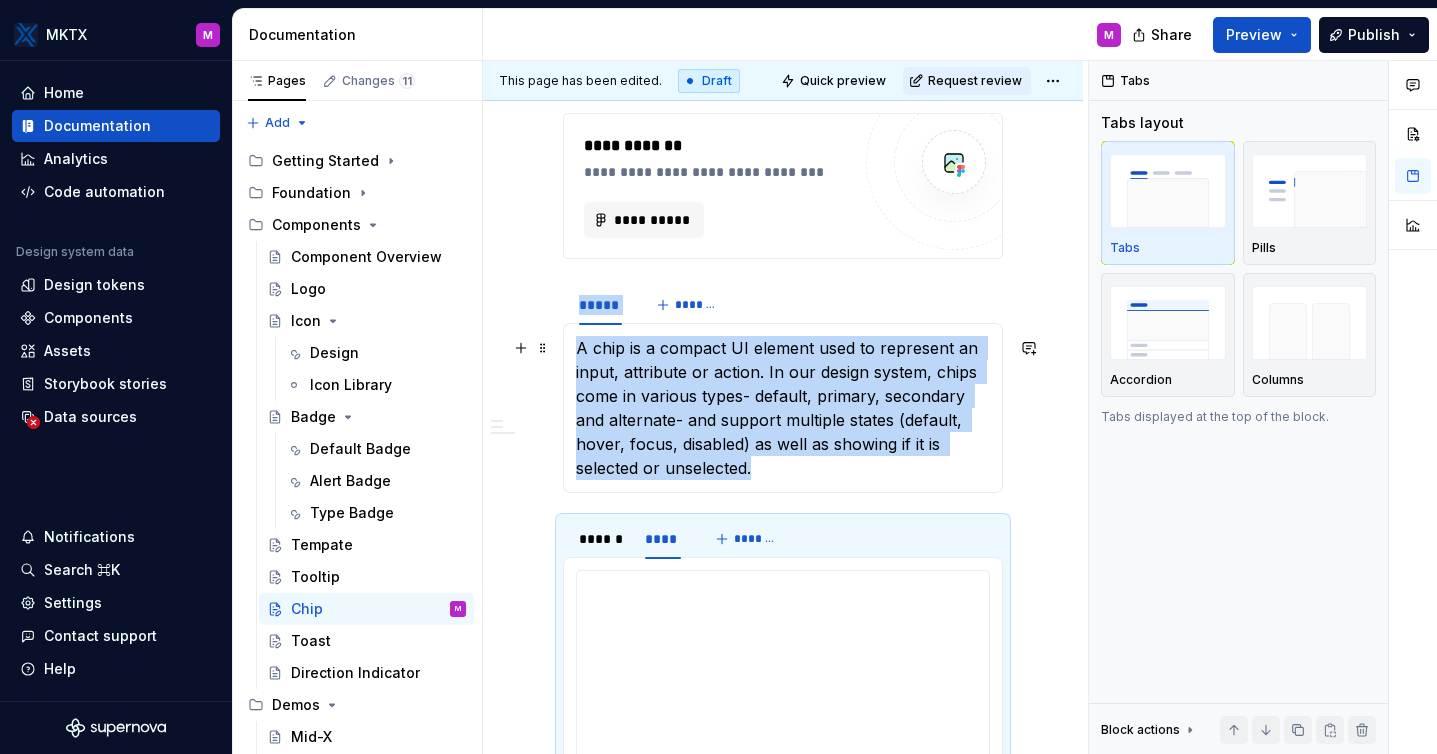 scroll, scrollTop: 206, scrollLeft: 0, axis: vertical 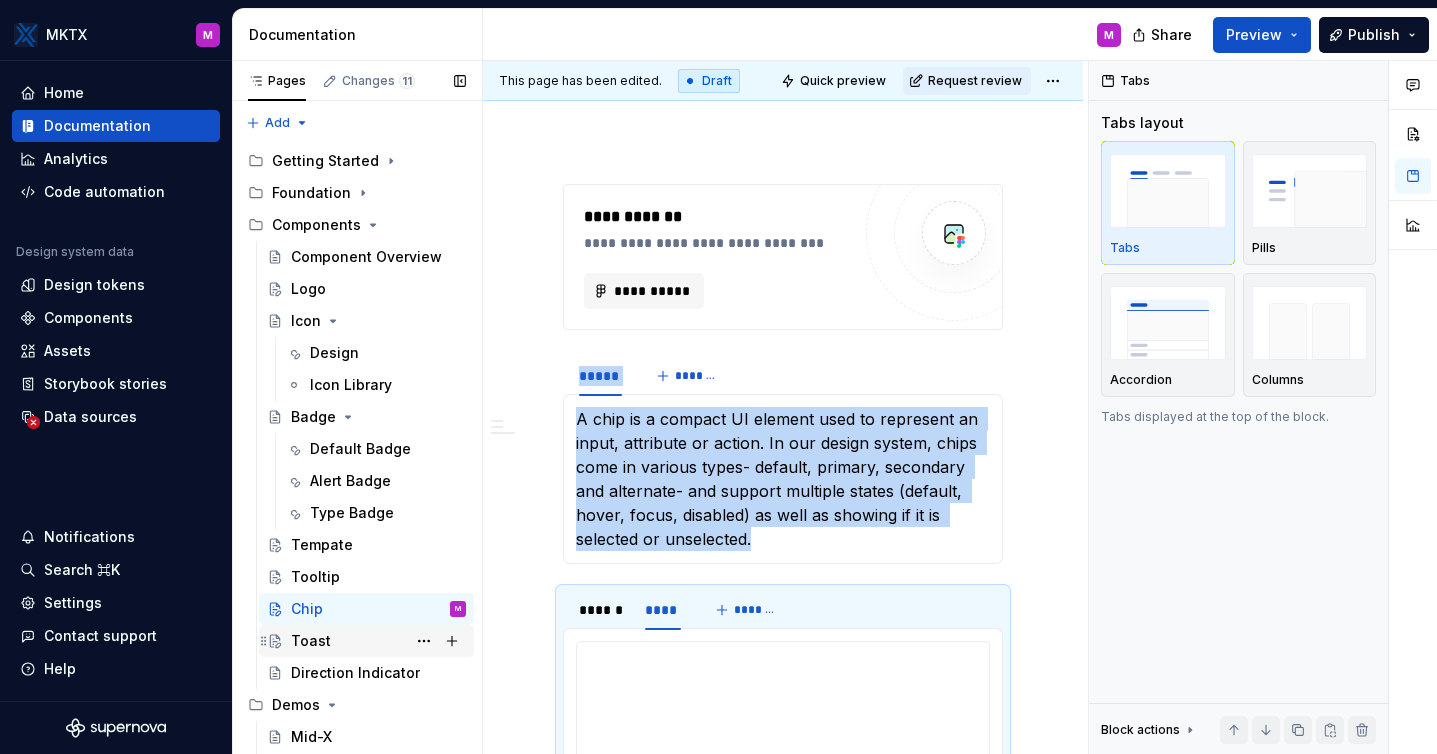 click on "Toast" at bounding box center (378, 641) 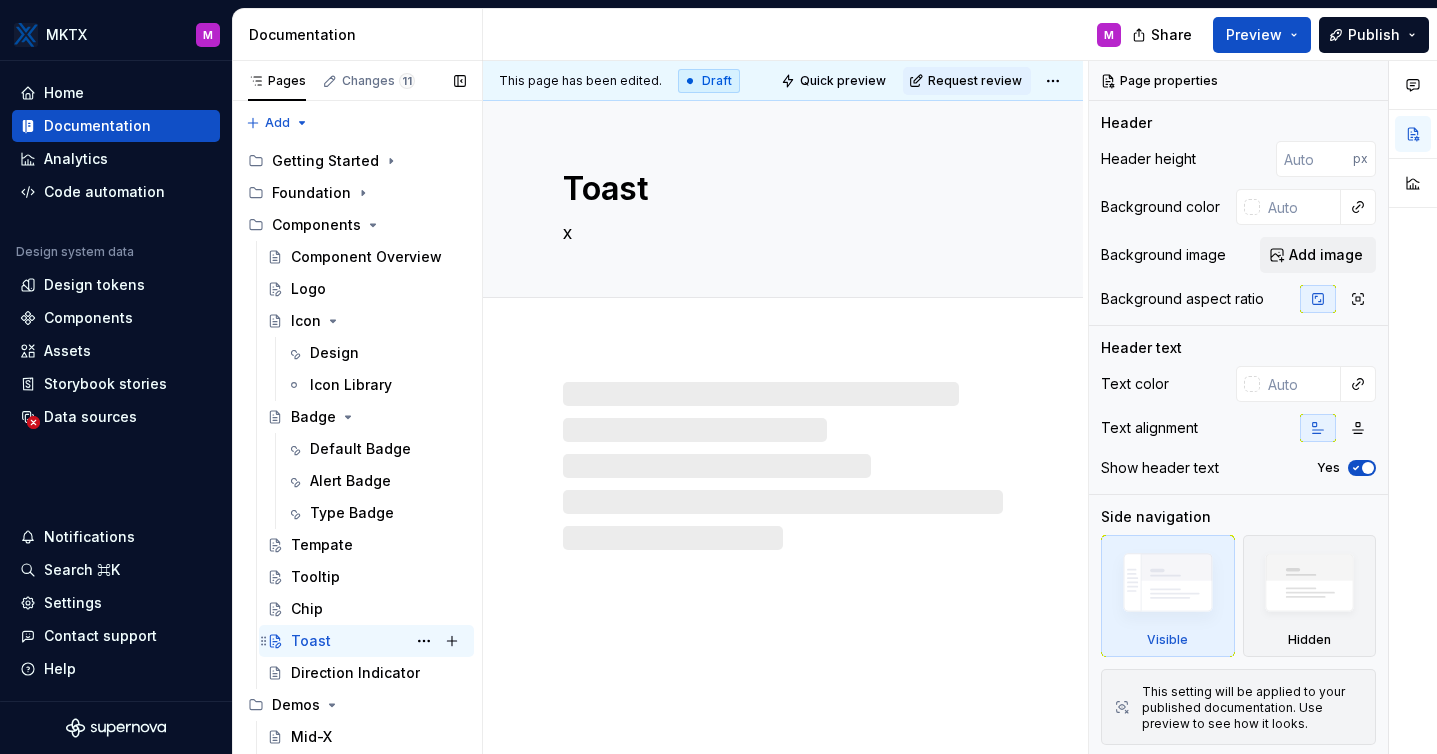 click on "Toast M" at bounding box center (378, 641) 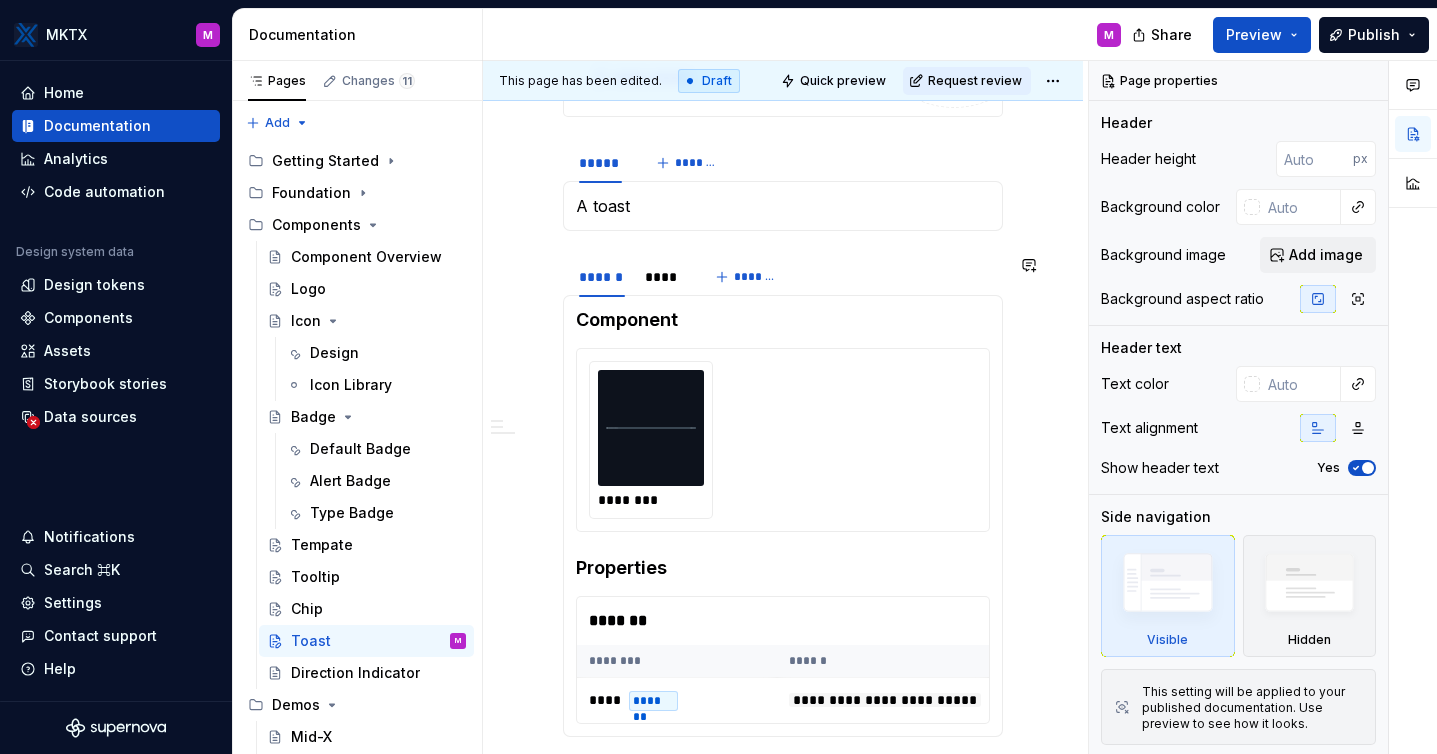 scroll, scrollTop: 431, scrollLeft: 0, axis: vertical 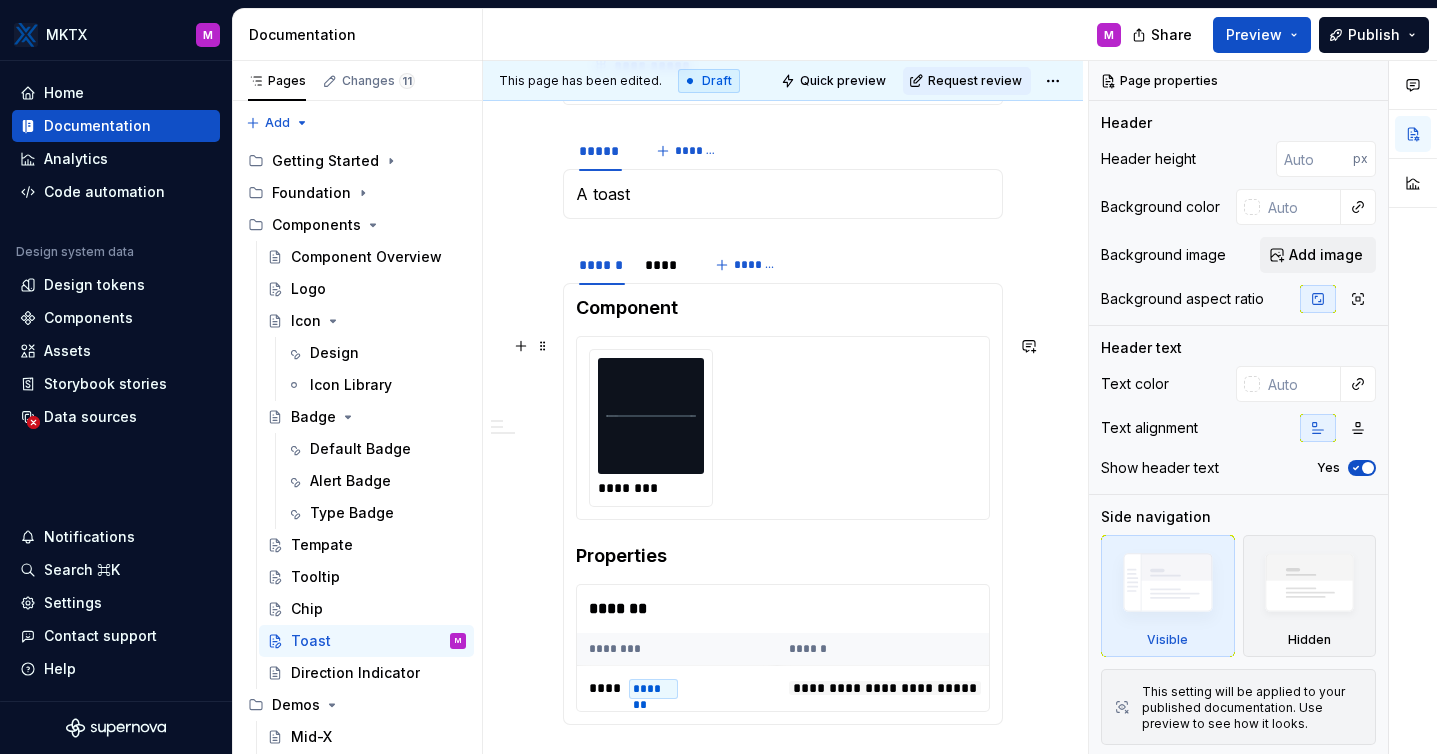 click at bounding box center (651, 416) 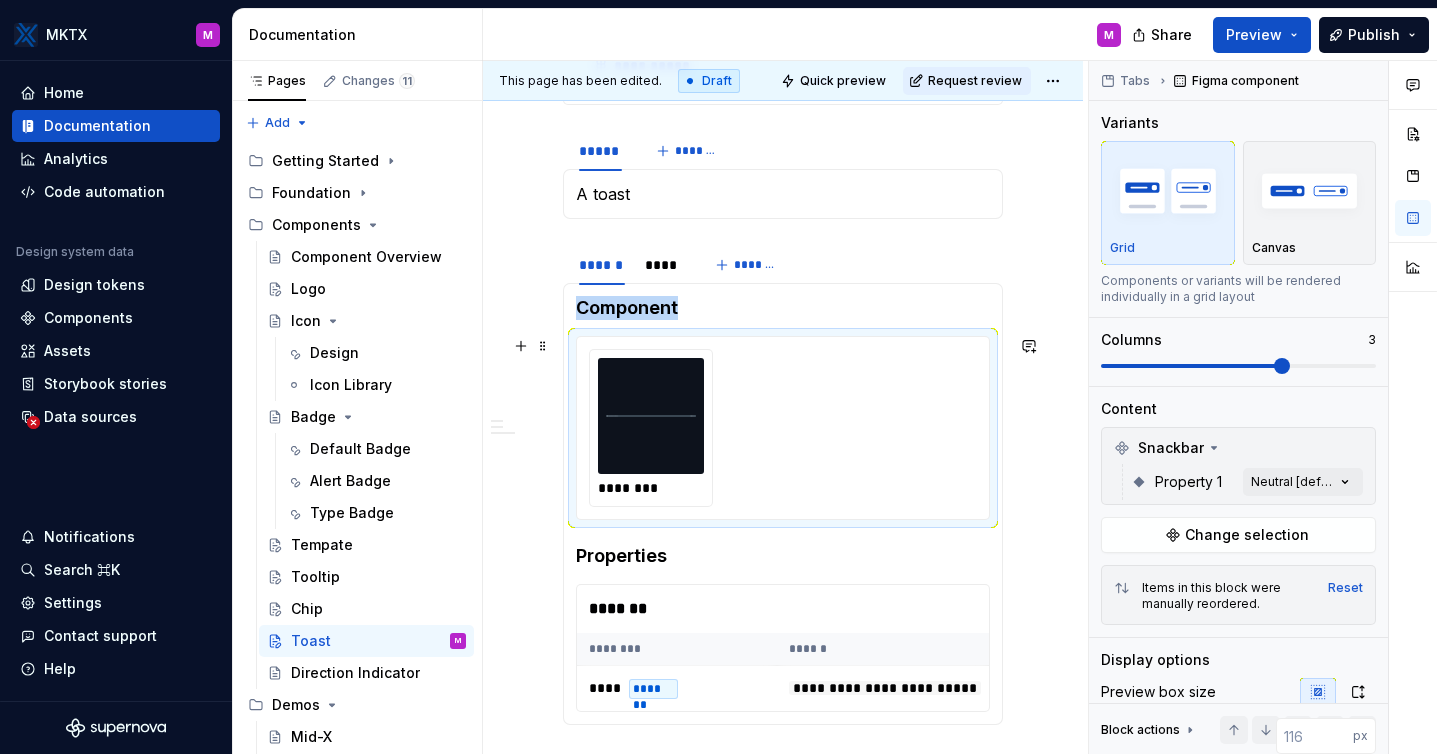 click at bounding box center [651, 416] 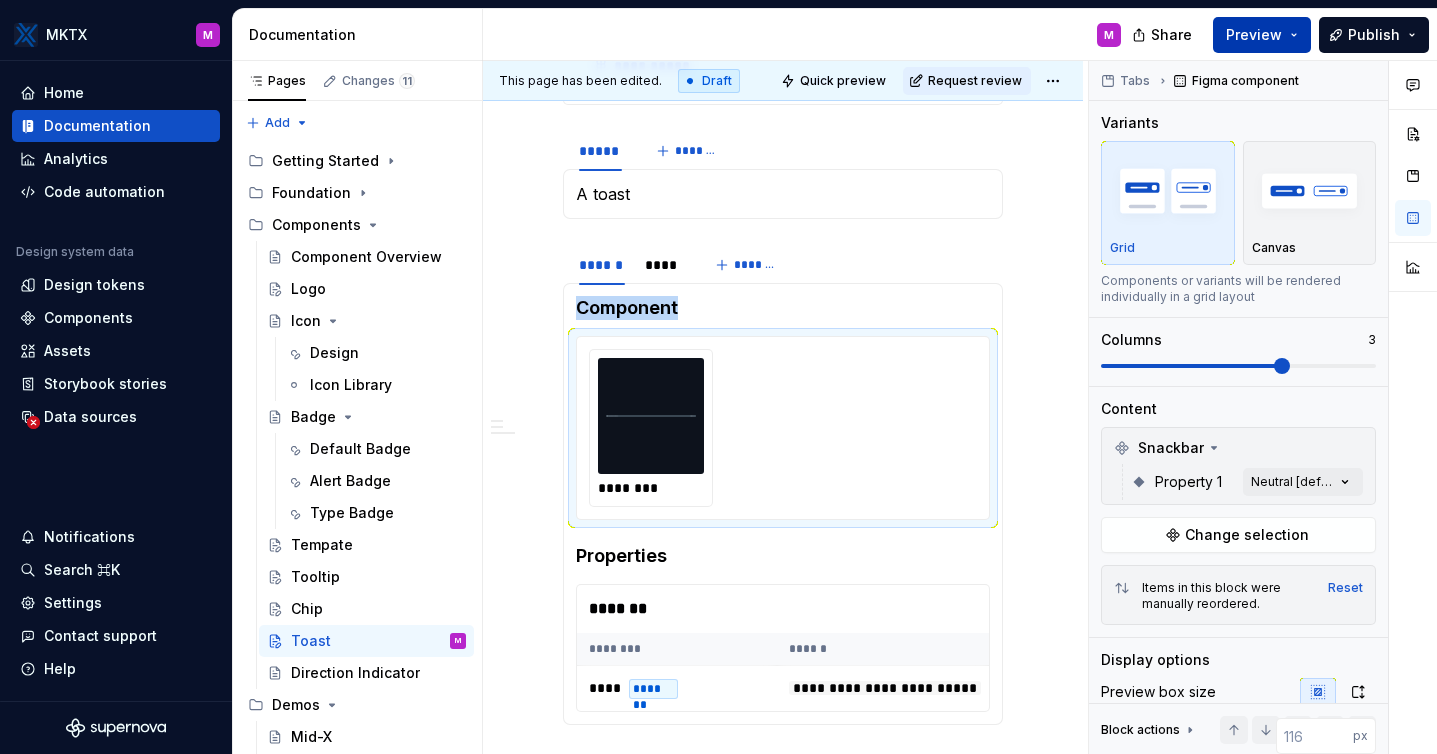 click on "Preview" at bounding box center (1262, 35) 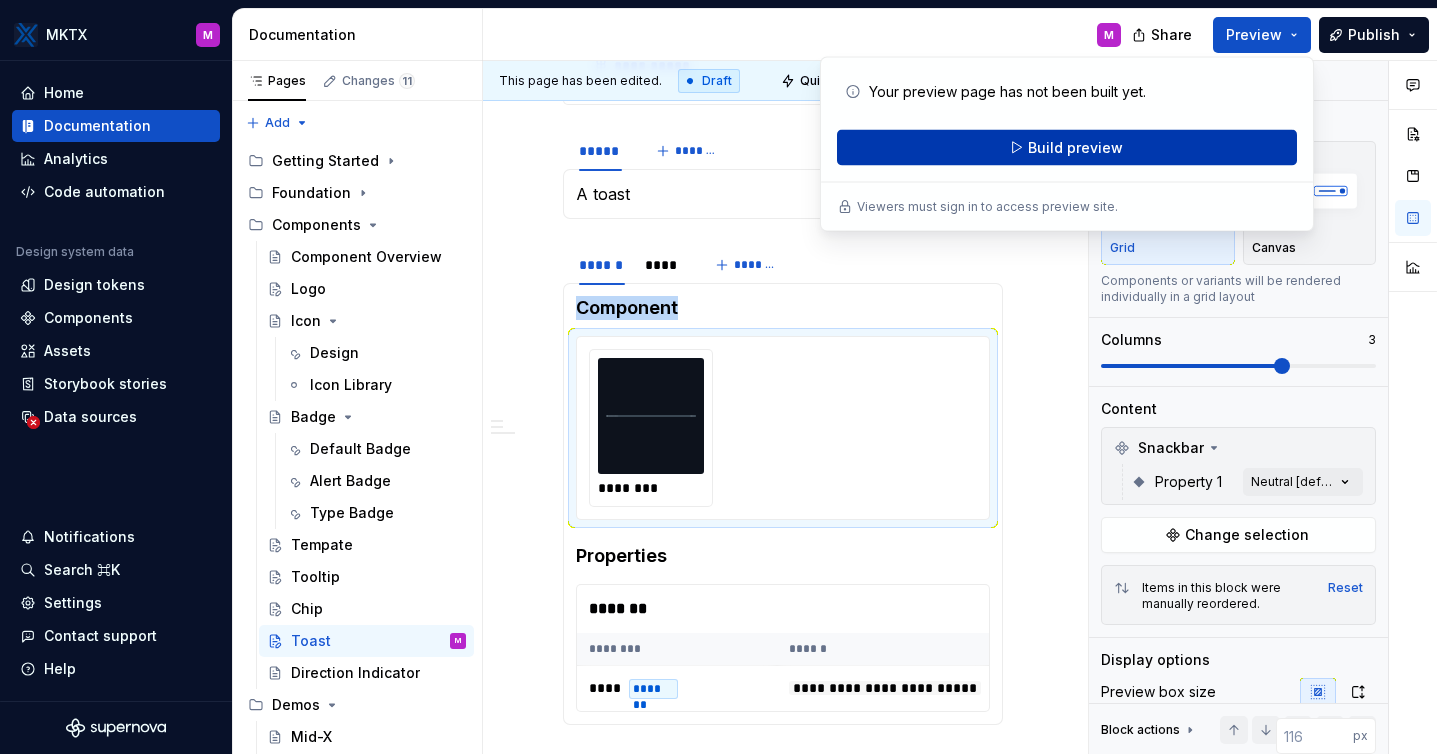 click on "Build preview" at bounding box center [1067, 148] 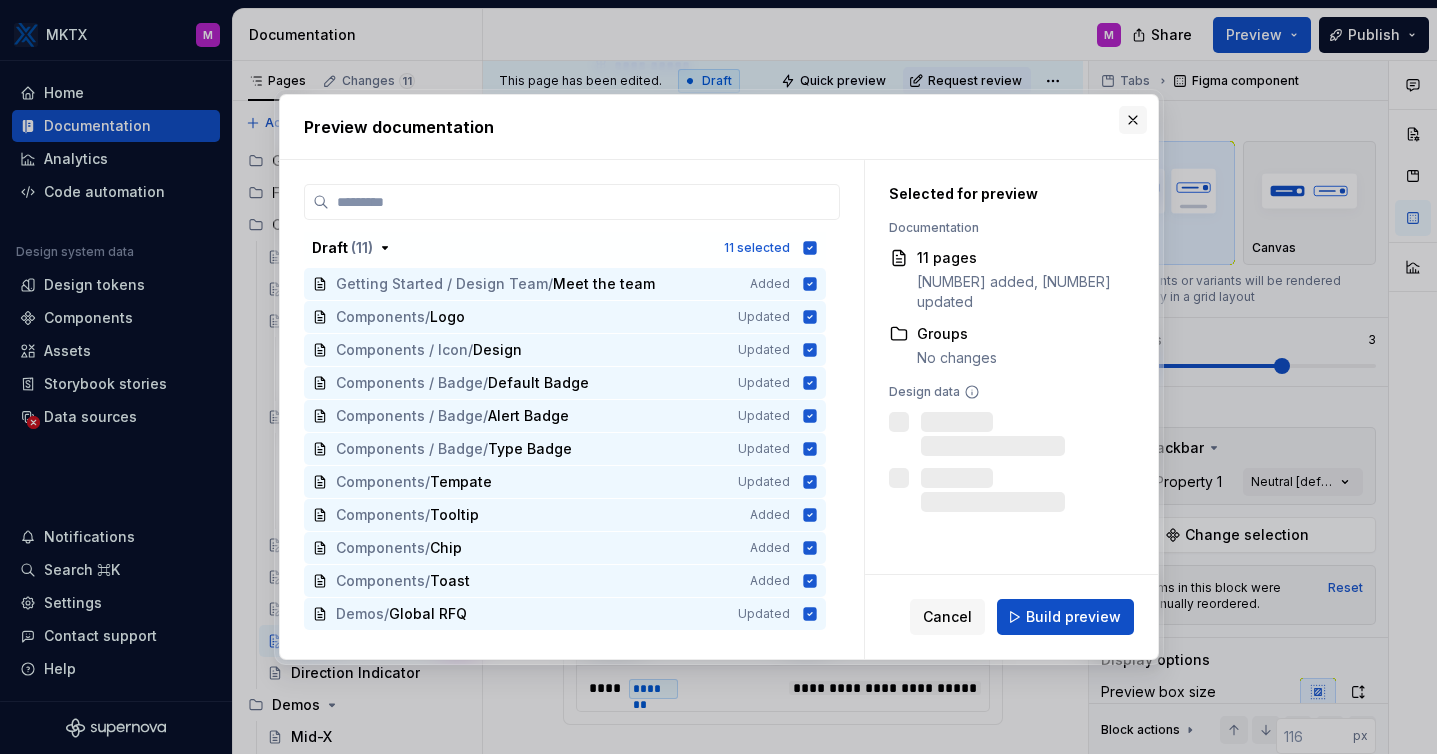 click at bounding box center [1133, 120] 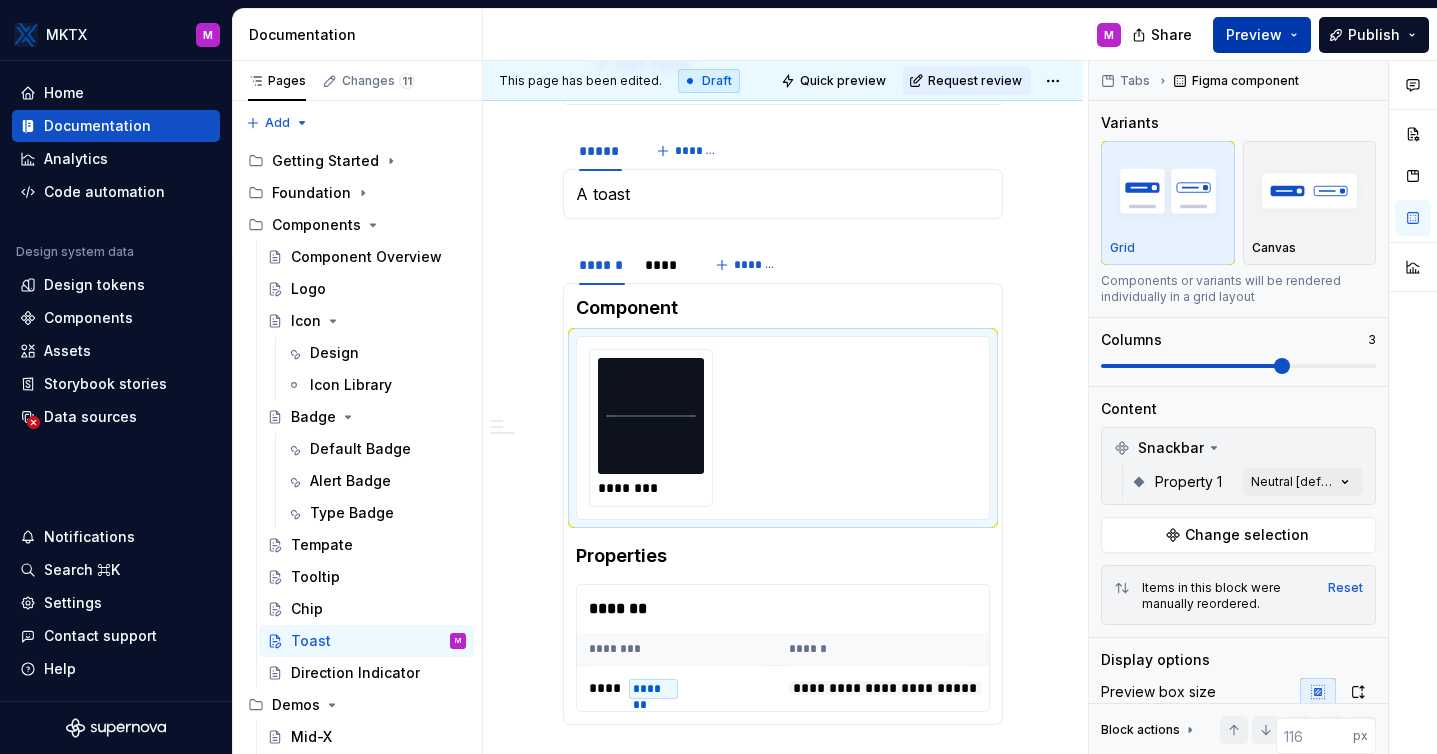 click on "Preview" at bounding box center (1262, 35) 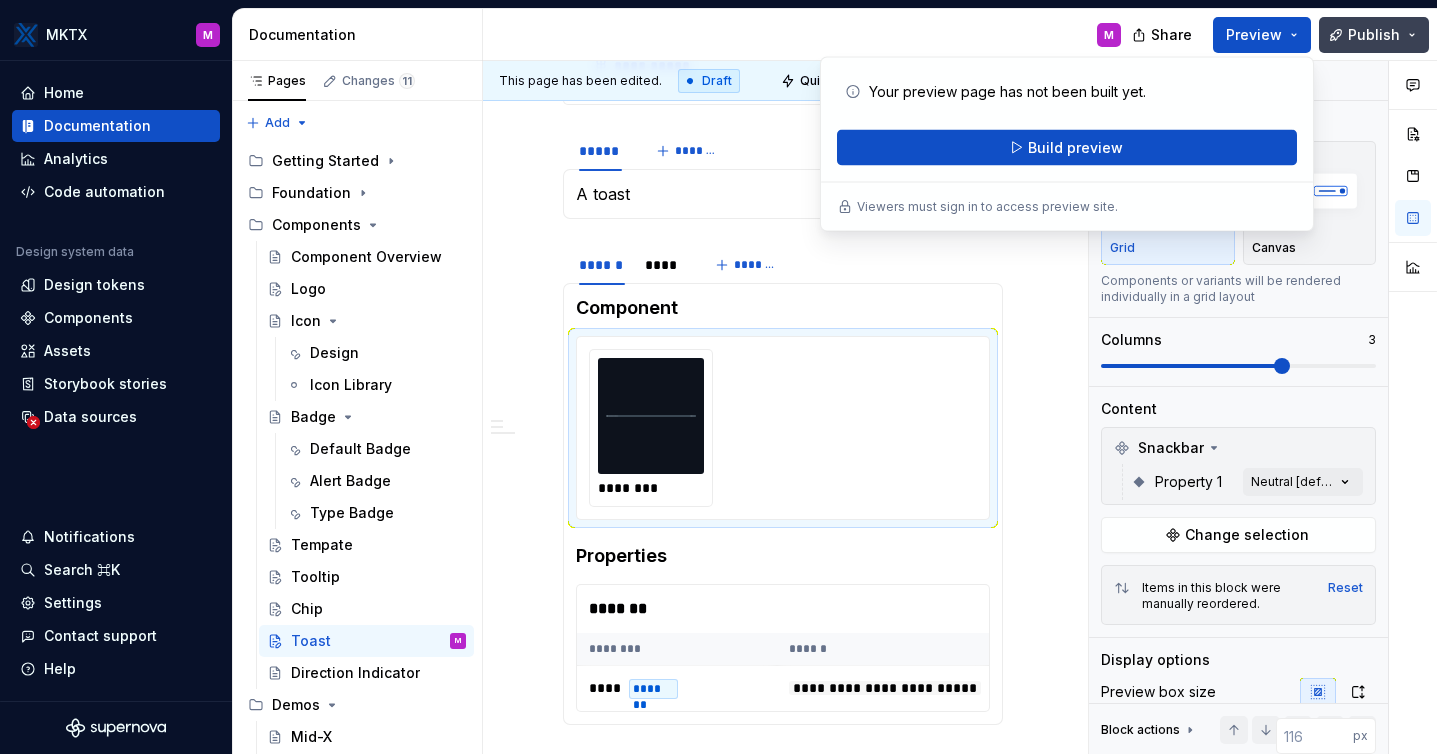 click on "Publish" at bounding box center [1374, 35] 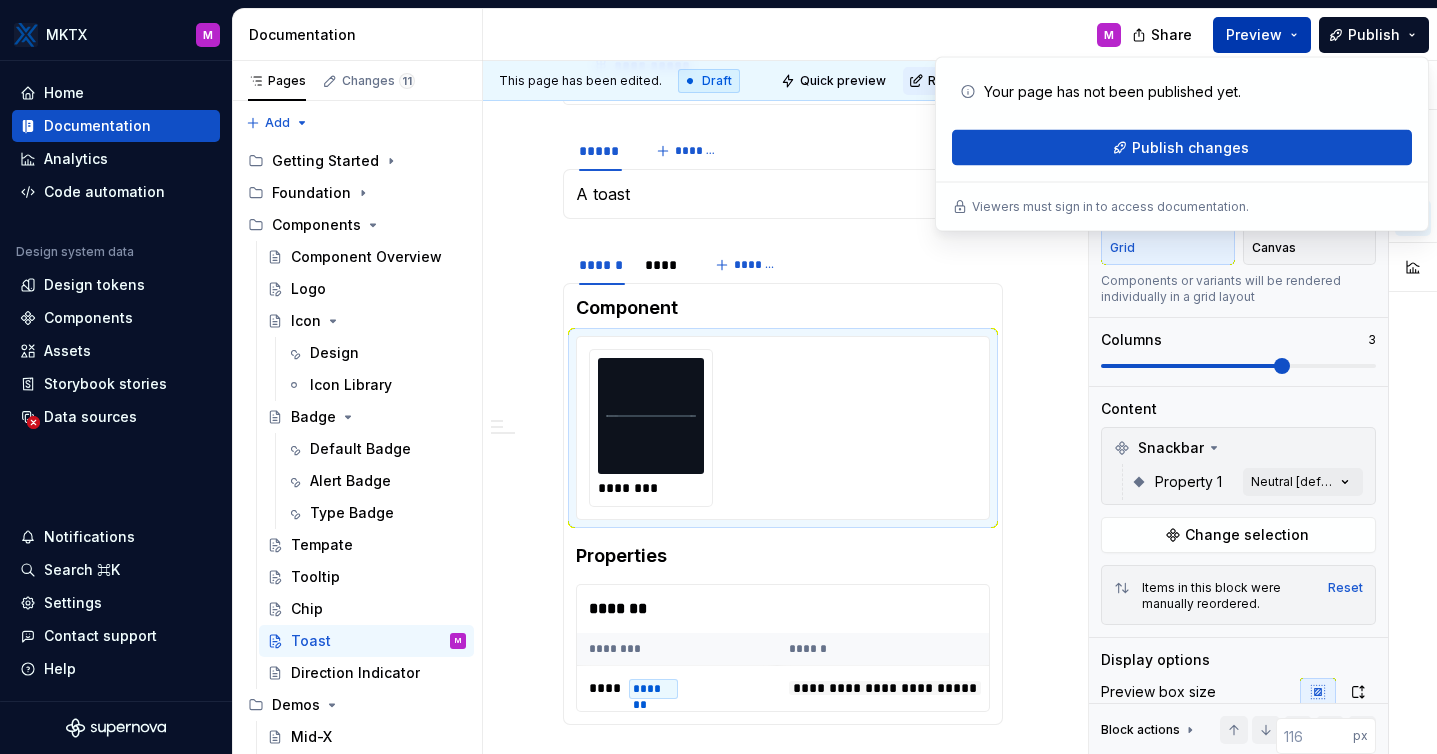 click on "Preview" at bounding box center (1254, 35) 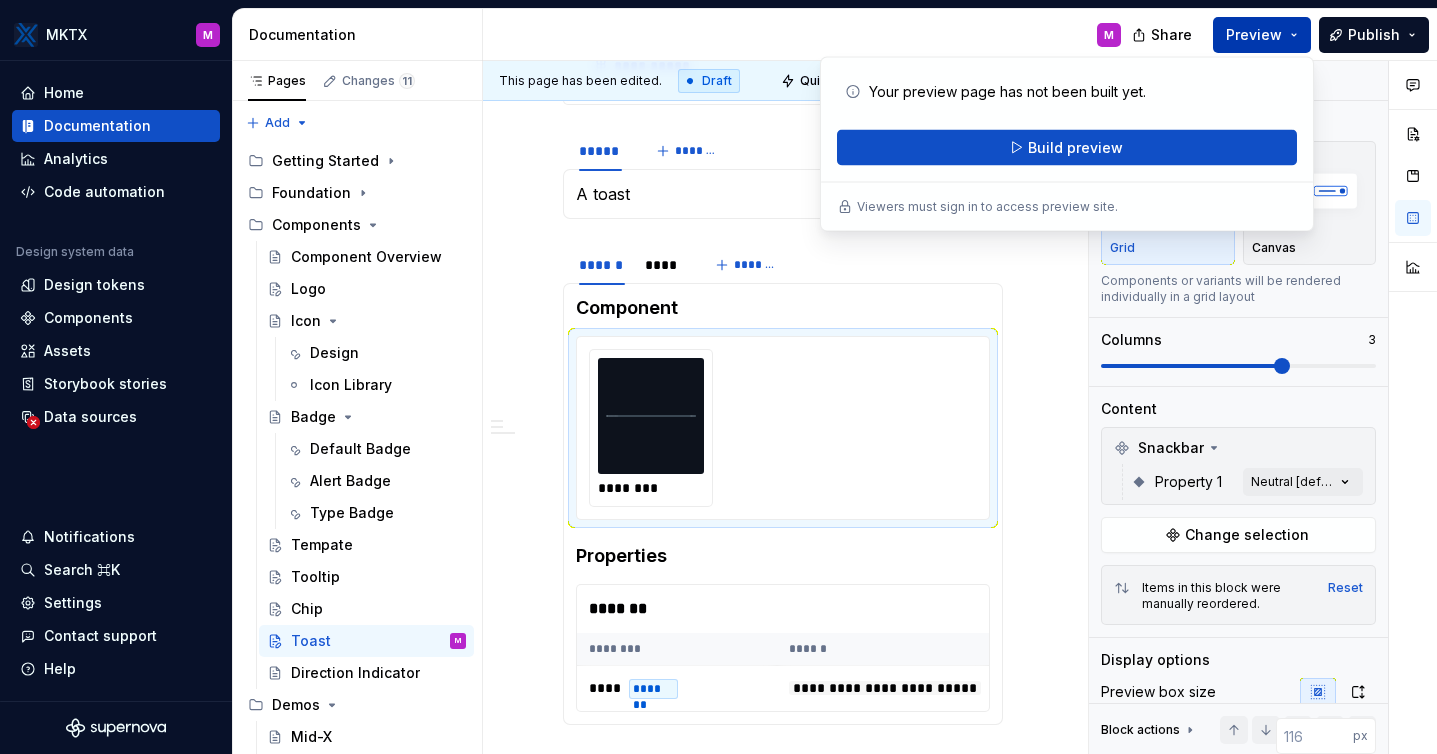 click on "Preview" at bounding box center [1262, 35] 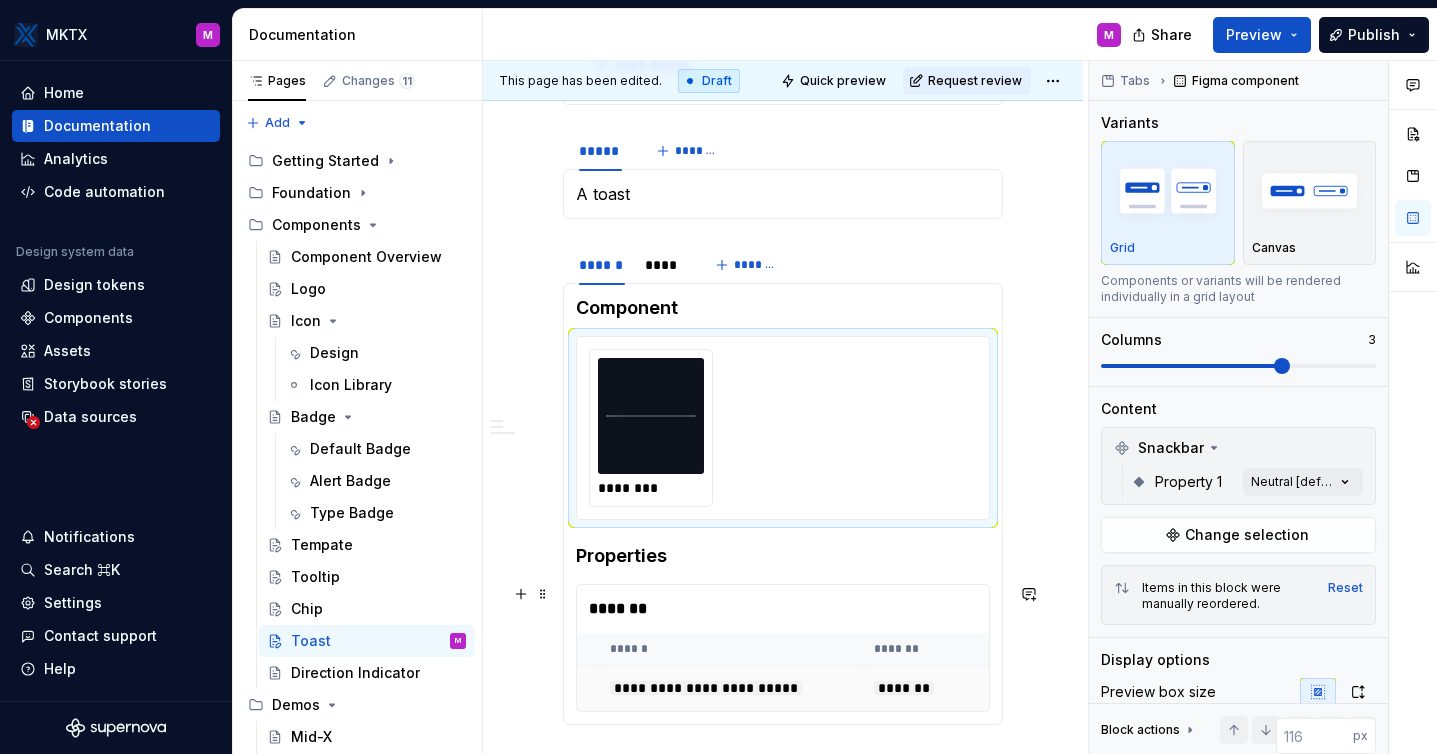 scroll, scrollTop: 0, scrollLeft: 146, axis: horizontal 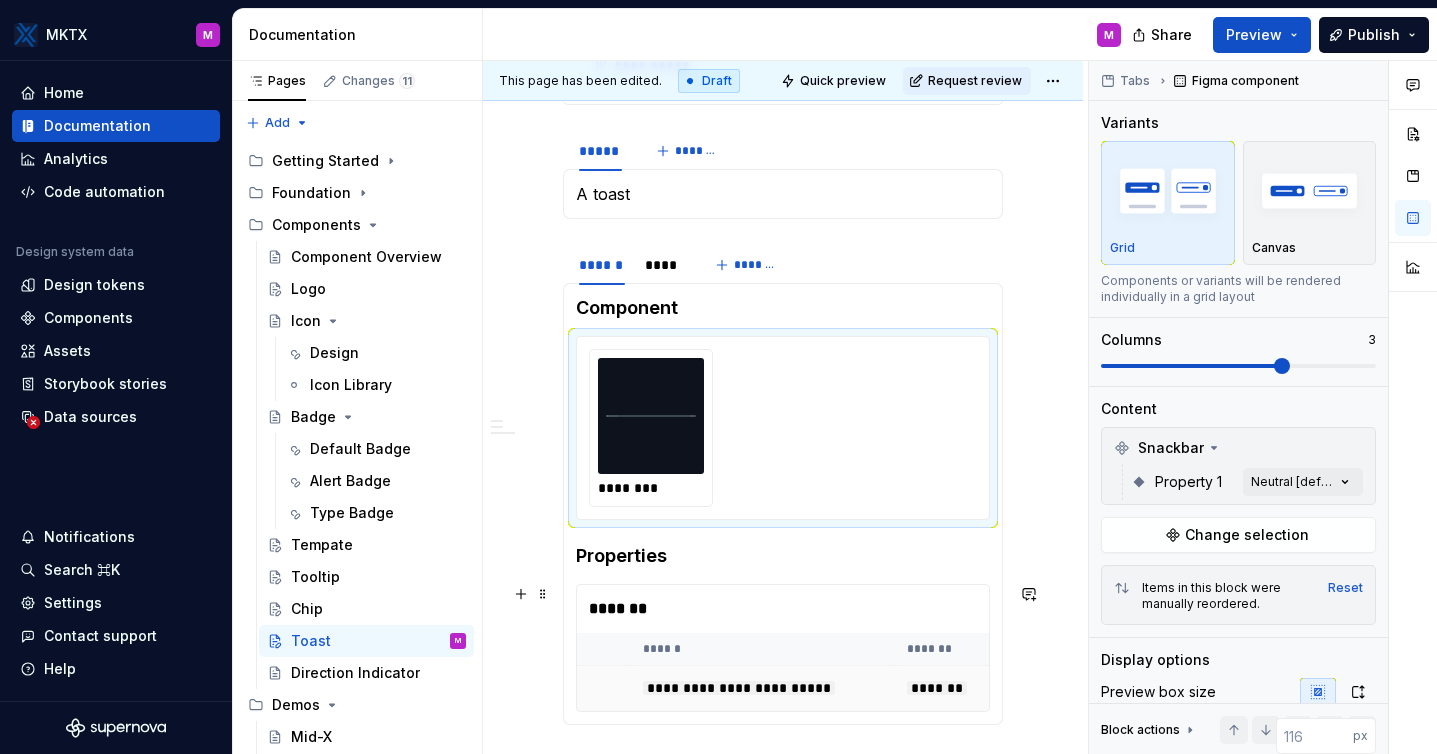 type on "*" 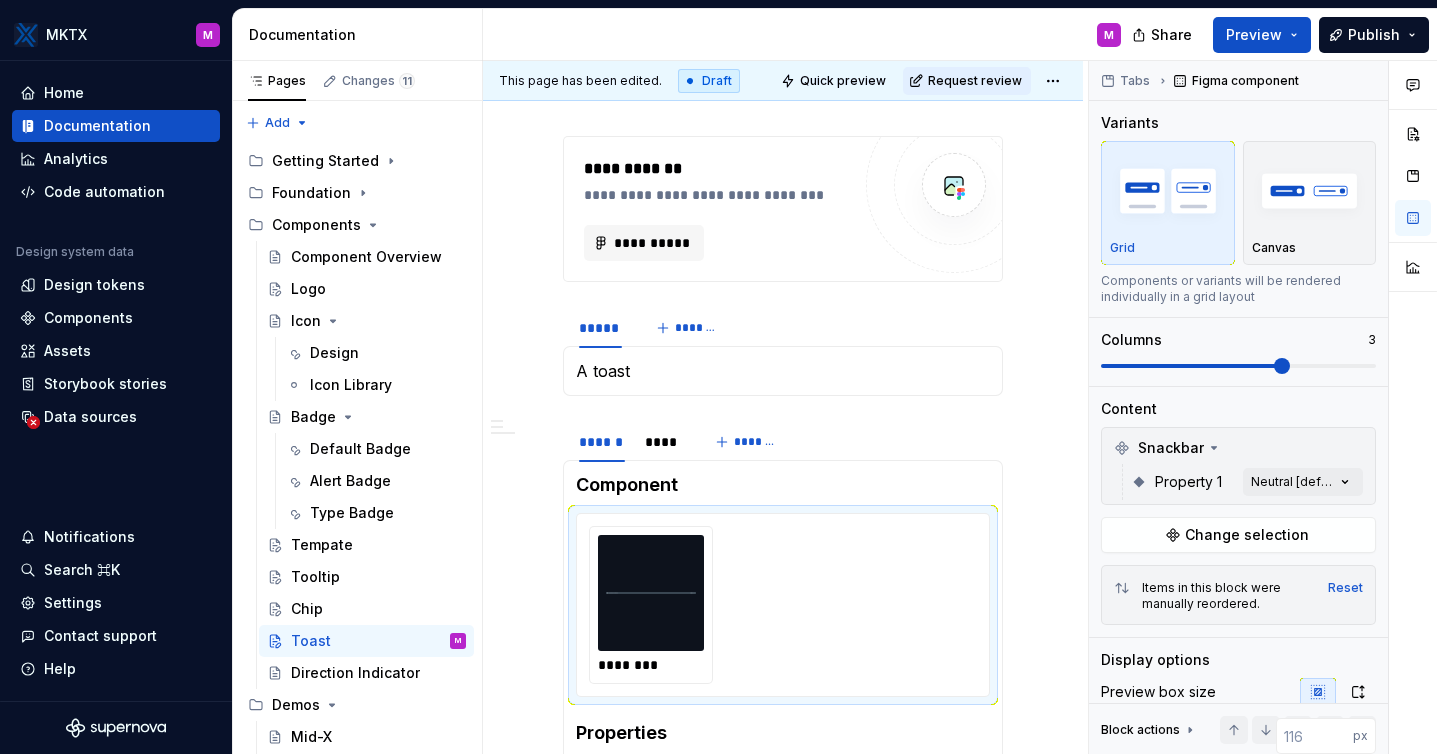 scroll, scrollTop: 0, scrollLeft: 0, axis: both 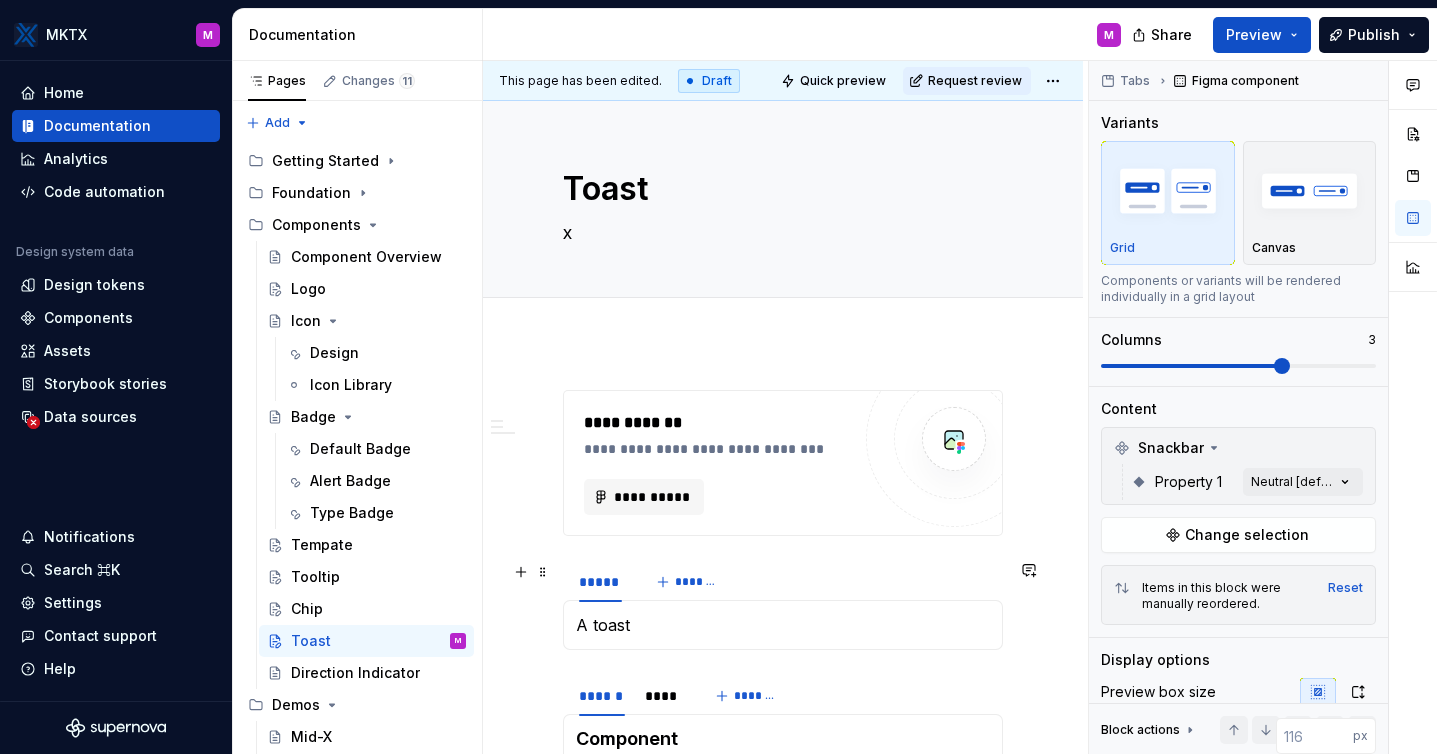 click on "A toast" at bounding box center (783, 625) 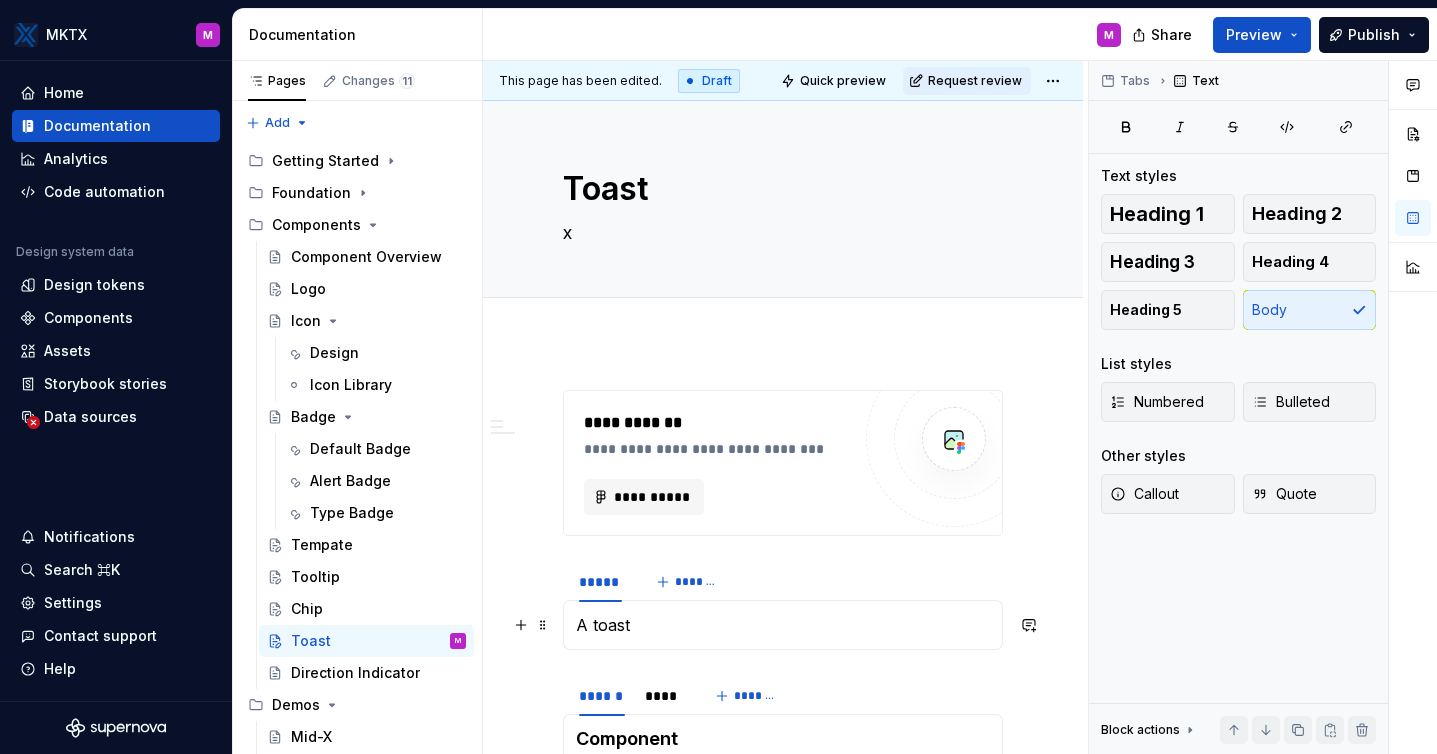 type 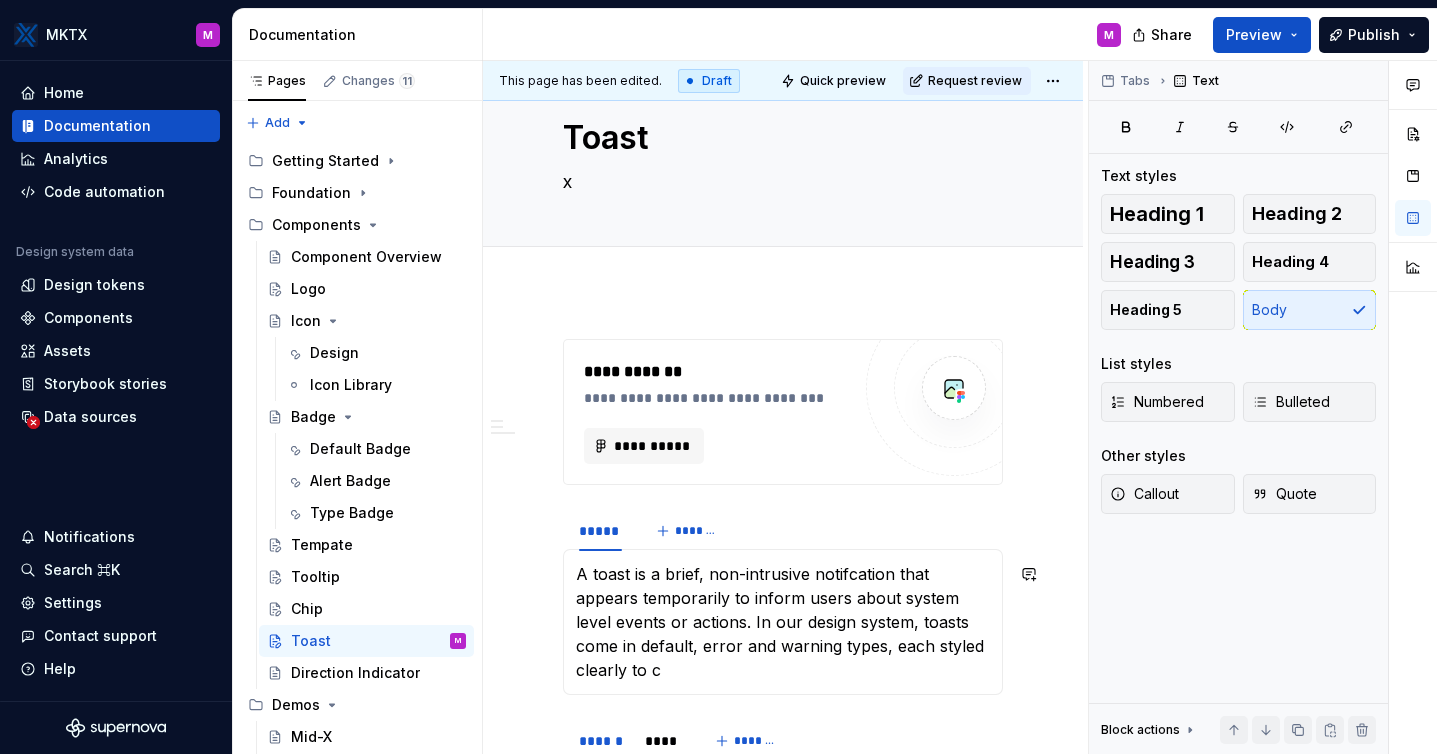 scroll, scrollTop: 75, scrollLeft: 0, axis: vertical 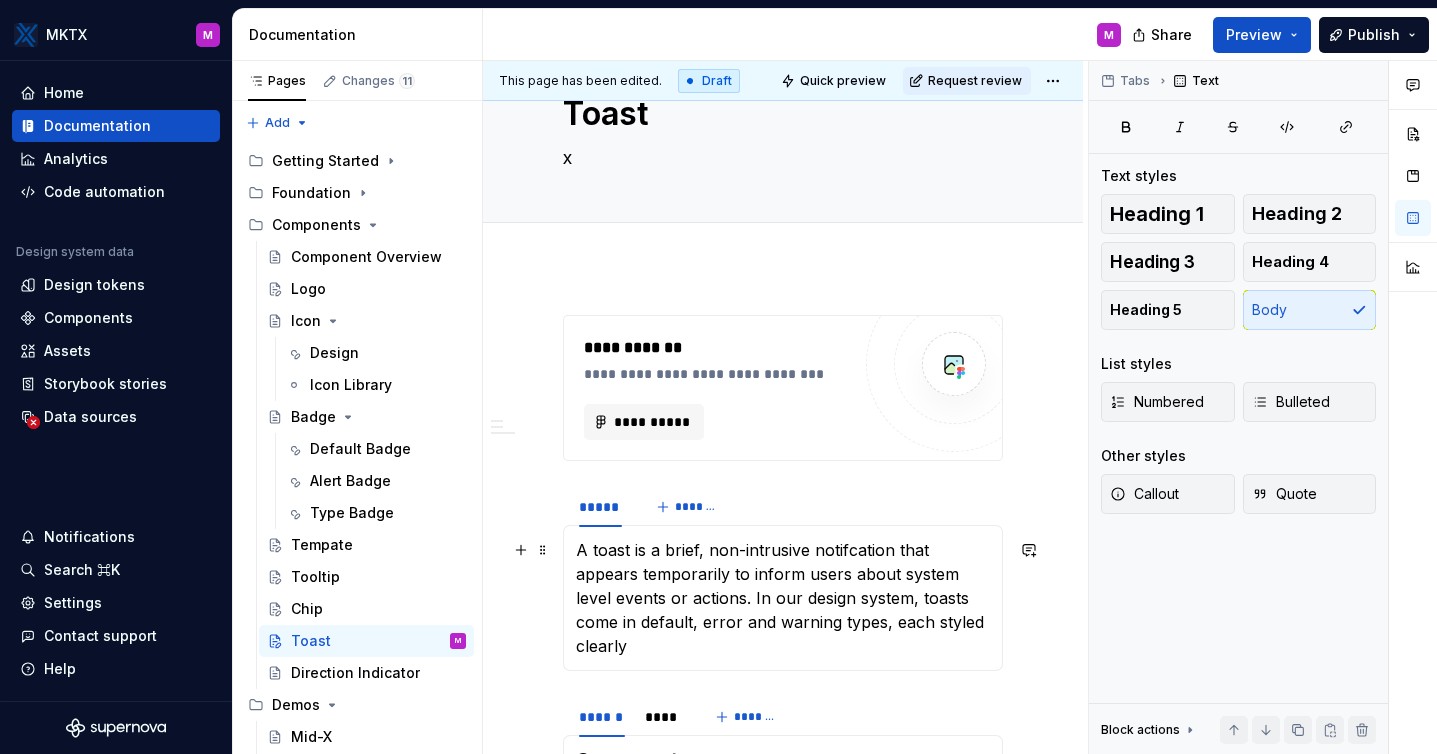 click on "A toast is a brief, non-intrusive notifcation that appears temporarily to inform users about system level events or actions. In our design system, toasts come in default, error and warning types, each styled clearly" at bounding box center [783, 598] 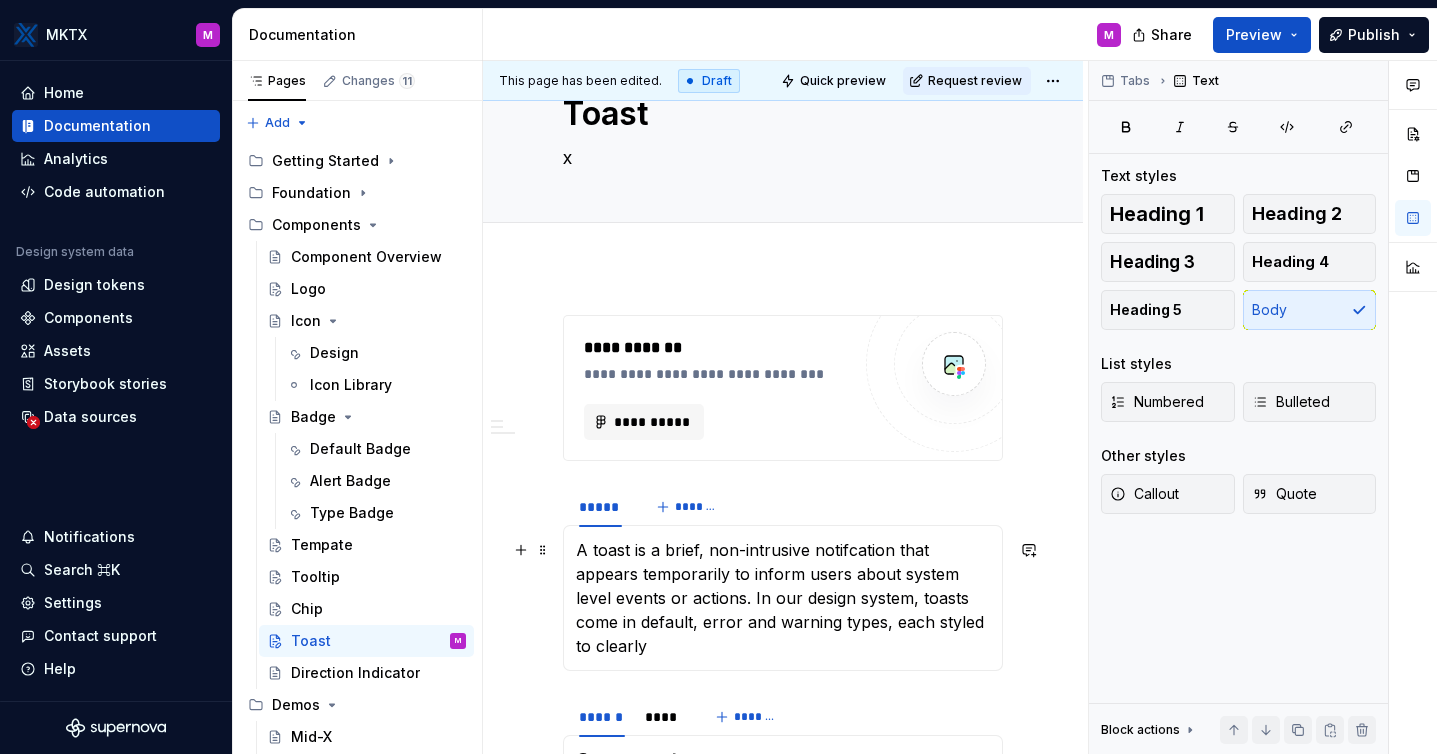 click on "A toast is a brief, non-intrusive notifcation that appears temporarily to inform users about system level events or actions. In our design system, toasts come in default, error and warning types, each styled to clearly" at bounding box center (783, 598) 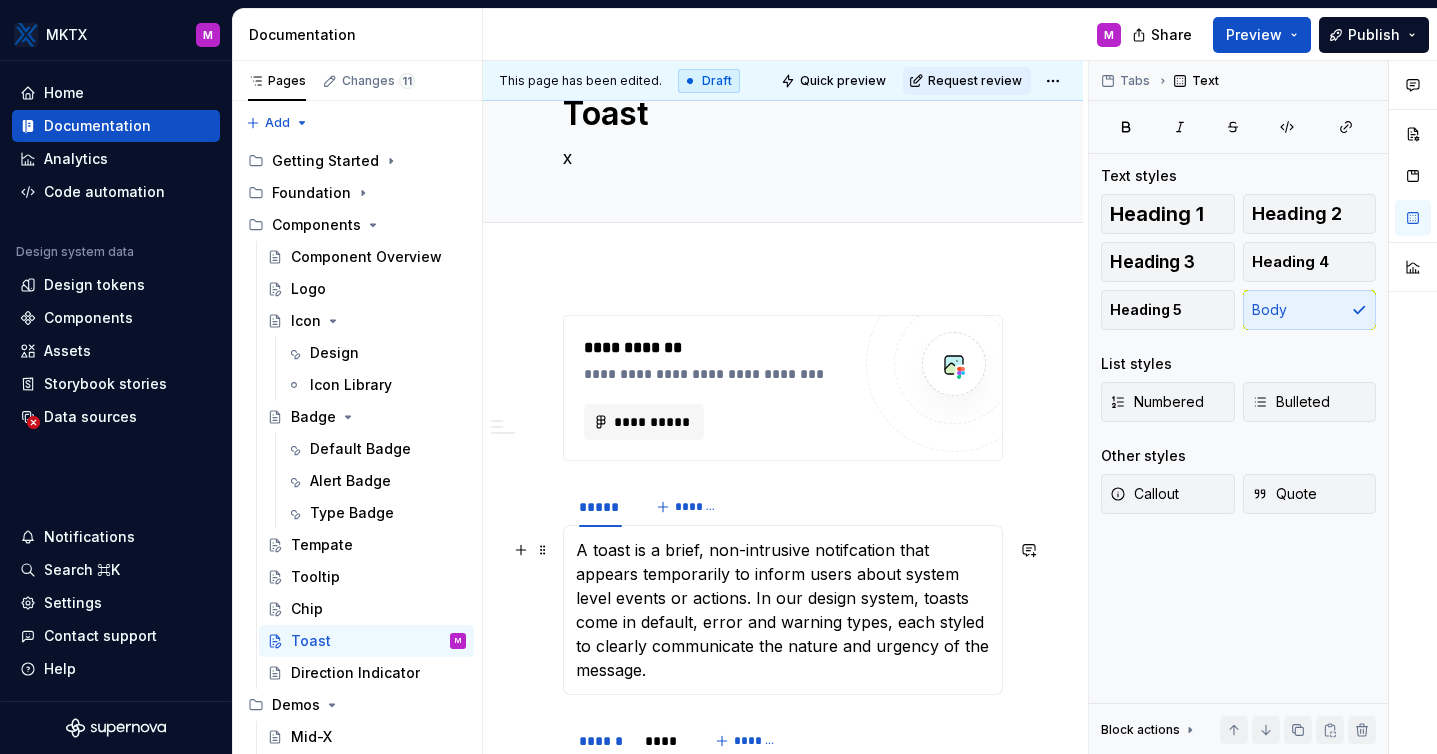click on "A toast is a brief, non-intrusive notifcation that appears temporarily to inform users about system level events or actions. In our design system, toasts come in default, error and warning types, each styled to clearly communicate the nature and urgency of the message." at bounding box center (783, 610) 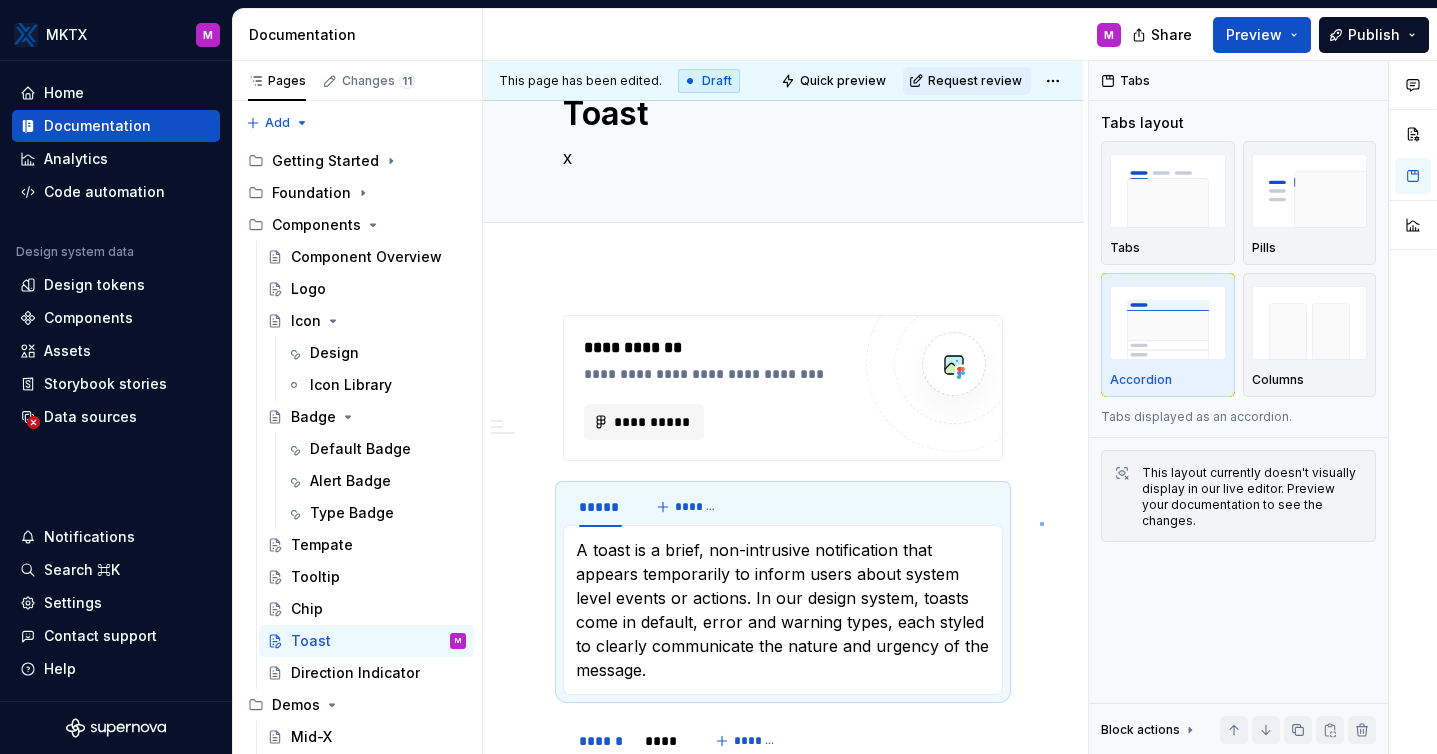 click on "This page has been edited. Draft Quick preview Request review Toast x Edit header Component Properties Tokens A toast is a brief, non-intrusive notification that appears temporarily to inform users about system level events or actions. In our design system, toasts come in default, error and warning types, each styled to clearly communicate the nature and urgency of the message. Component Properties Tokens" at bounding box center [785, 408] 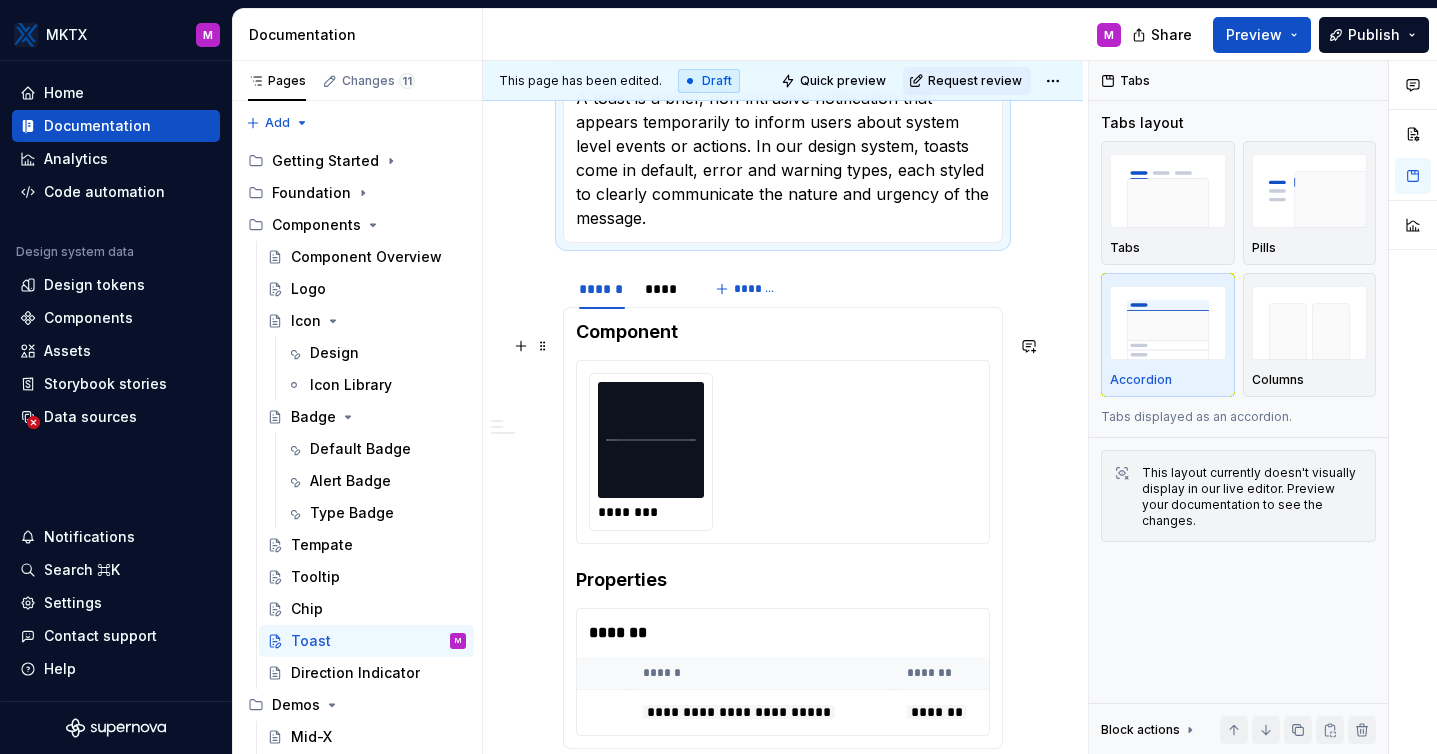 click on "A toast is a brief, non-intrusive notification that appears temporarily to inform users about system level events or actions. In our design system, toasts come in default, error and warning types, each styled to clearly communicate the nature and urgency of the message.  Component Properties Tokens" at bounding box center [783, 599] 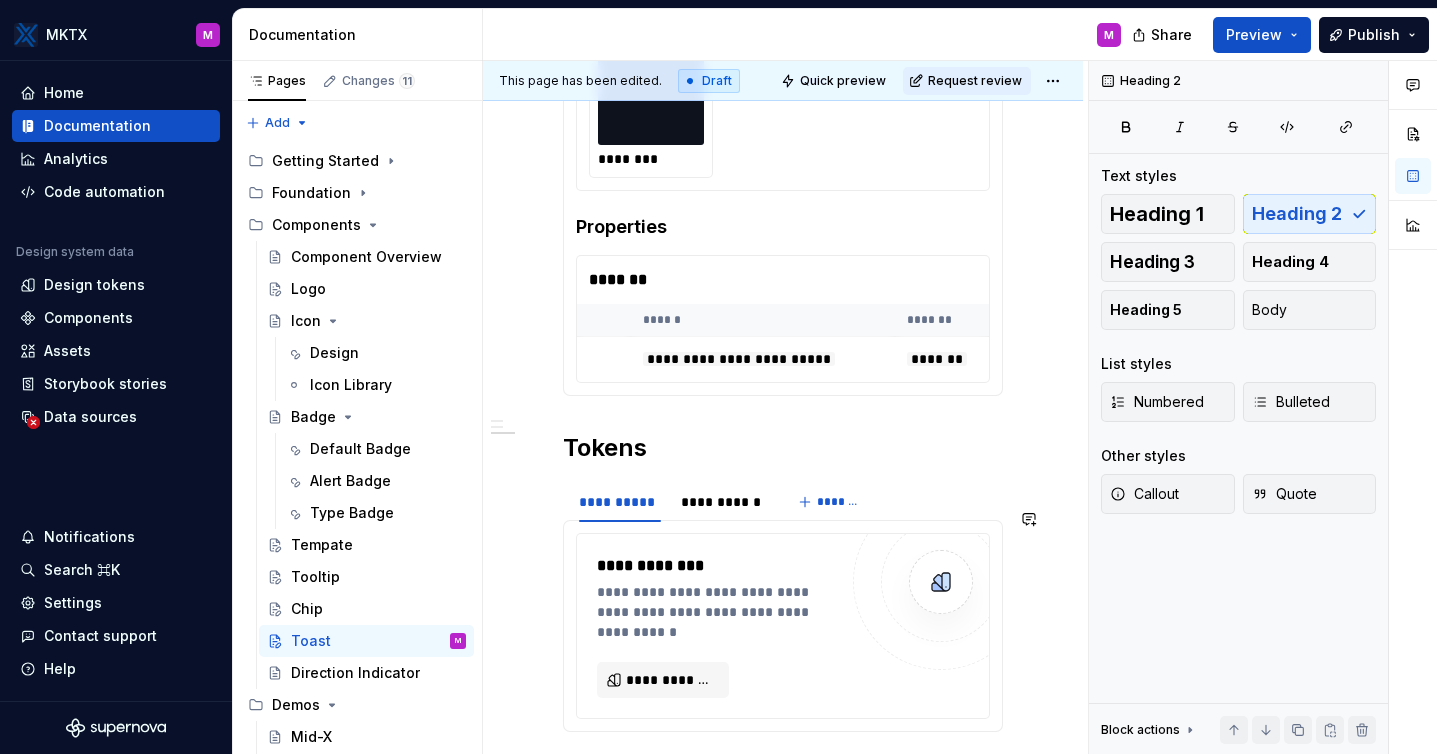scroll, scrollTop: 1124, scrollLeft: 0, axis: vertical 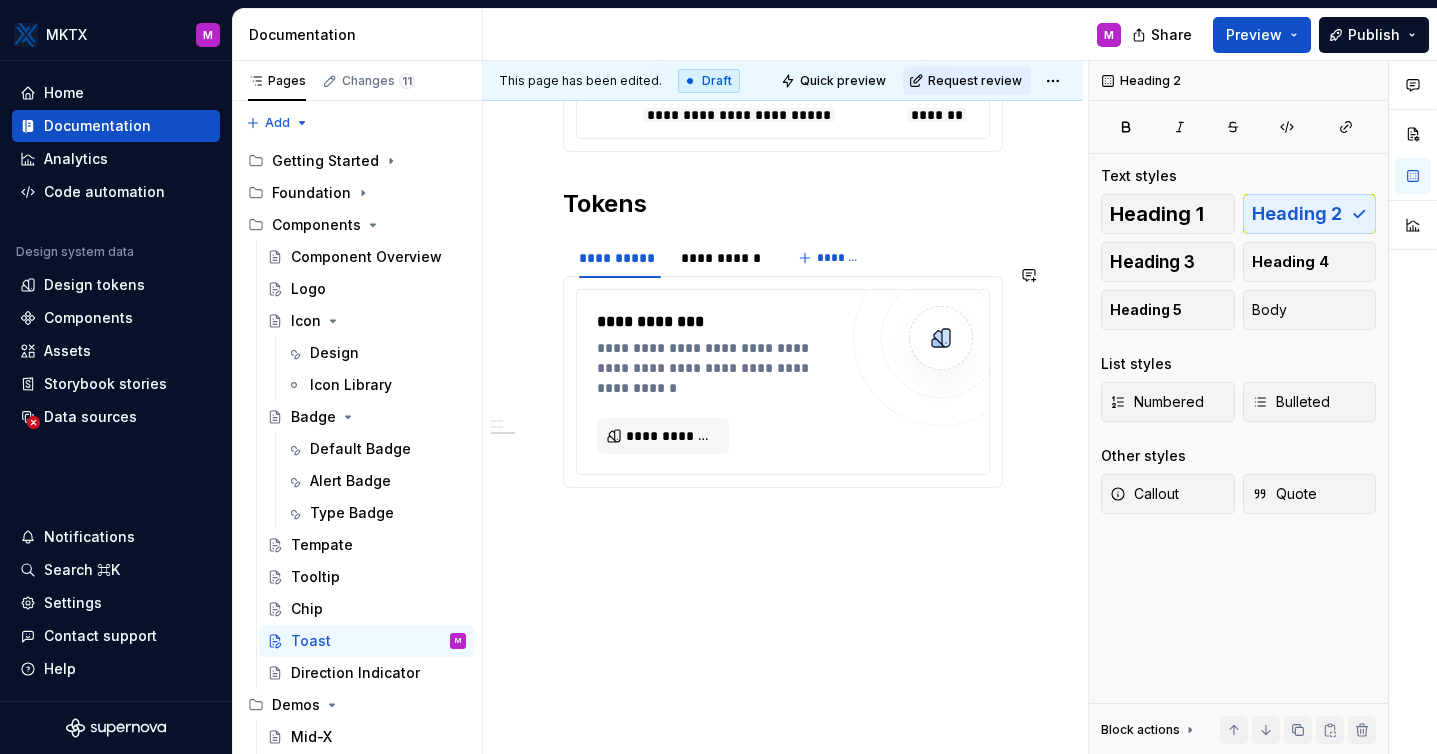 click on "A toast is a brief, non-intrusive notification that appears temporarily to inform users about system level events or actions. In our design system, toasts come in default, error and warning types, each styled to clearly communicate the nature and urgency of the message.  Component Properties Tokens" at bounding box center [783, 2] 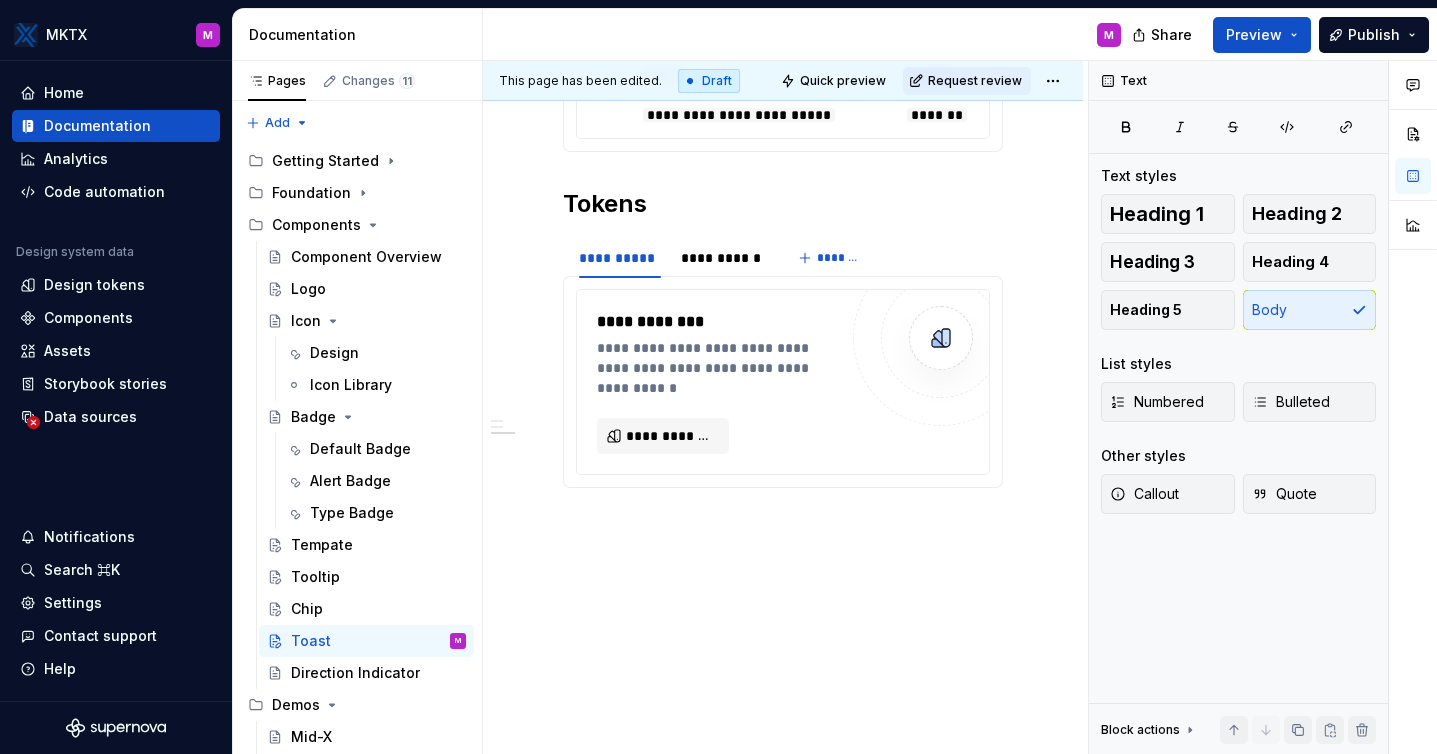 type on "*" 